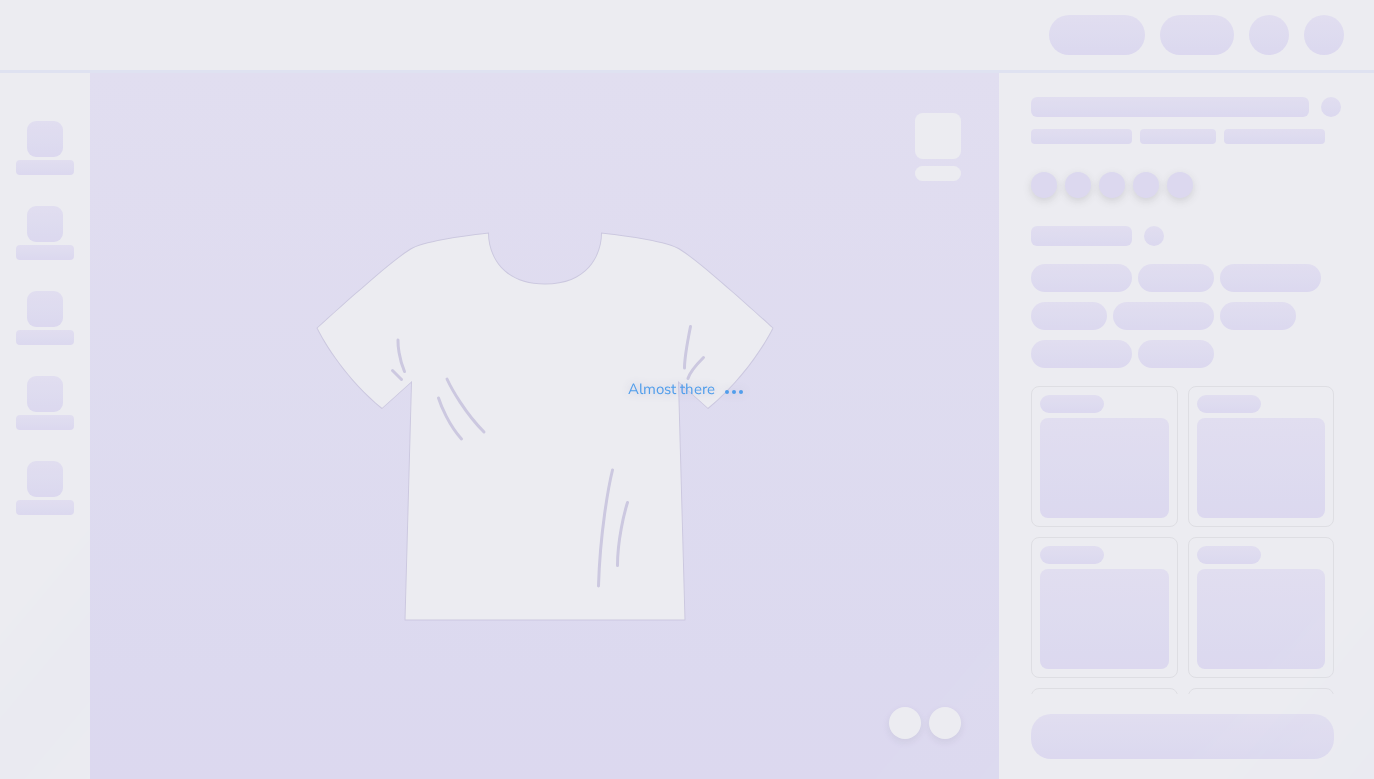 scroll, scrollTop: 0, scrollLeft: 0, axis: both 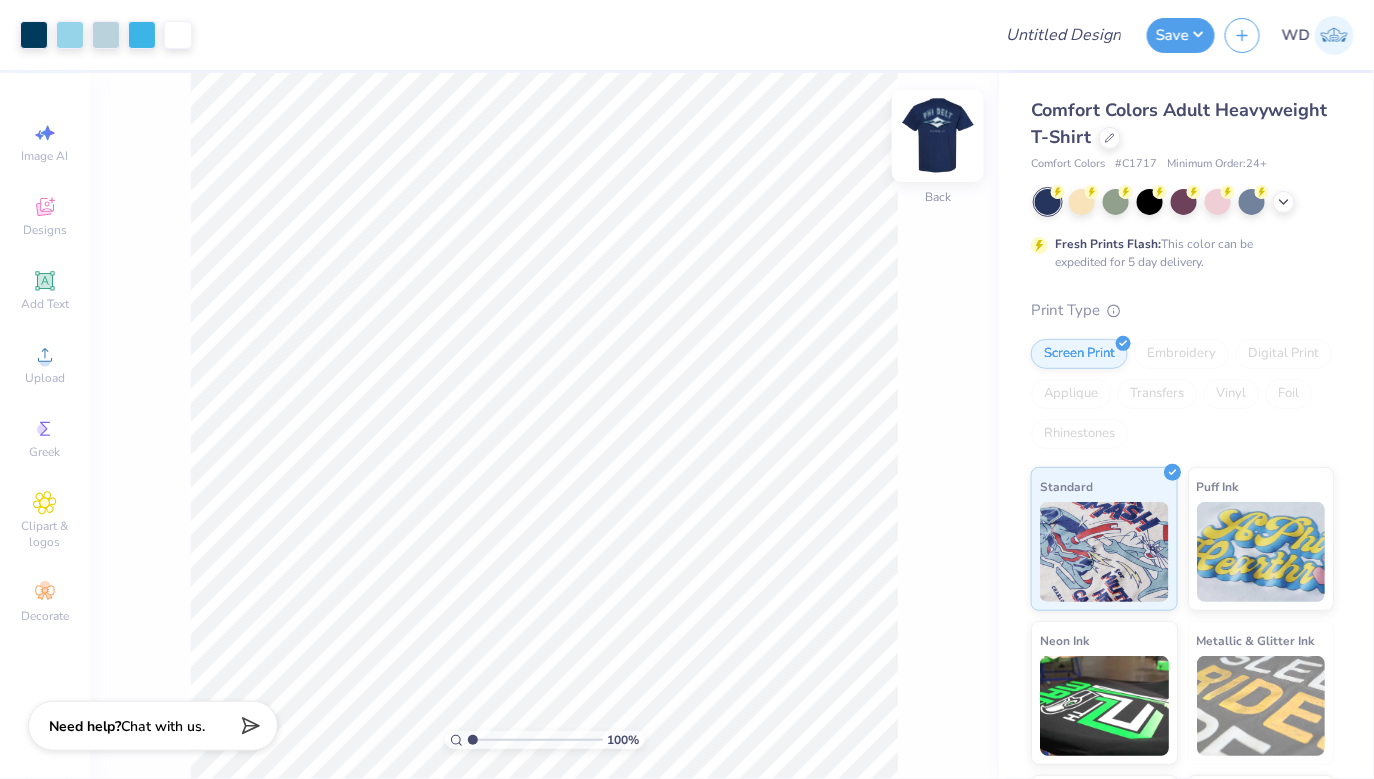 click at bounding box center [938, 136] 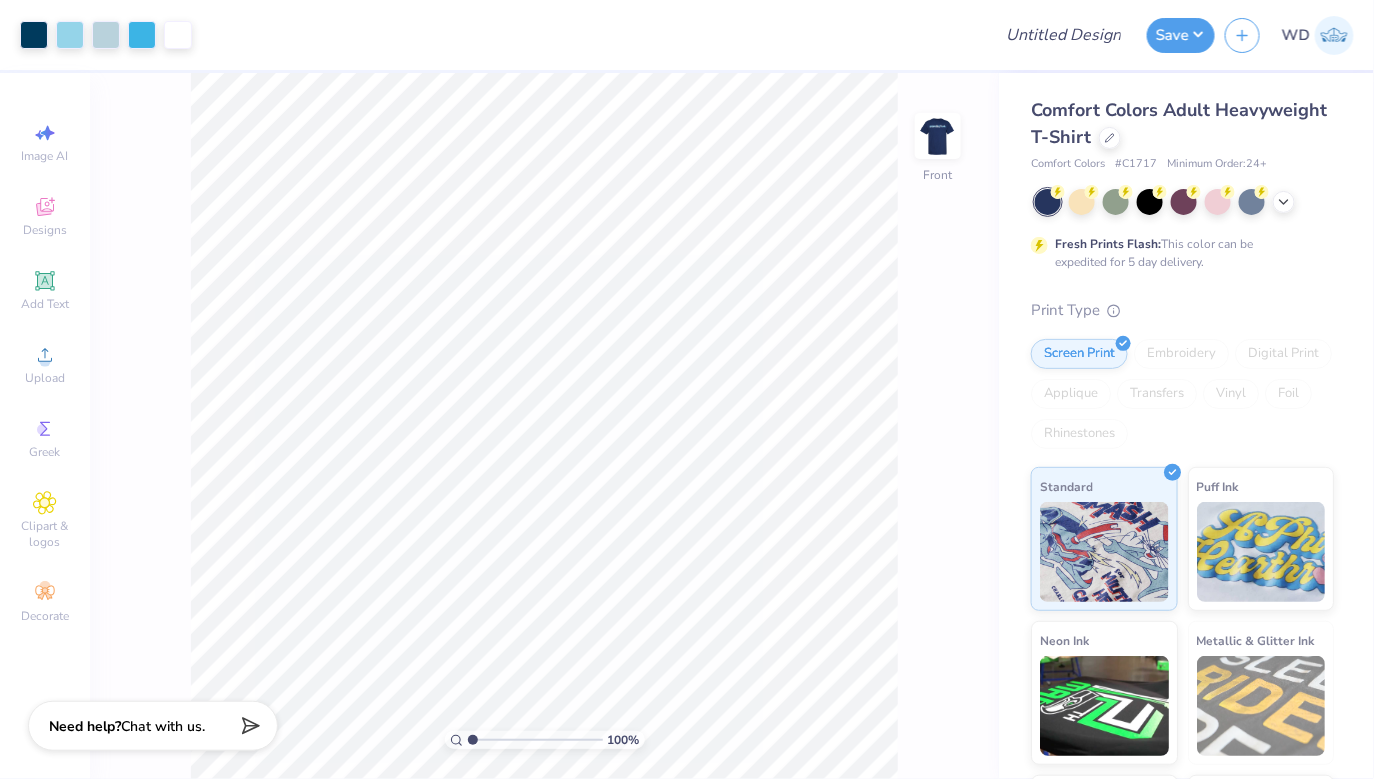 click at bounding box center (938, 136) 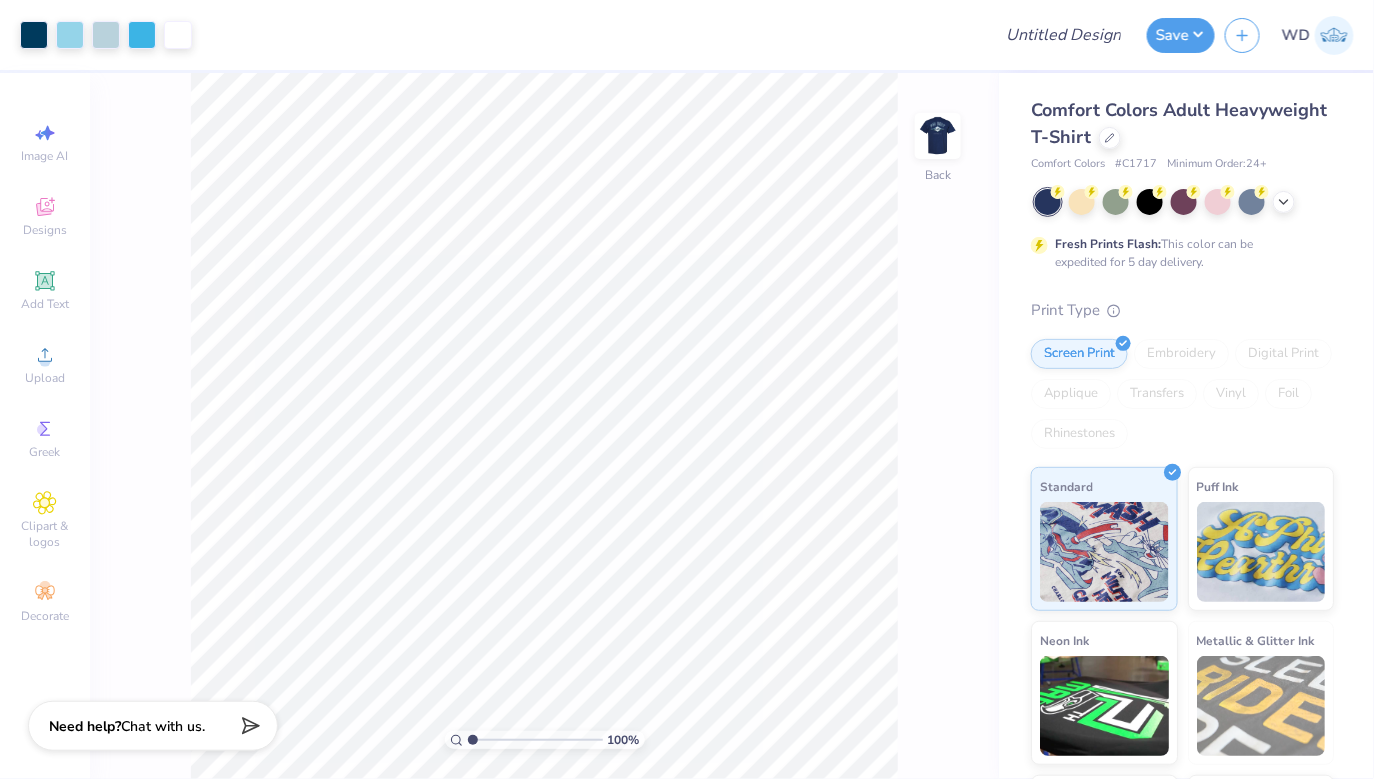 click at bounding box center [938, 136] 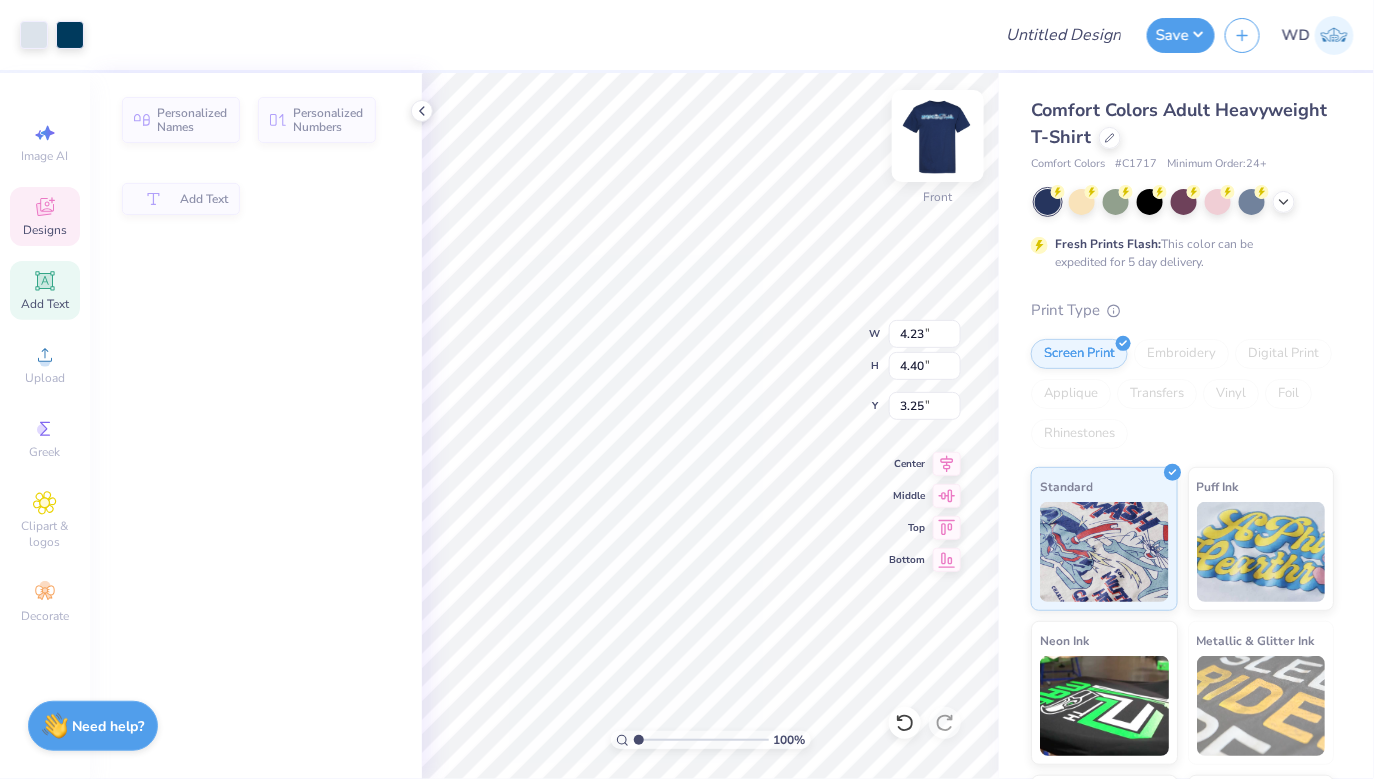 type on "4.23" 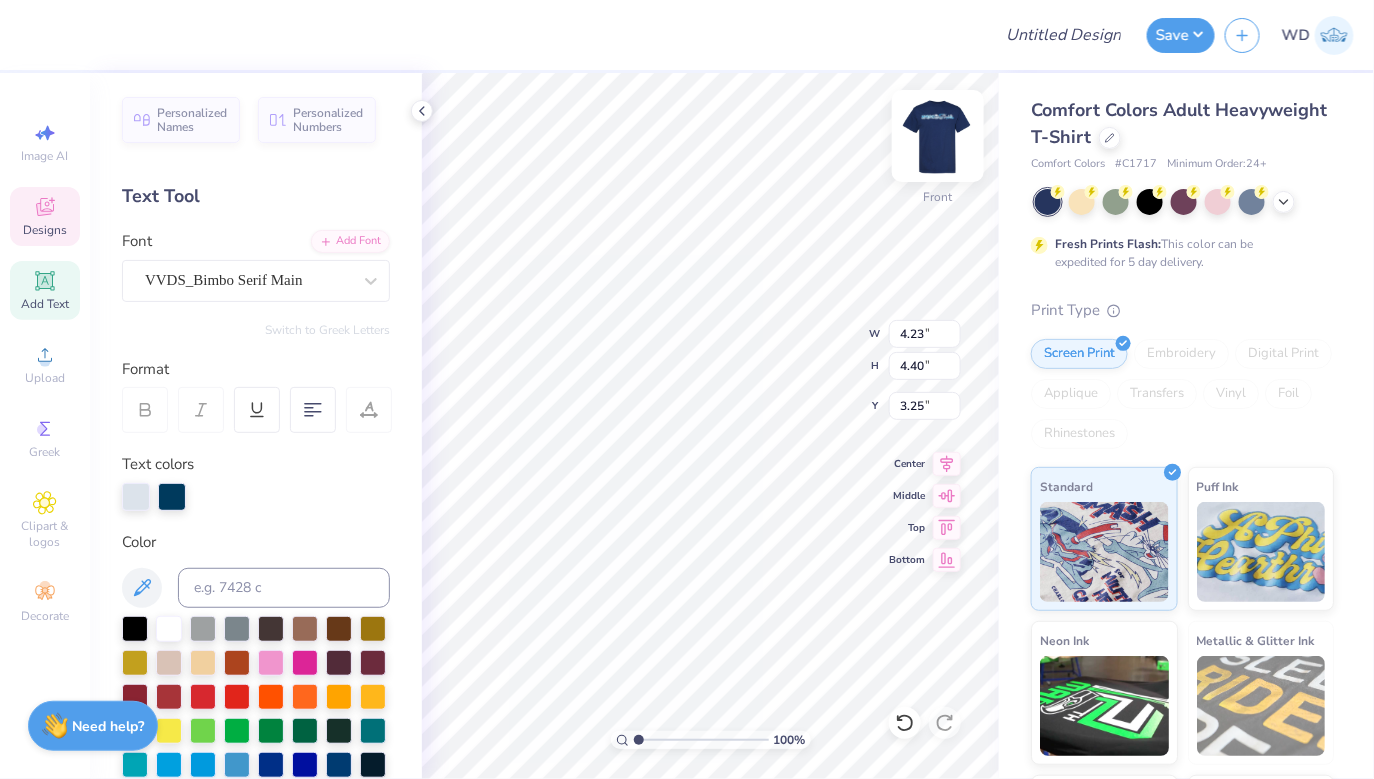 type on "3.26" 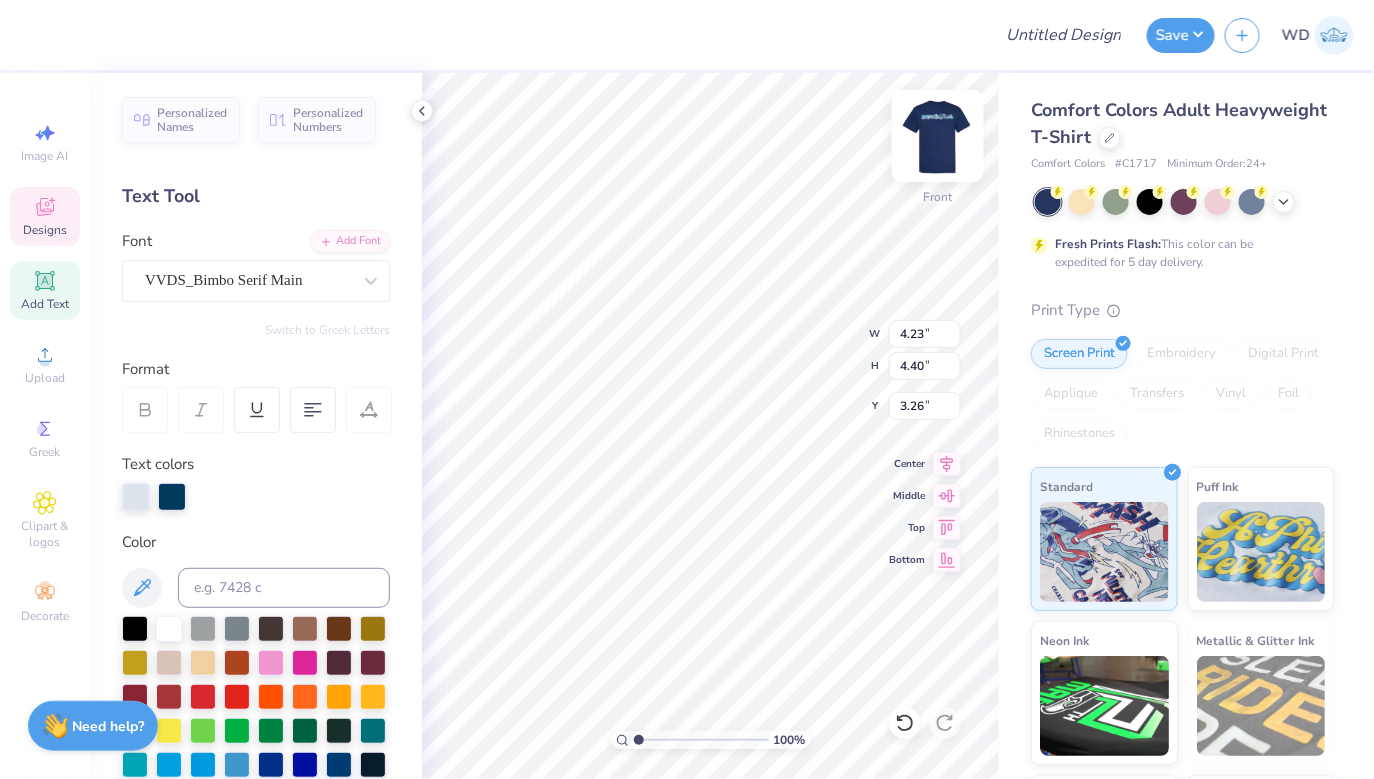 type on "Sigma" 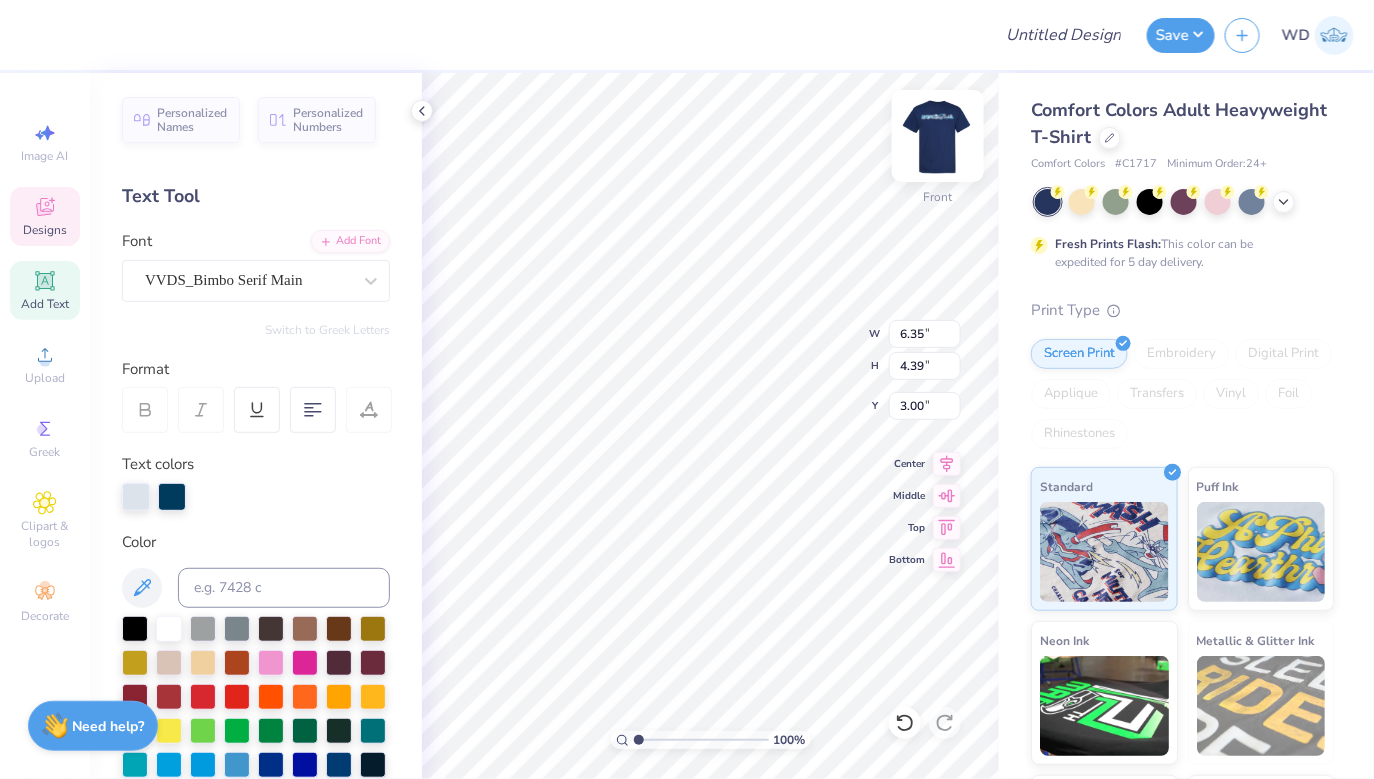 type on "Chi" 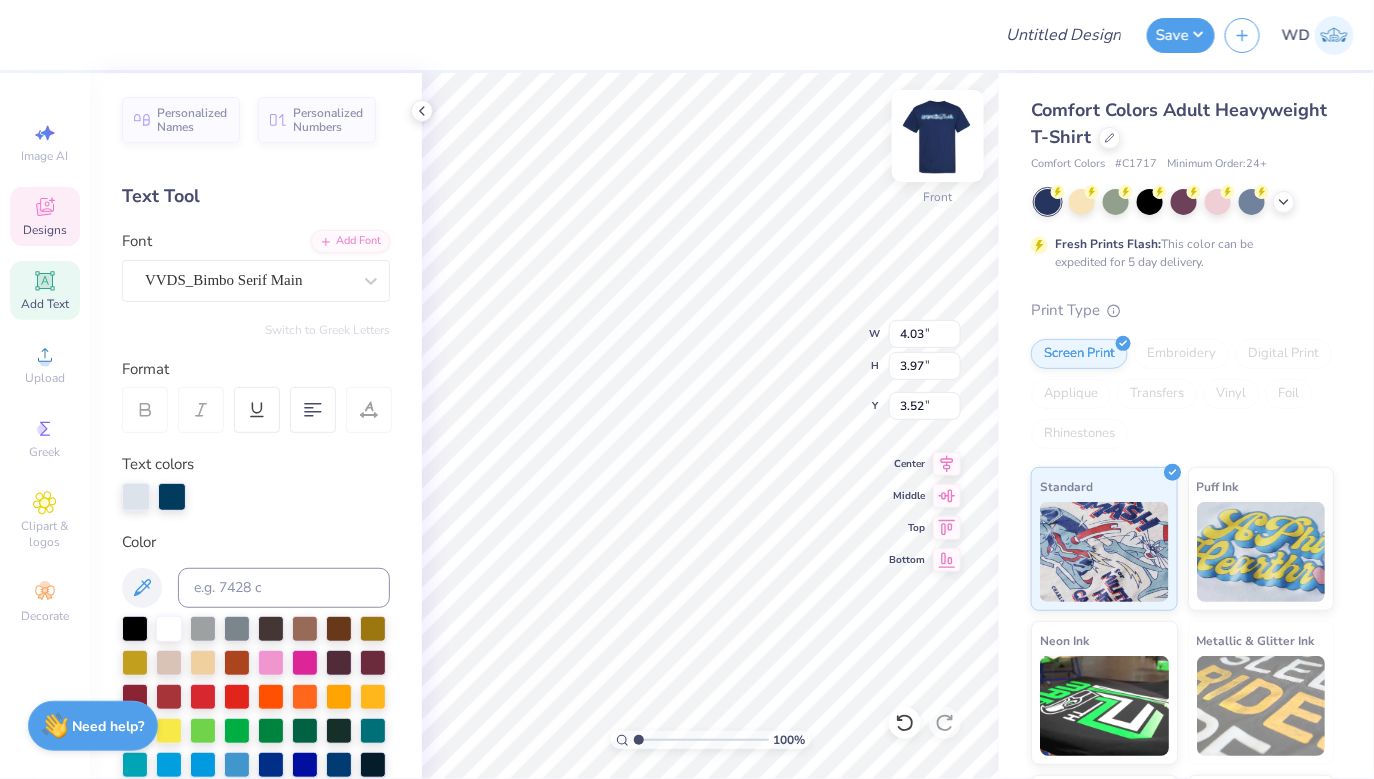 type on "4.63" 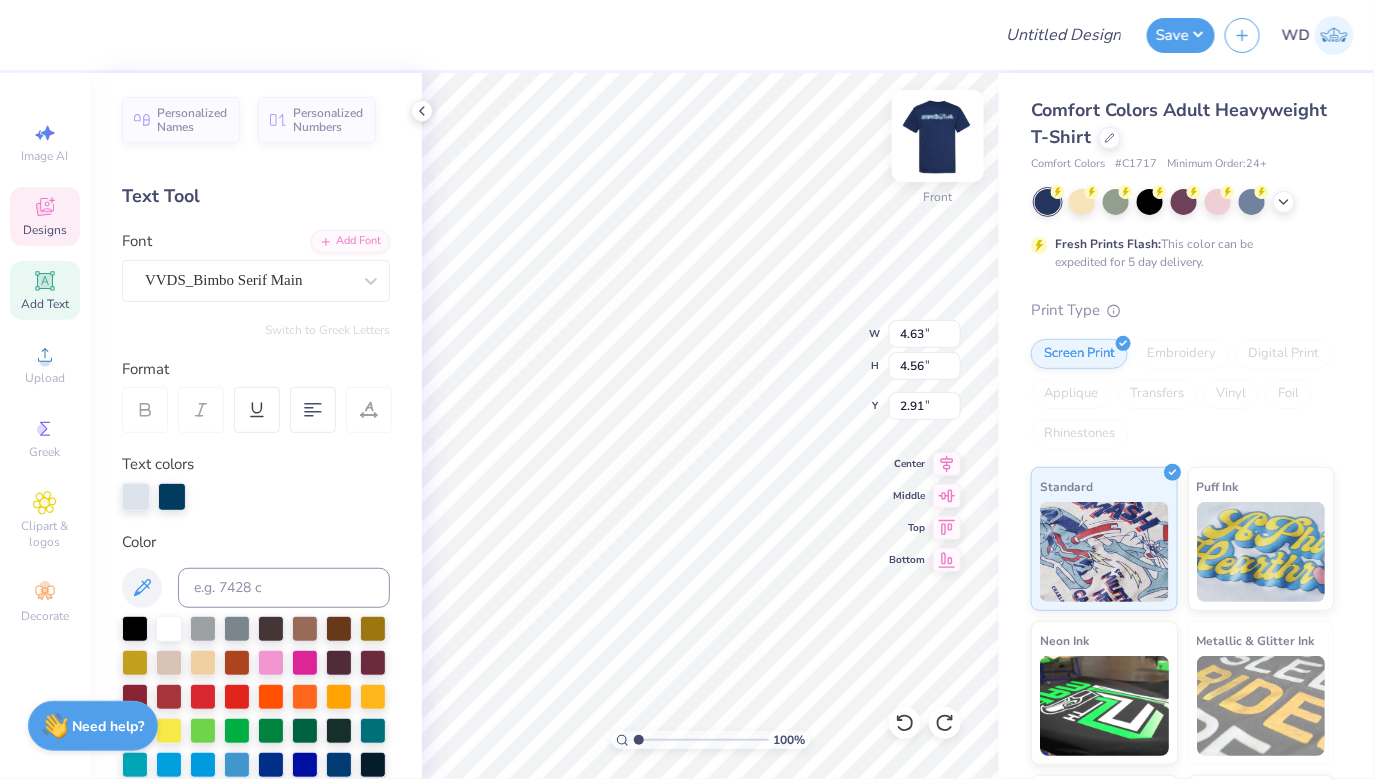 type on "4.03" 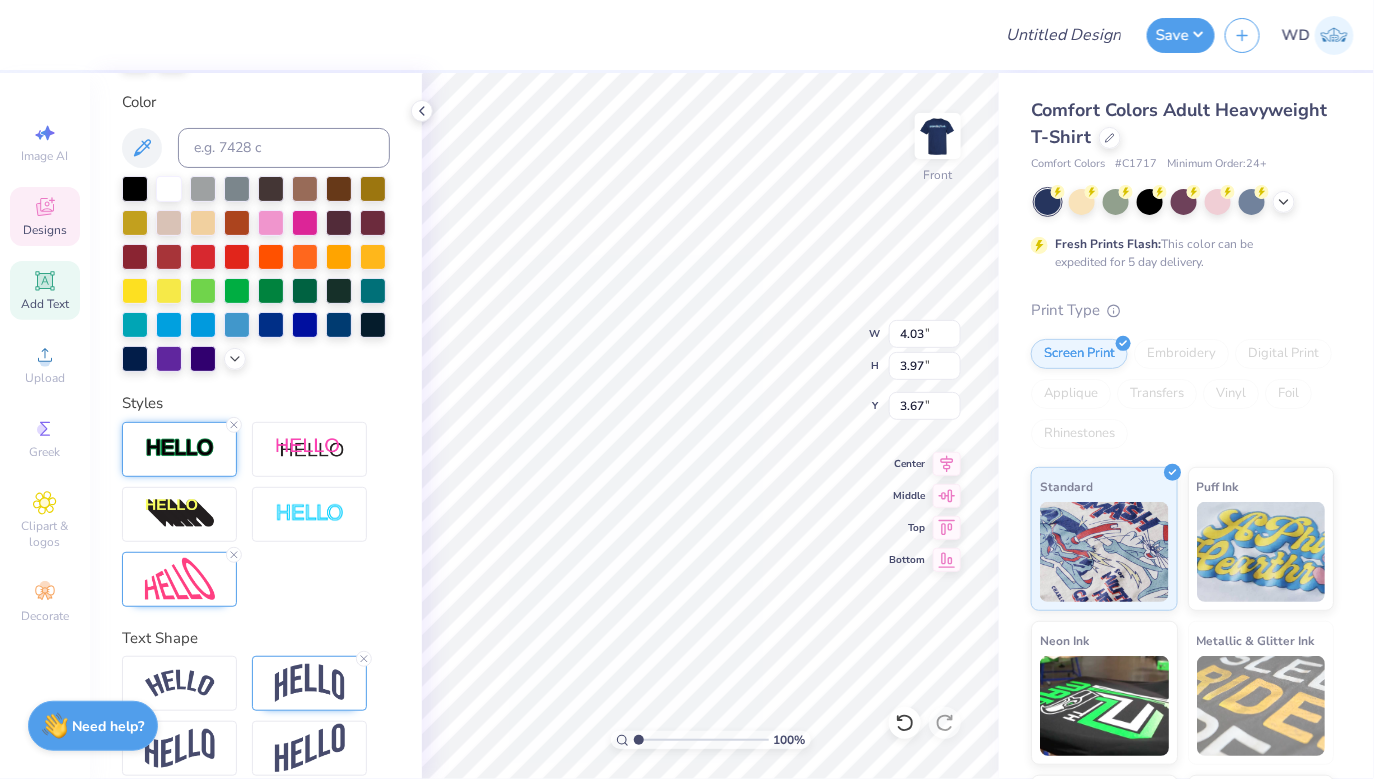 scroll, scrollTop: 460, scrollLeft: 0, axis: vertical 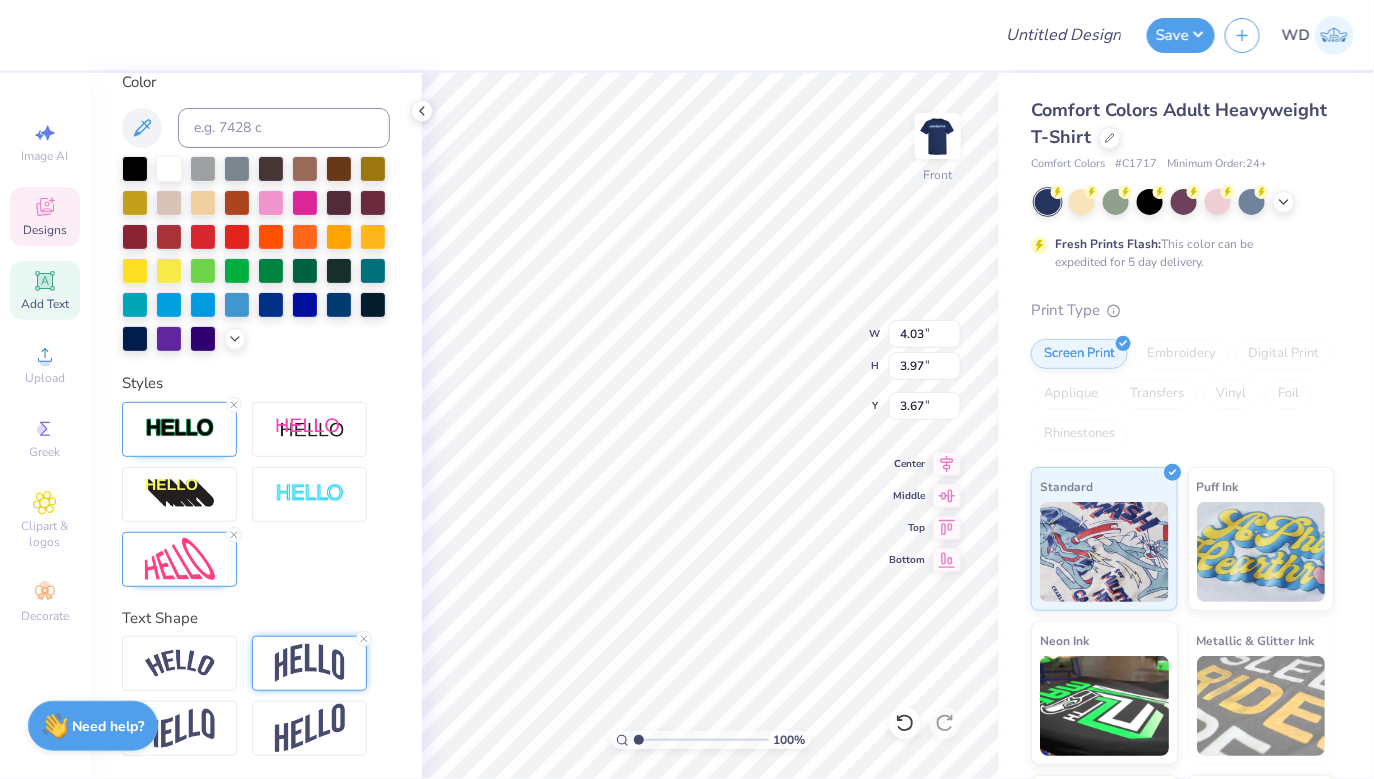 click at bounding box center [310, 663] 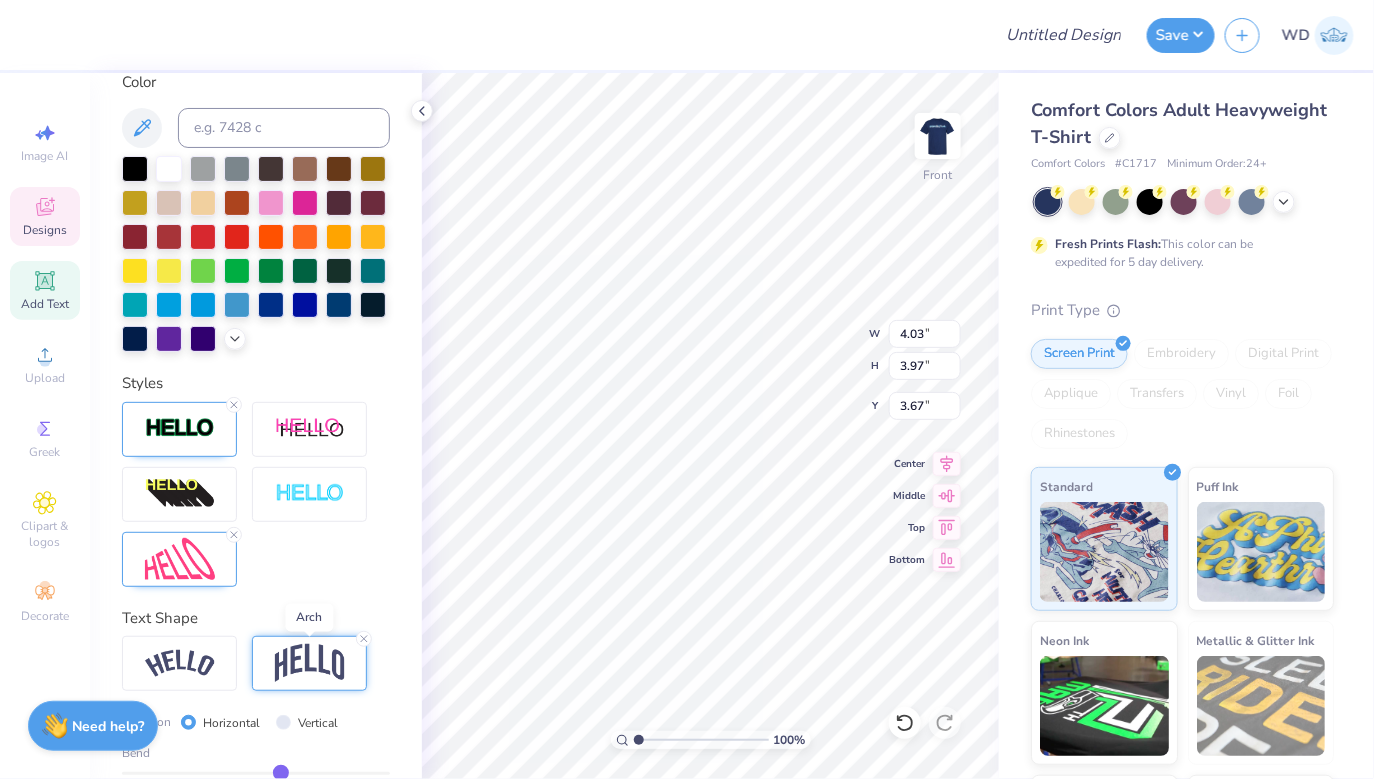 scroll, scrollTop: 576, scrollLeft: 0, axis: vertical 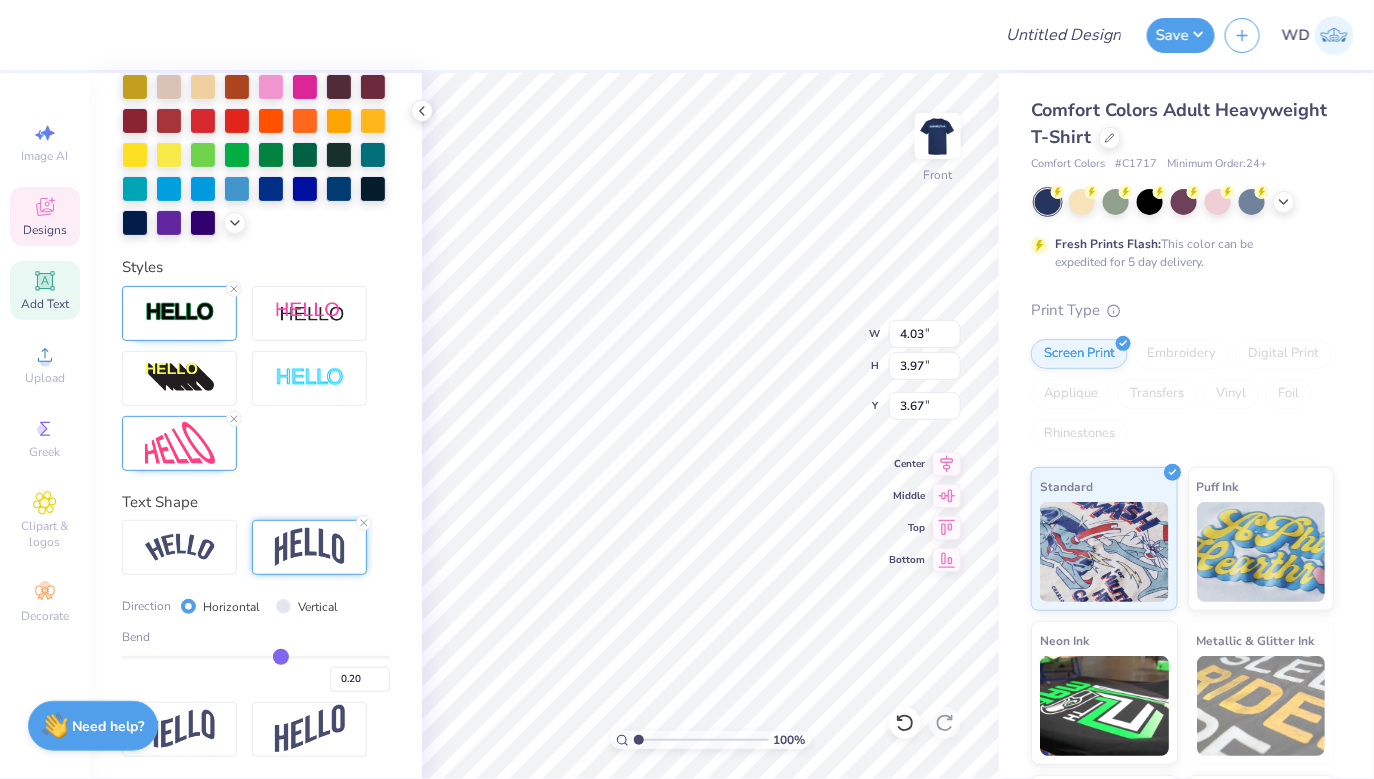 type on "0.18" 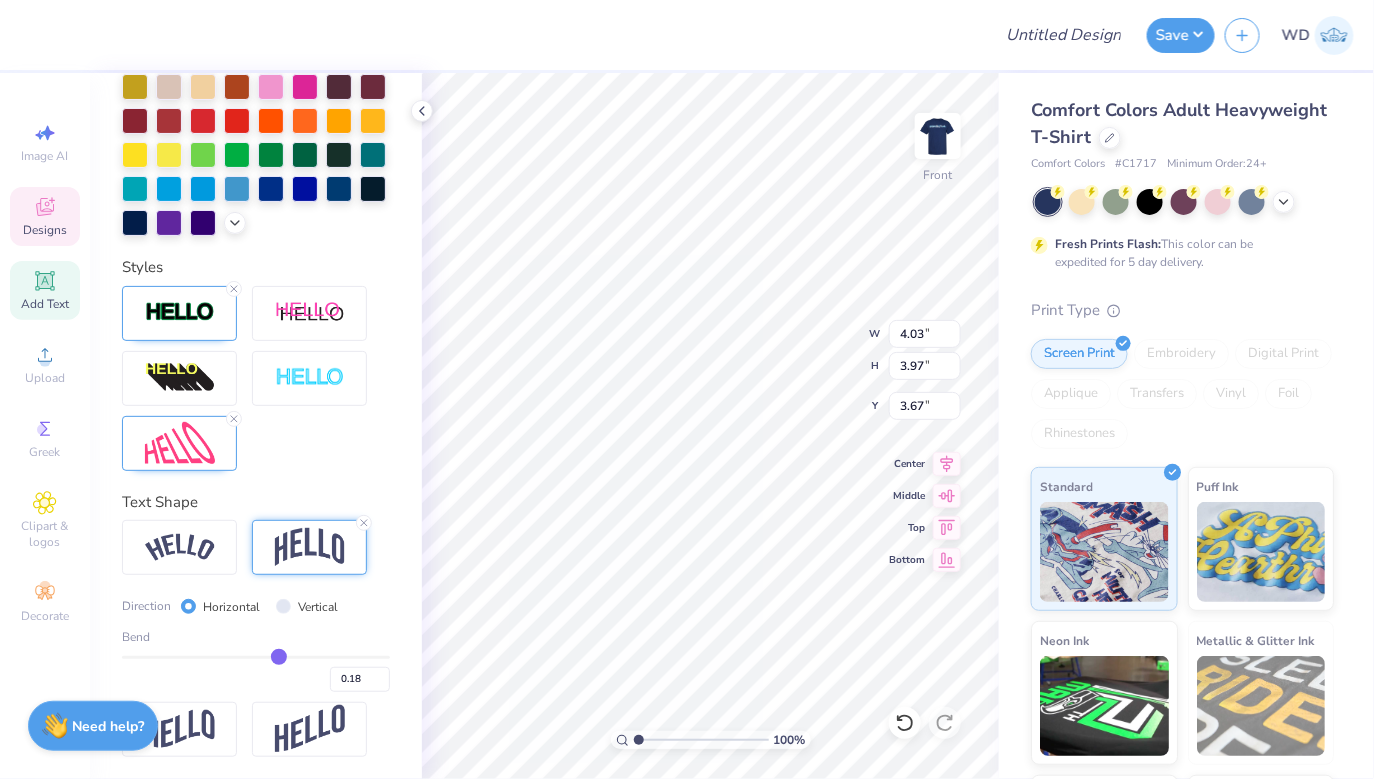 type on "0.14" 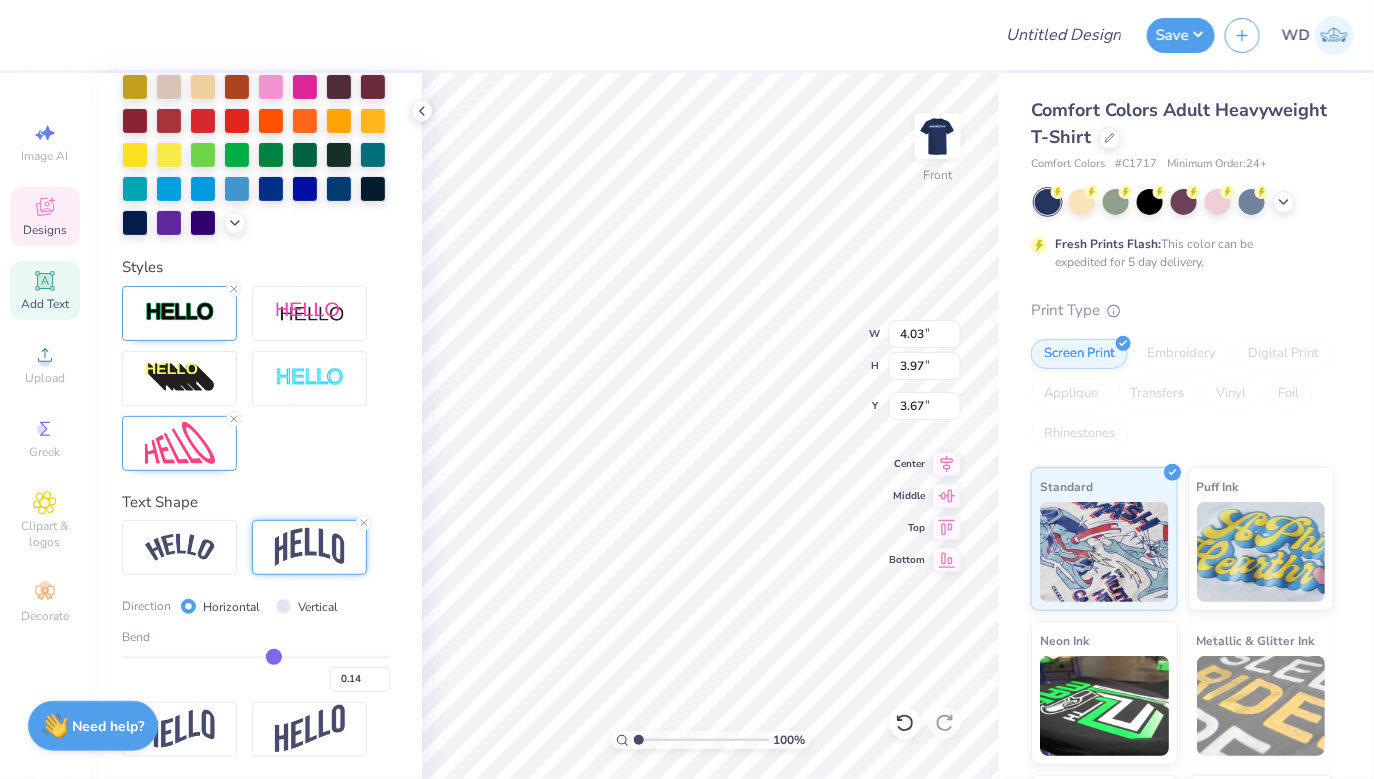 type on "0.09" 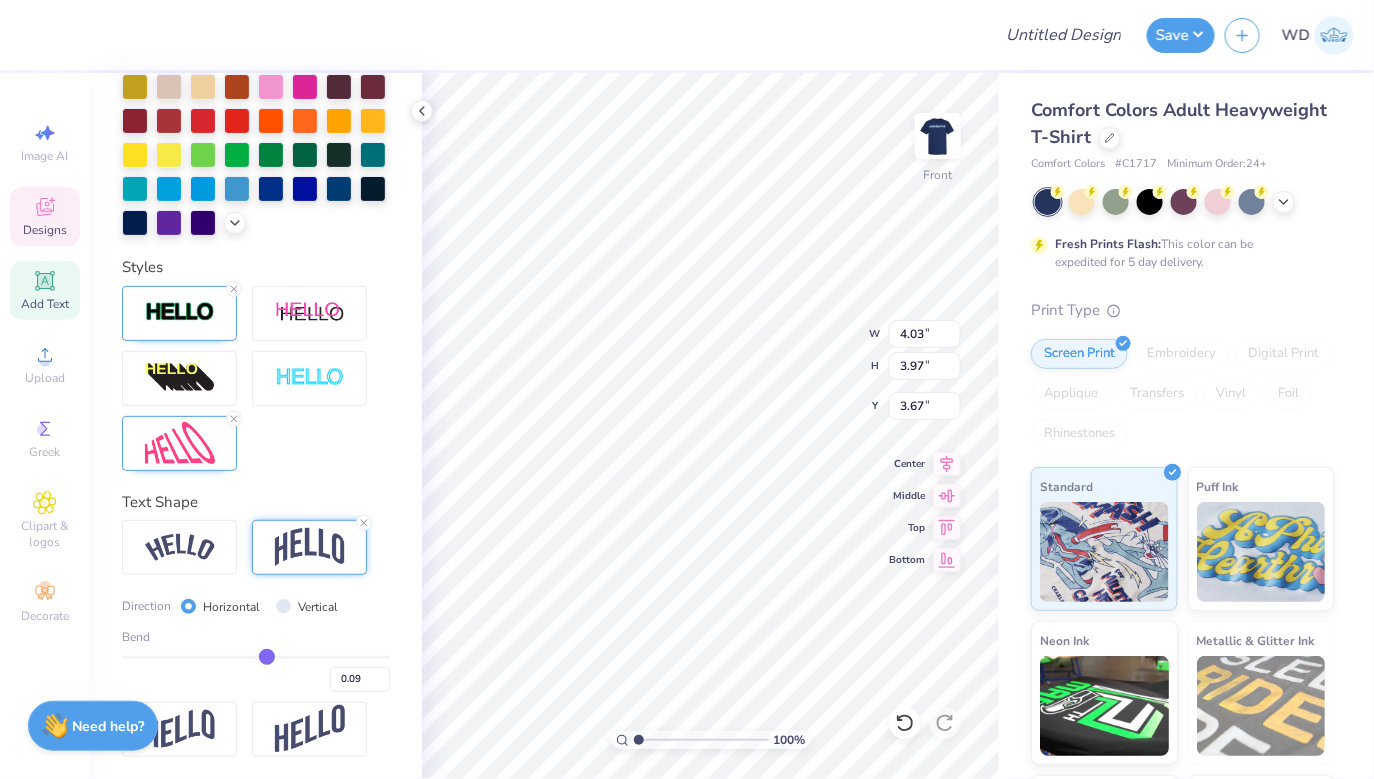 type on "0.05" 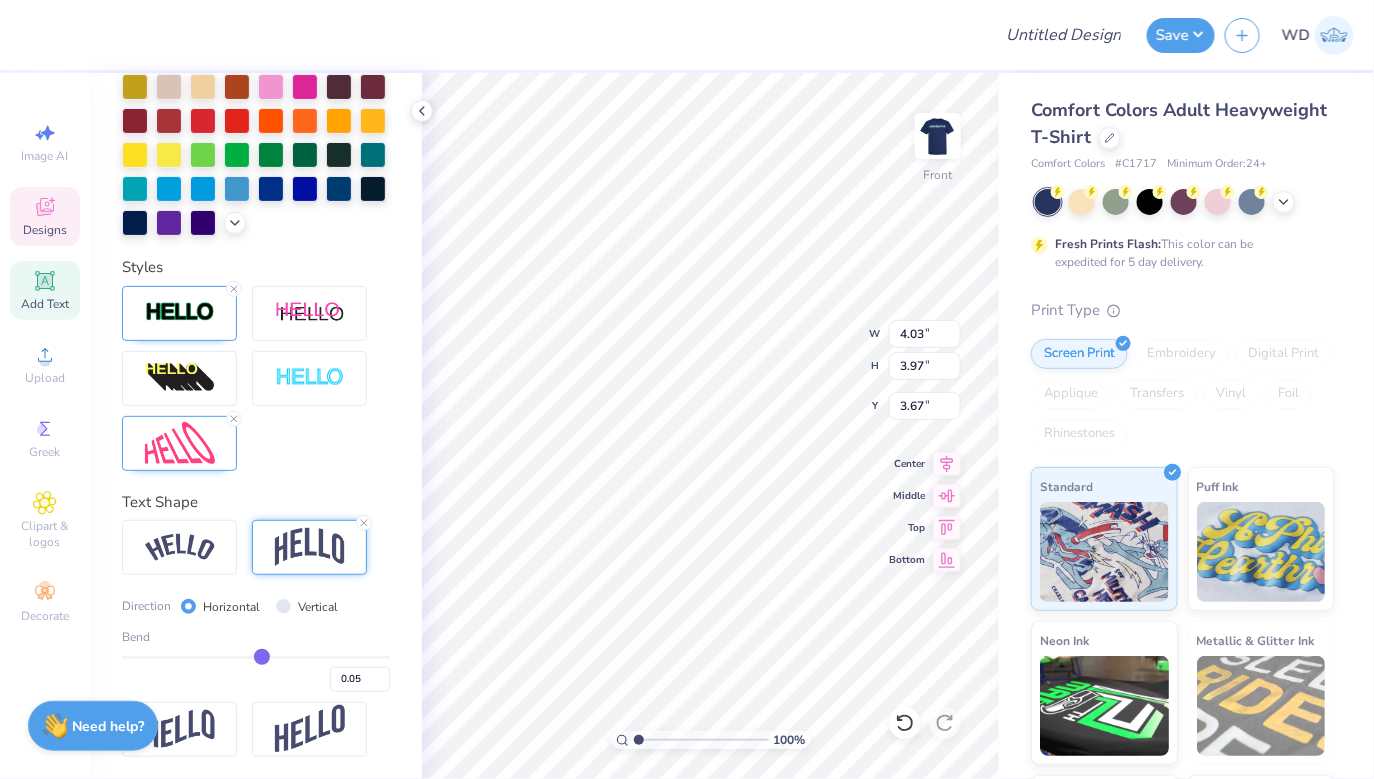 type on "0.02" 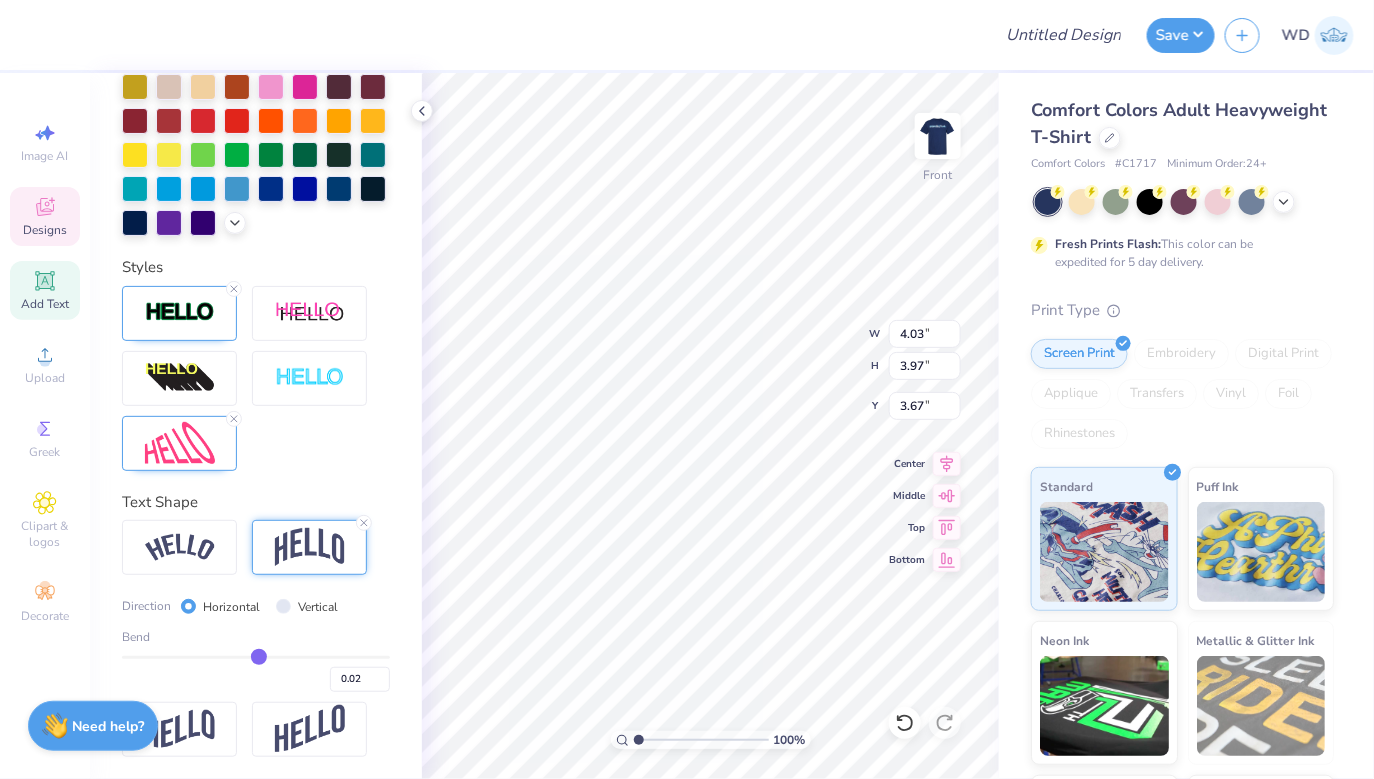 type on "0.01" 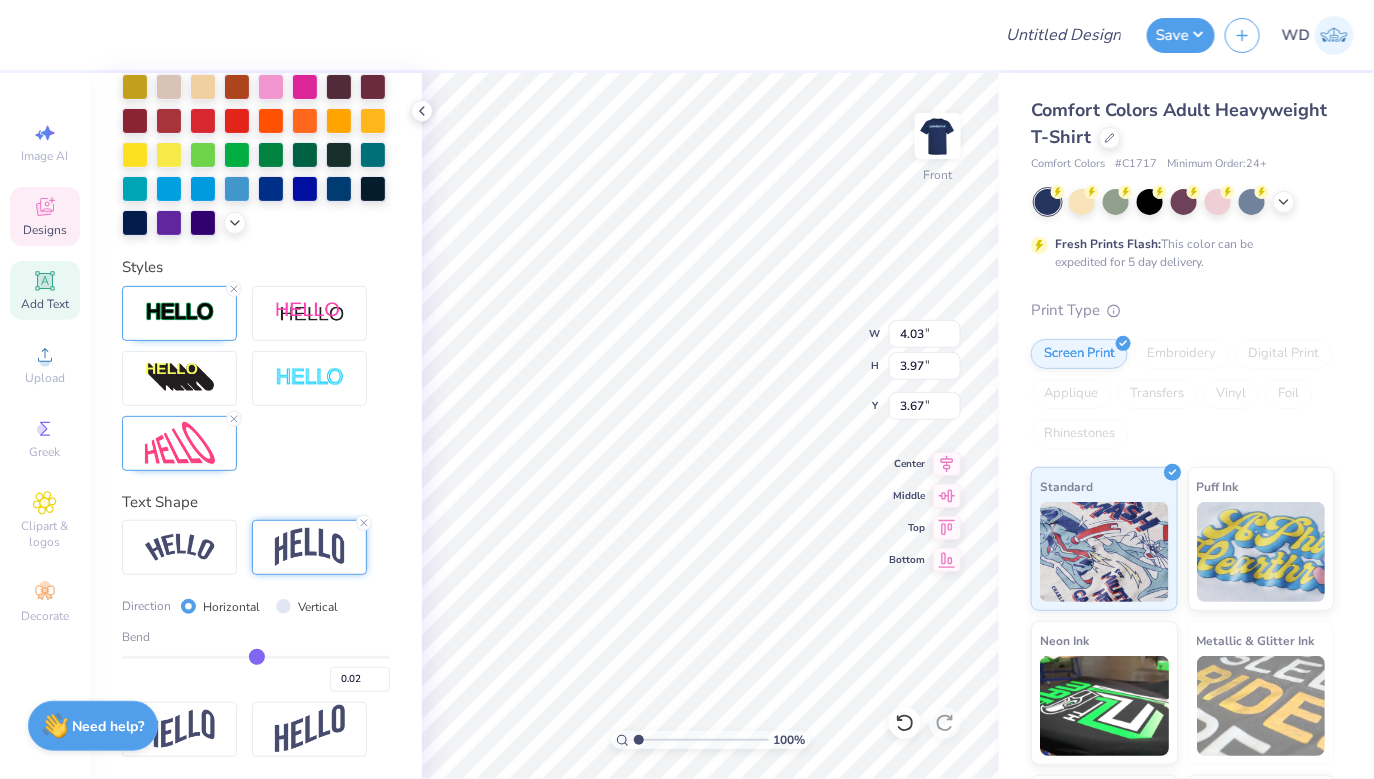 type on "0.01" 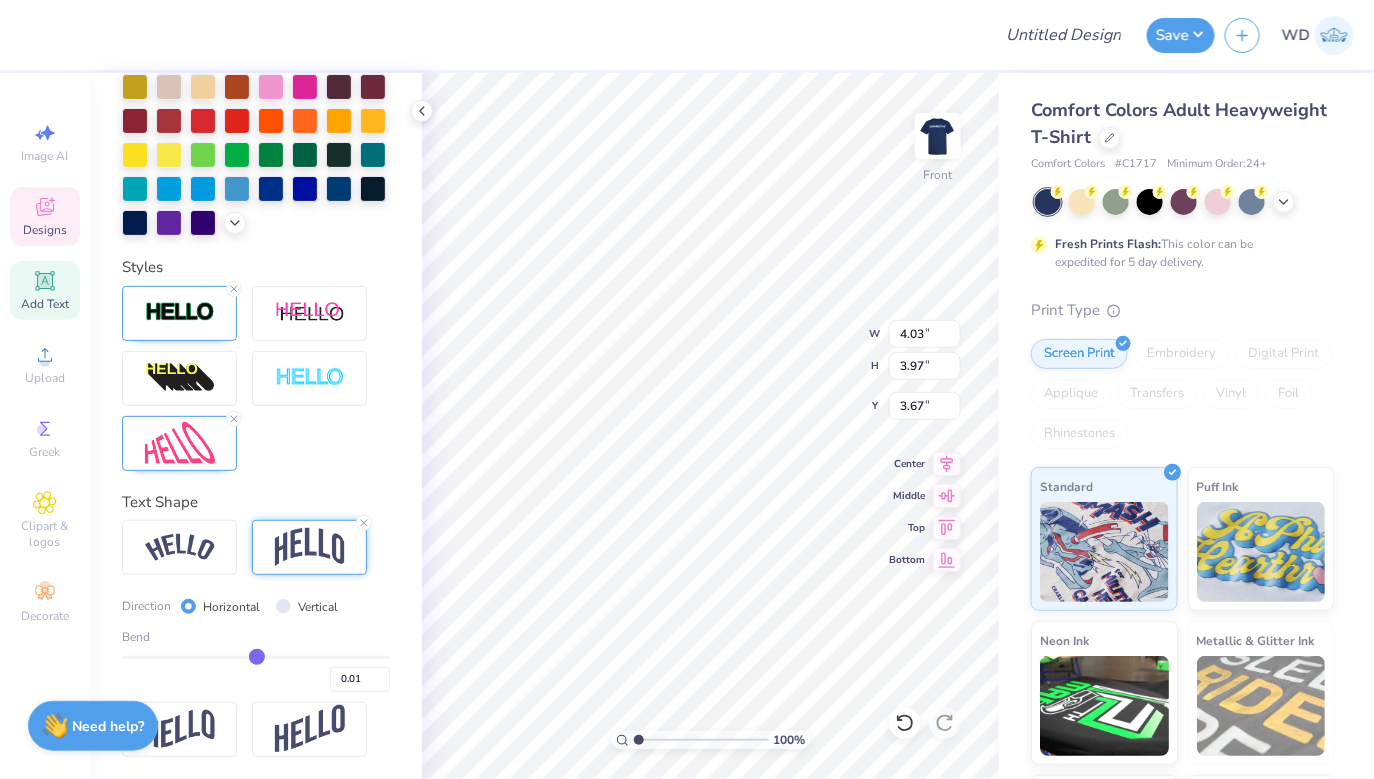 type on "0" 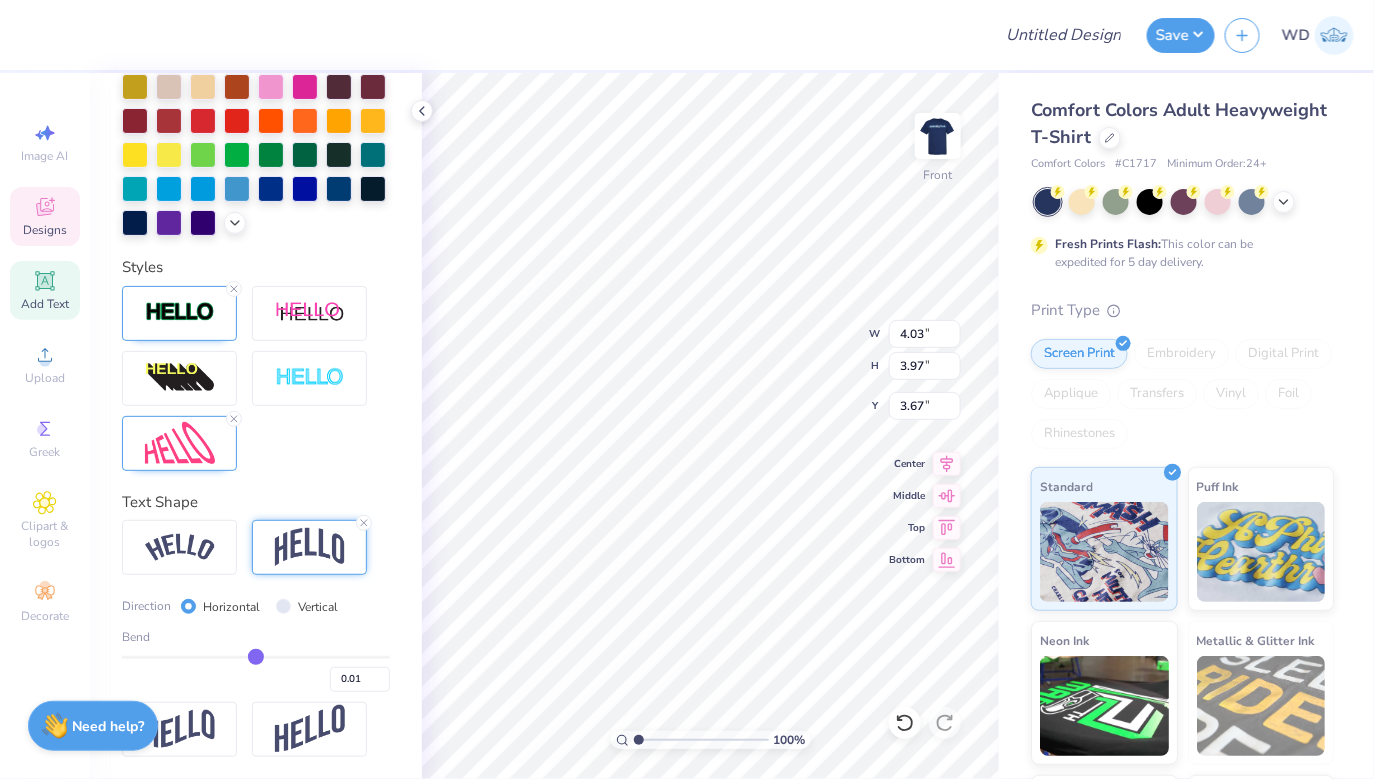 type on "0.00" 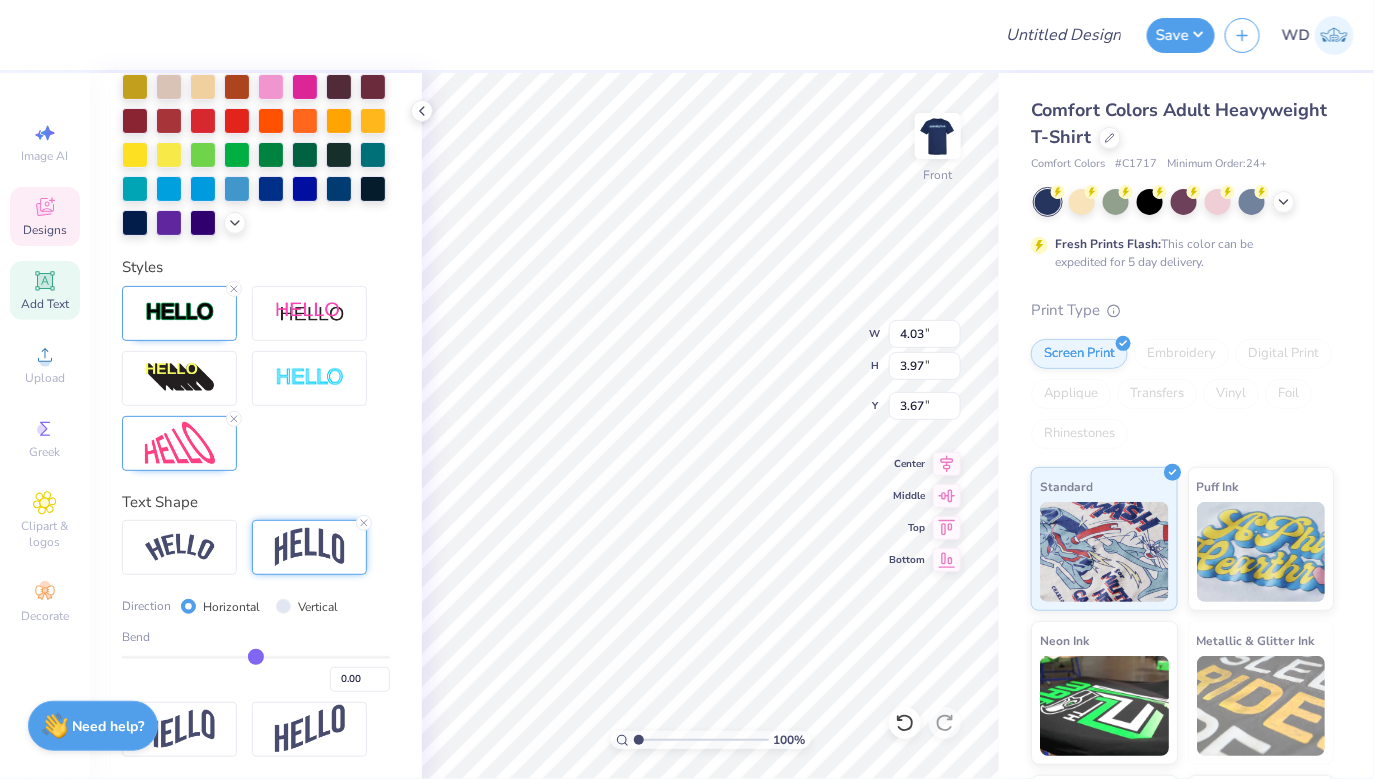 type on "-0.01" 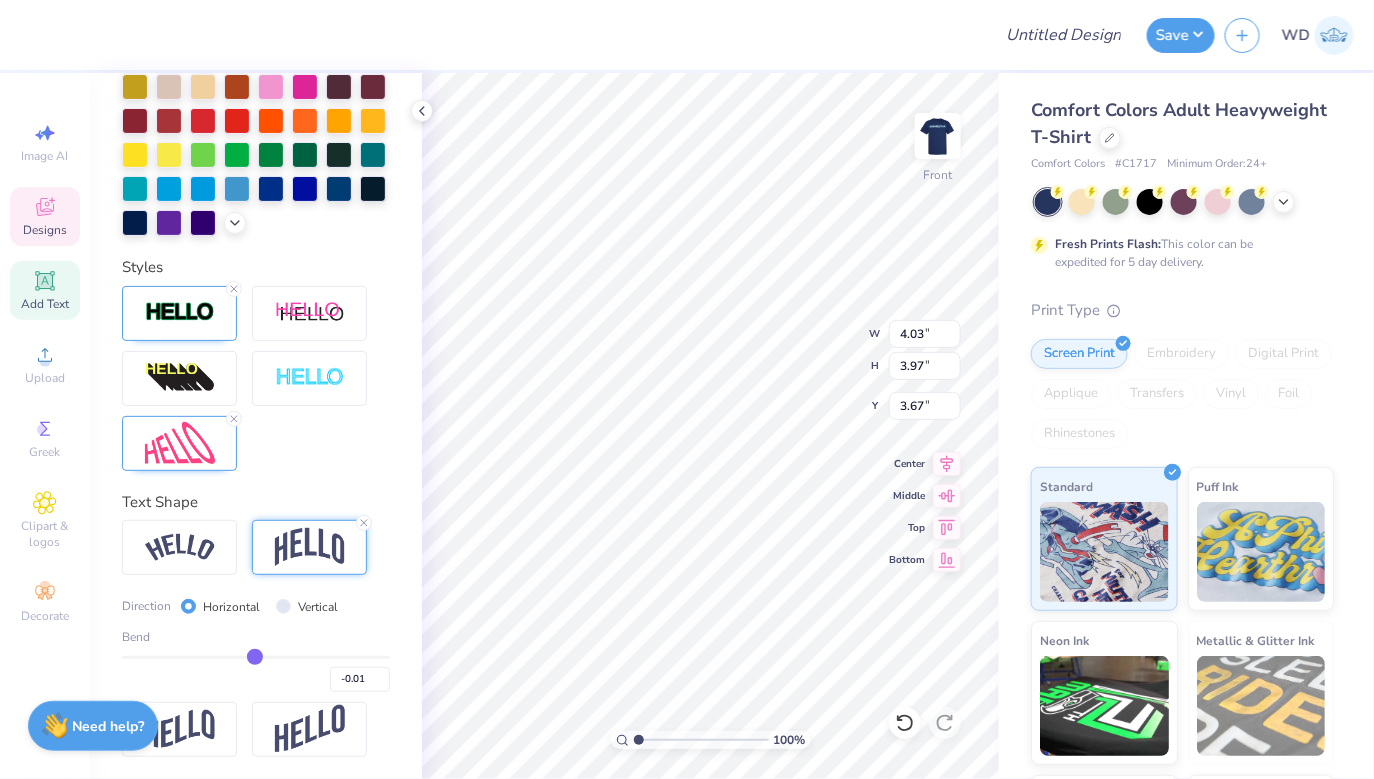 type on "-0.02" 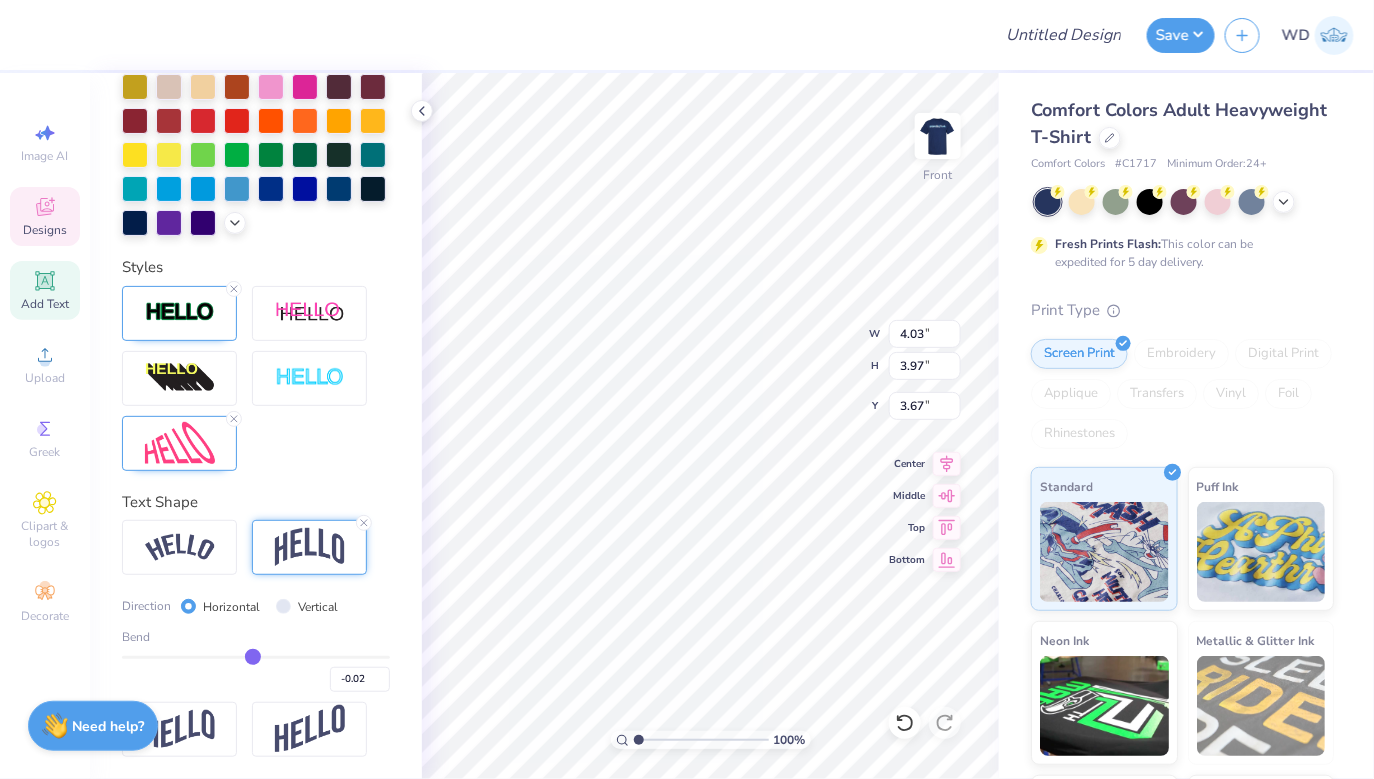 type on "-0.05" 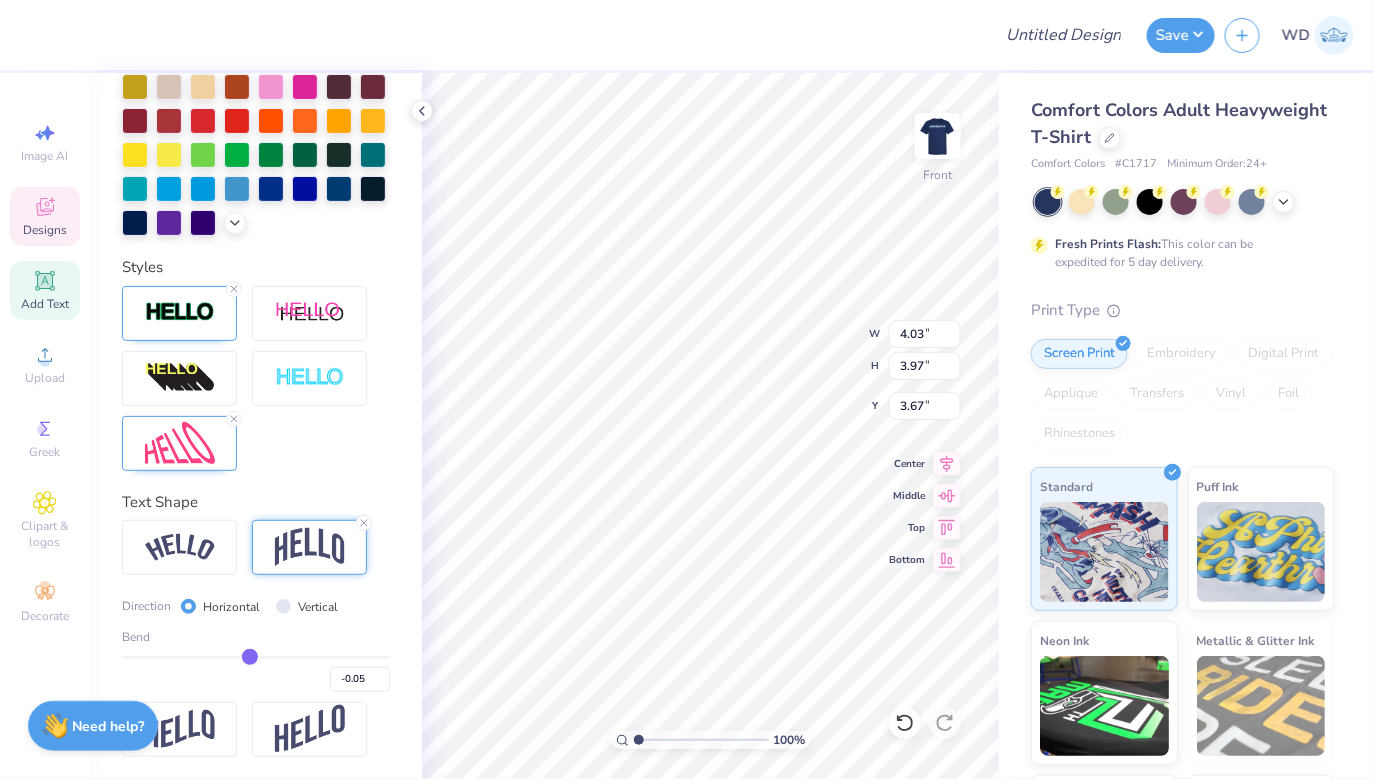type on "-0.06" 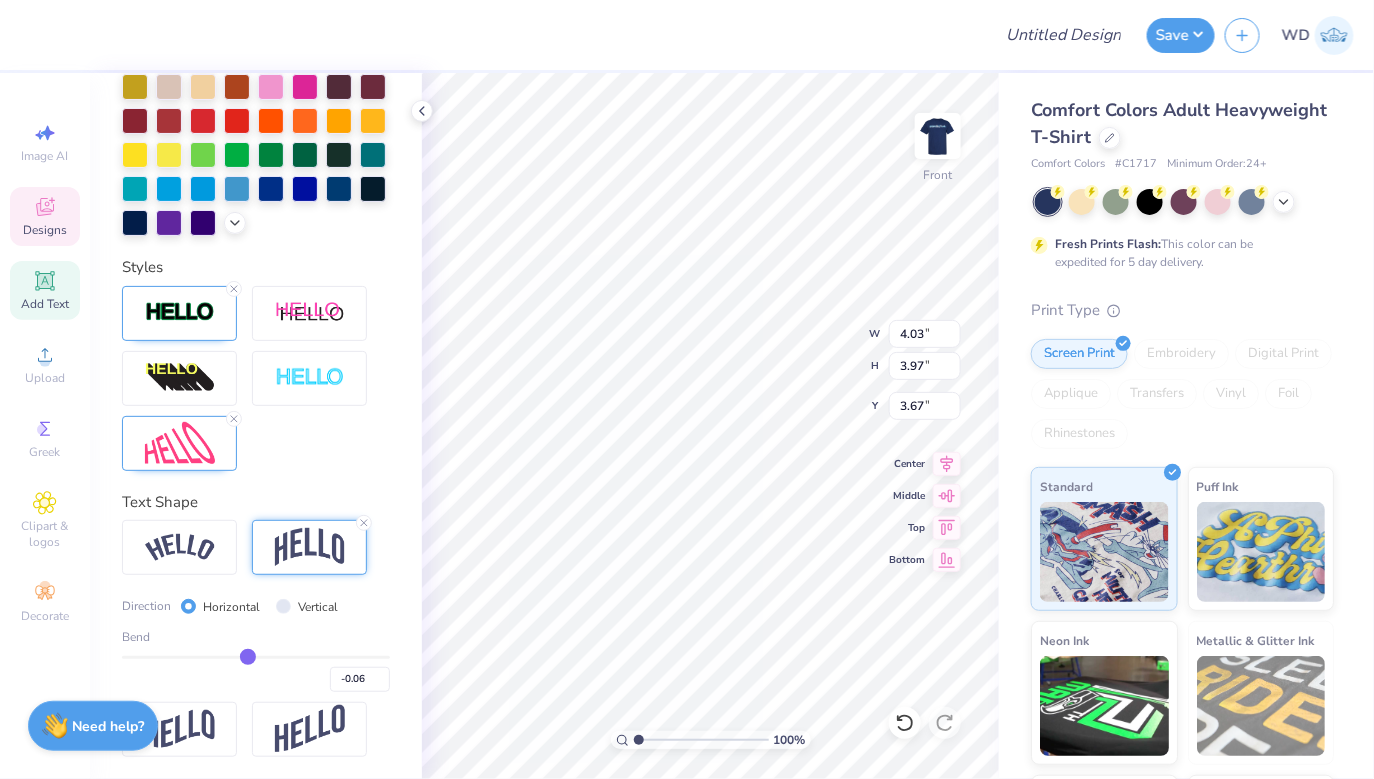 type on "-0.08" 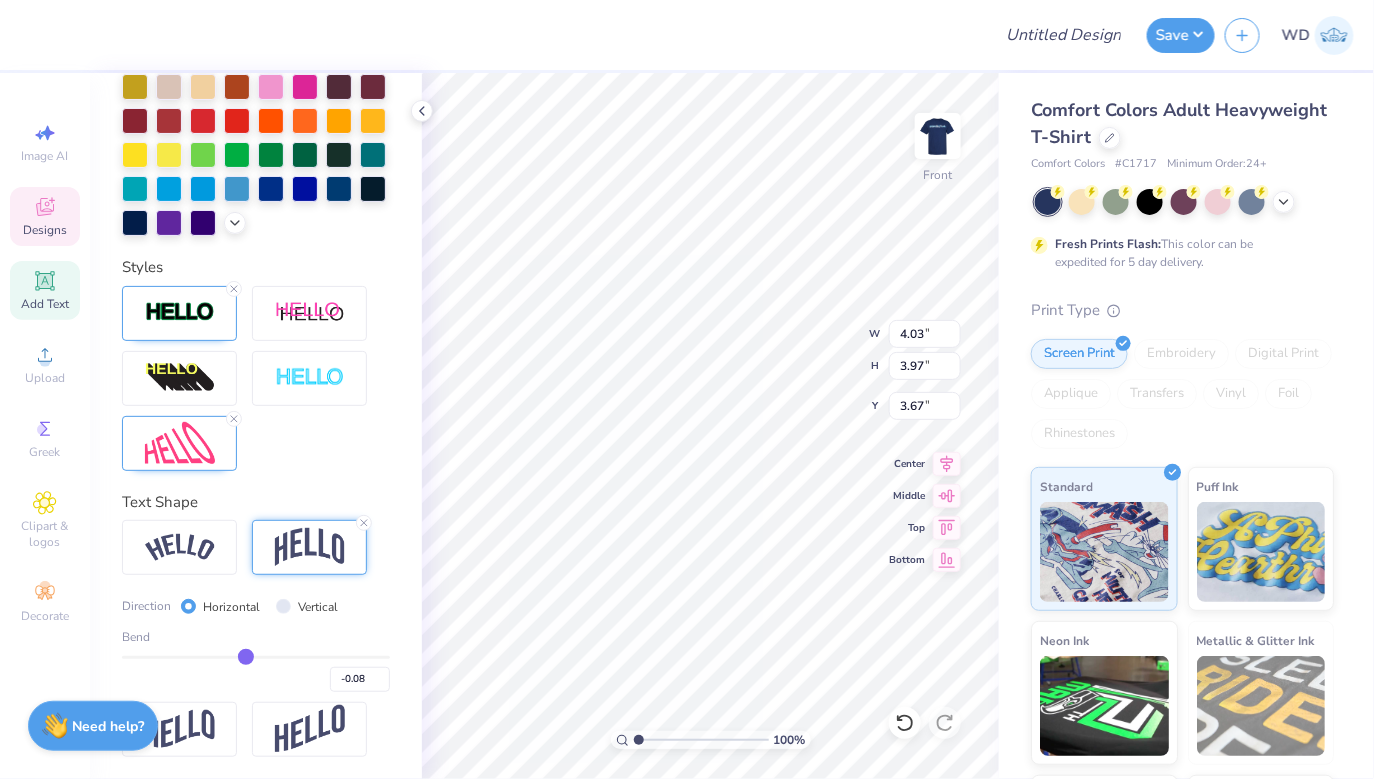 type on "-0.1" 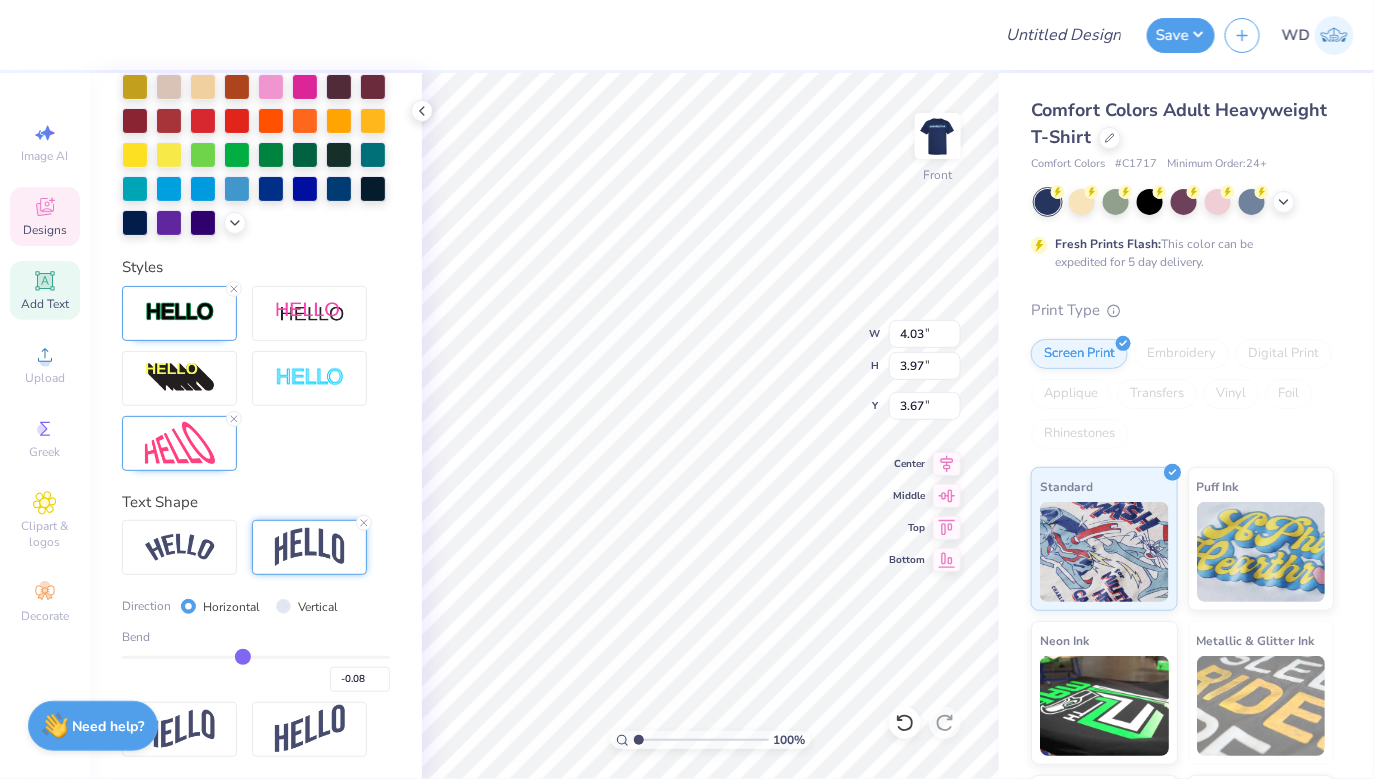 type on "-0.10" 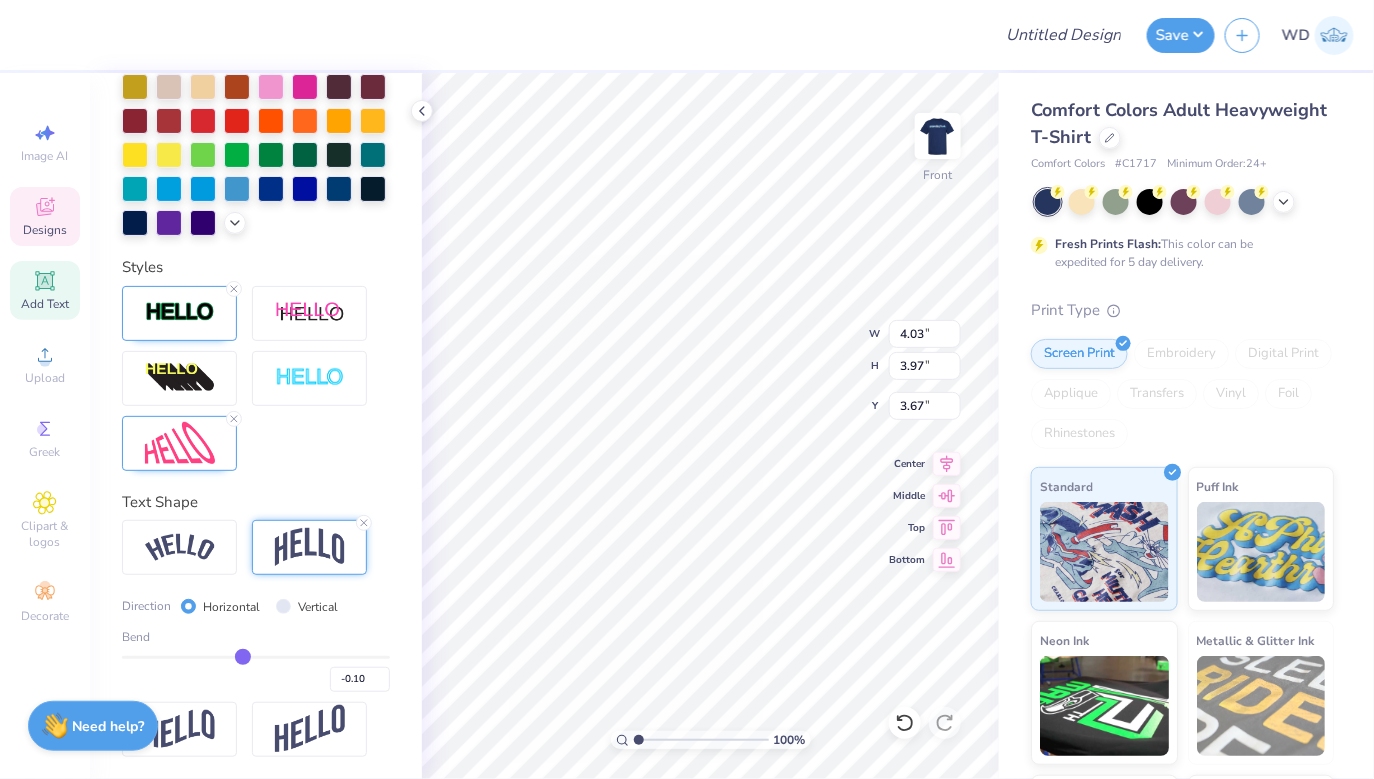 type on "-0.11" 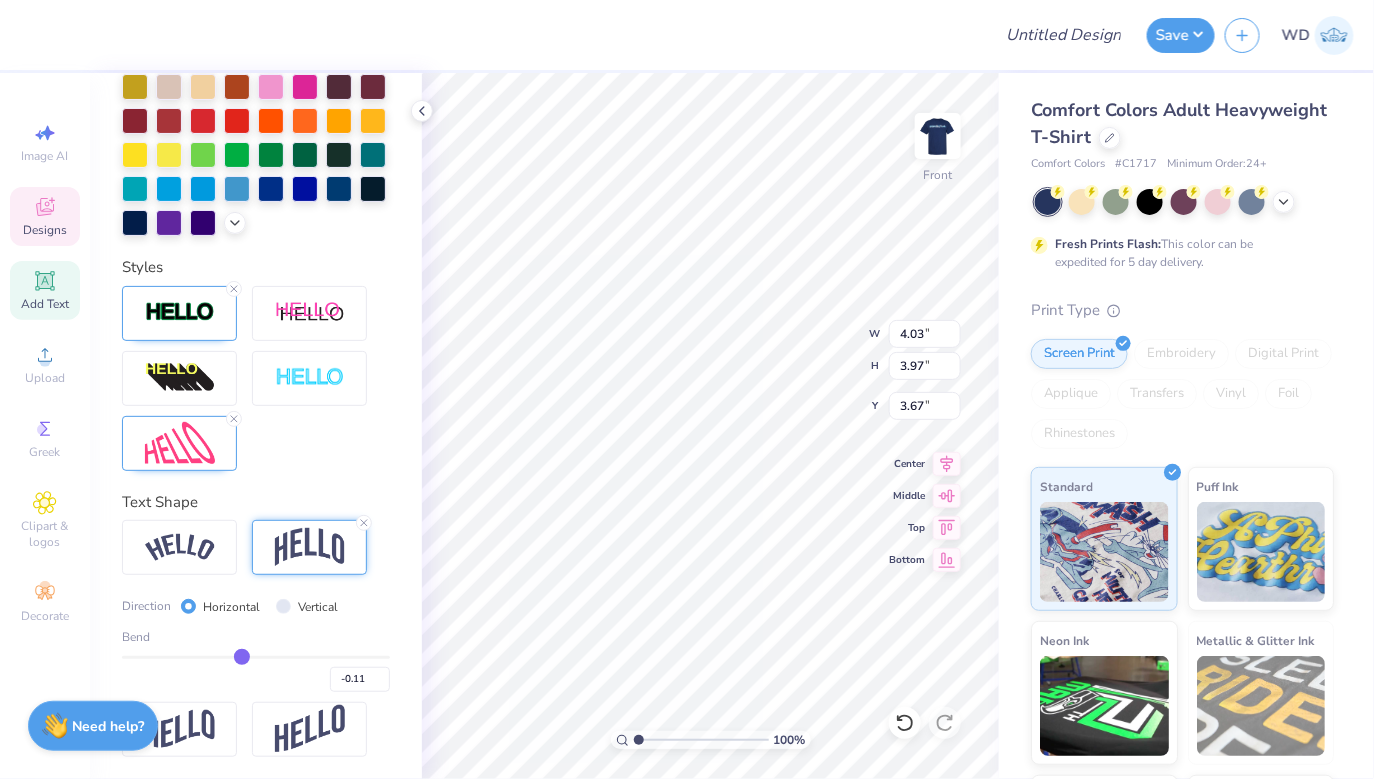 type on "-0.12" 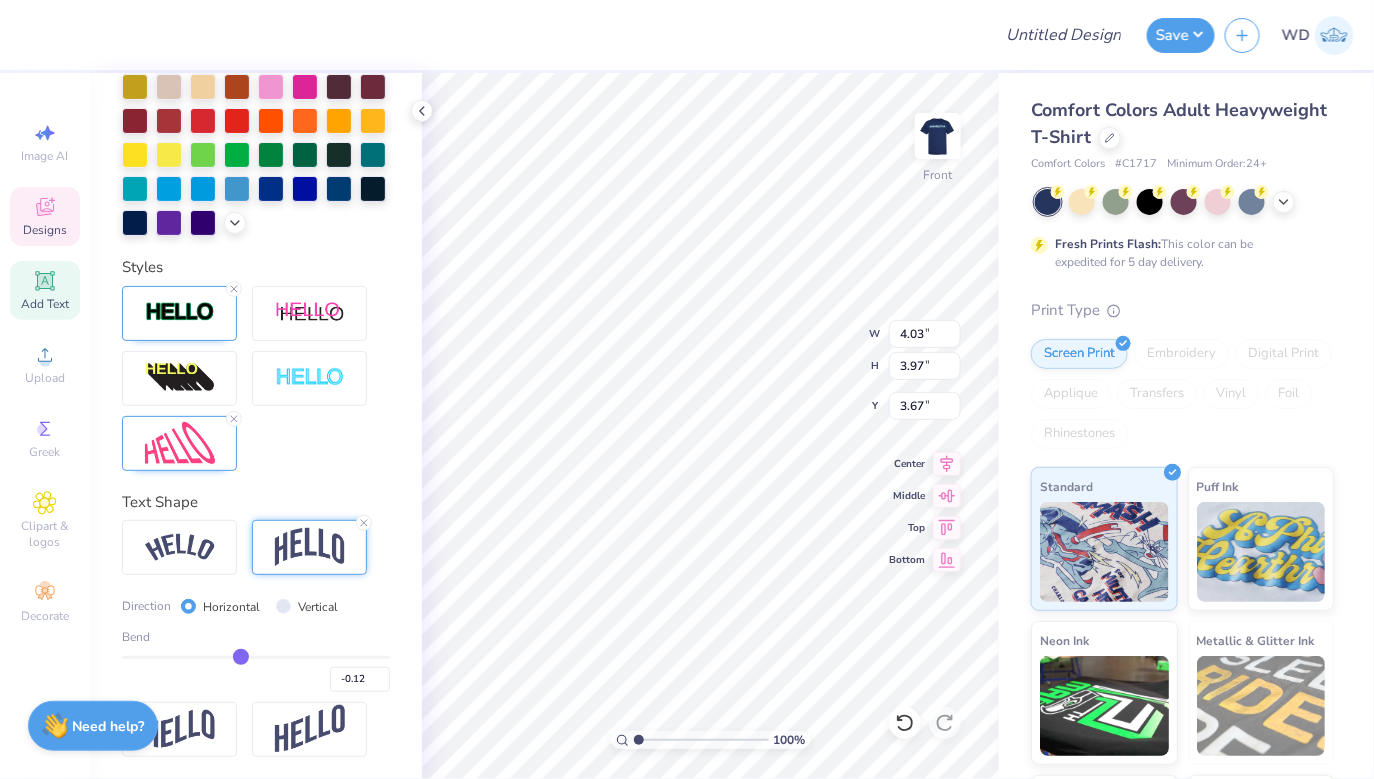 type on "-0.13" 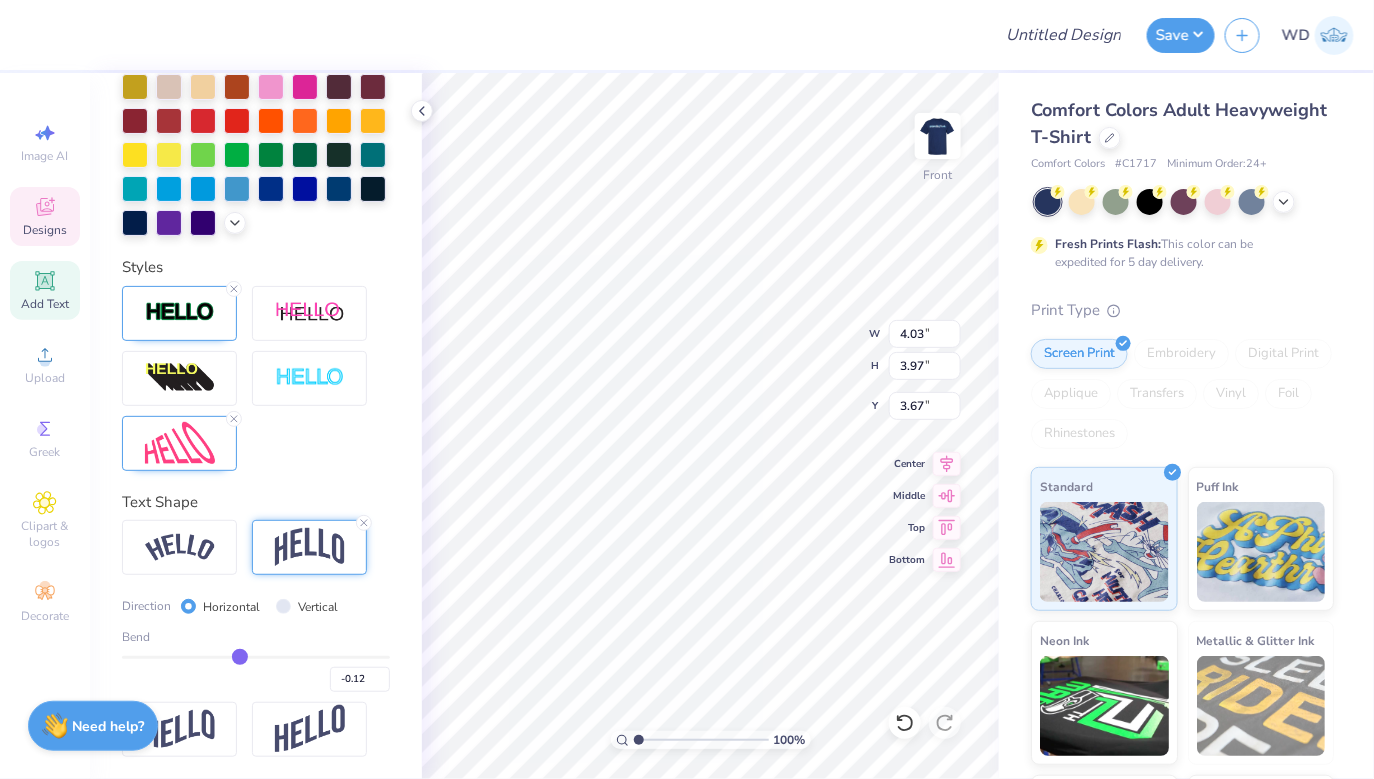 type on "-0.13" 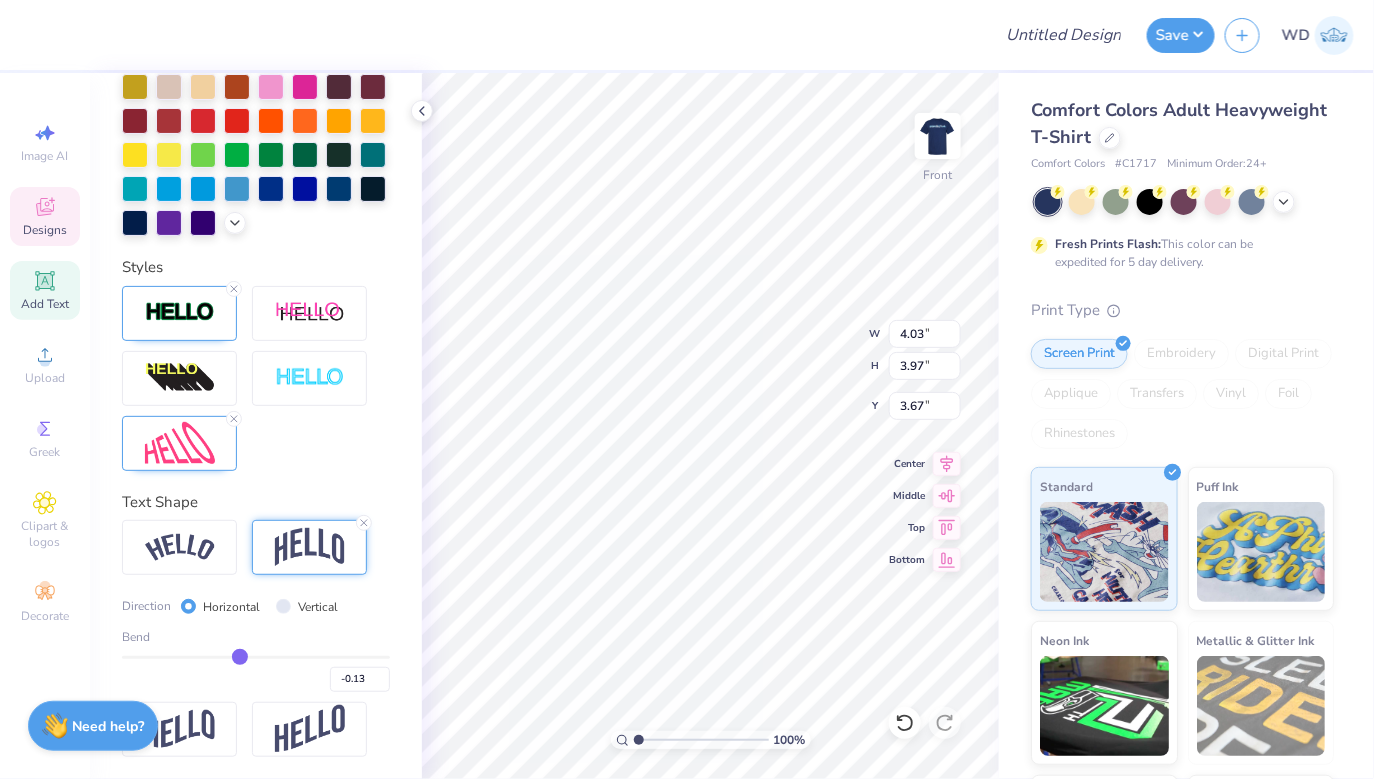 type on "-0.12" 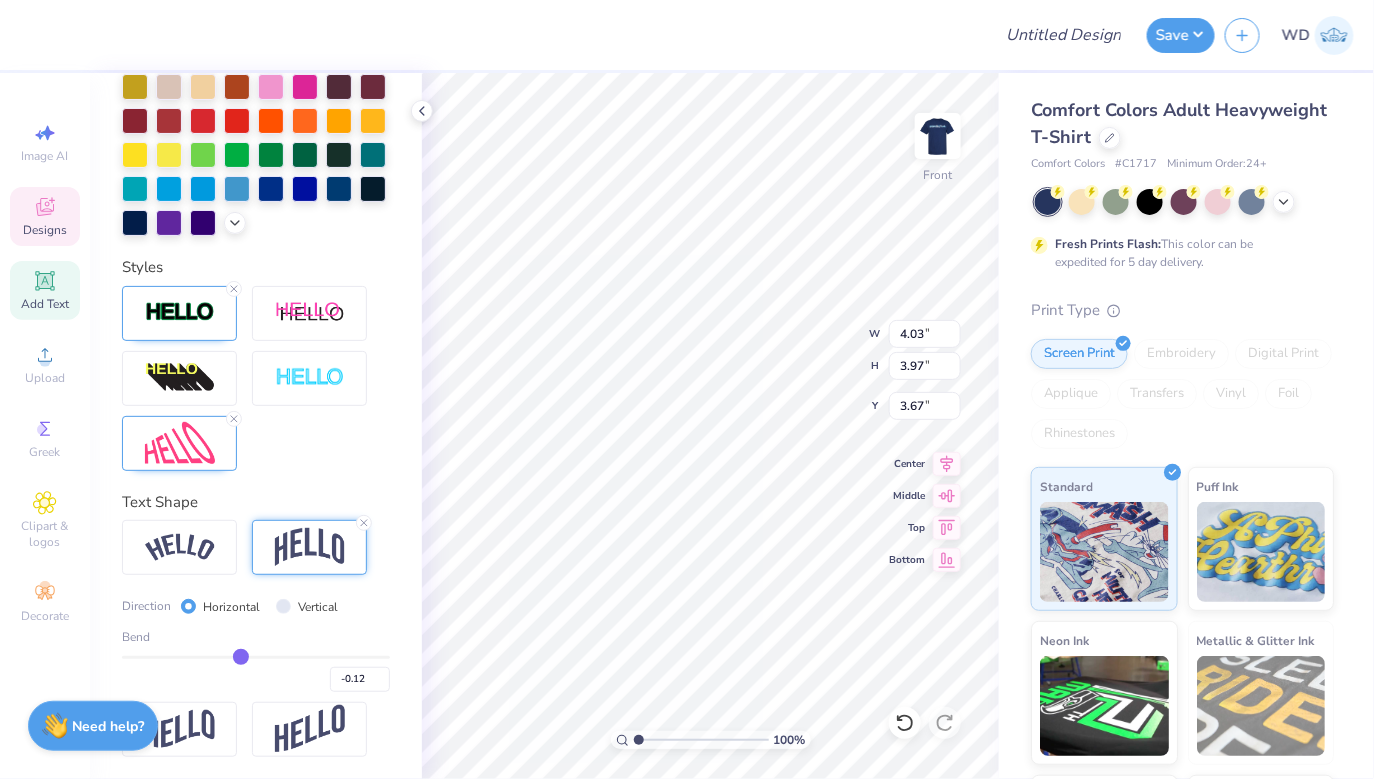 drag, startPoint x: 279, startPoint y: 656, endPoint x: 241, endPoint y: 656, distance: 38 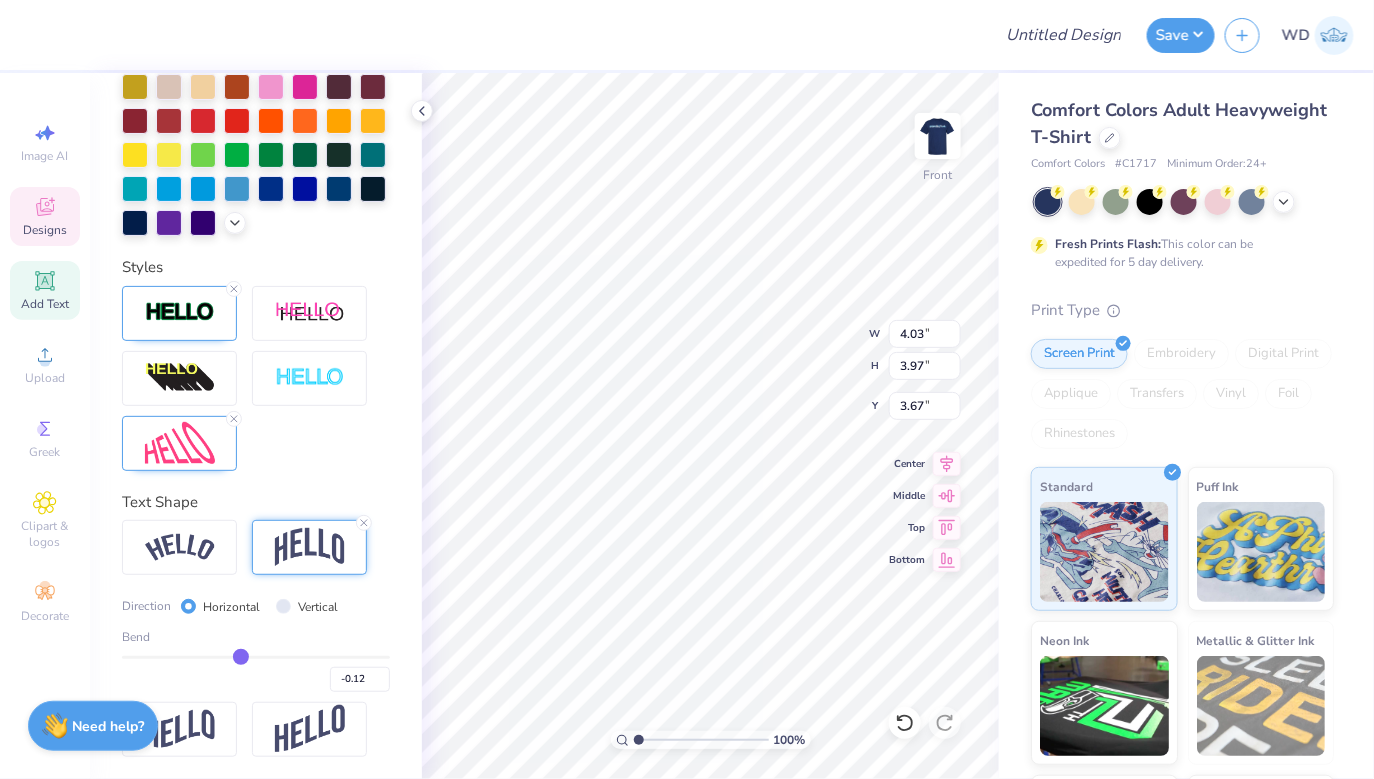 type on "4.13" 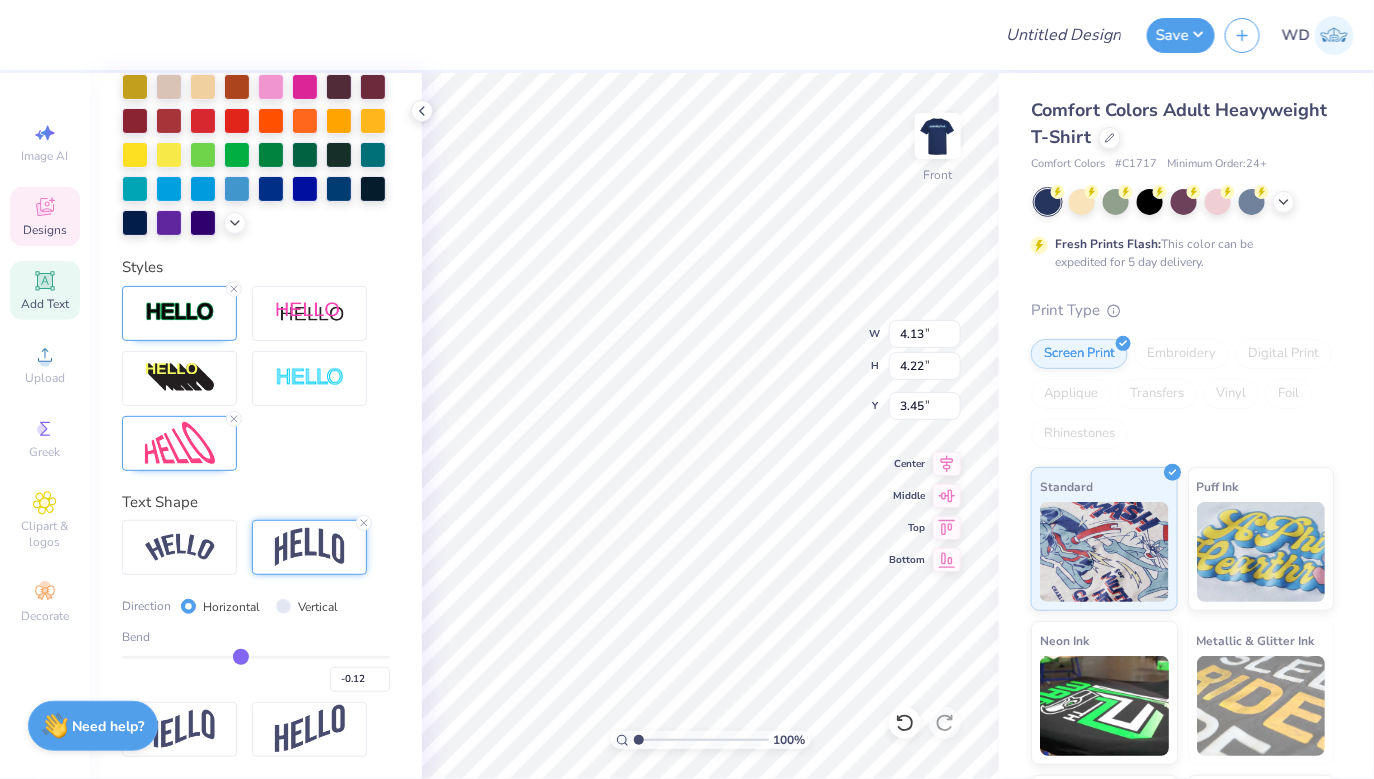 type on "-0.13" 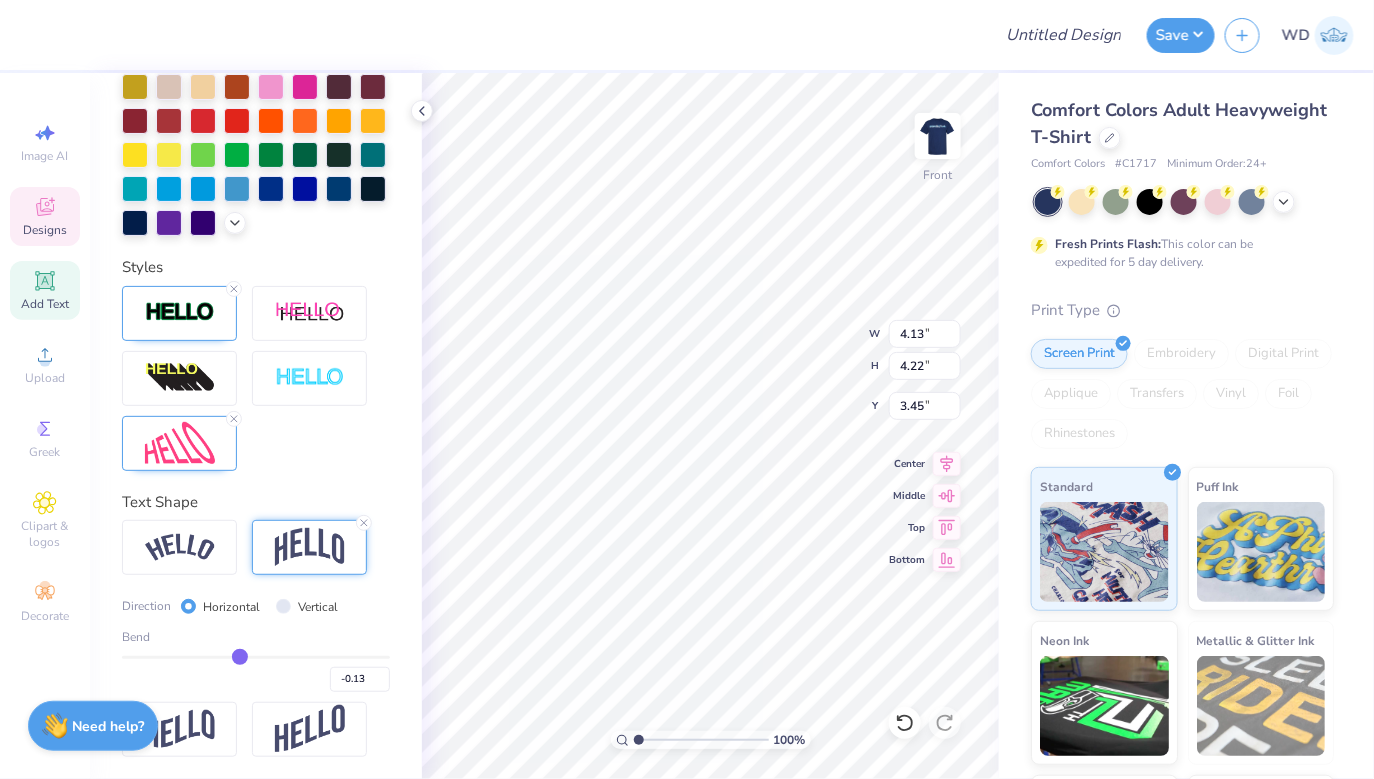 type on "-0.12" 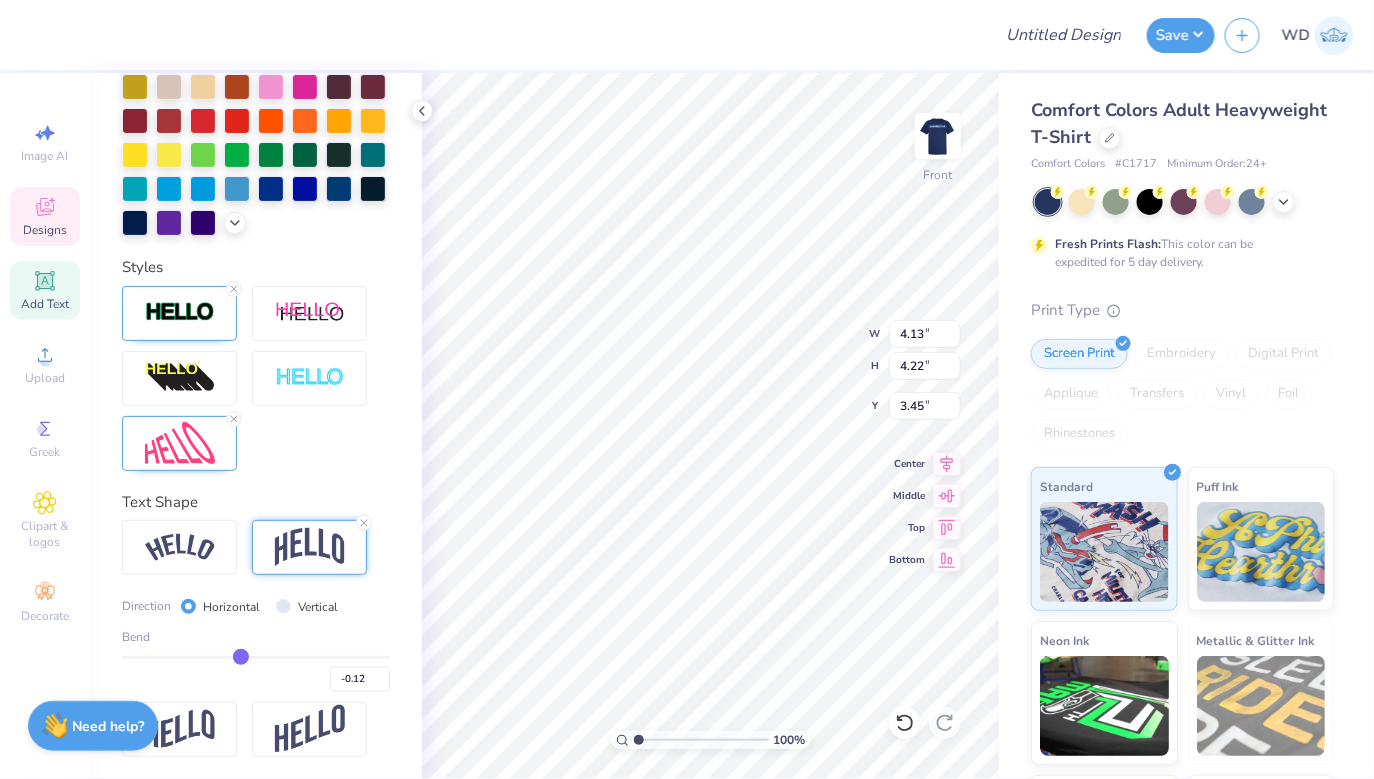type on "-0.06" 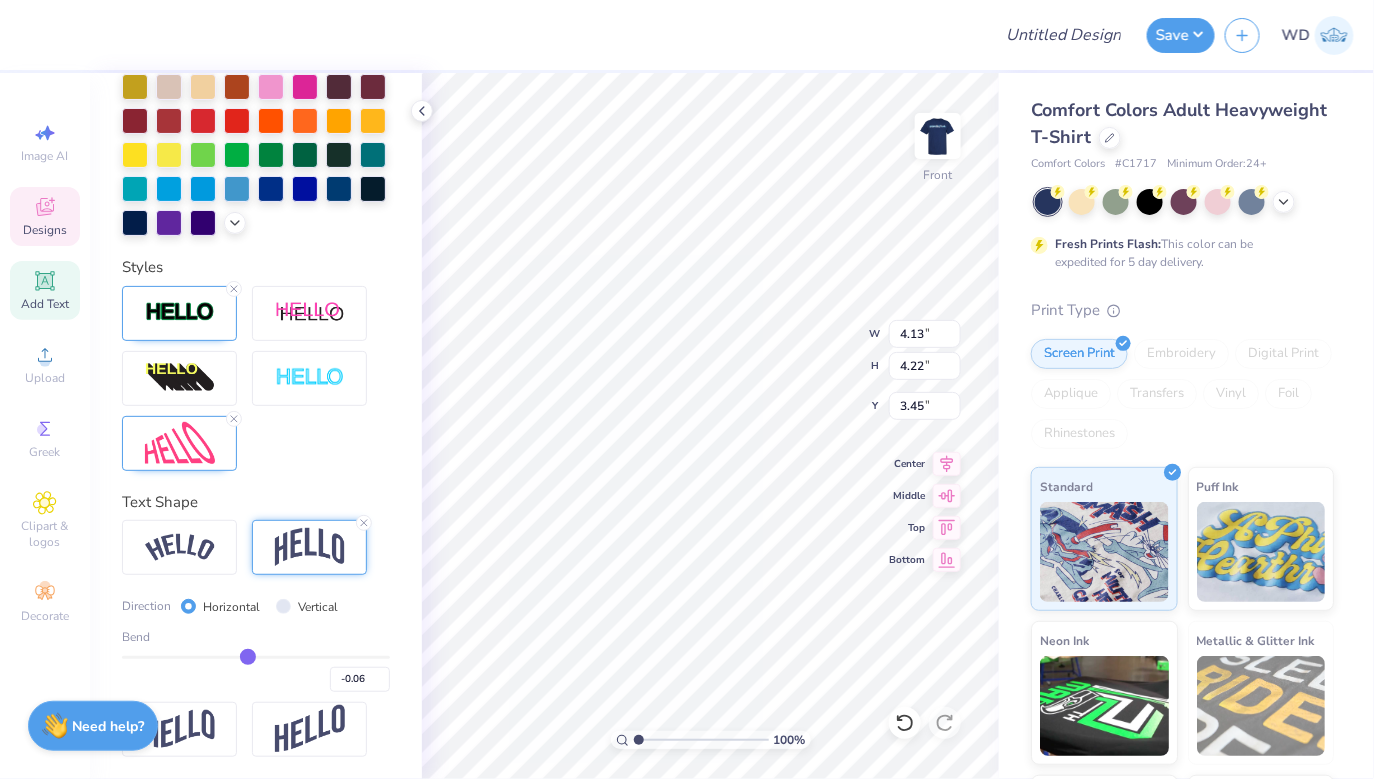 type on "0.15" 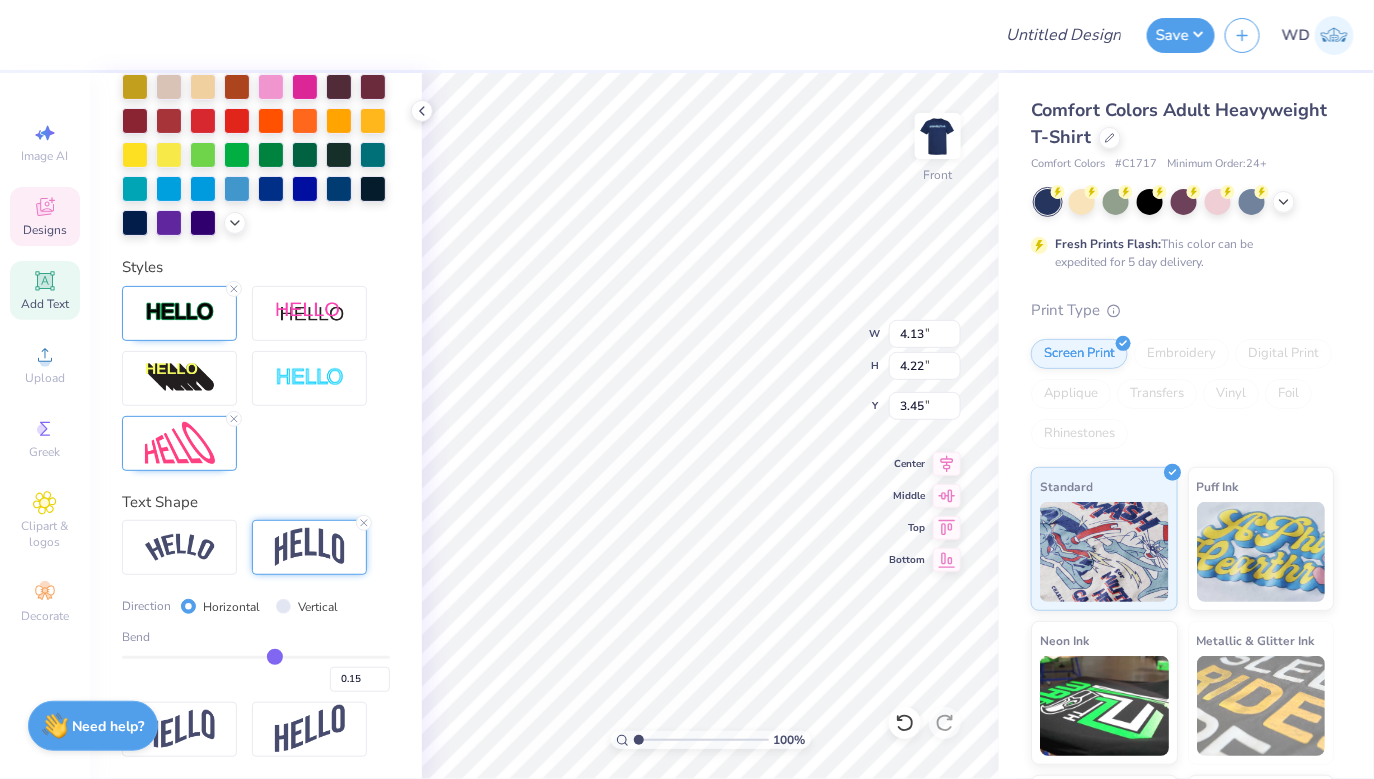 type on "0.24" 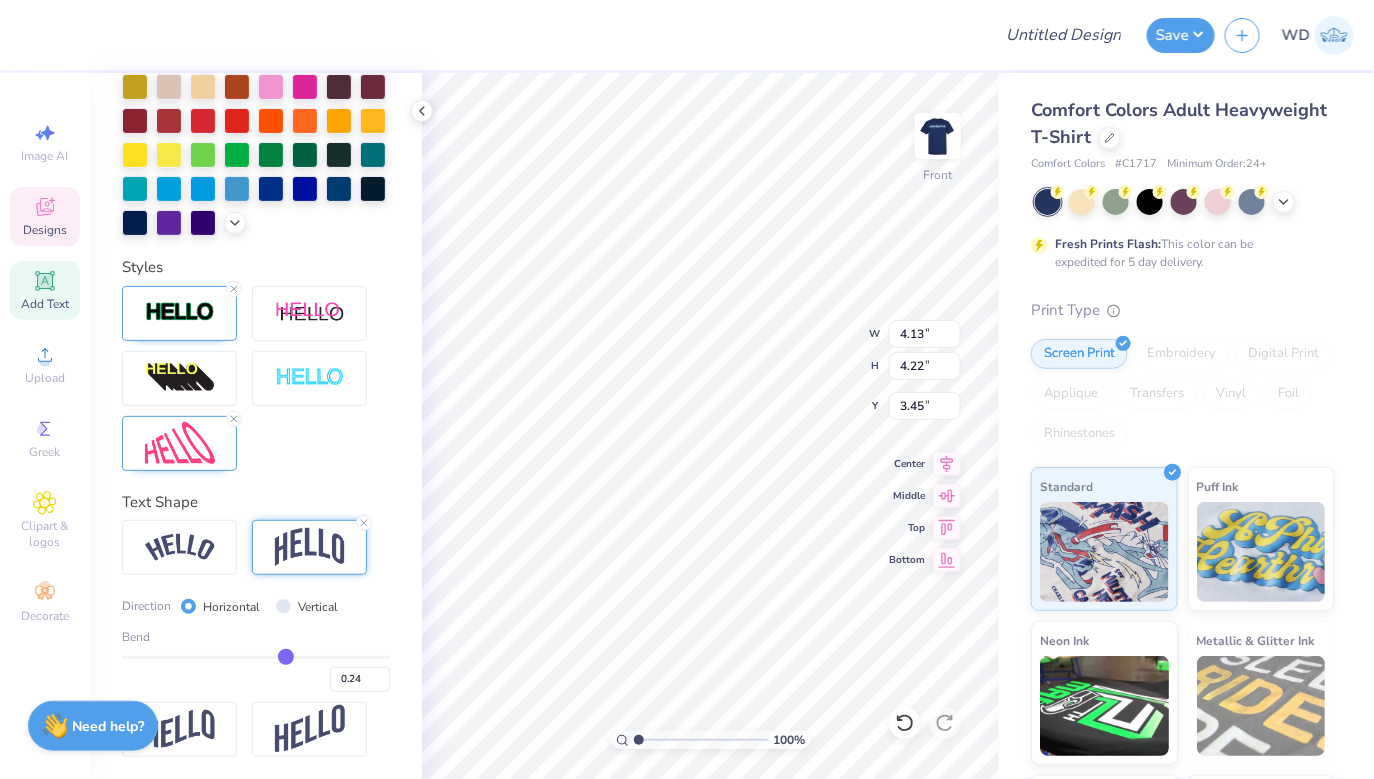 type on "0.27" 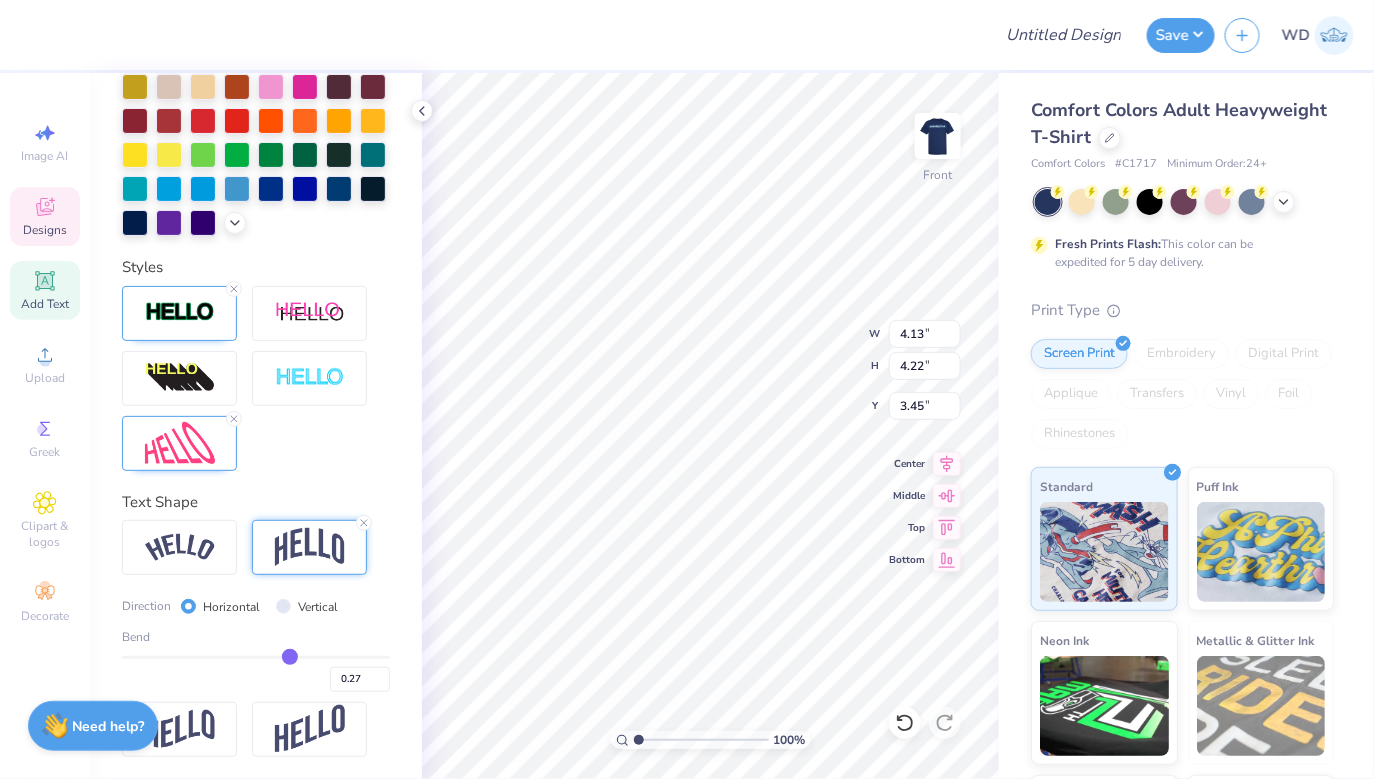 type on "0.28" 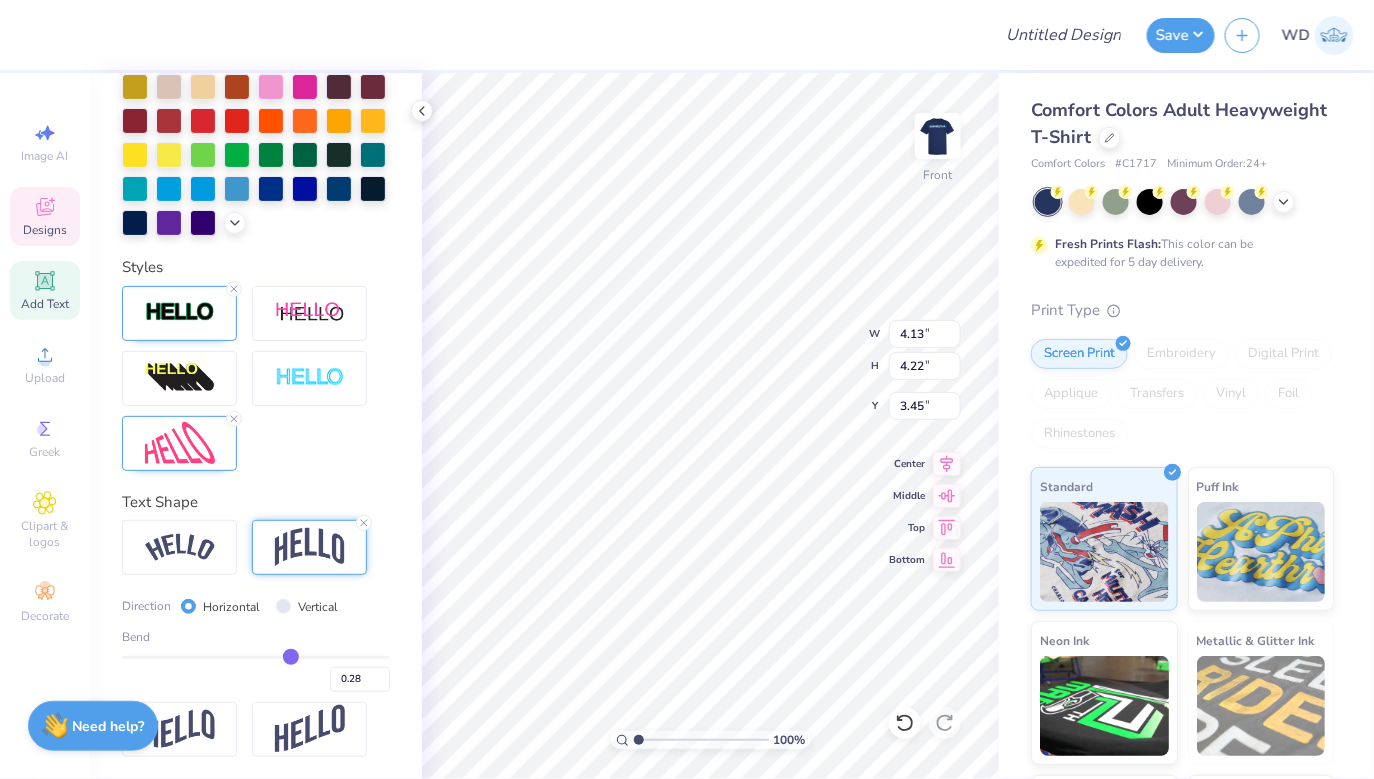 drag, startPoint x: 239, startPoint y: 652, endPoint x: 290, endPoint y: 658, distance: 51.351727 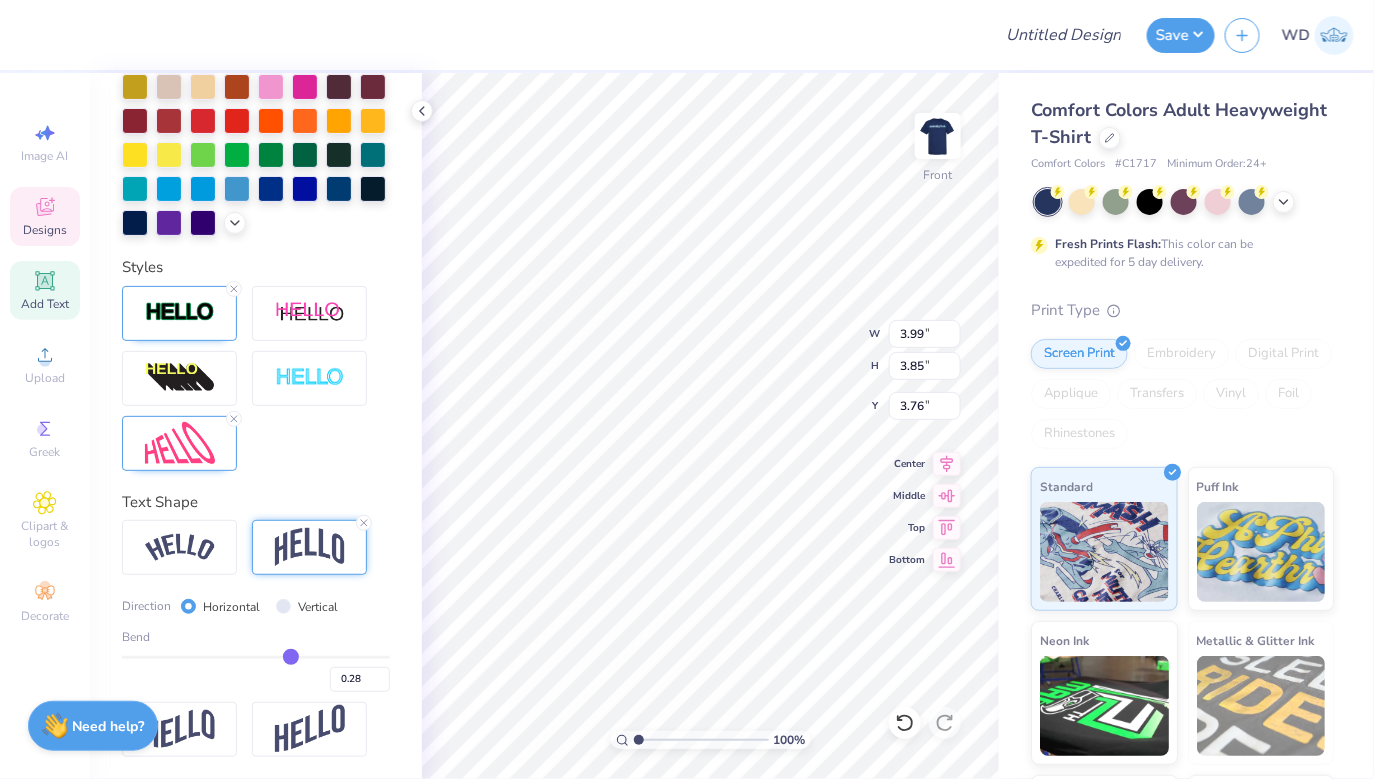 type on "0.26" 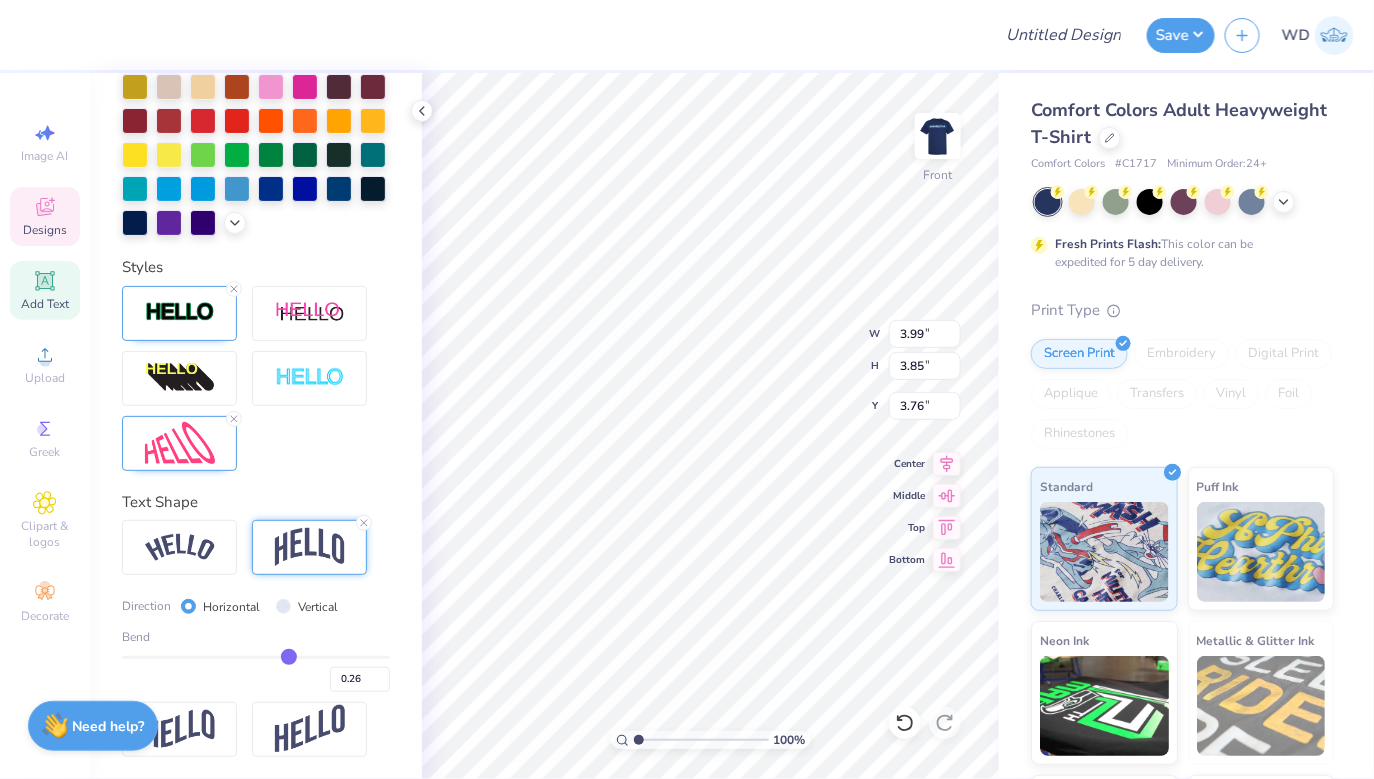 type on "0.24" 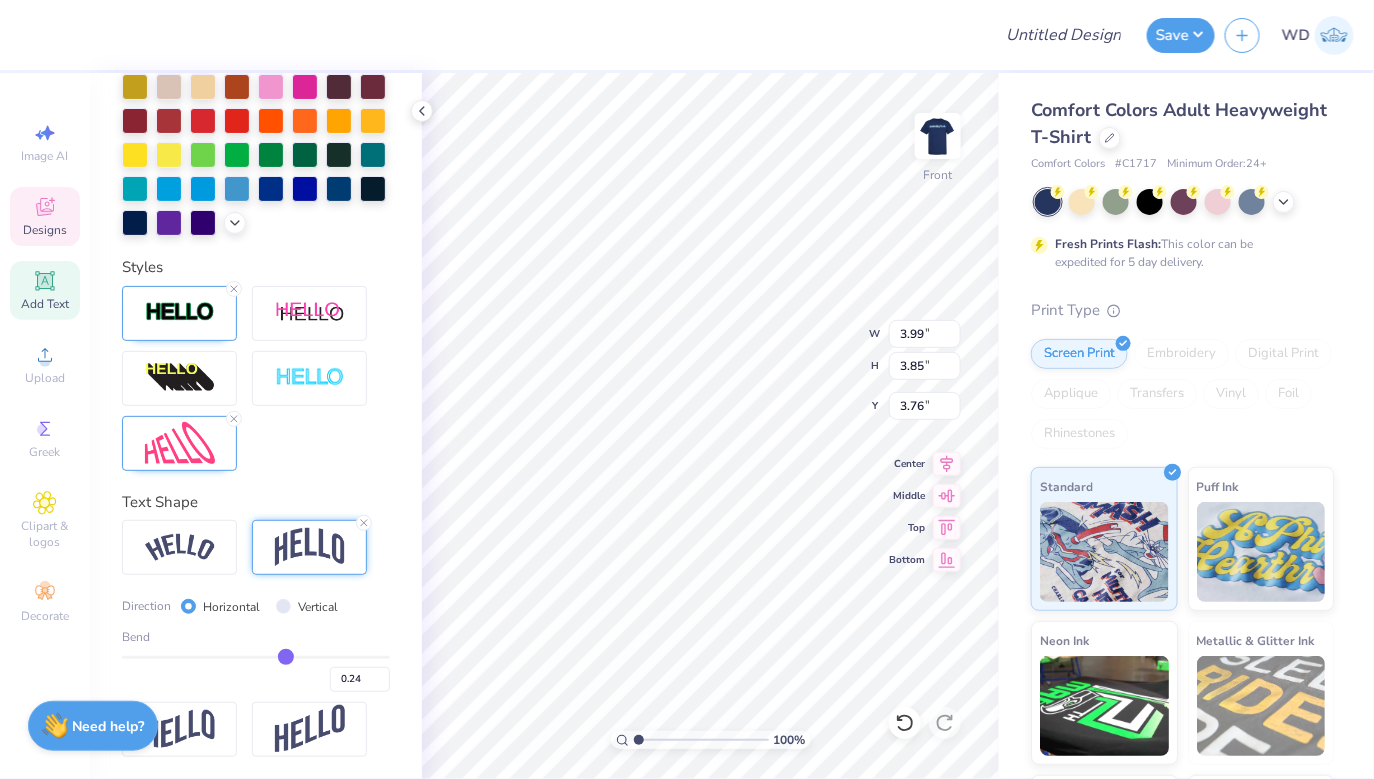 type on "0.22" 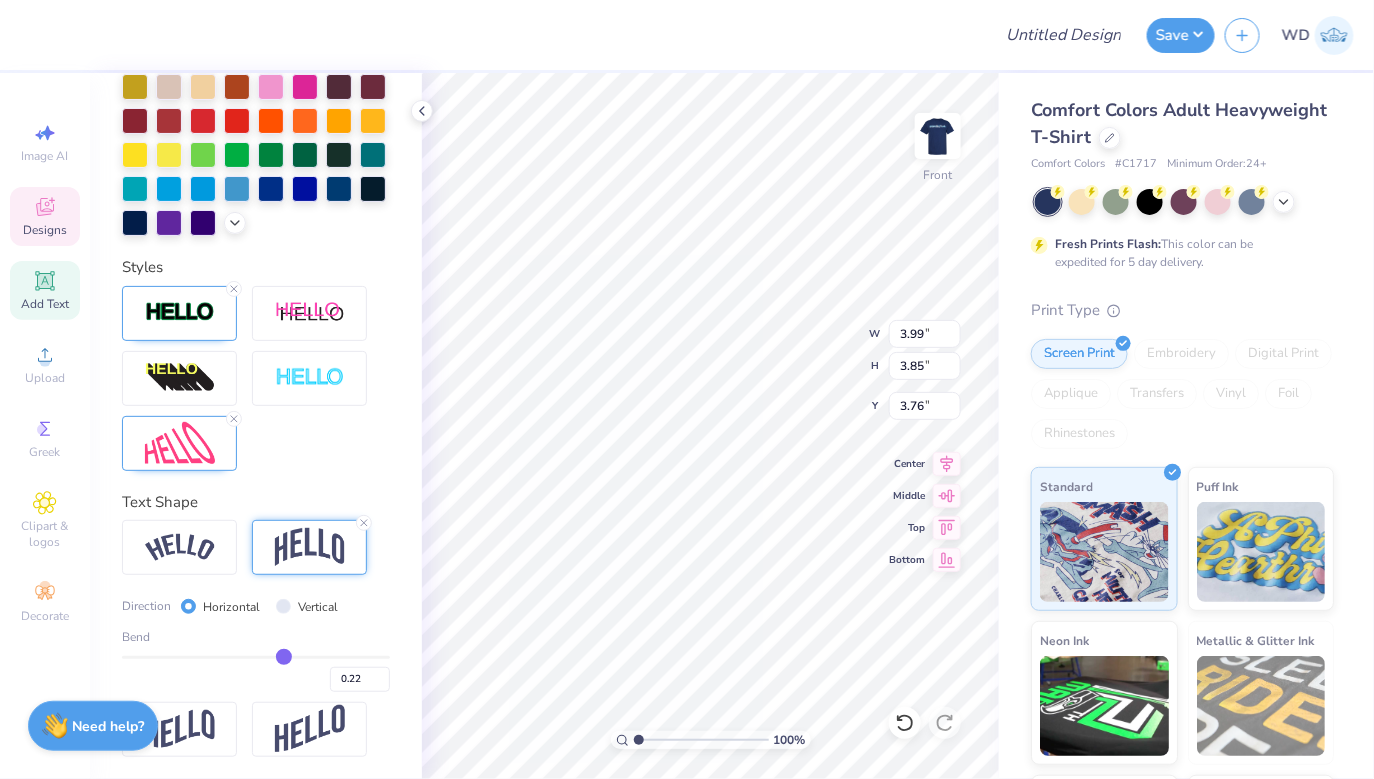 type on "0.2" 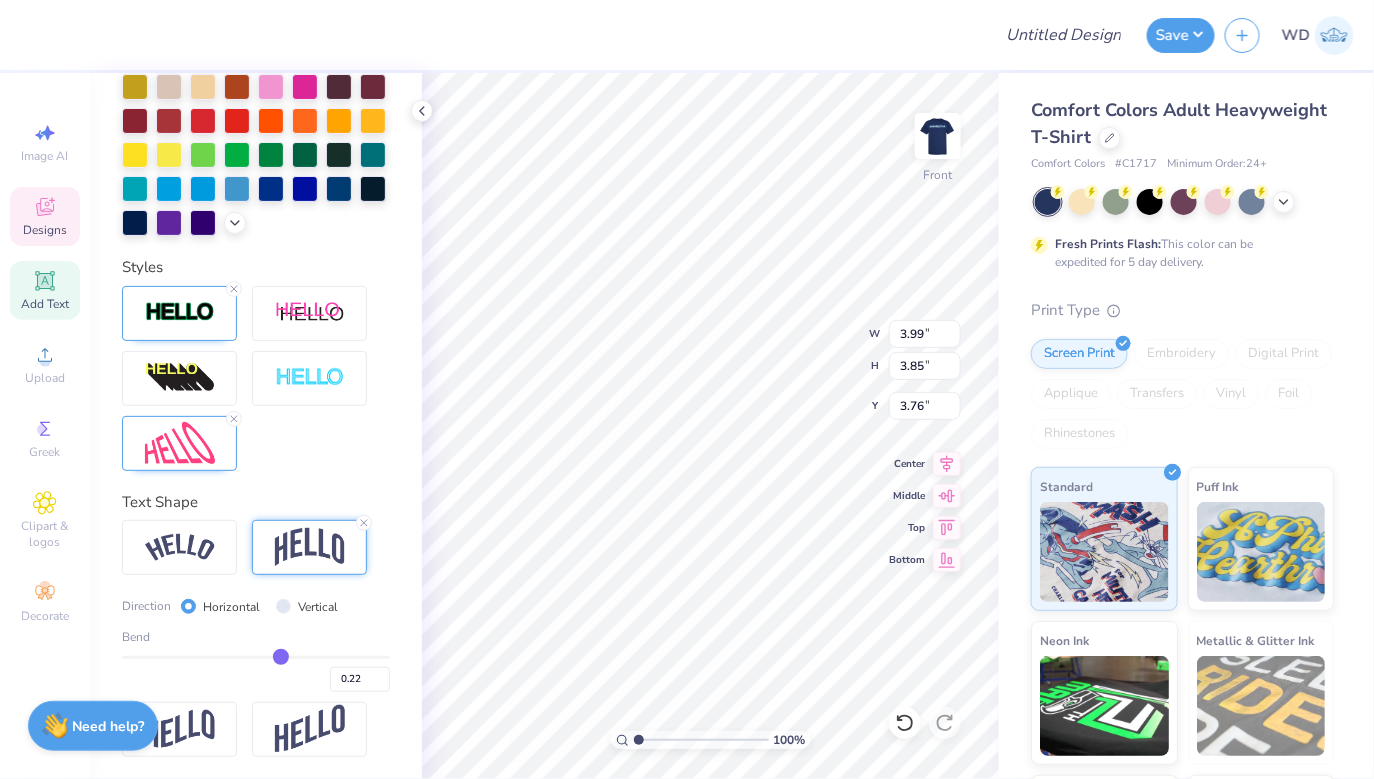 type on "0.20" 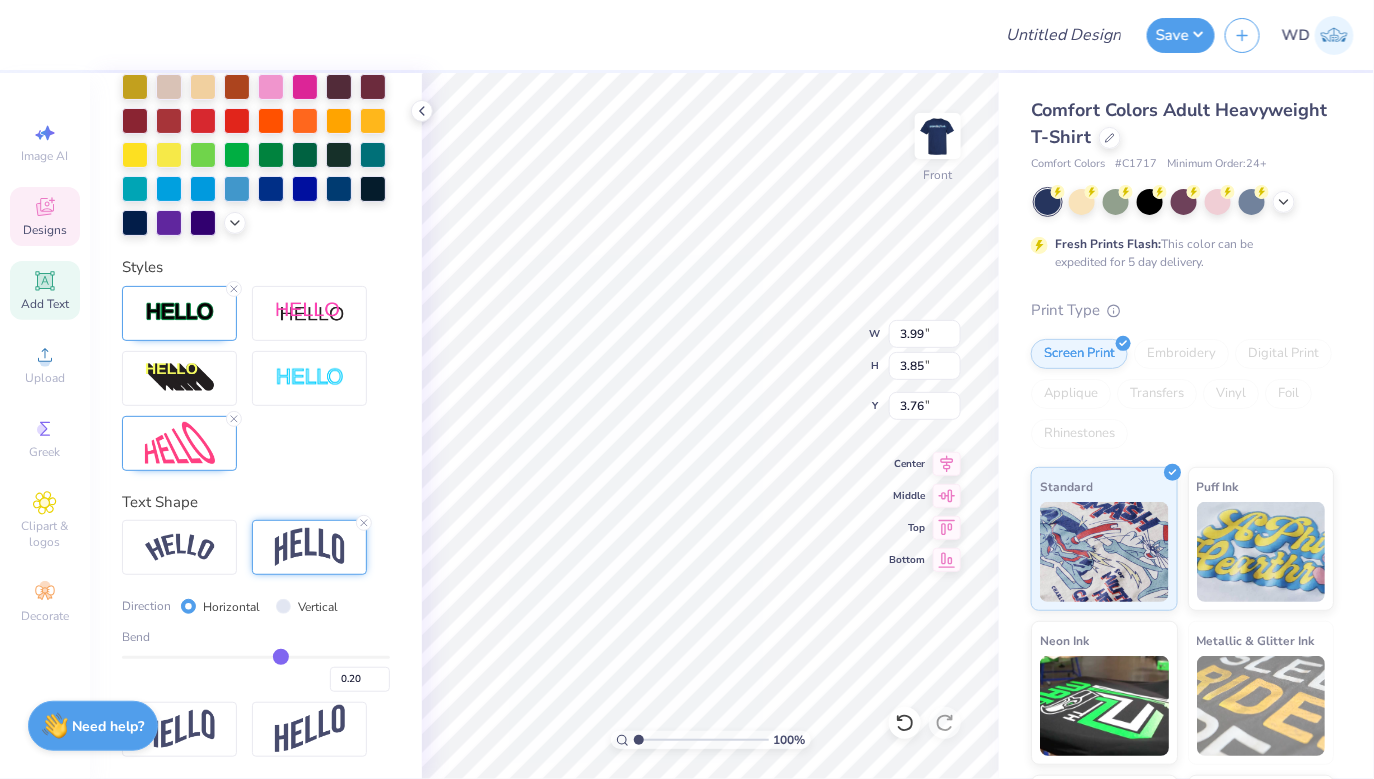 type on "0.18" 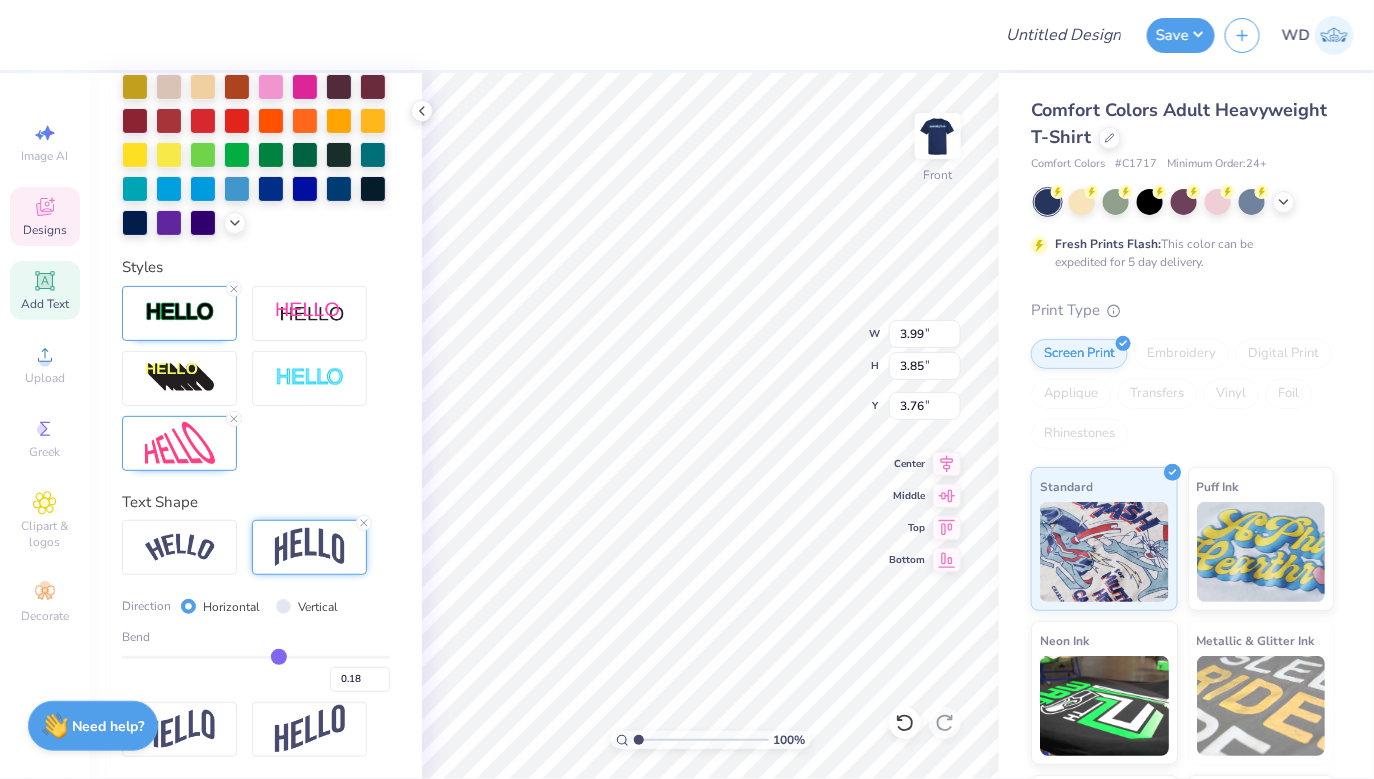 type on "0.17" 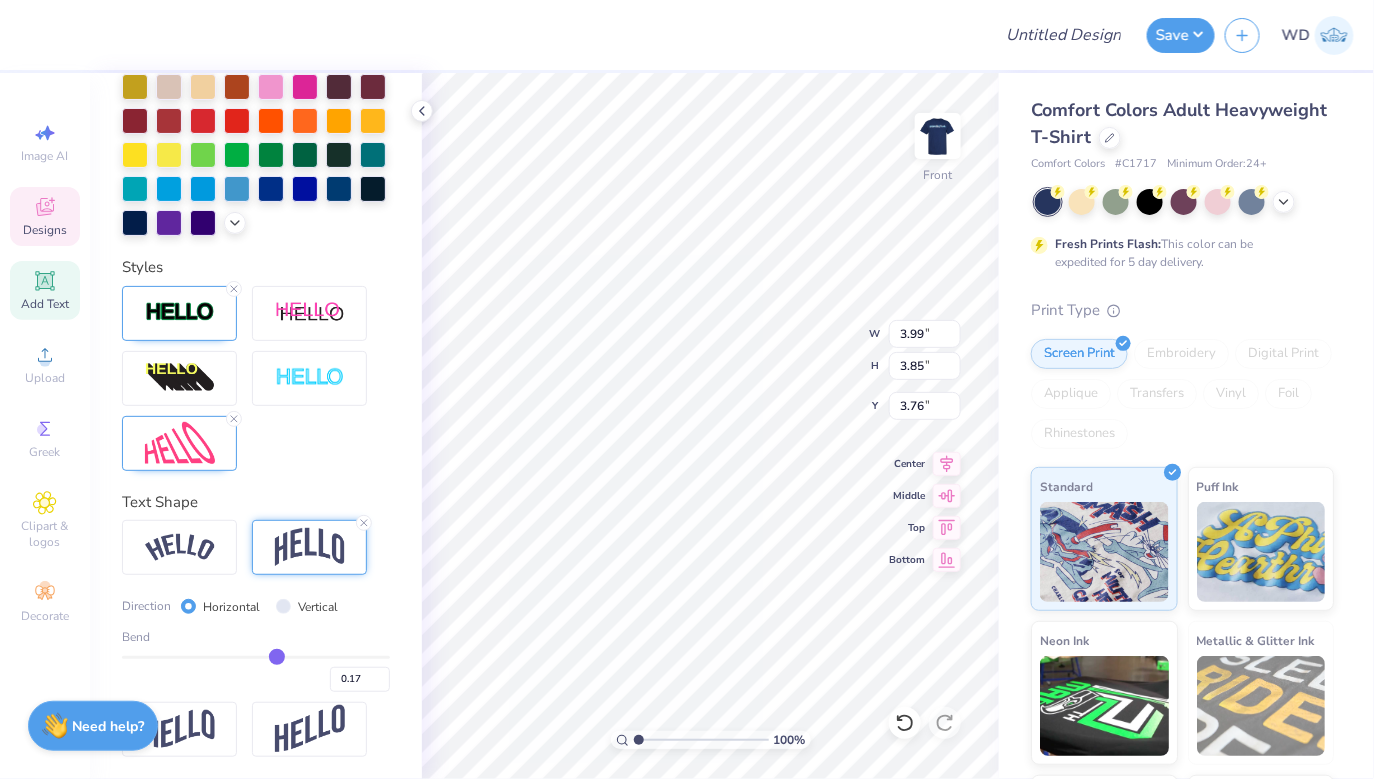 type on "0.16" 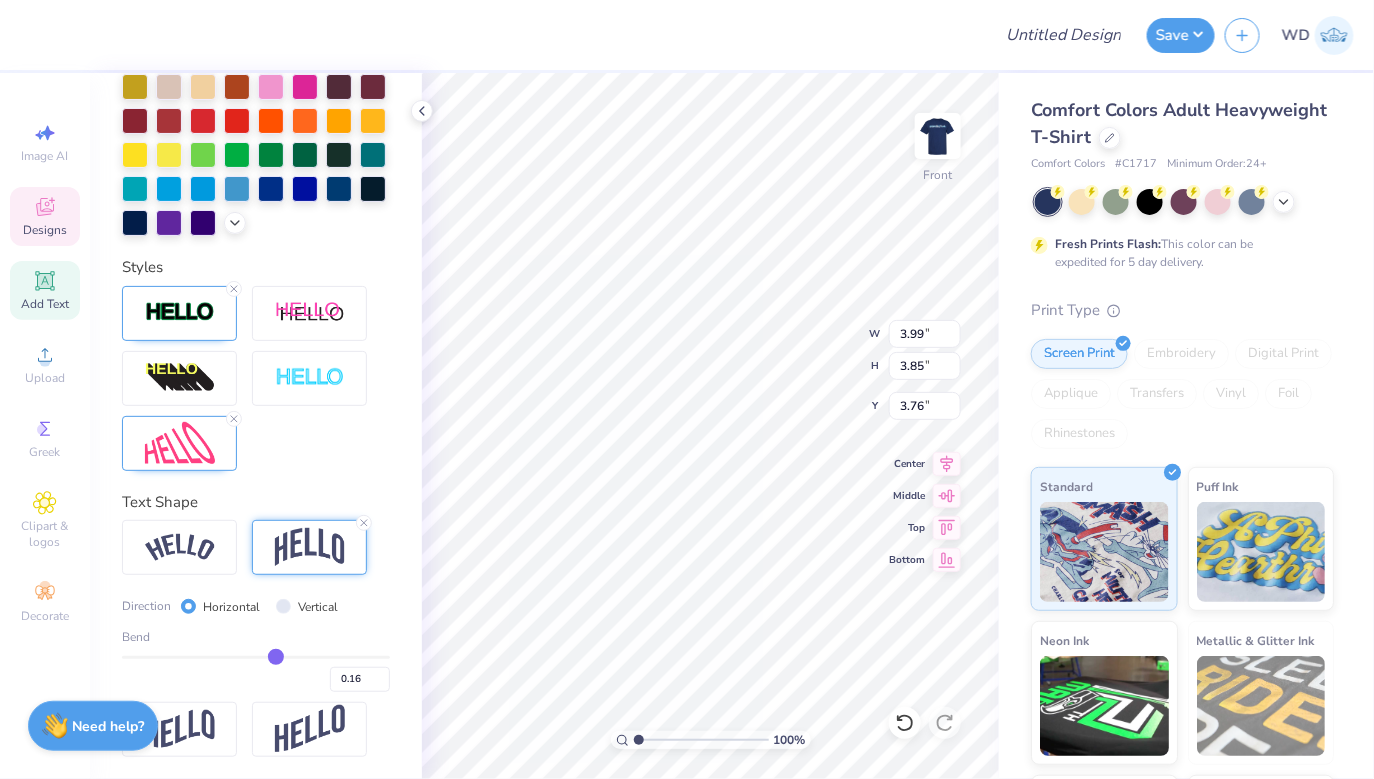 type on "0.15" 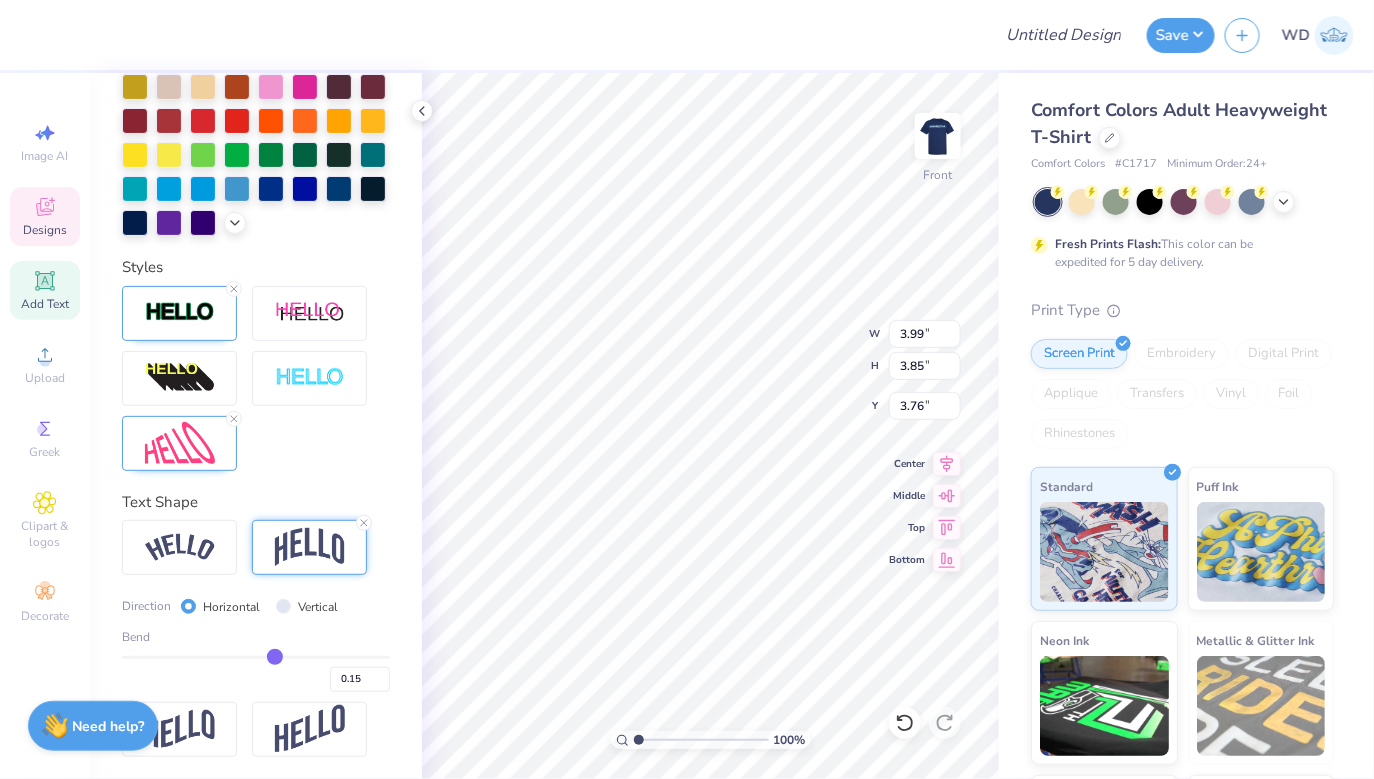 type on "0.14" 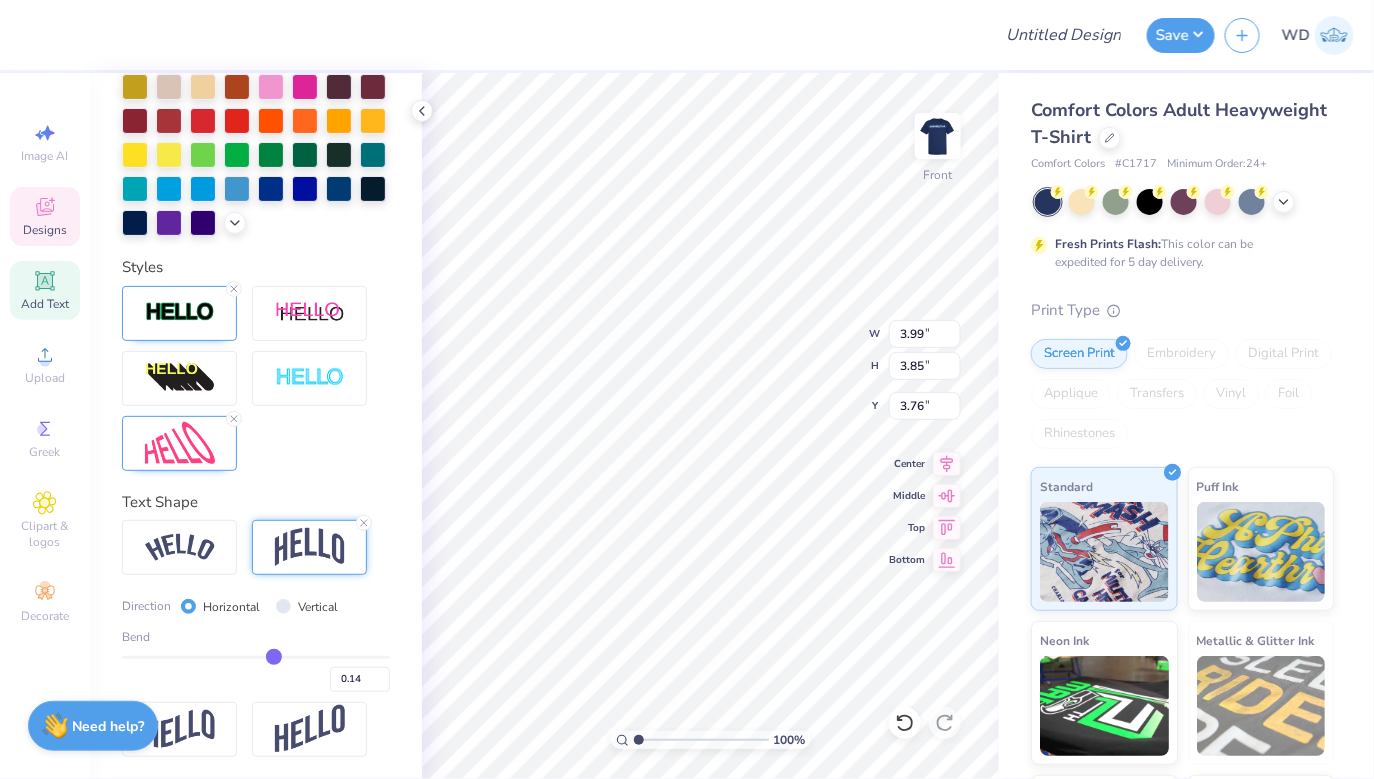 drag, startPoint x: 290, startPoint y: 657, endPoint x: 273, endPoint y: 656, distance: 17.029387 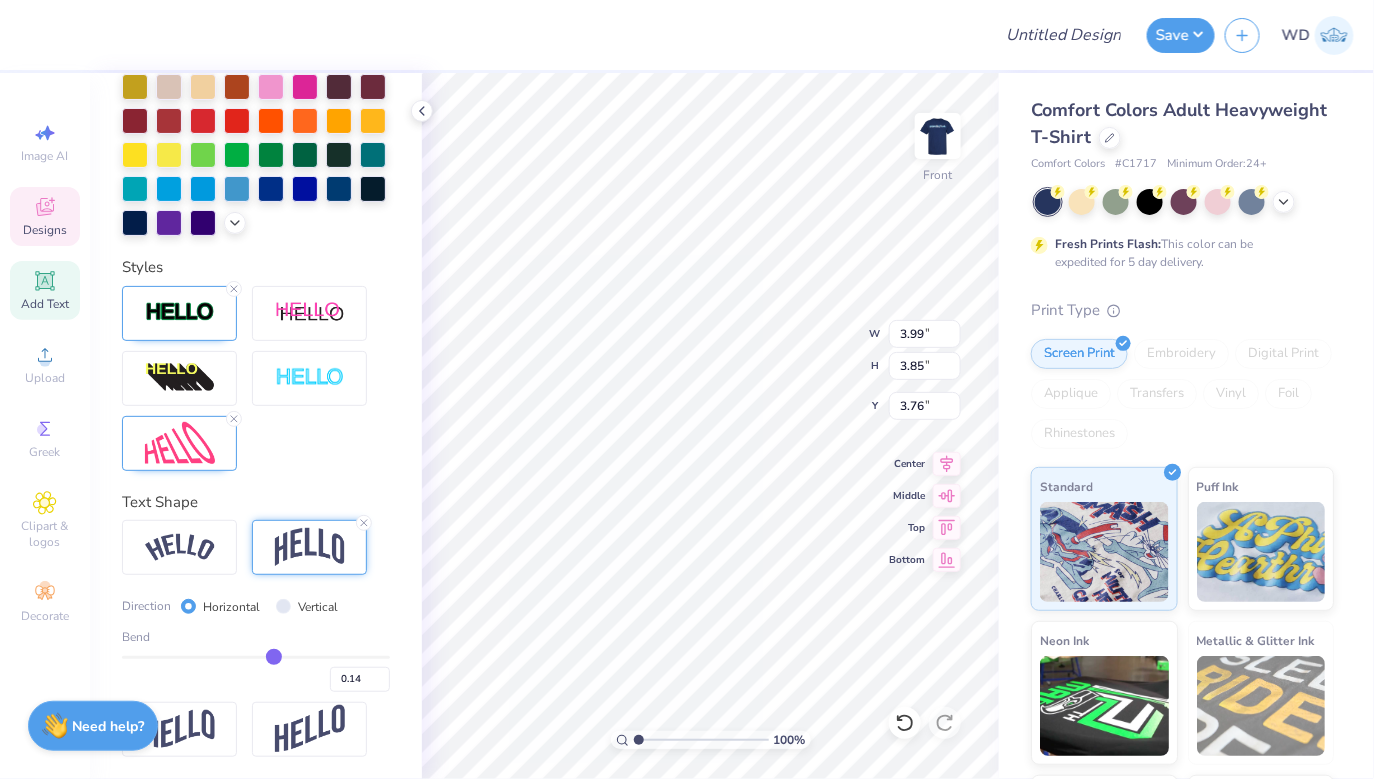 type on "4.06" 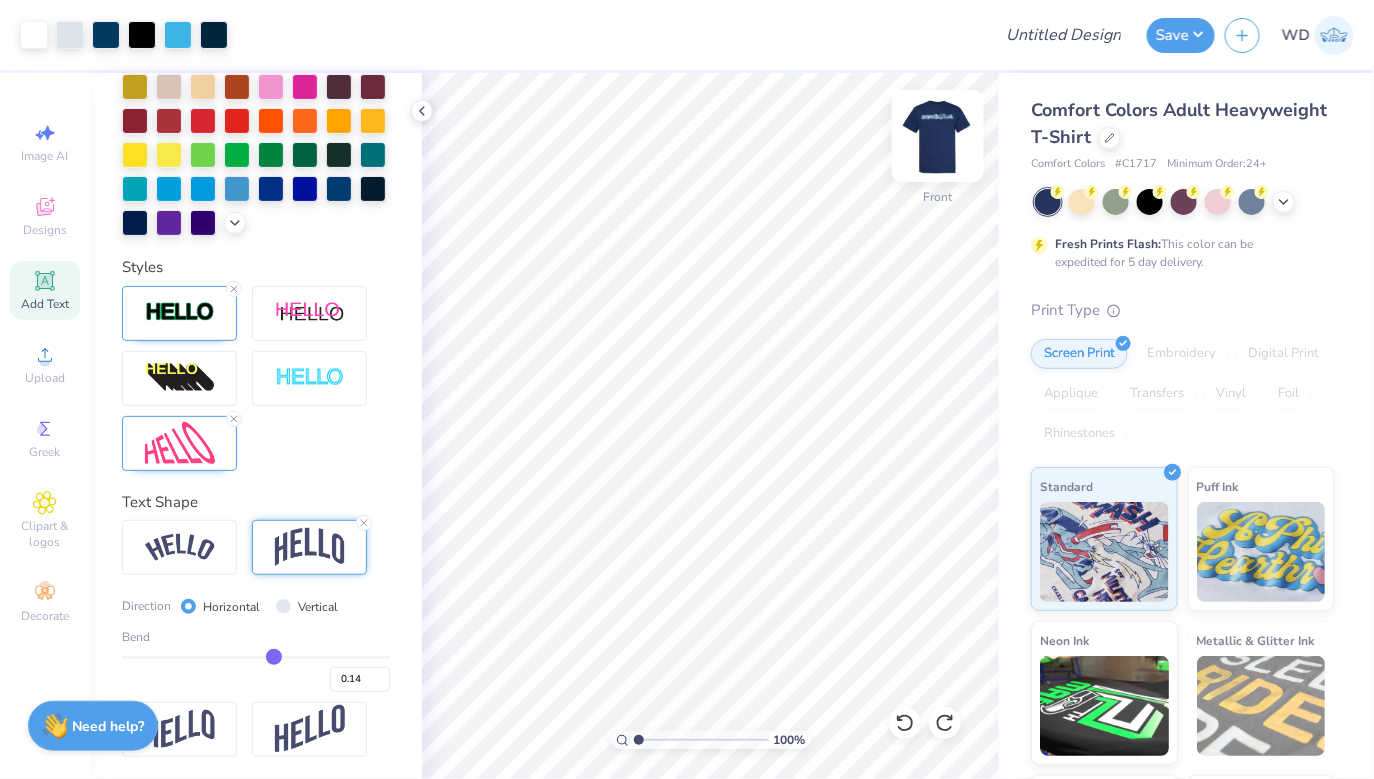 click at bounding box center [938, 136] 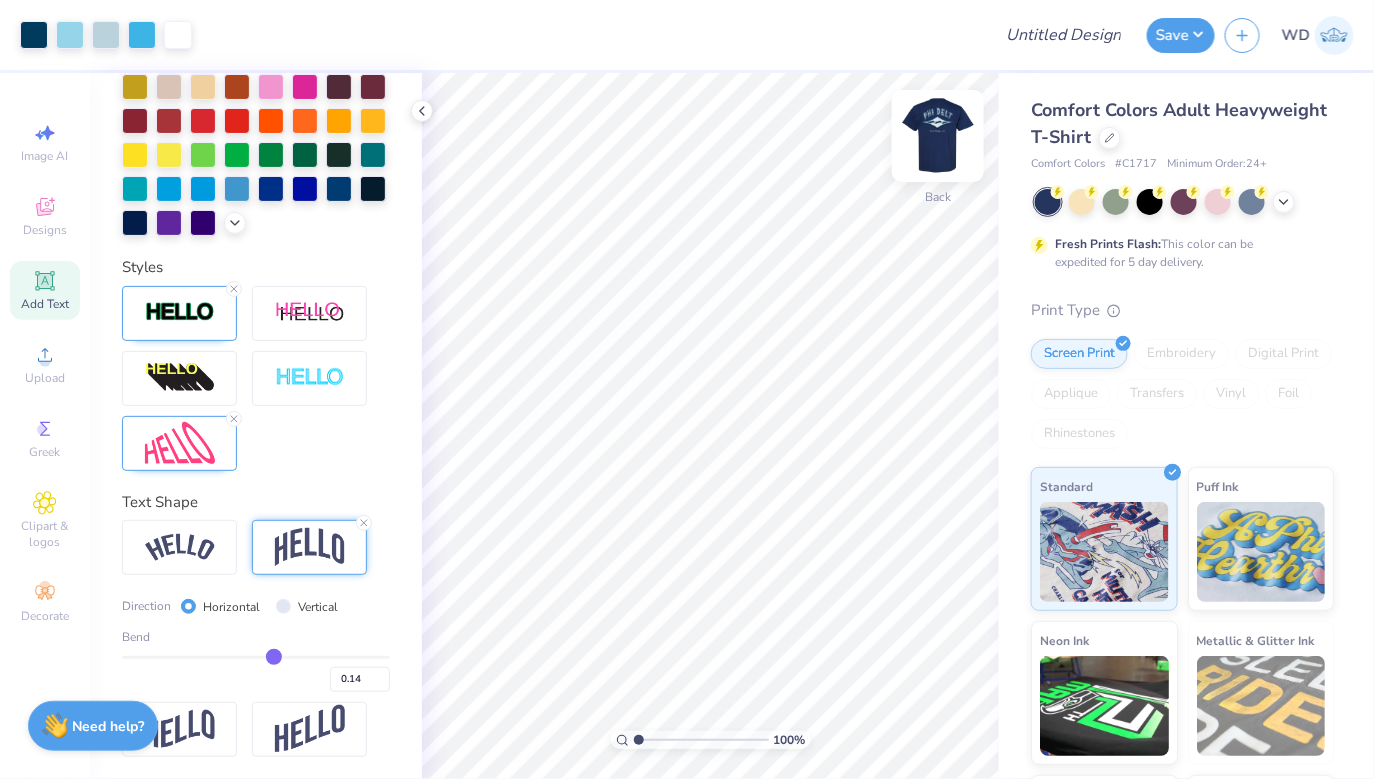 click at bounding box center (938, 136) 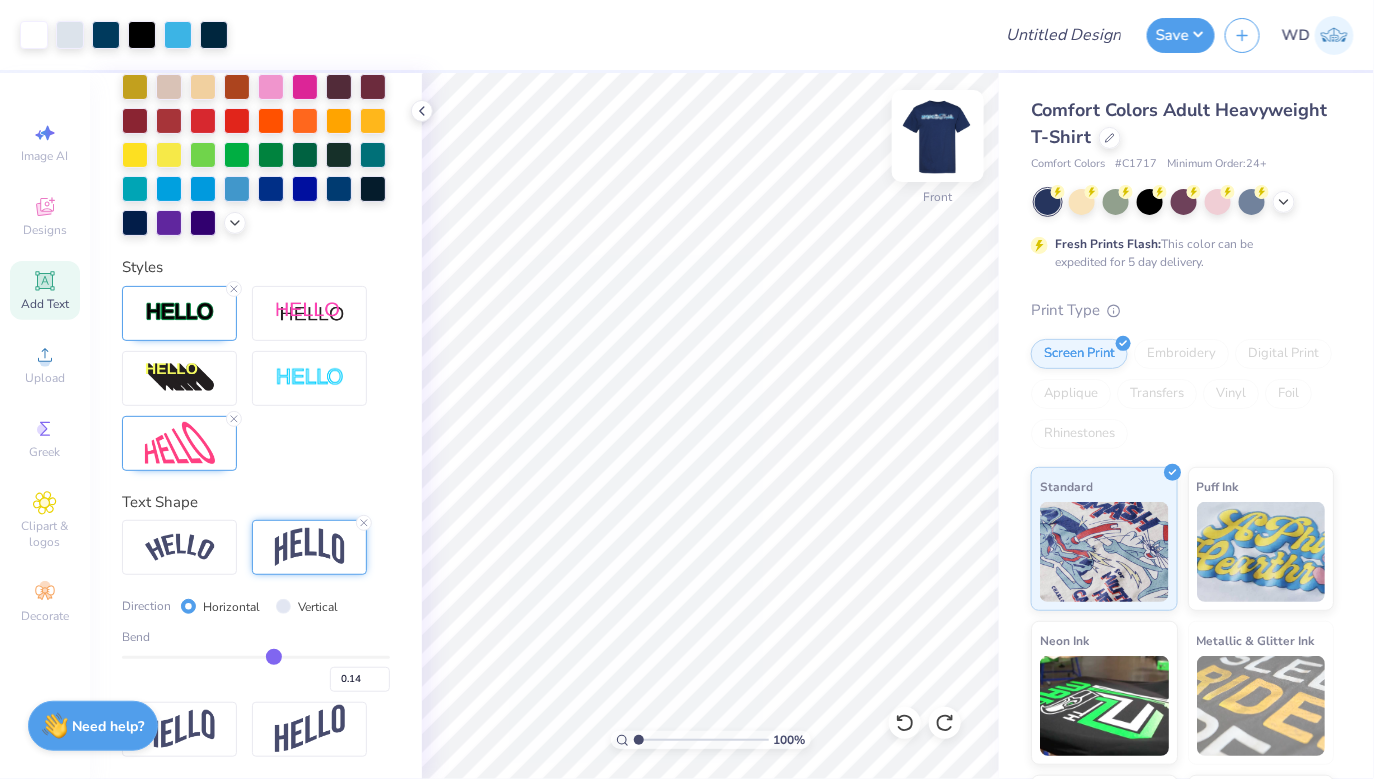 type on "0.2" 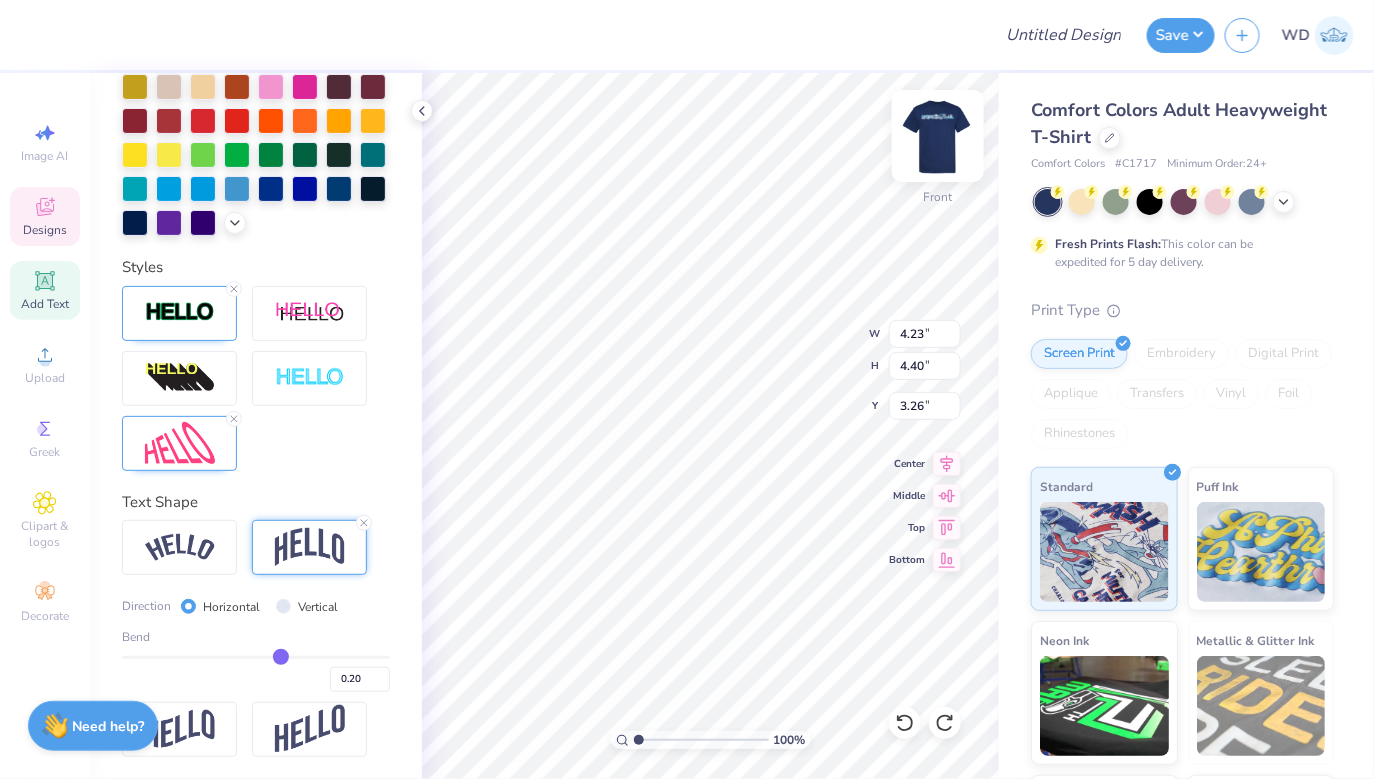 type on "Sig" 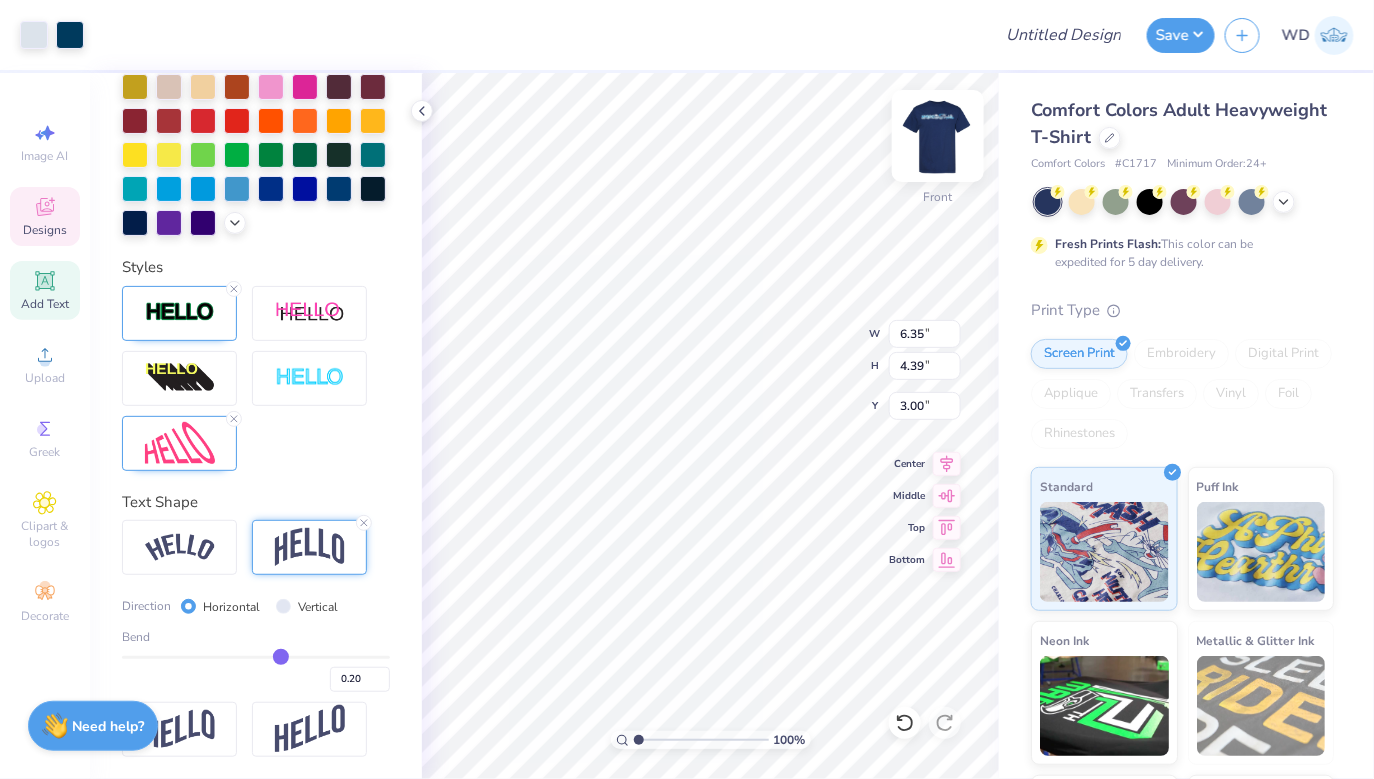 scroll, scrollTop: 460, scrollLeft: 0, axis: vertical 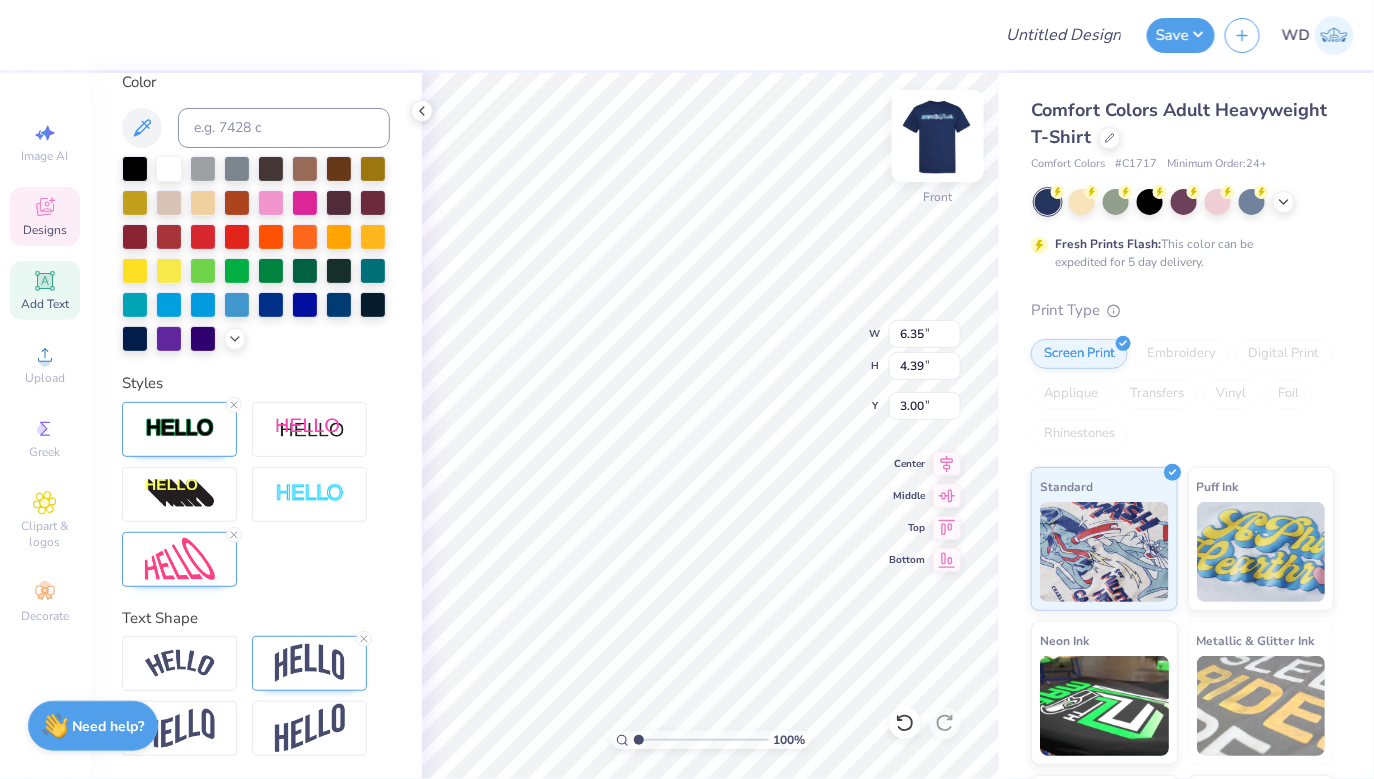 type on "Chi" 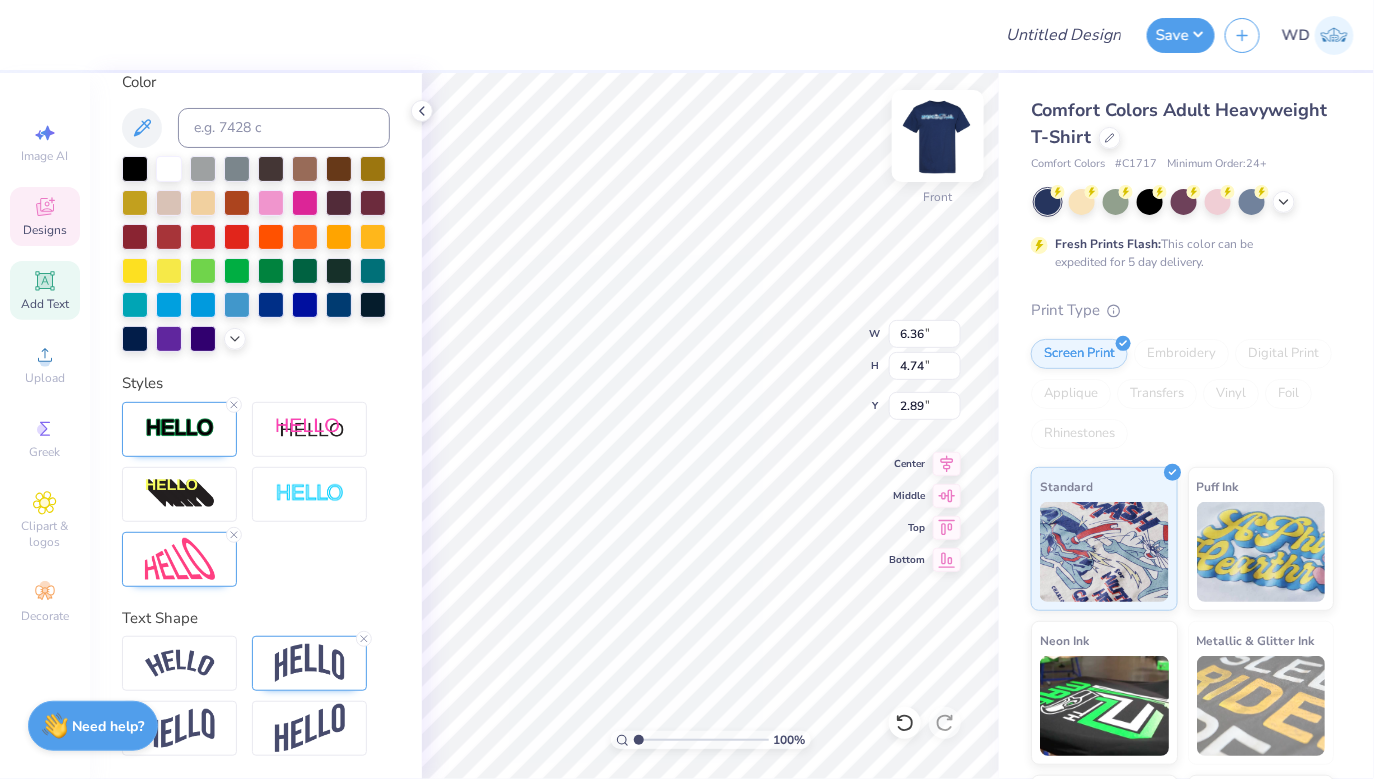 type on "3.89" 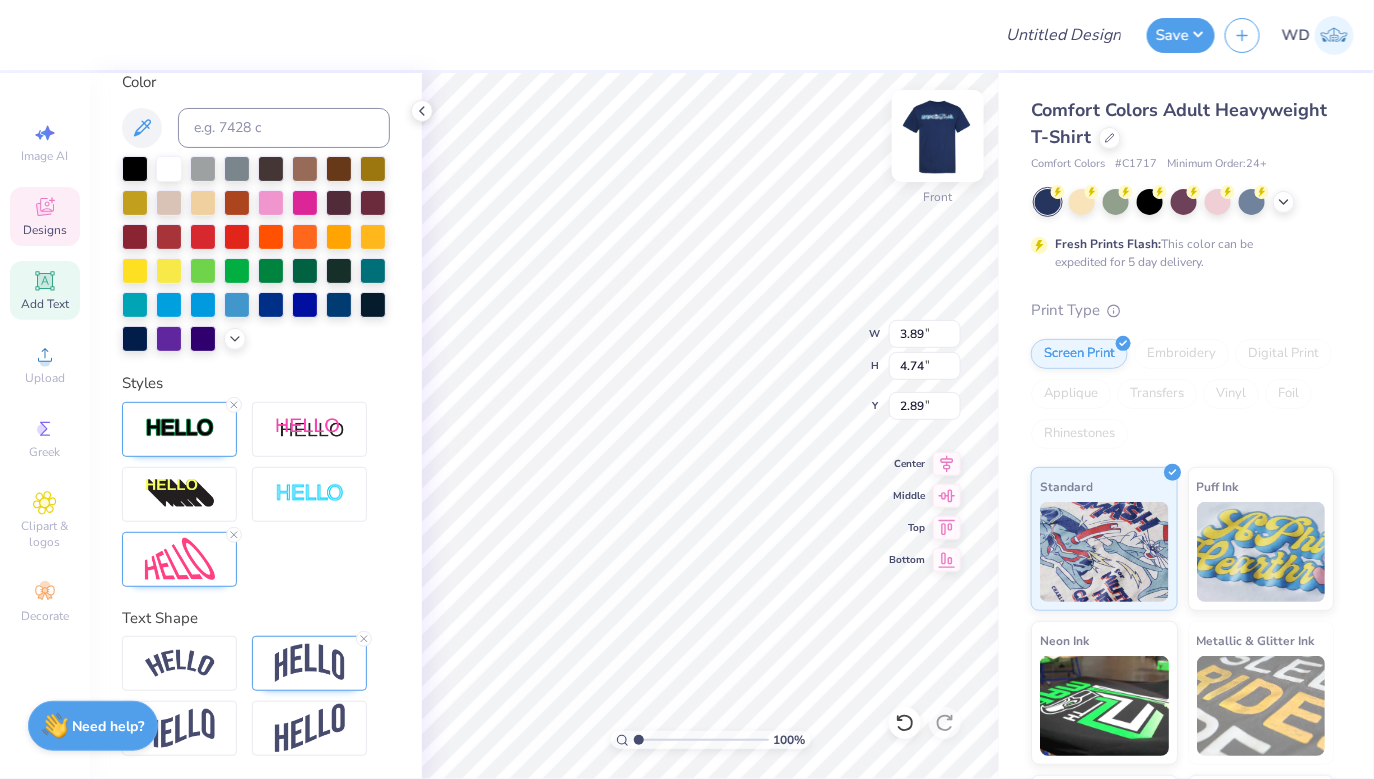 type on "4.11" 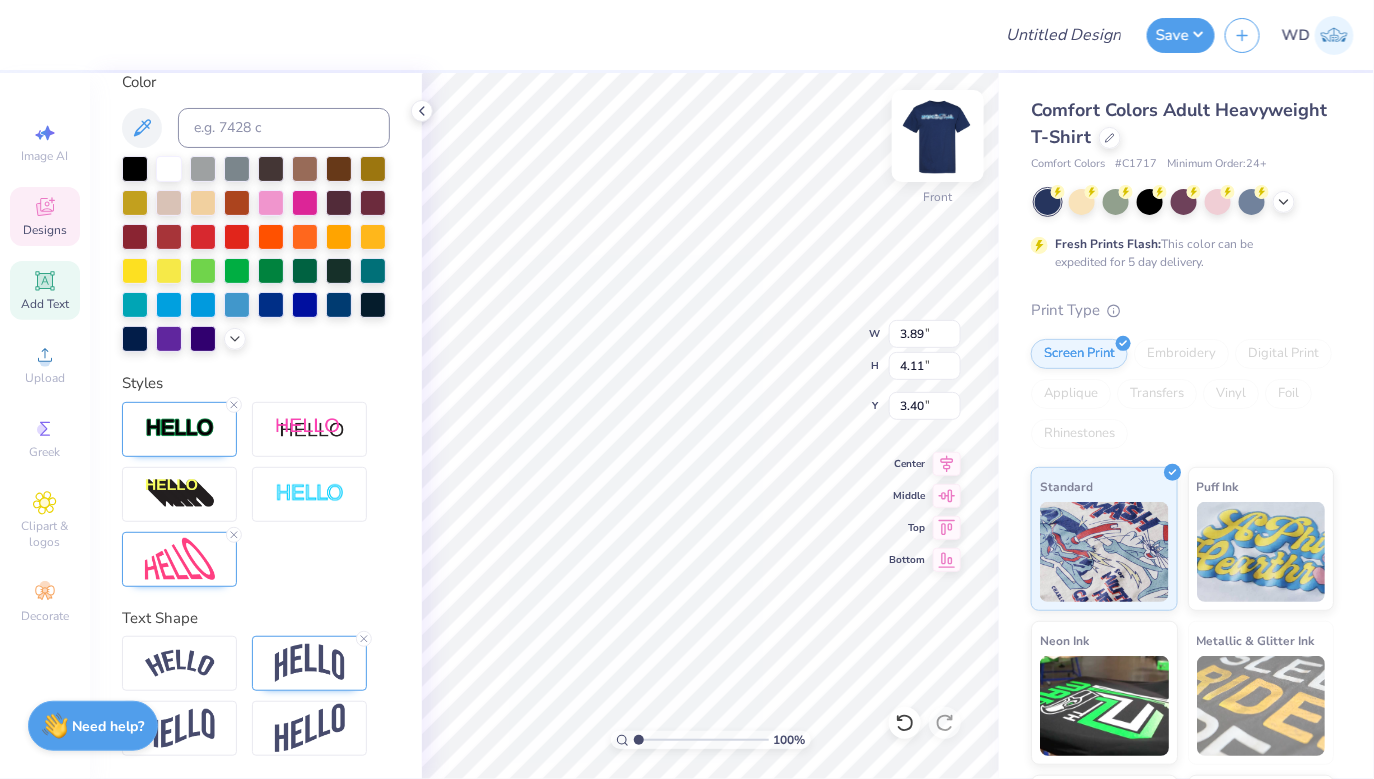 type on "SIGMA" 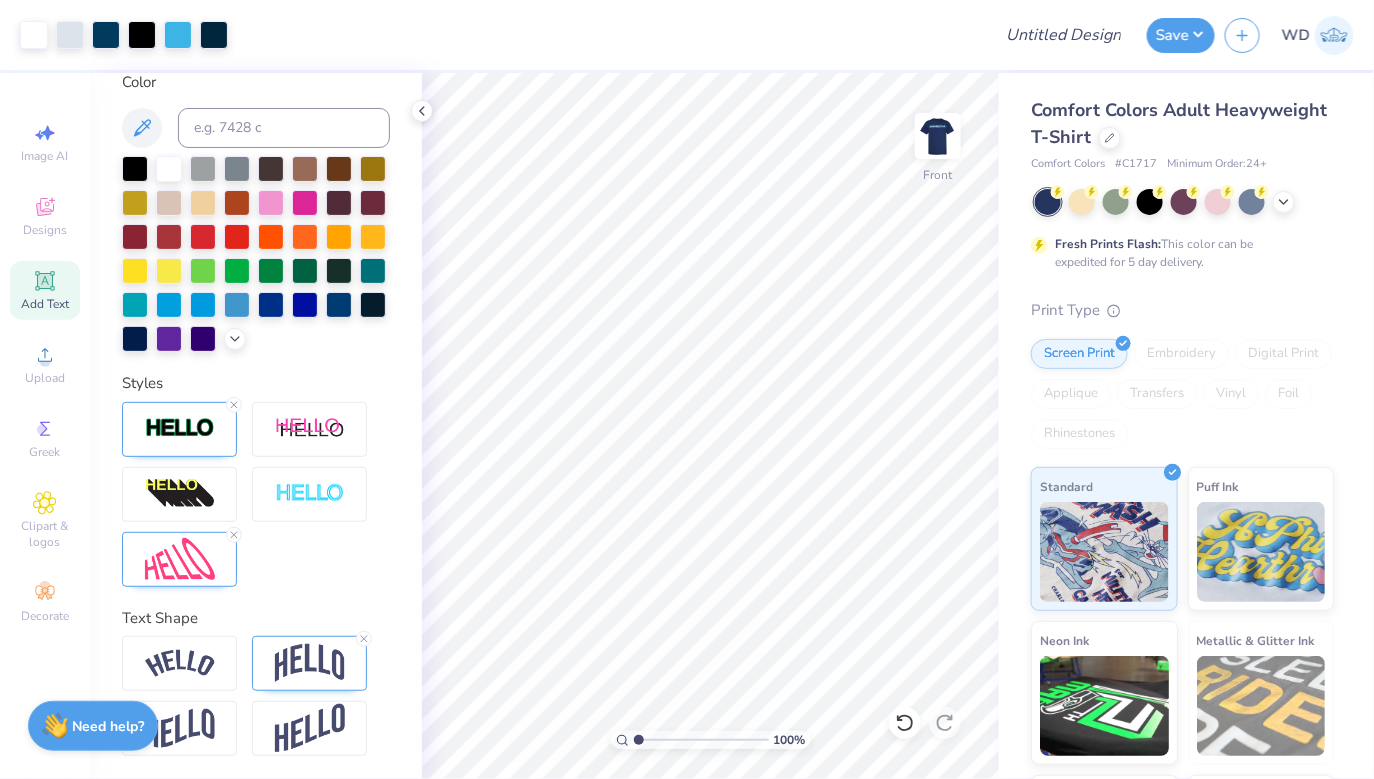 click at bounding box center [609, 35] 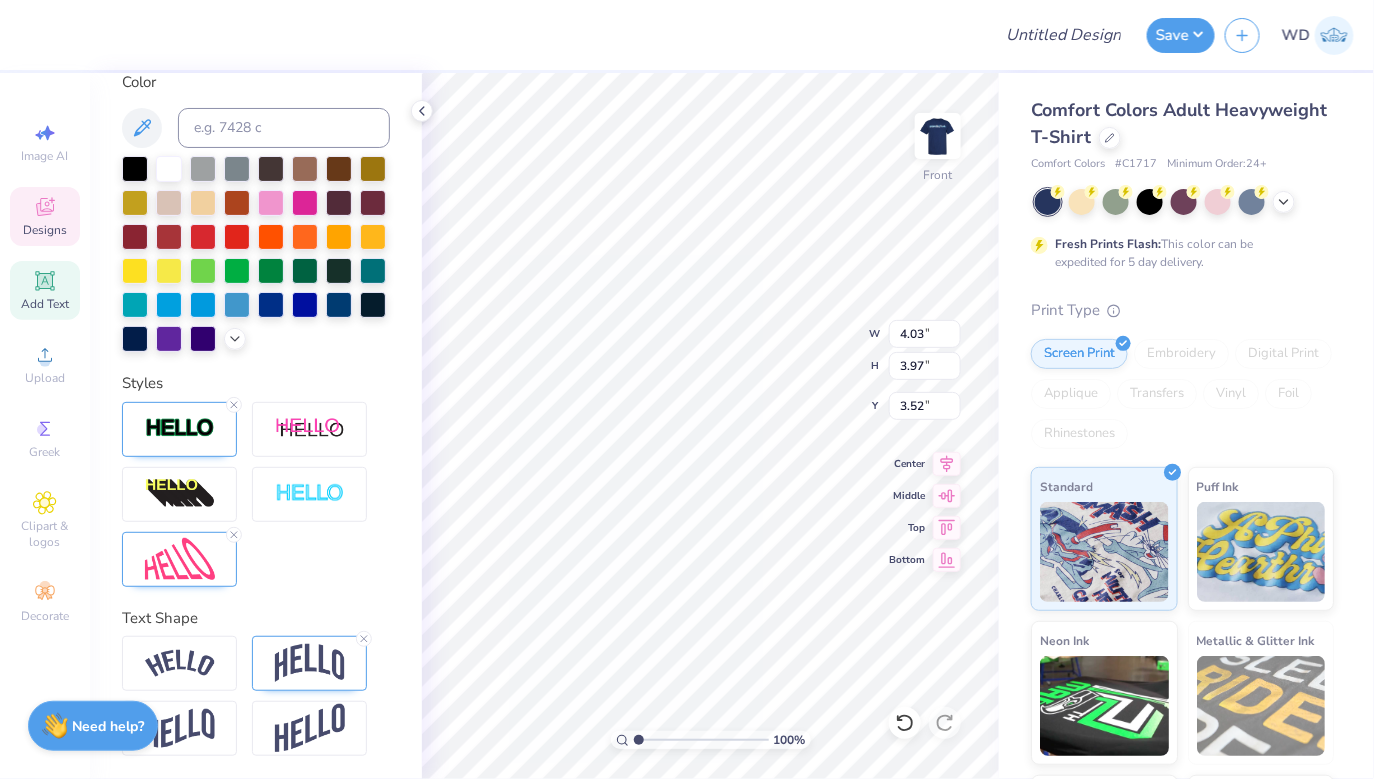type on "SIGMA" 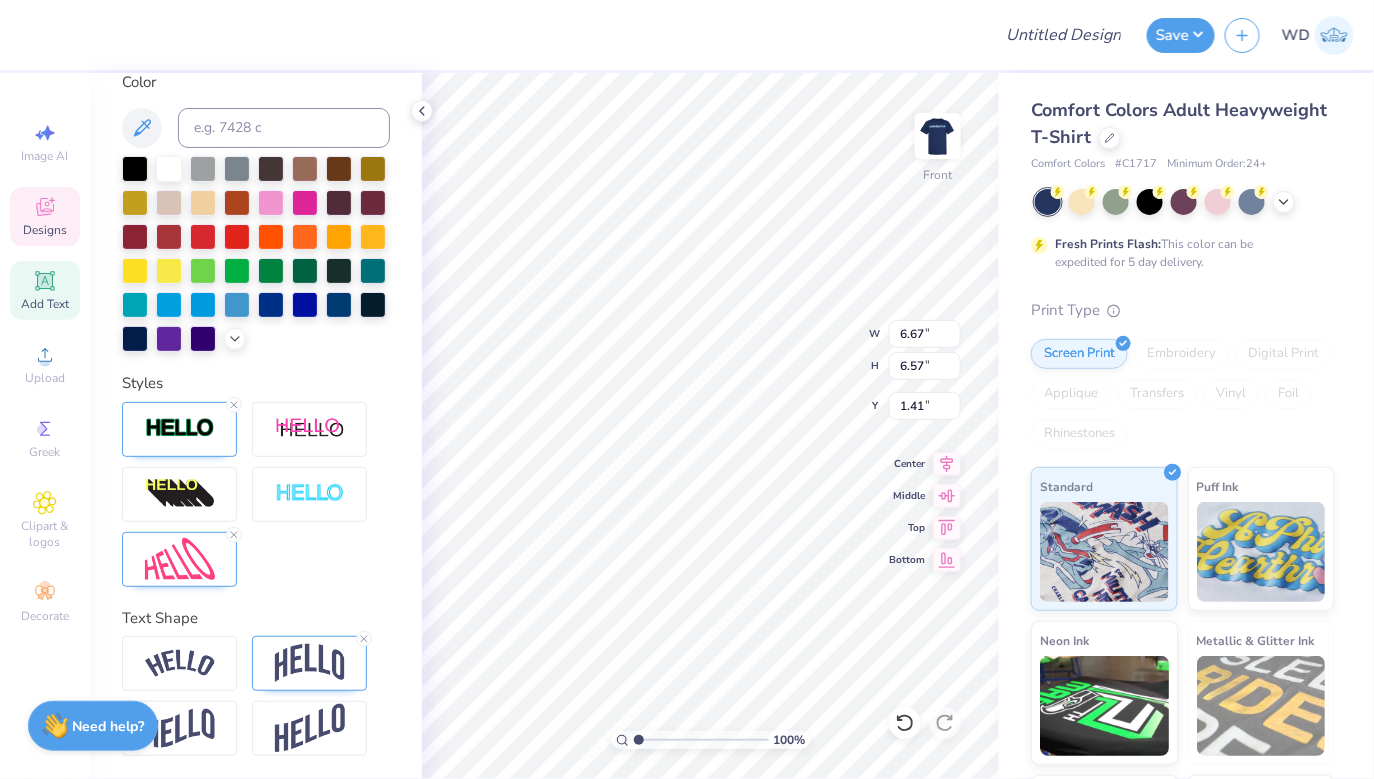 type on "2.04" 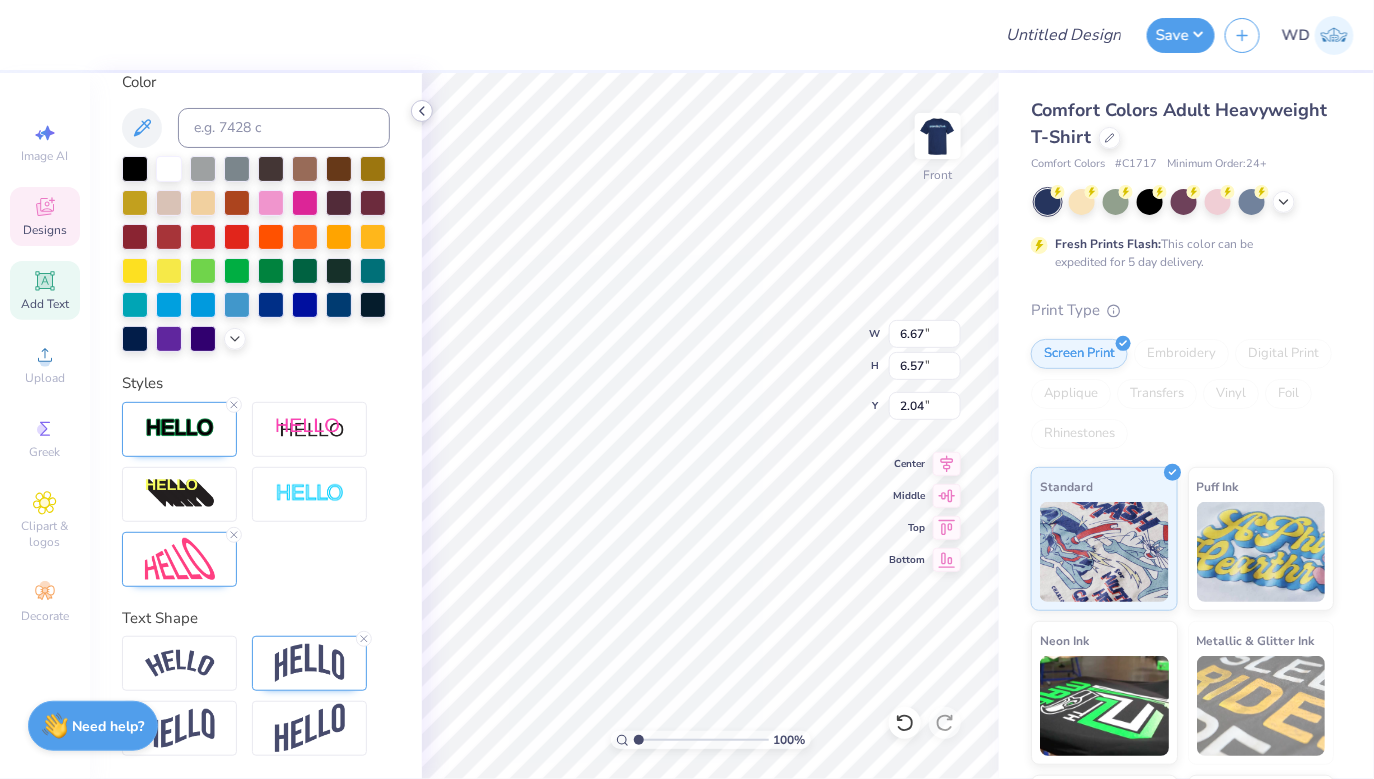 click 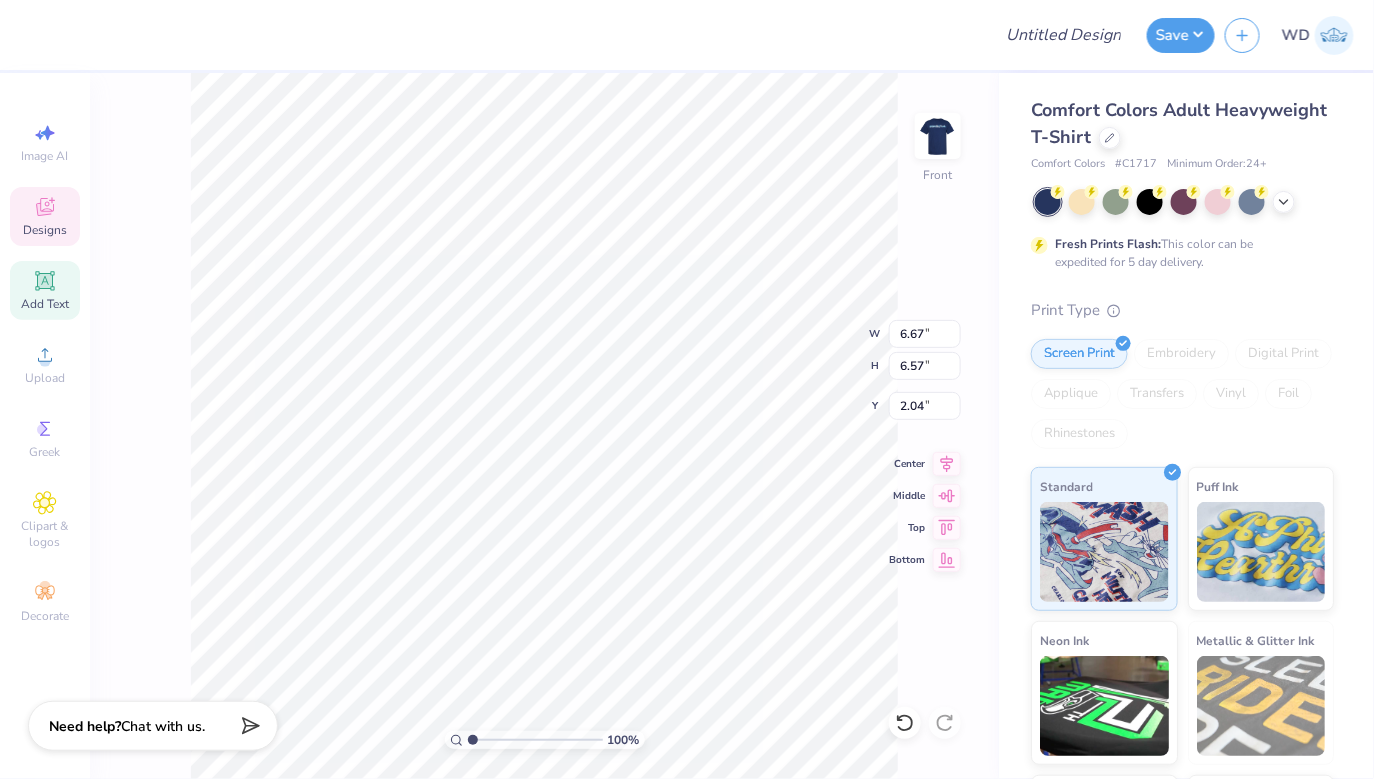 click on "Add Text" at bounding box center (45, 290) 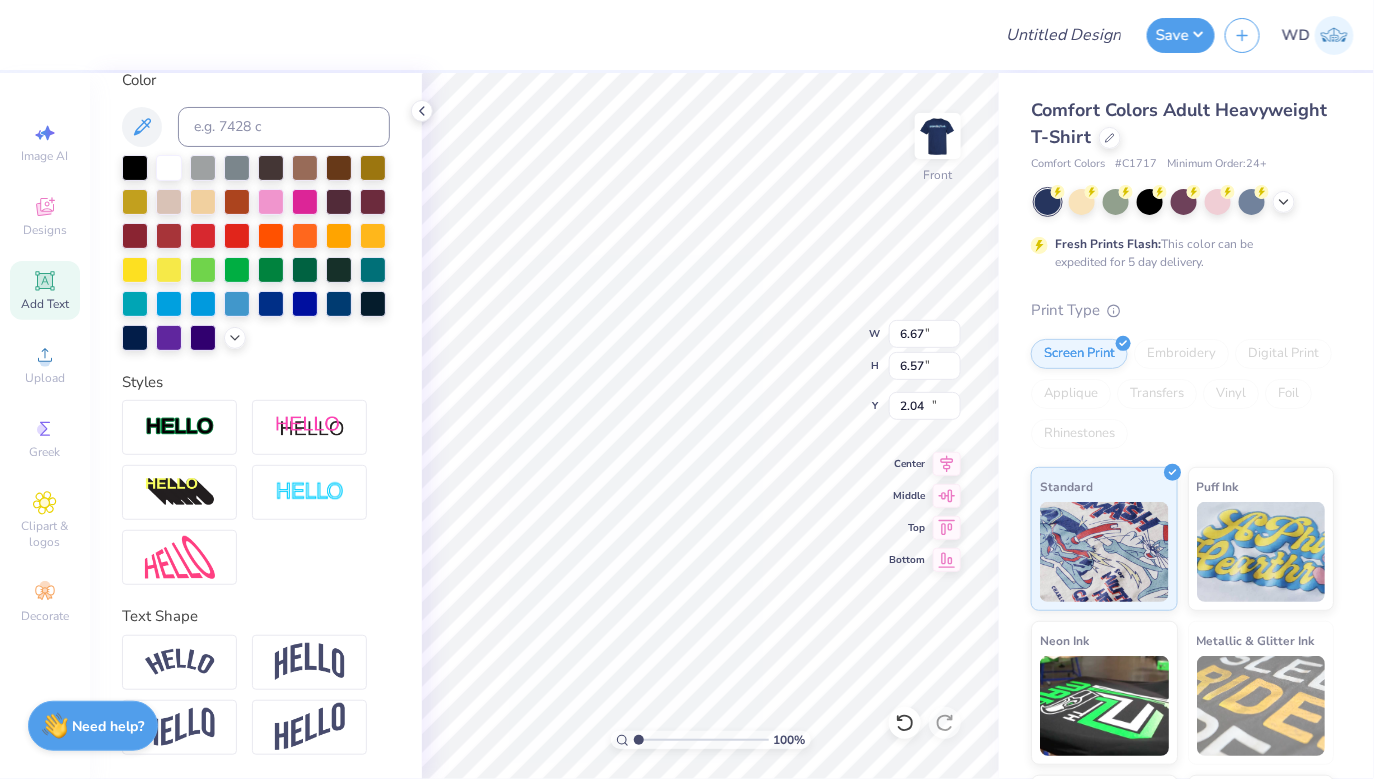 type on "5.69" 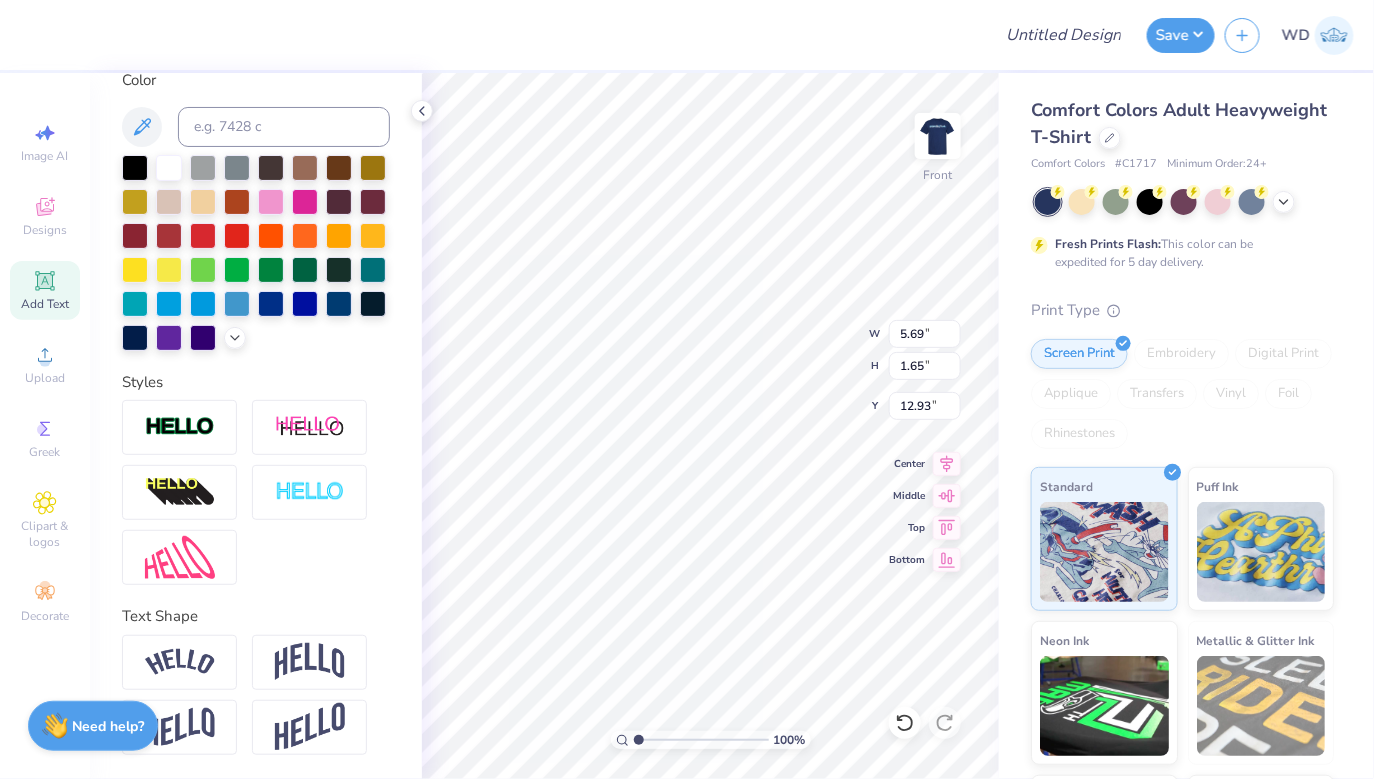 scroll, scrollTop: 383, scrollLeft: 0, axis: vertical 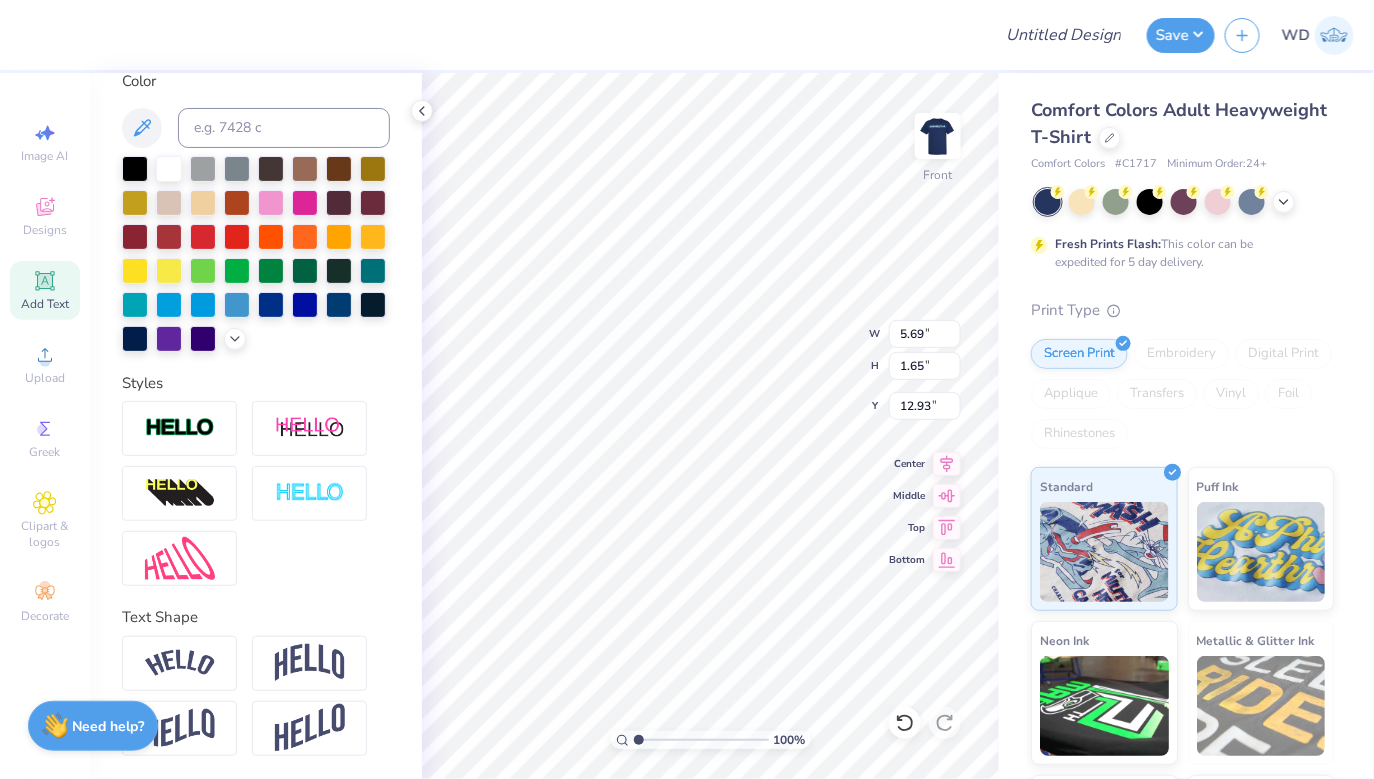 type on "6.67" 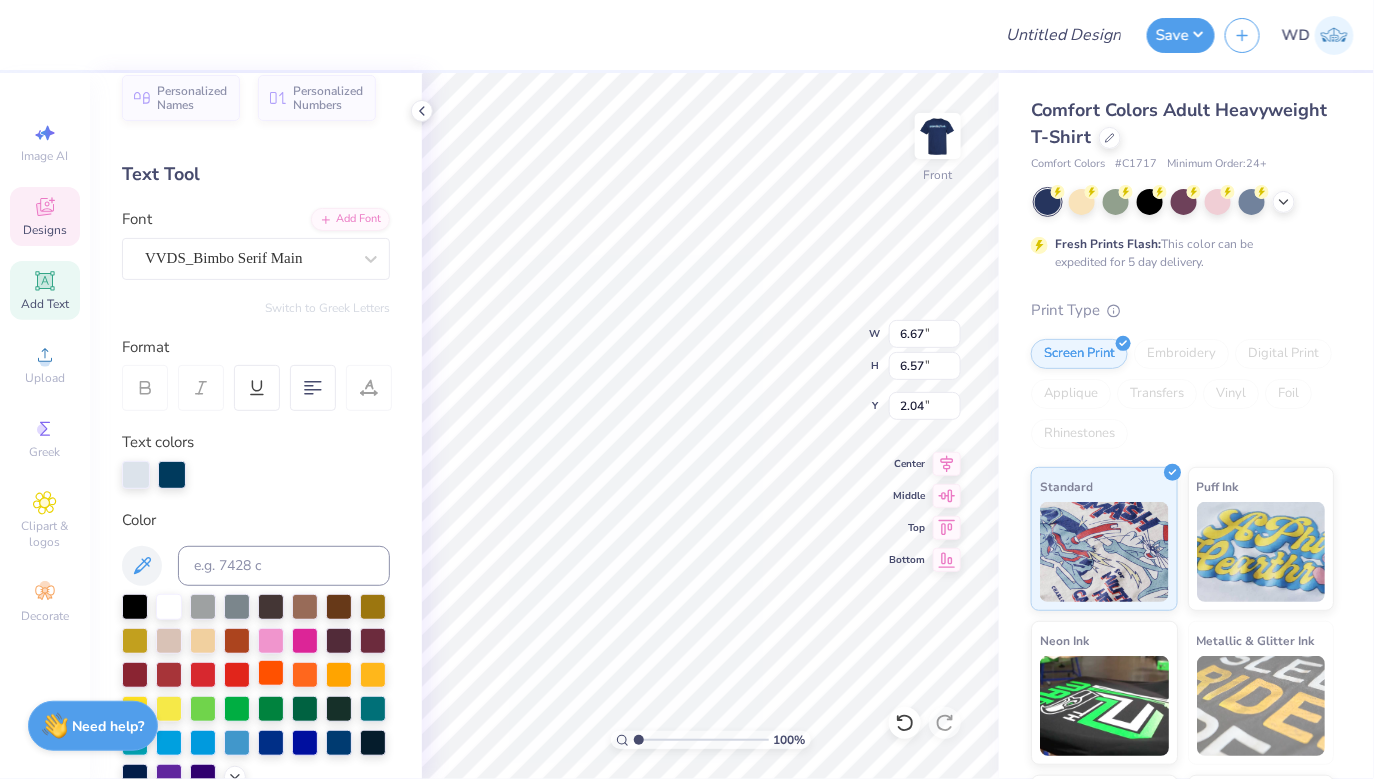 scroll, scrollTop: 0, scrollLeft: 0, axis: both 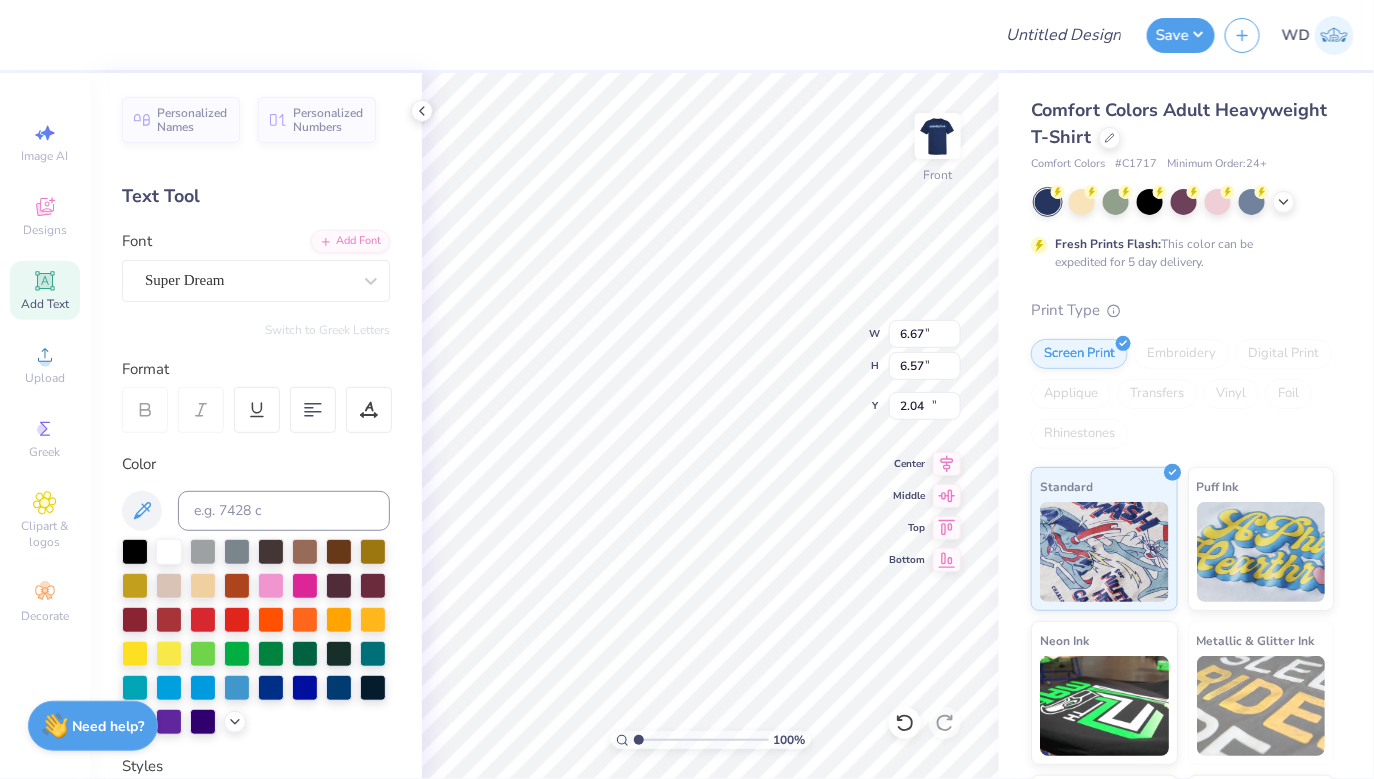 type on "5.69" 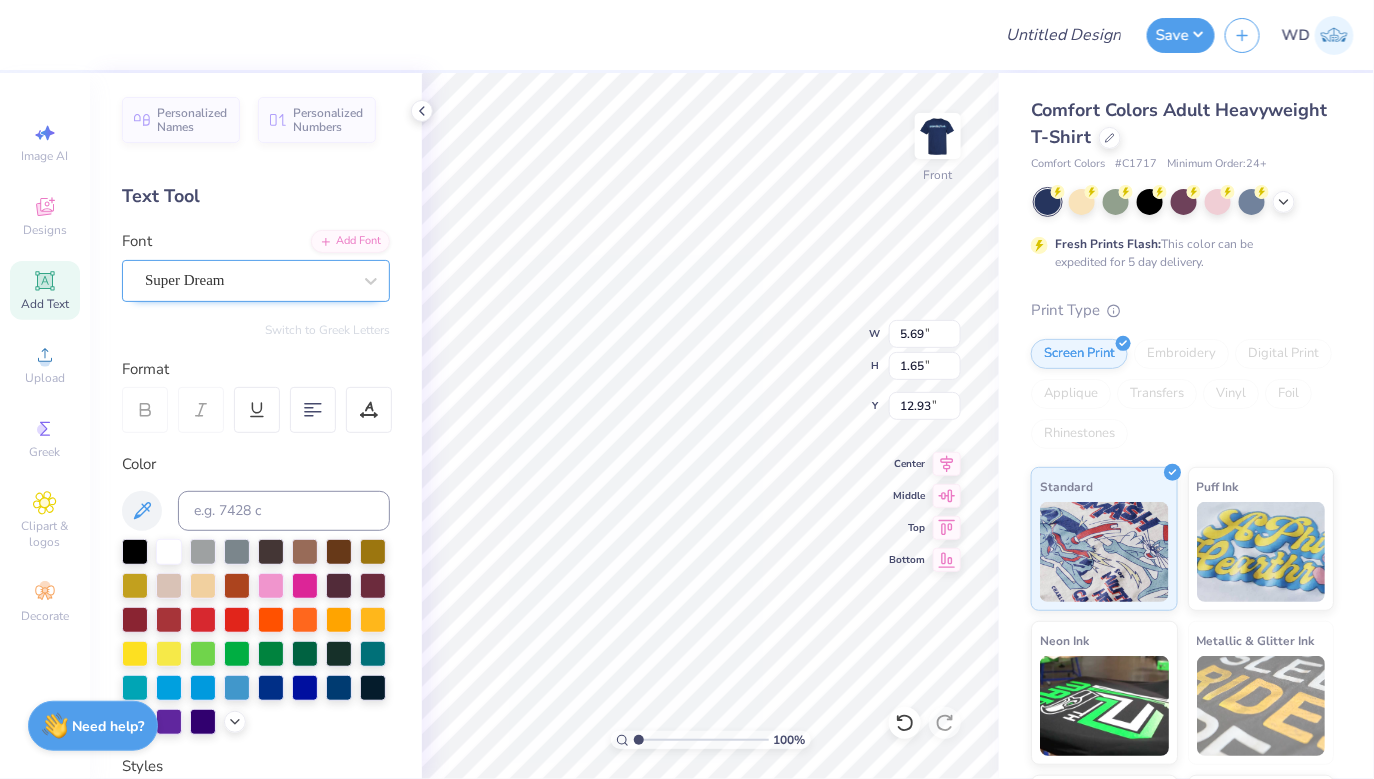 click on "Super Dream" at bounding box center (248, 280) 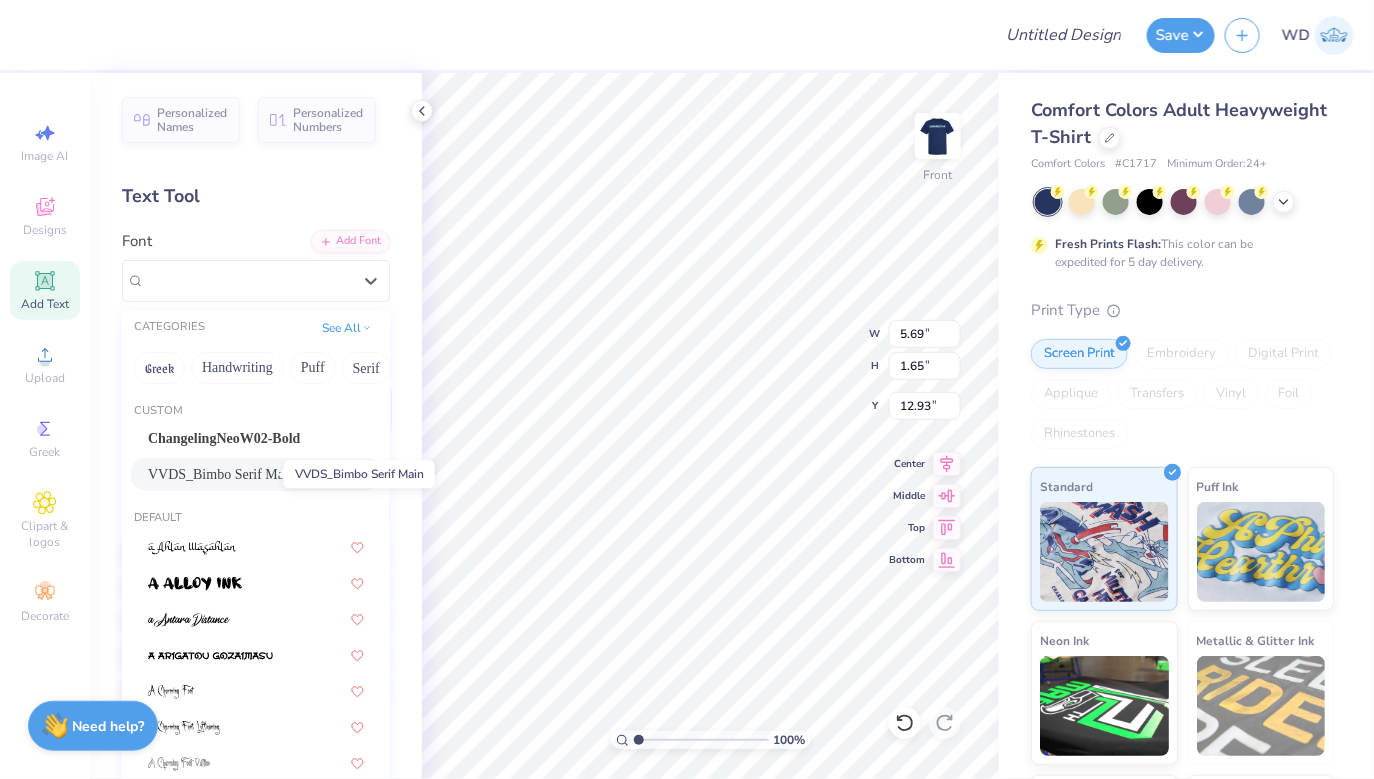 click on "VVDS_Bimbo Serif Main" at bounding box center [221, 474] 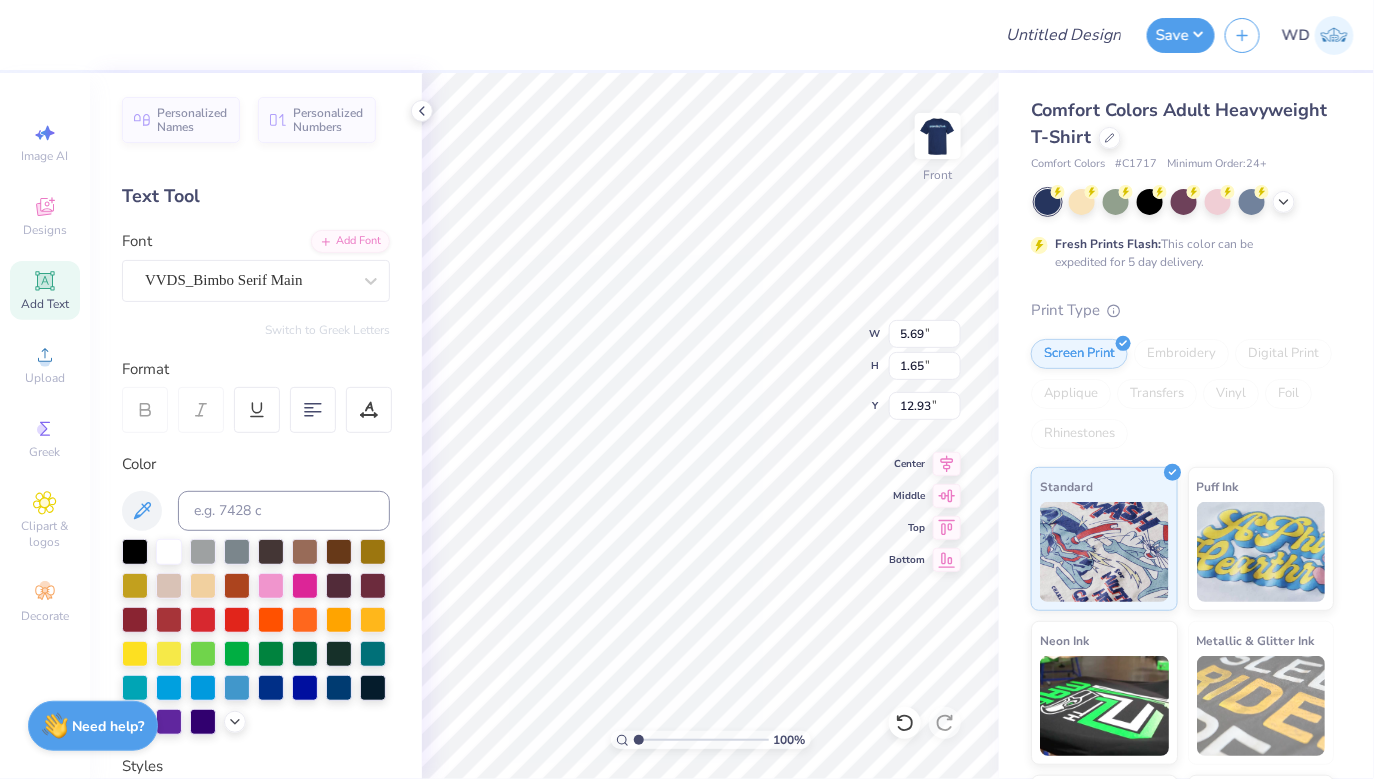 type on "SIGMA" 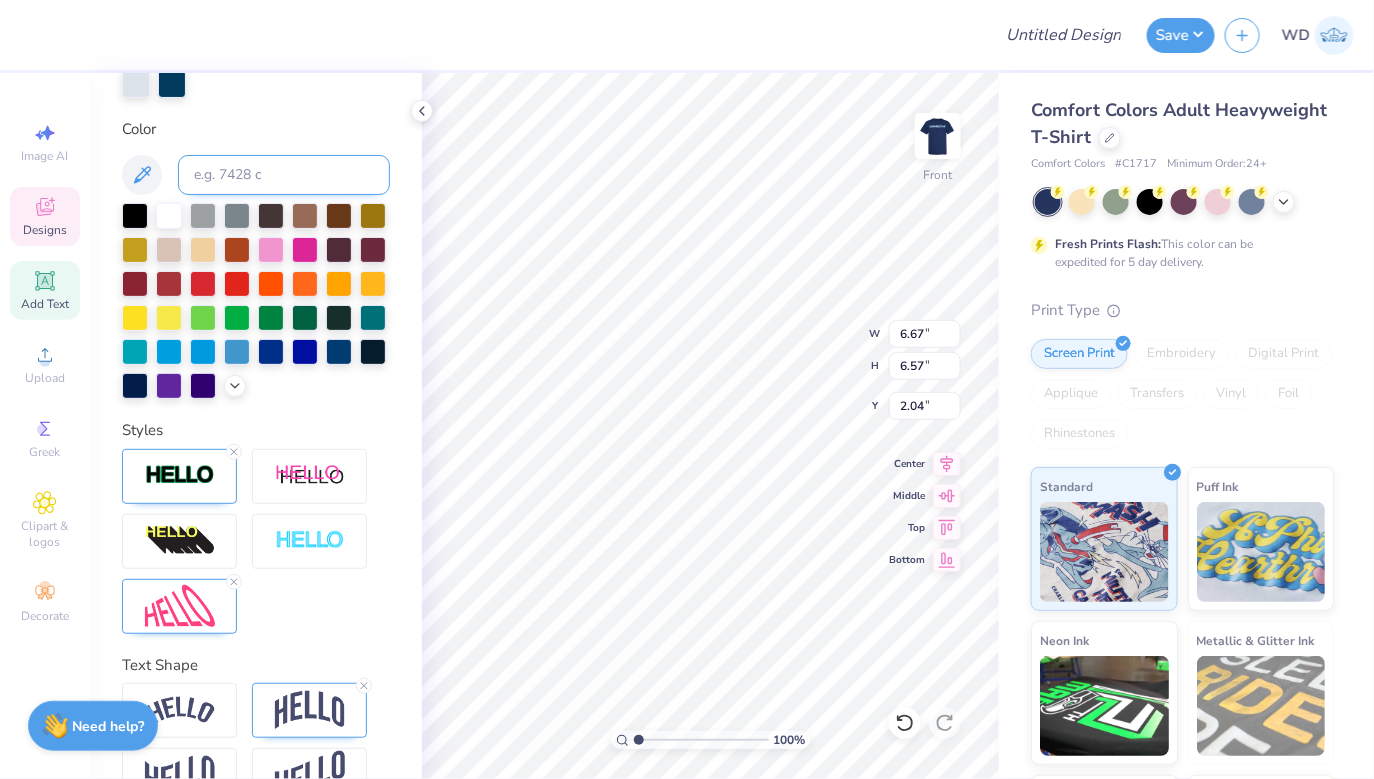 scroll, scrollTop: 460, scrollLeft: 0, axis: vertical 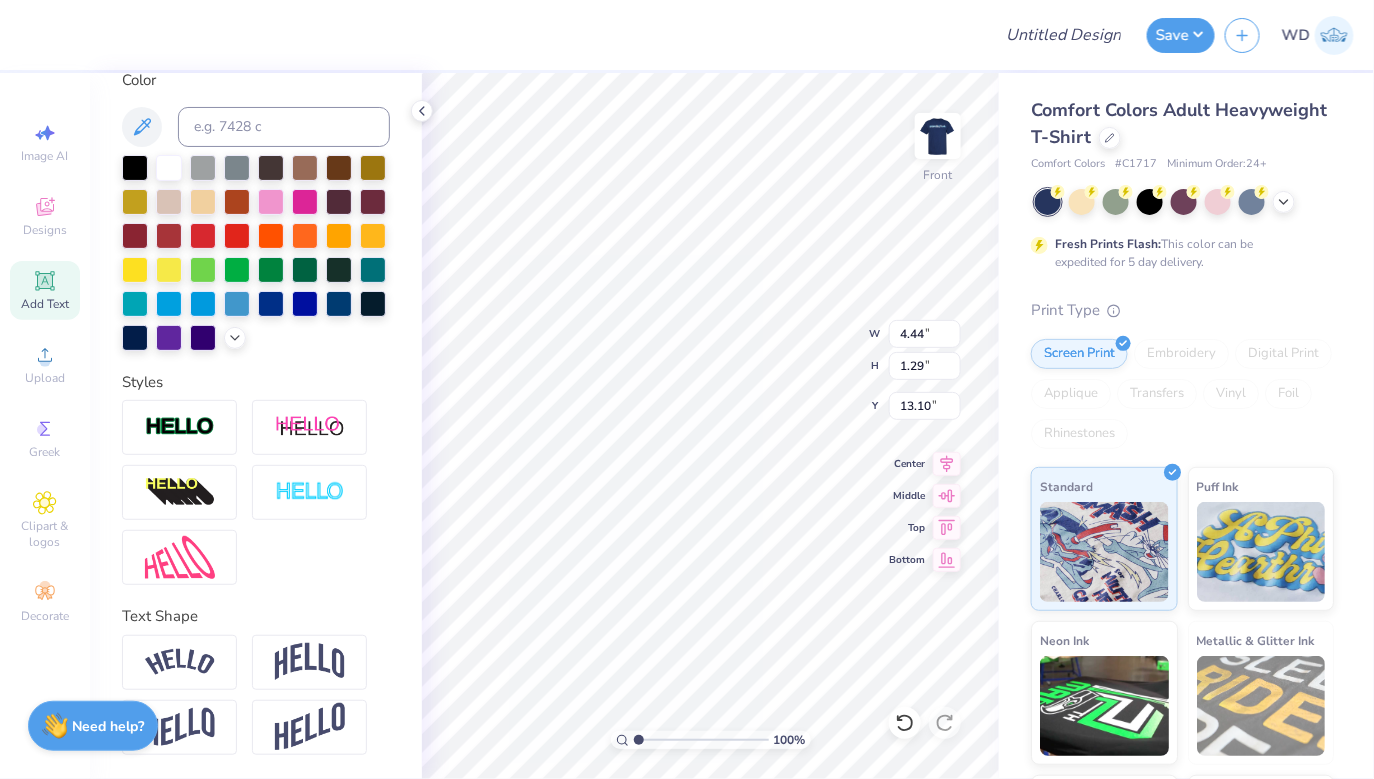 type on "4.44" 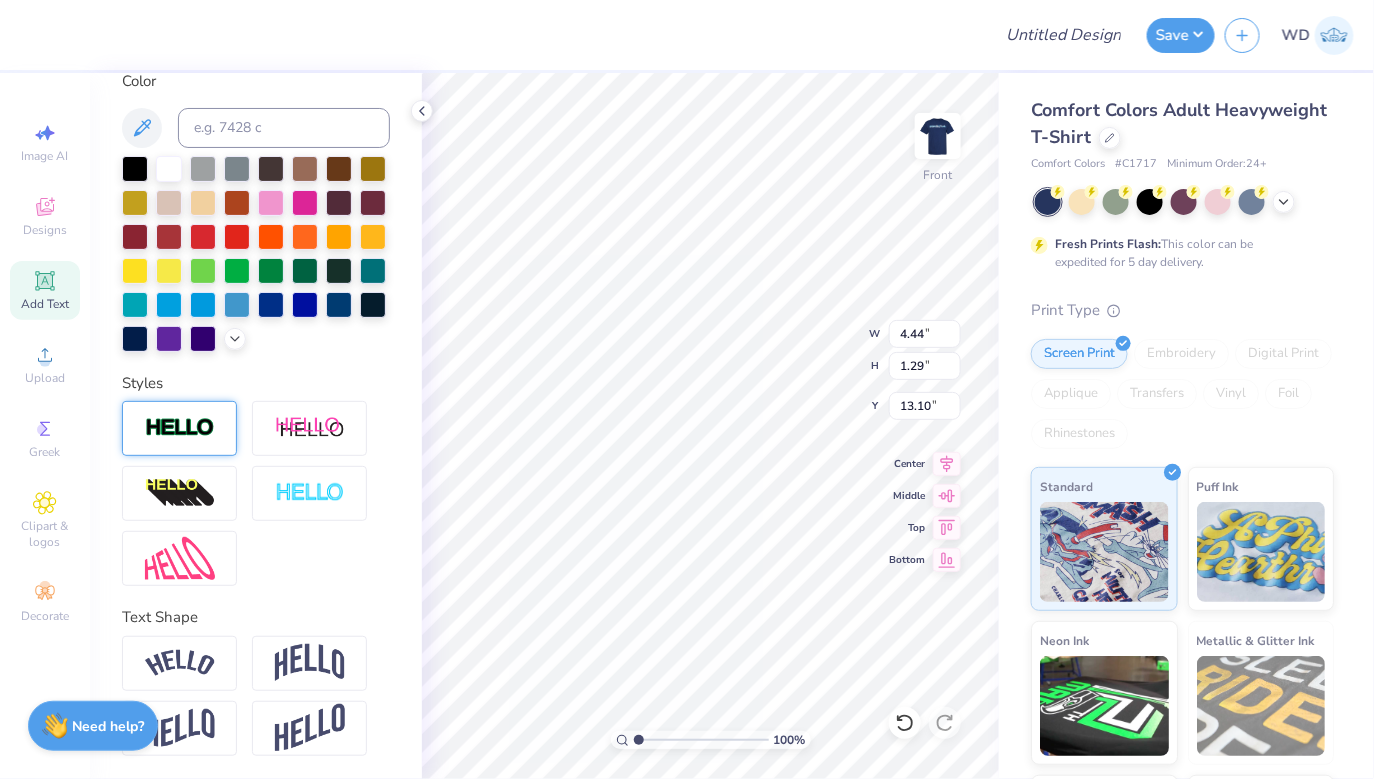 click at bounding box center [180, 428] 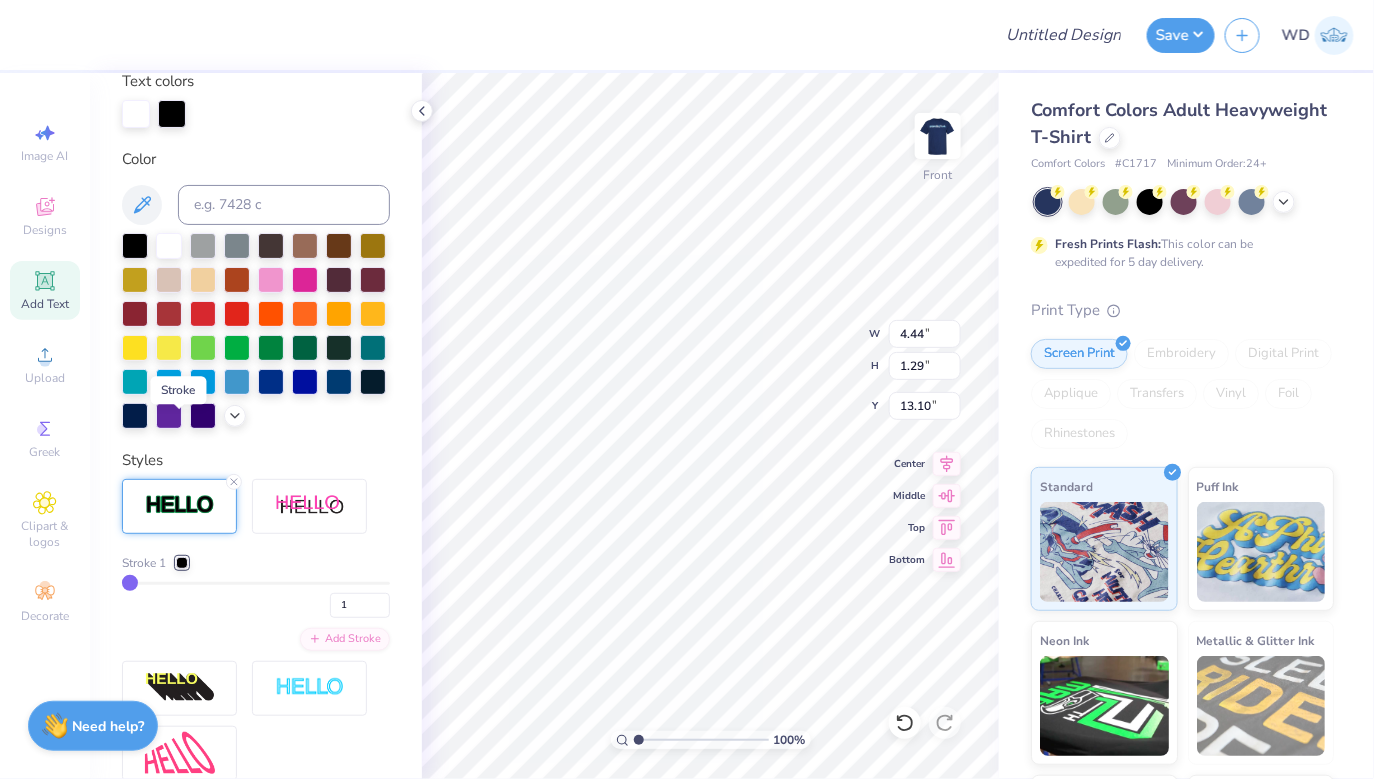 type on "4.48" 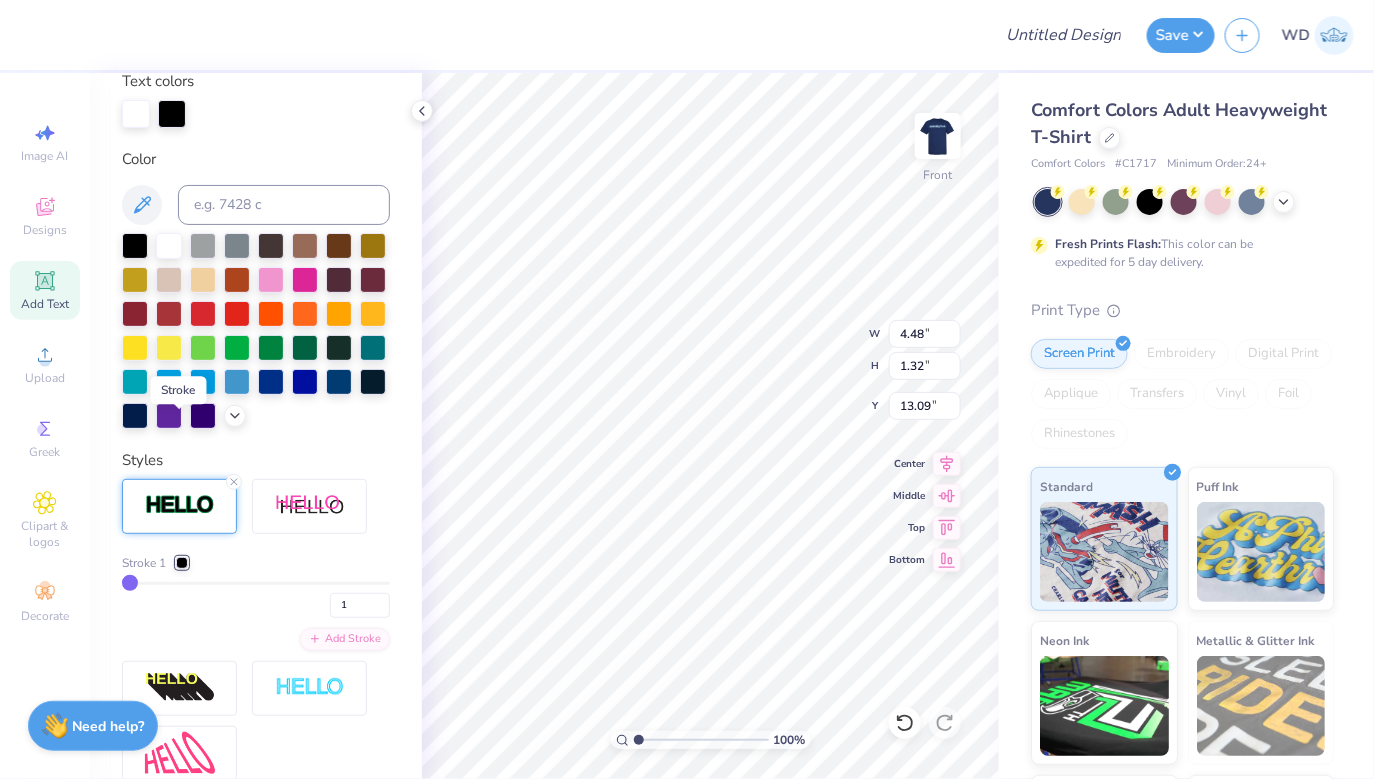scroll, scrollTop: 460, scrollLeft: 0, axis: vertical 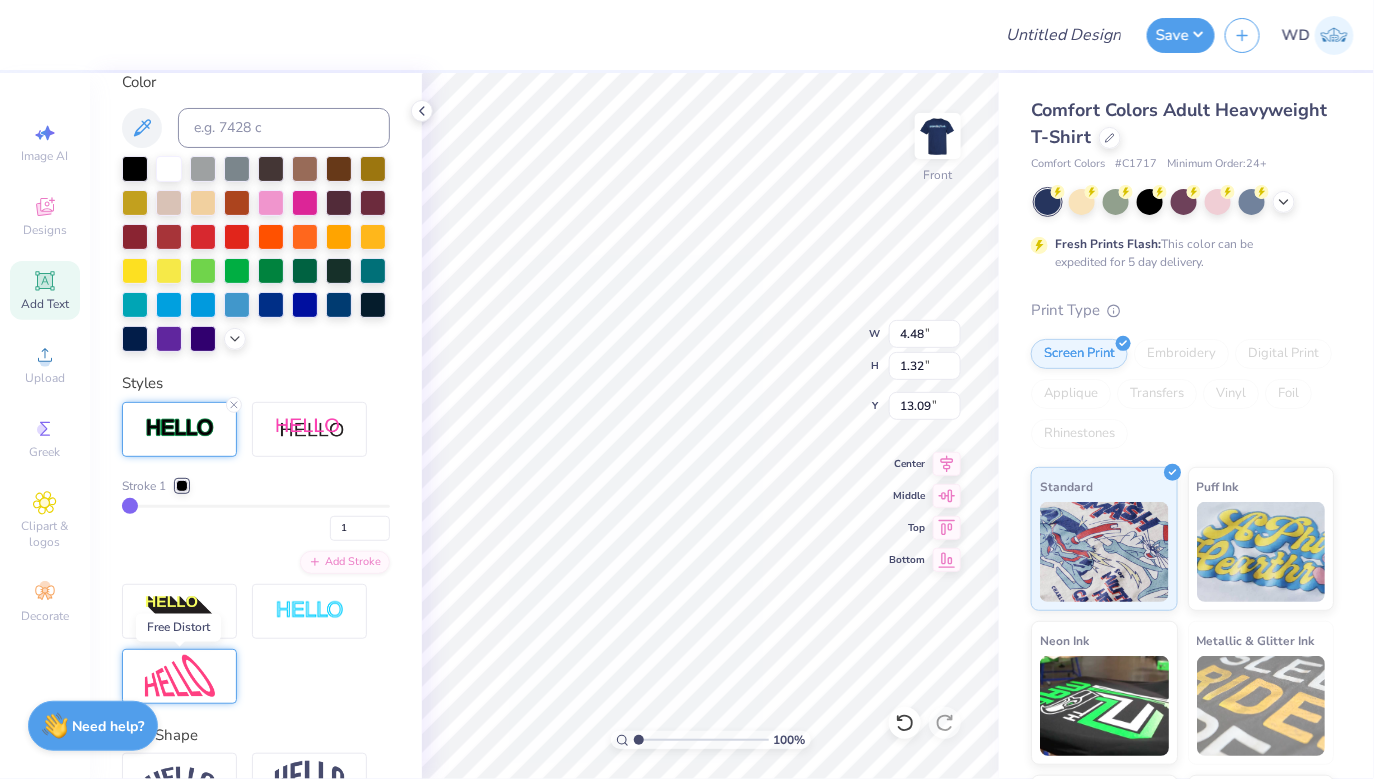 click at bounding box center [180, 676] 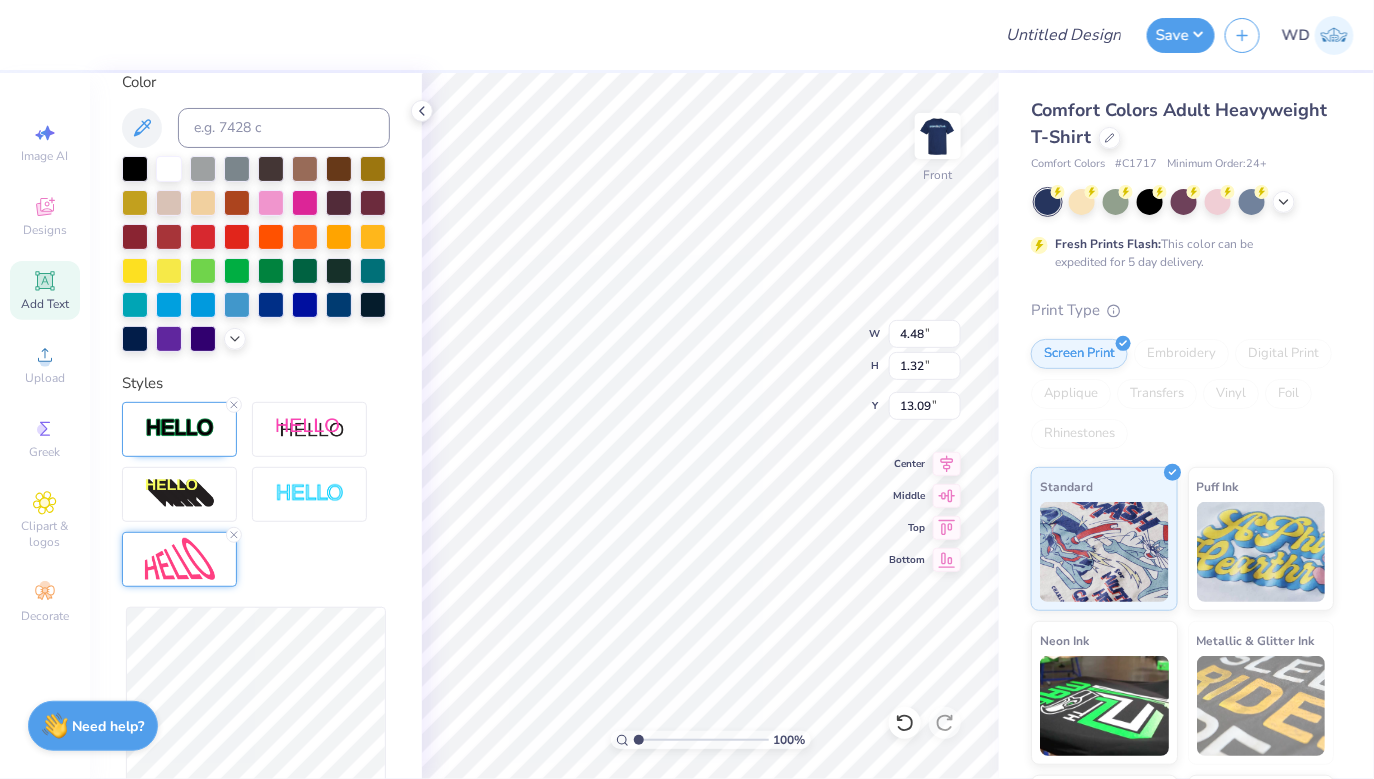 scroll, scrollTop: 560, scrollLeft: 0, axis: vertical 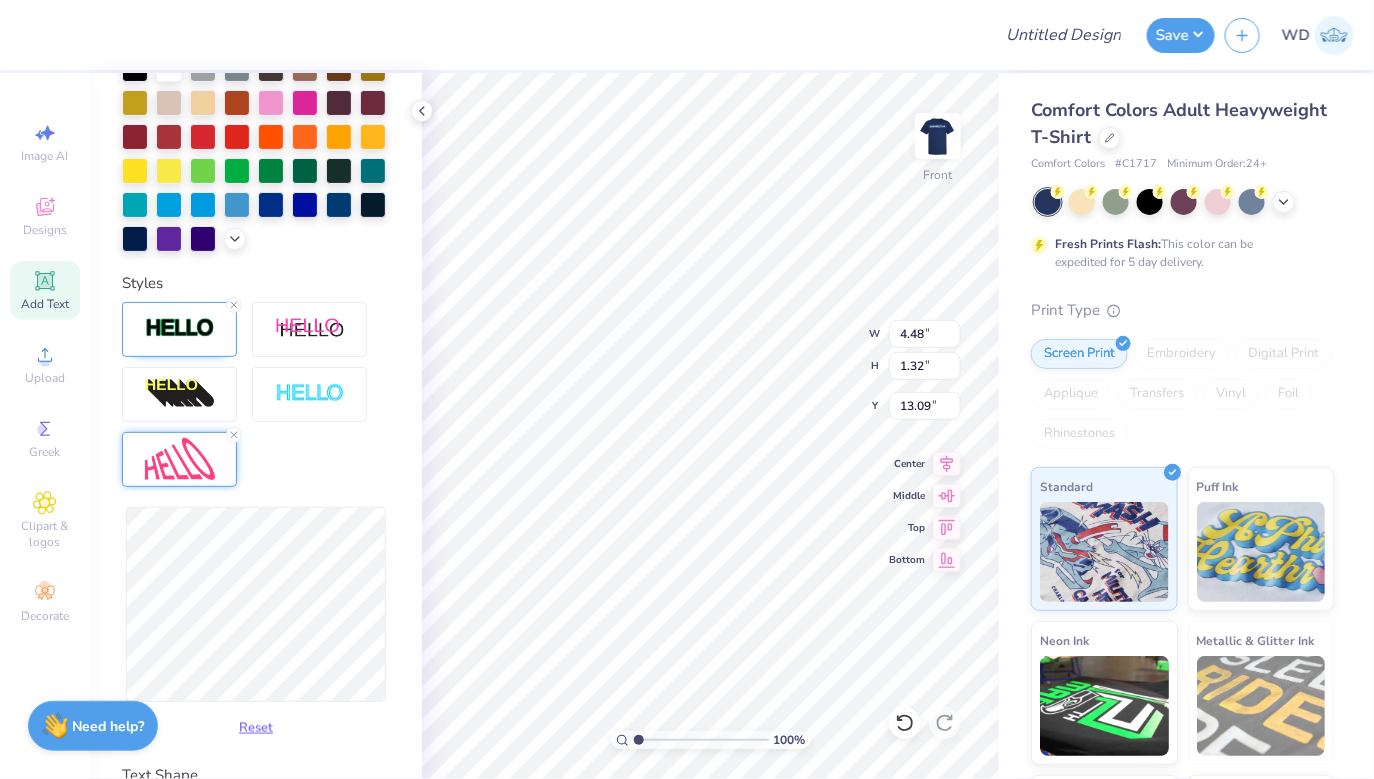 type on "4.46" 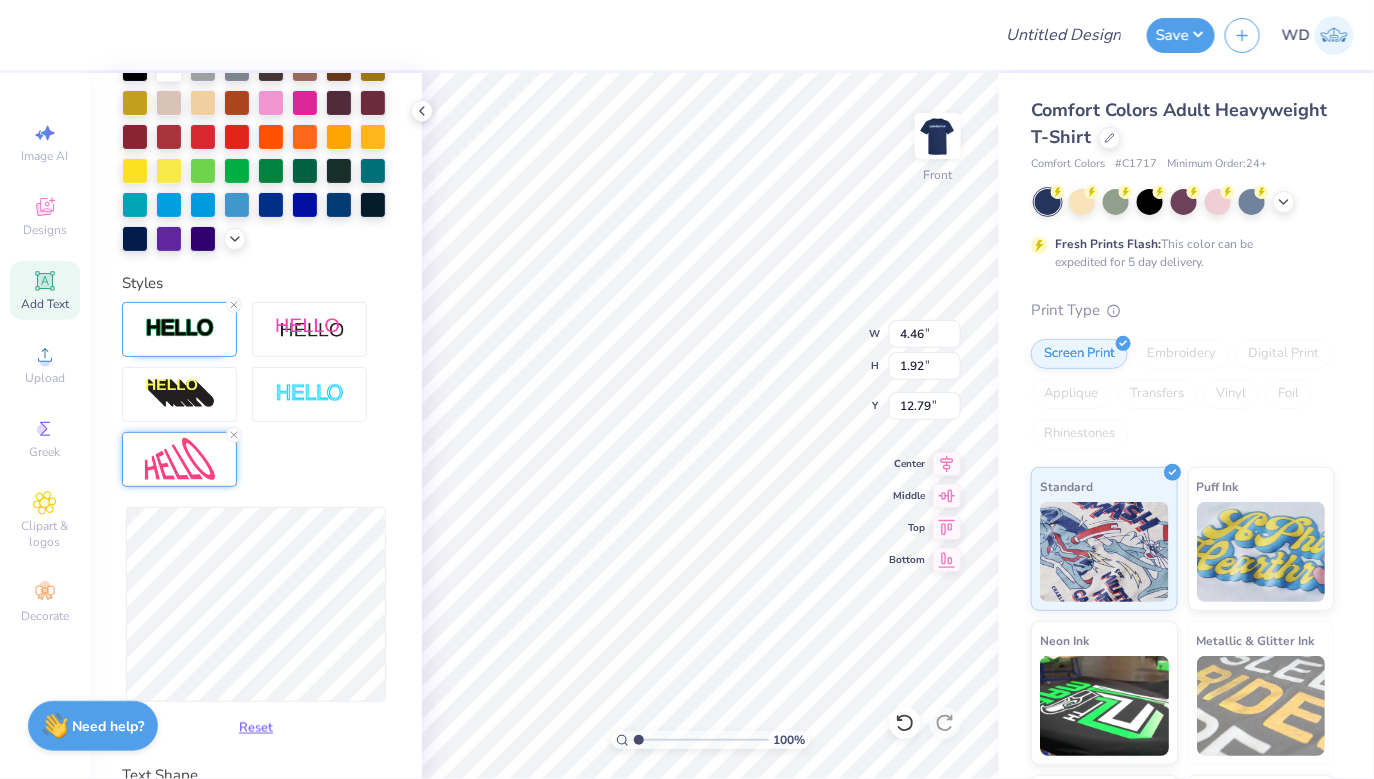 type on "4.45" 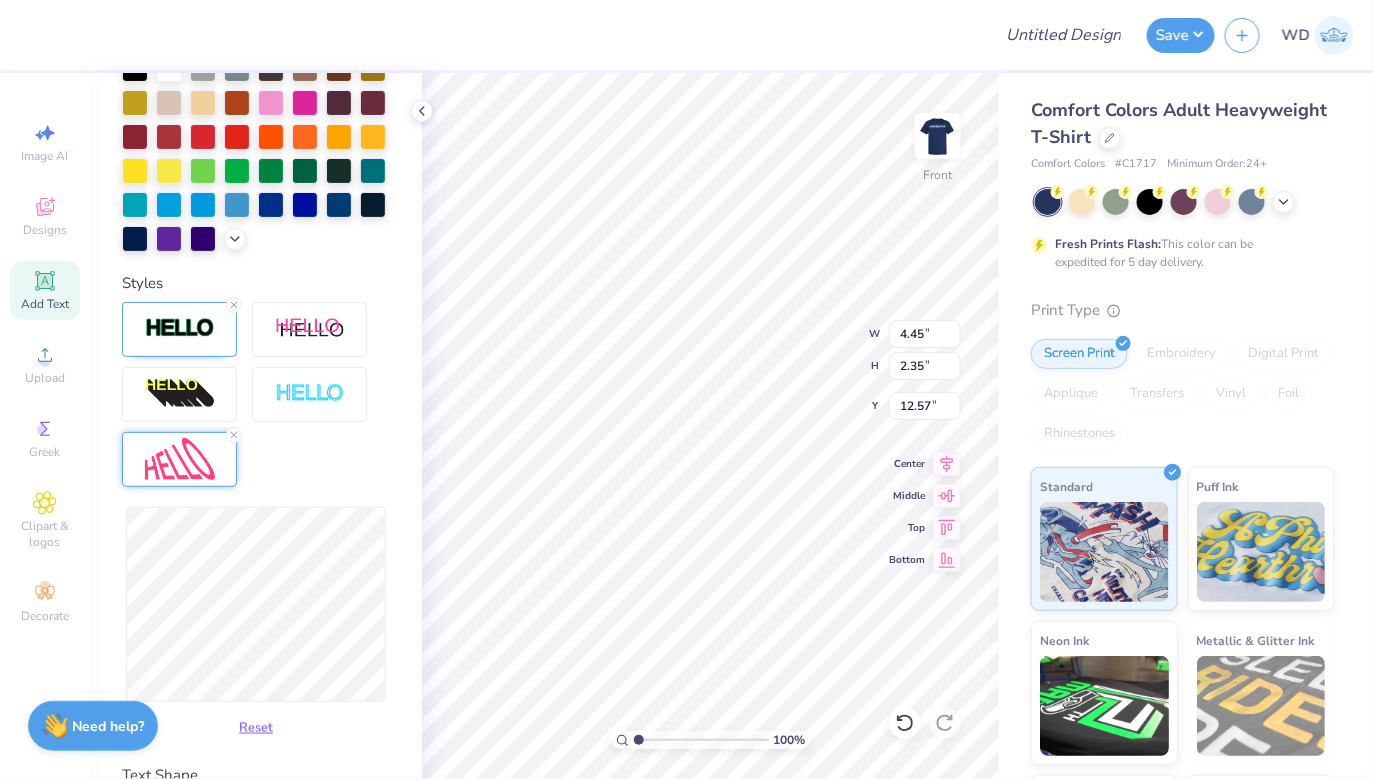 type on "4.46" 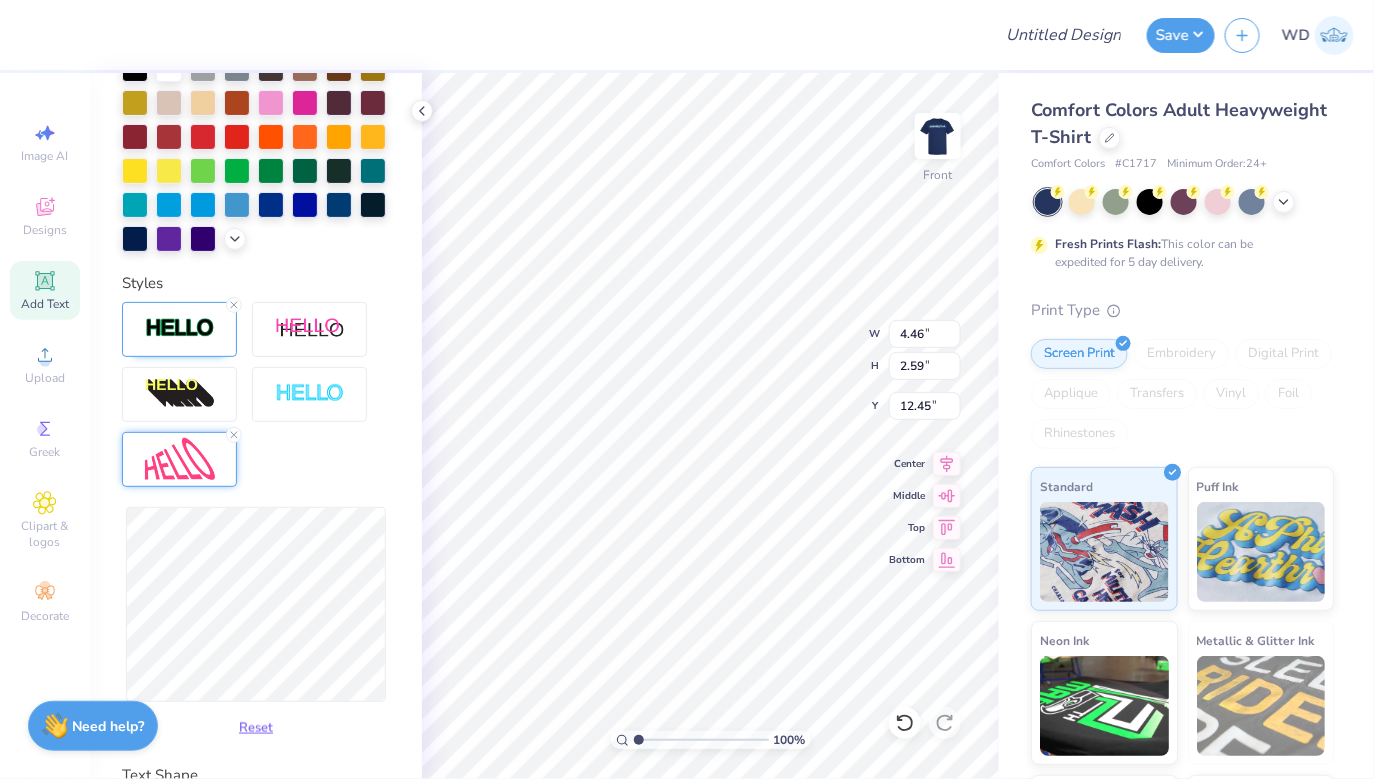 type on "4.47" 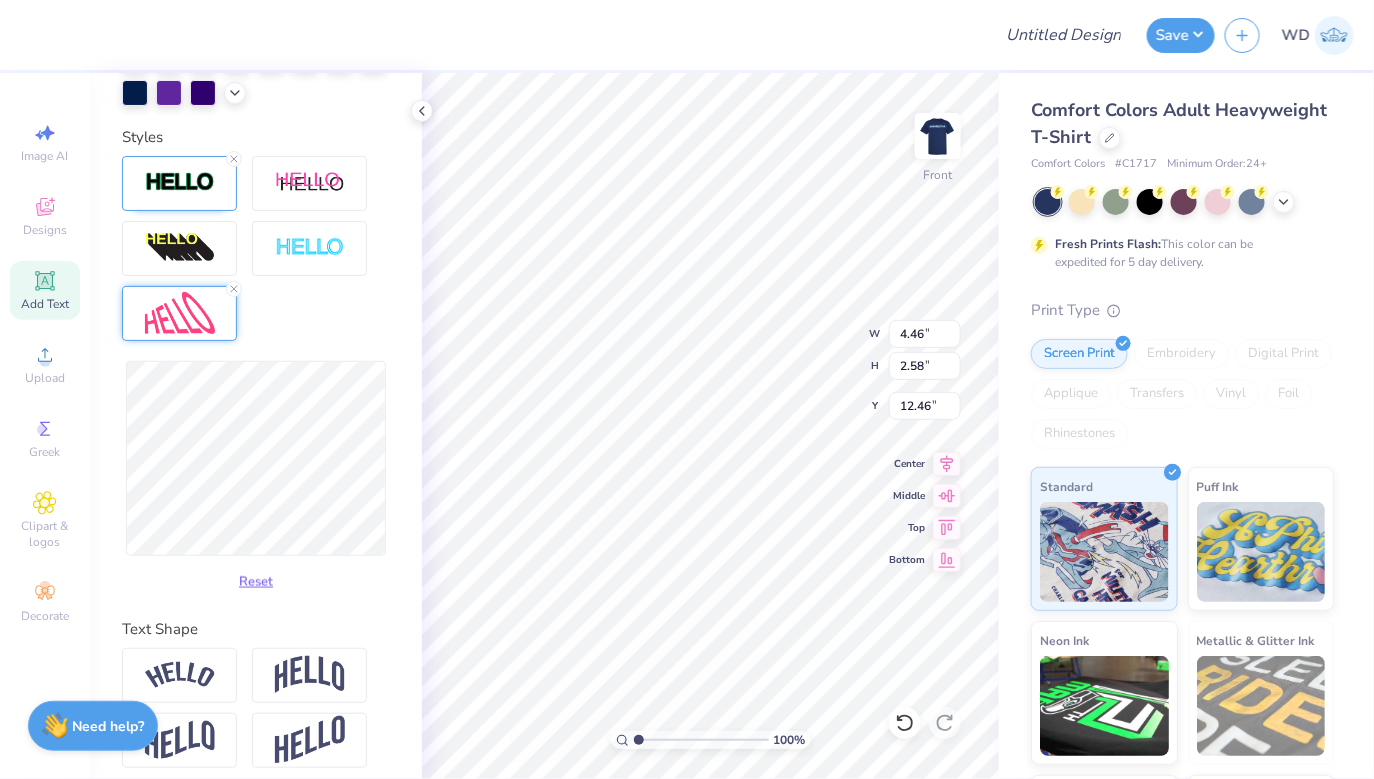 scroll, scrollTop: 717, scrollLeft: 0, axis: vertical 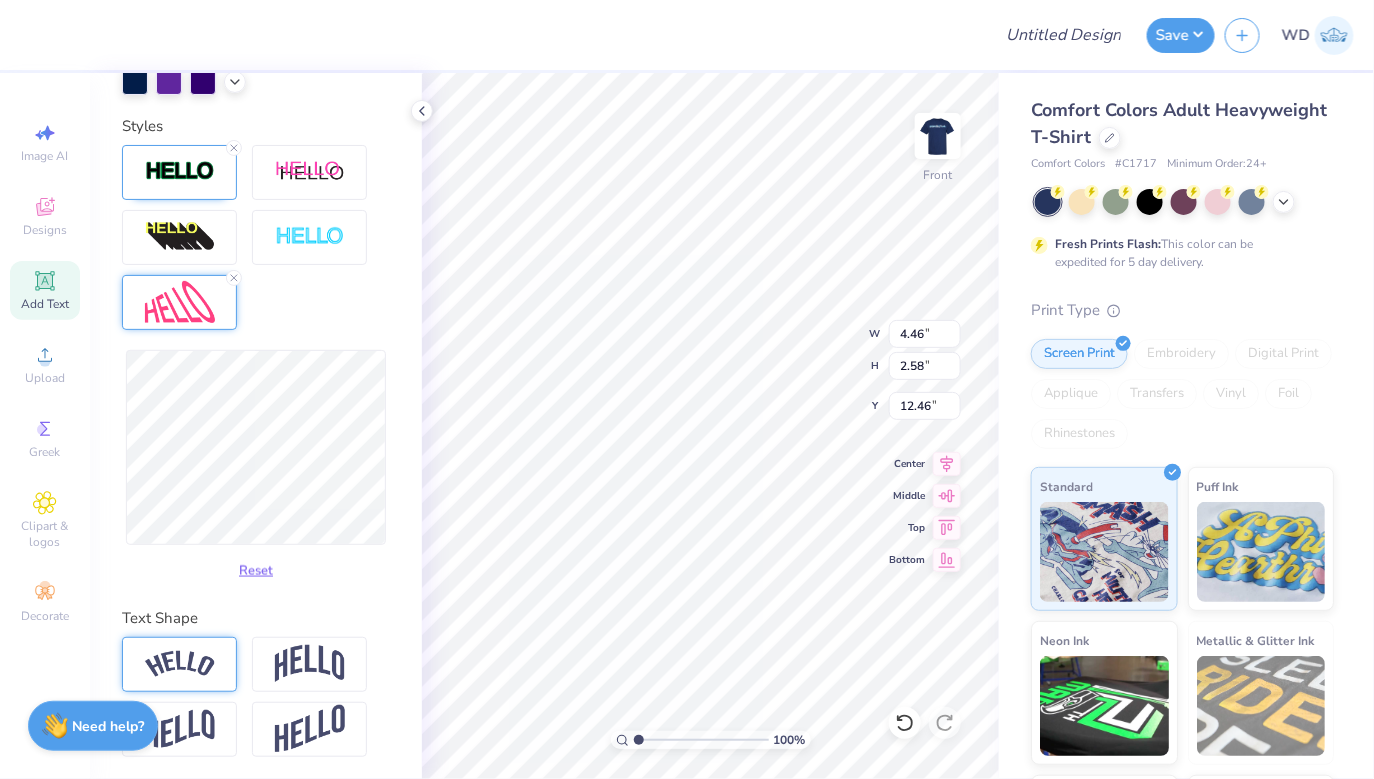 click at bounding box center (180, 664) 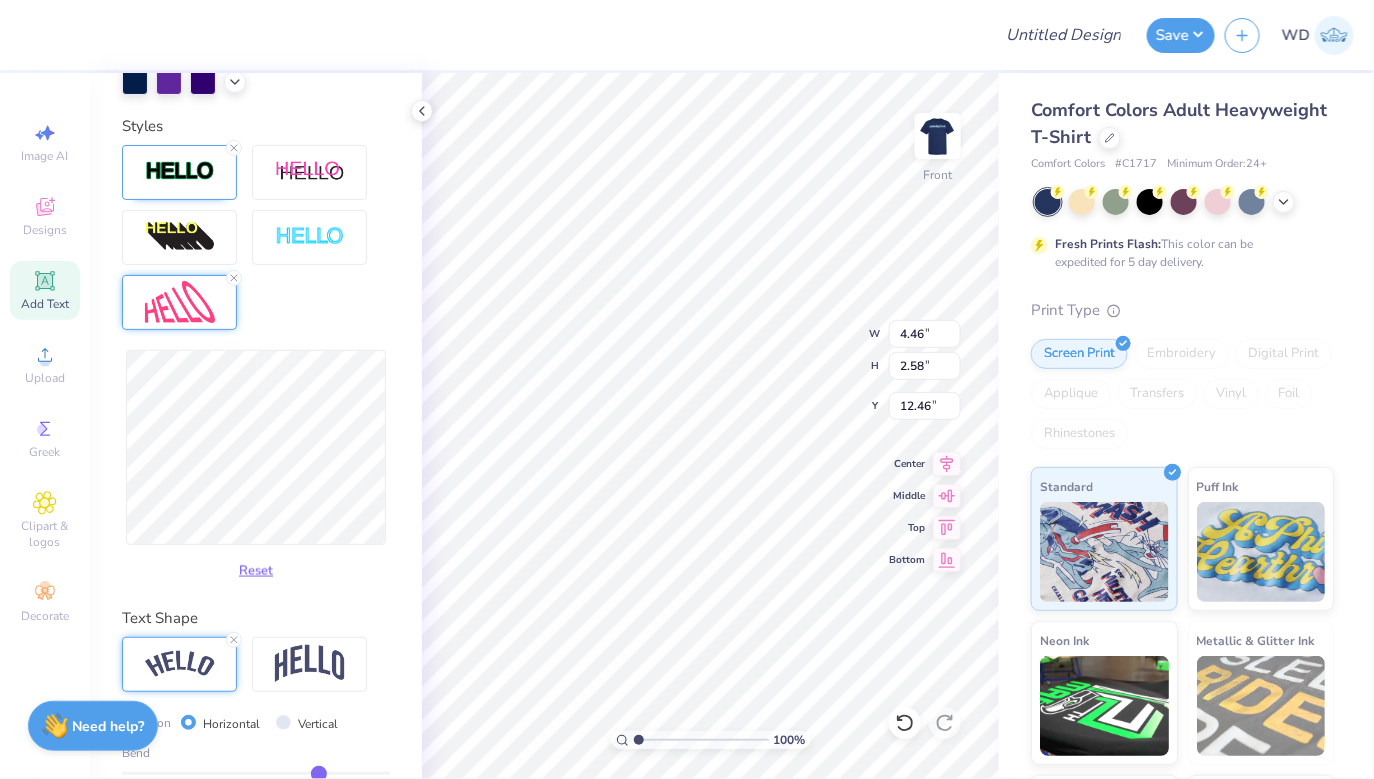 type on "4.44" 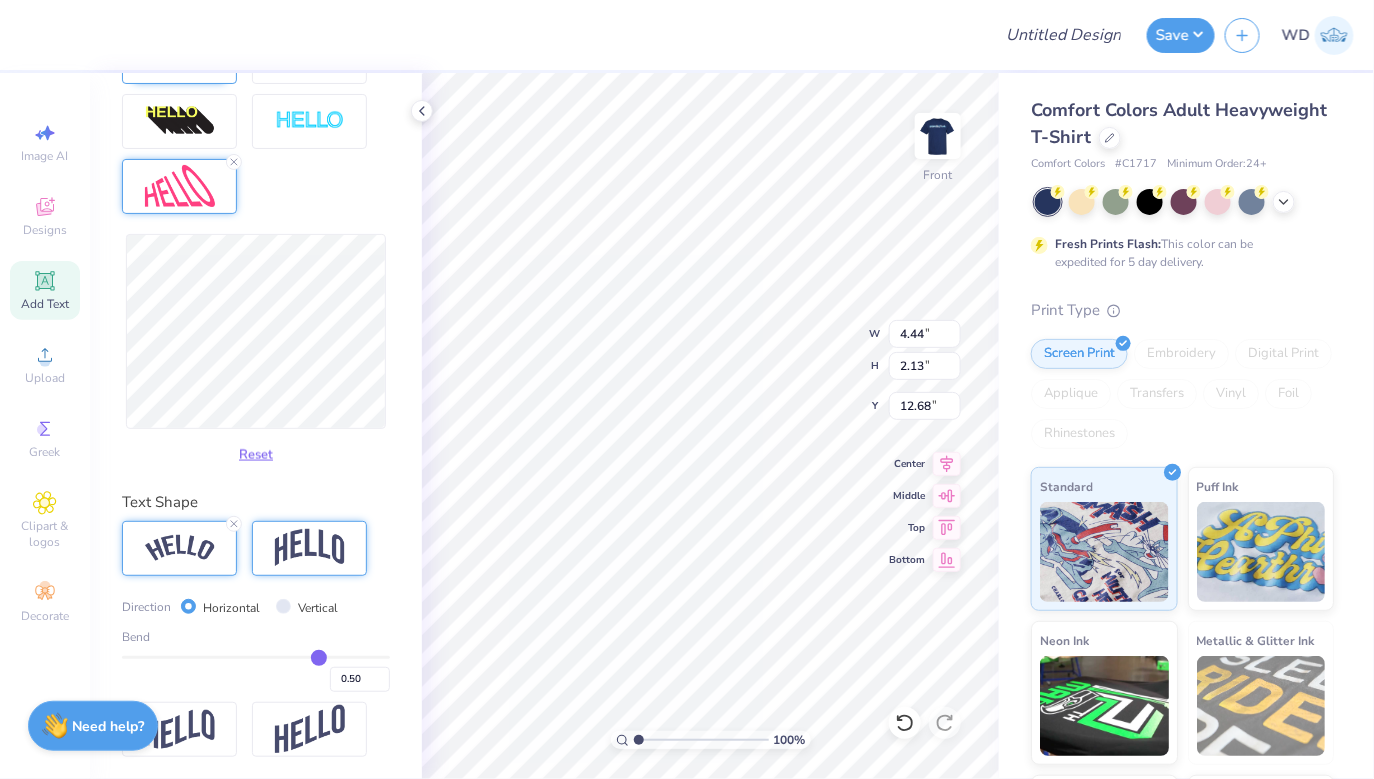 scroll, scrollTop: 834, scrollLeft: 0, axis: vertical 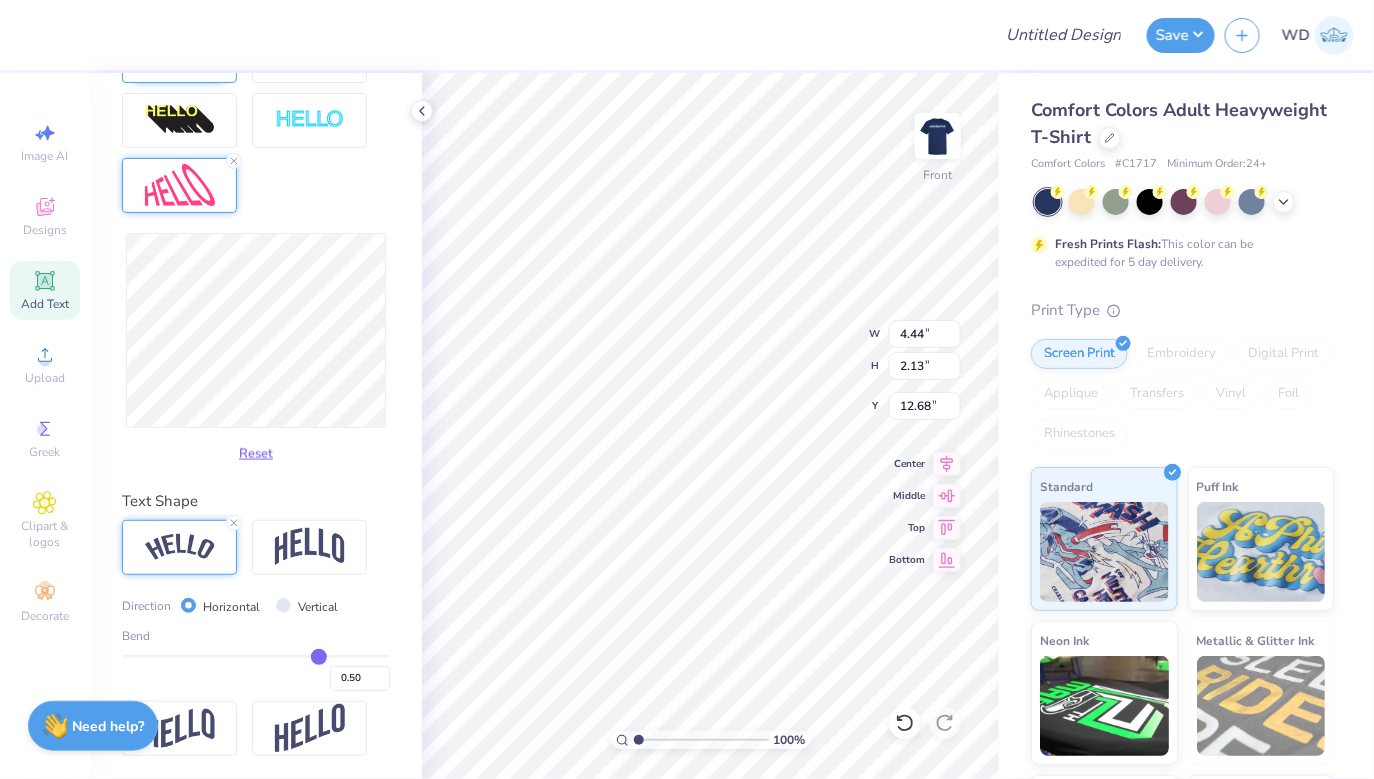 type on "0.46" 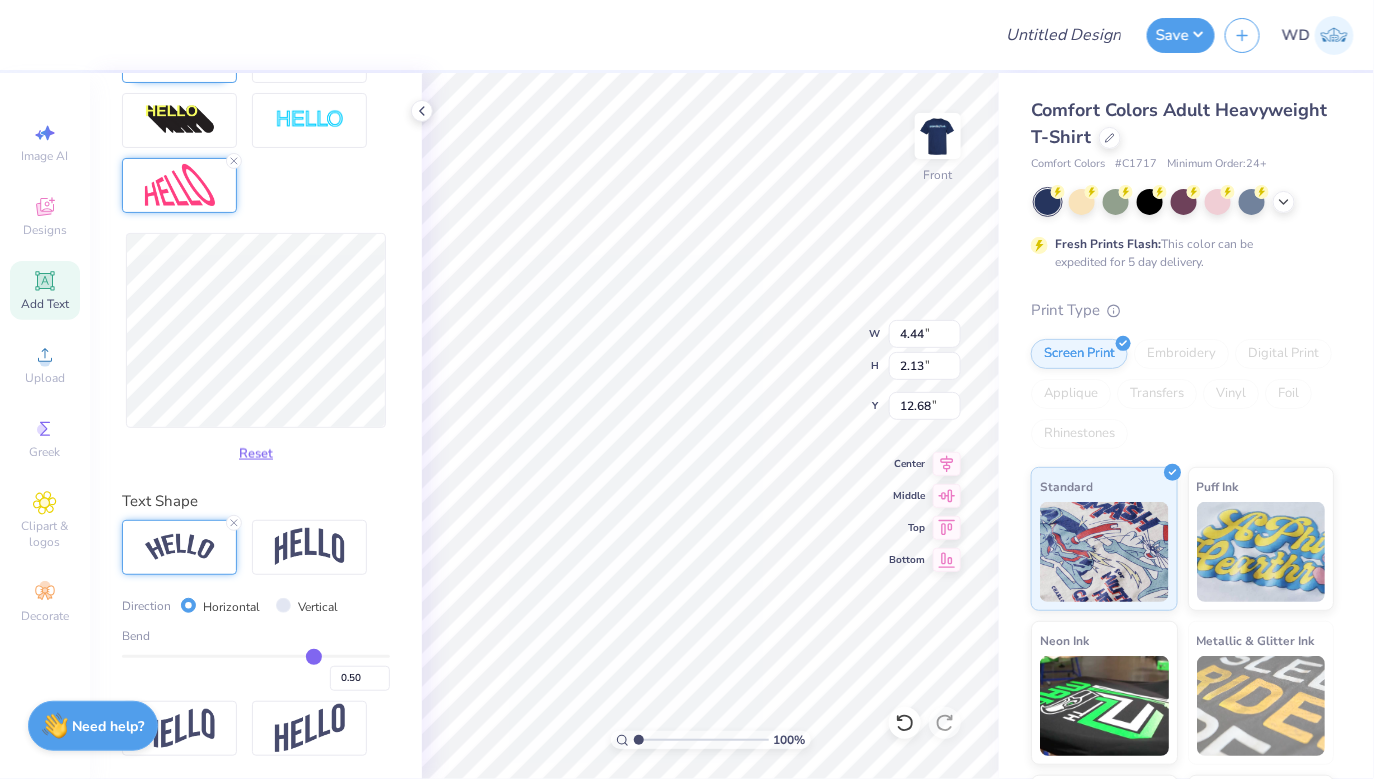 type on "0.46" 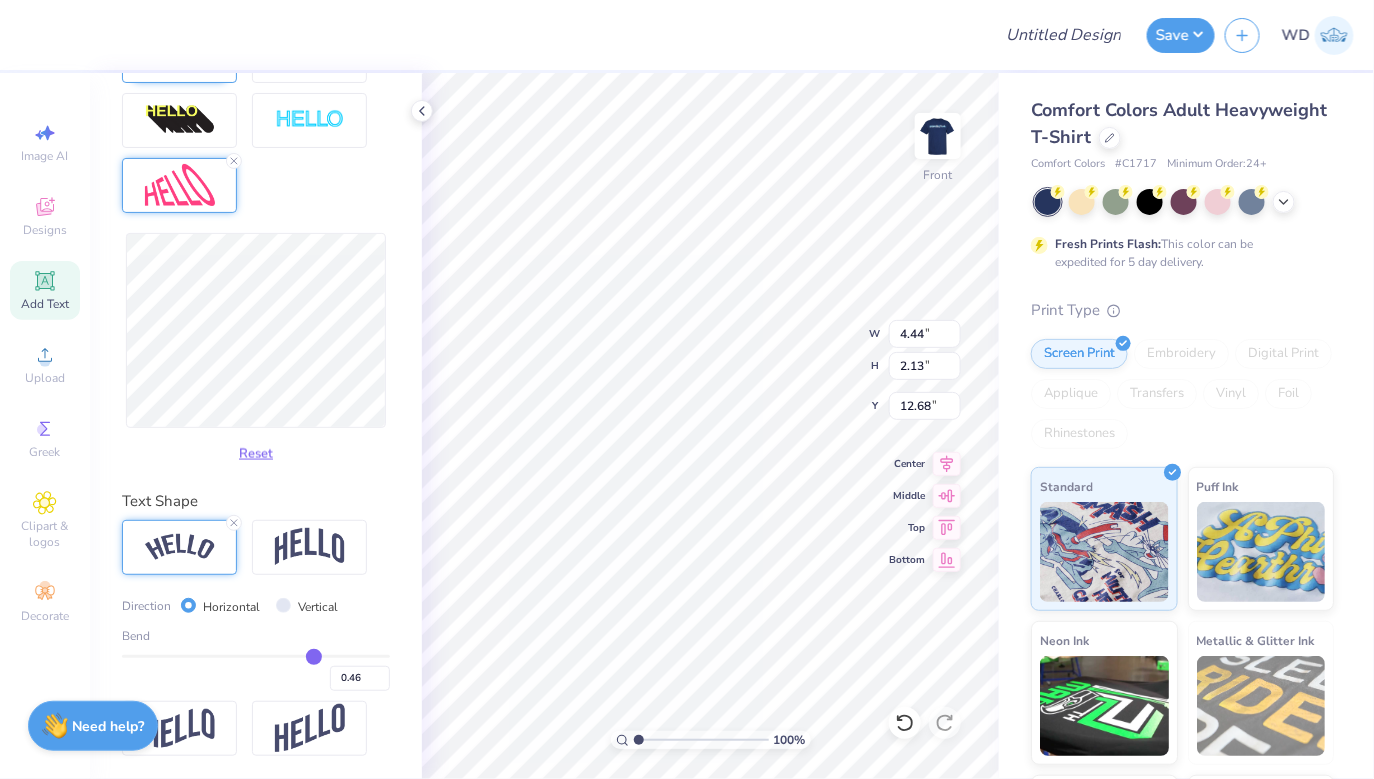 type on "0.45" 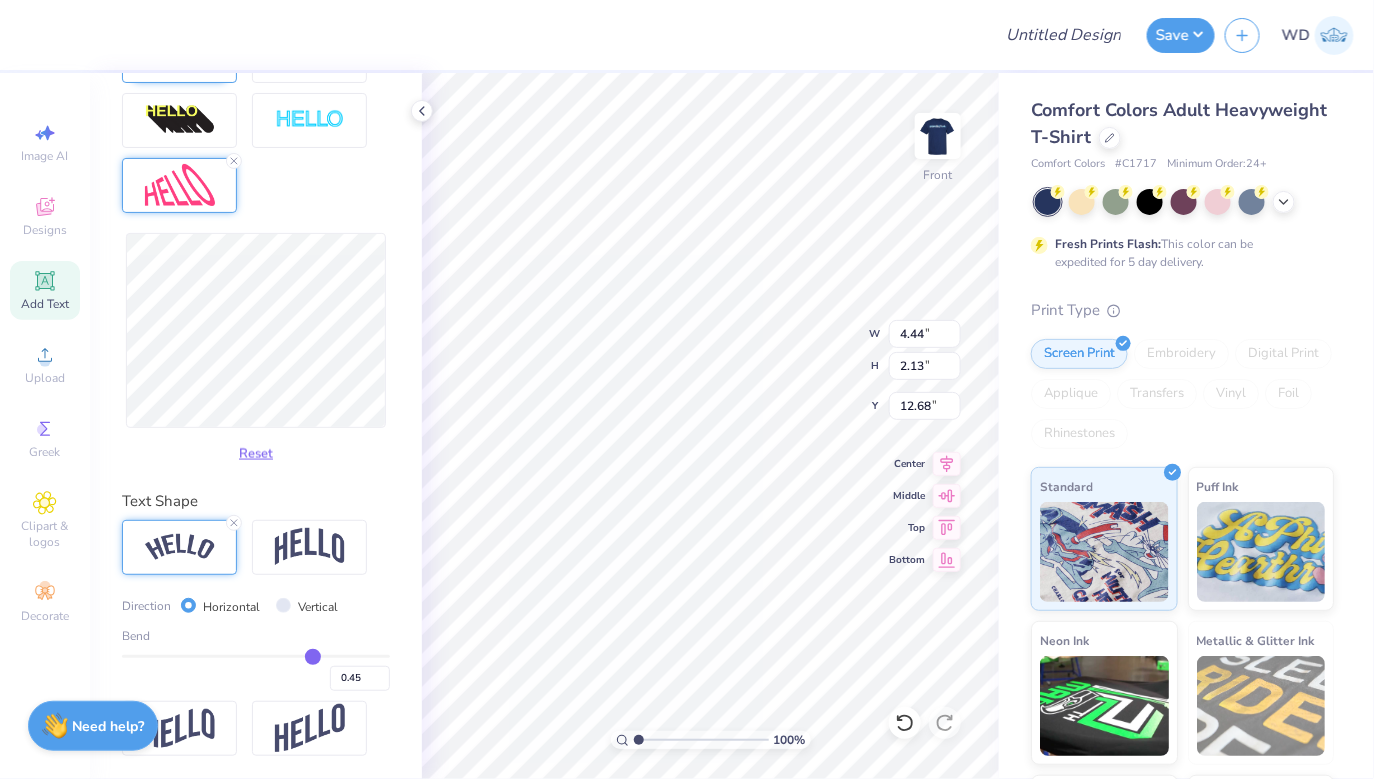 type on "0.41" 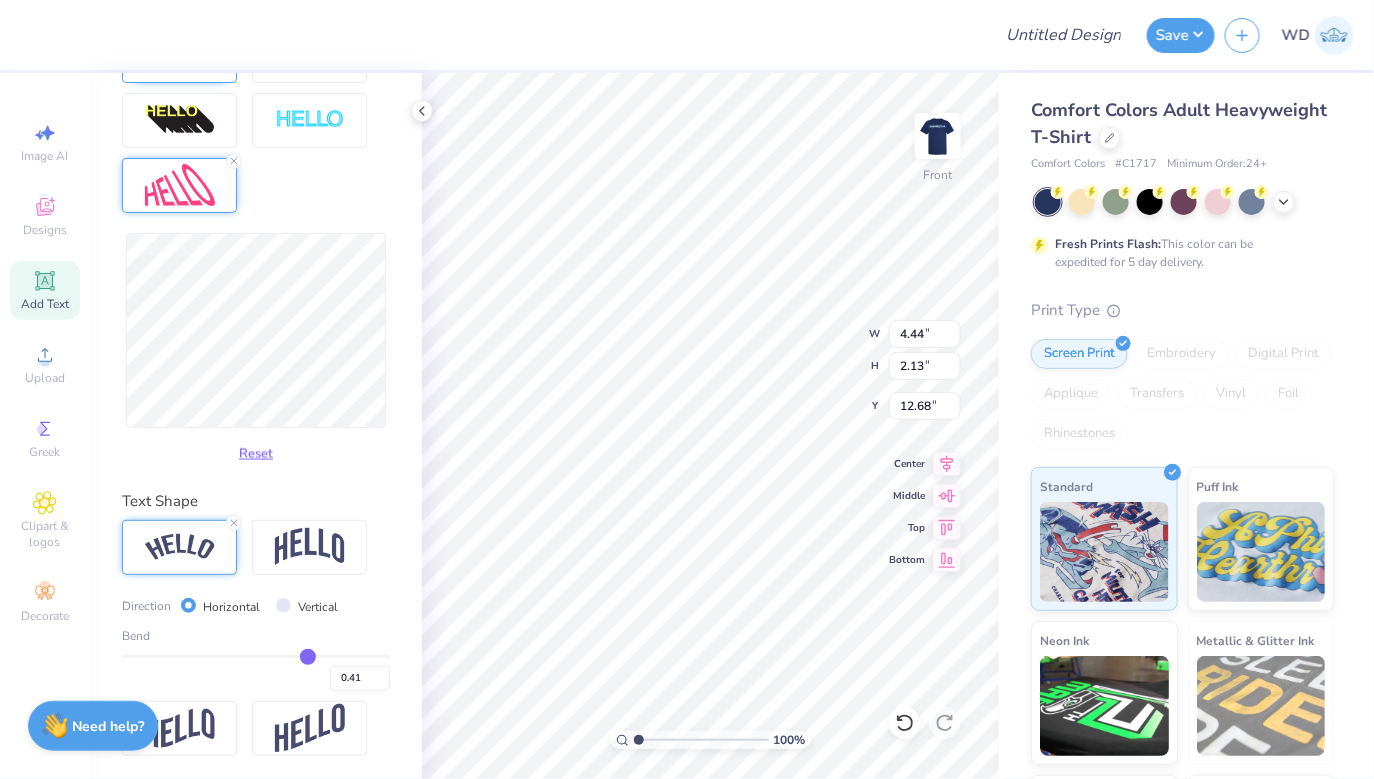 type on "0.37" 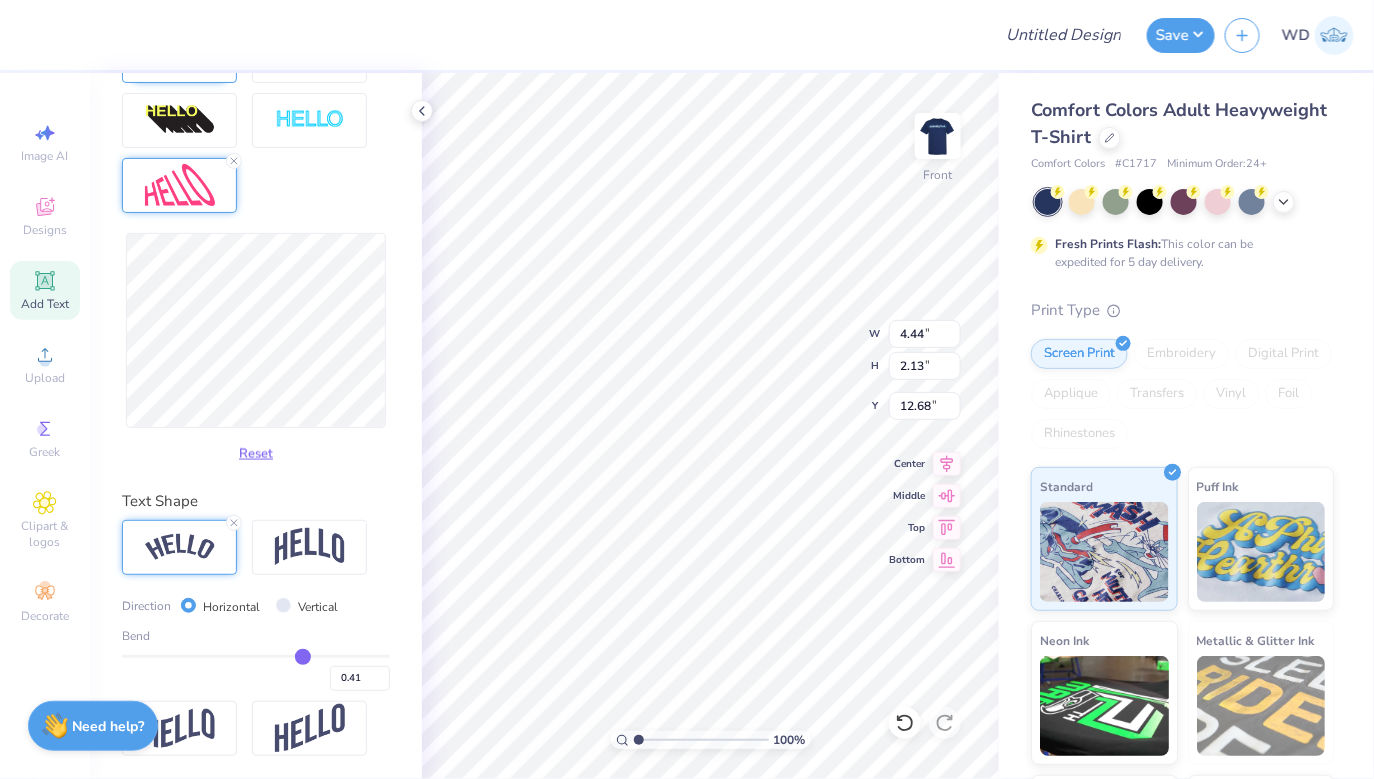 type on "0.37" 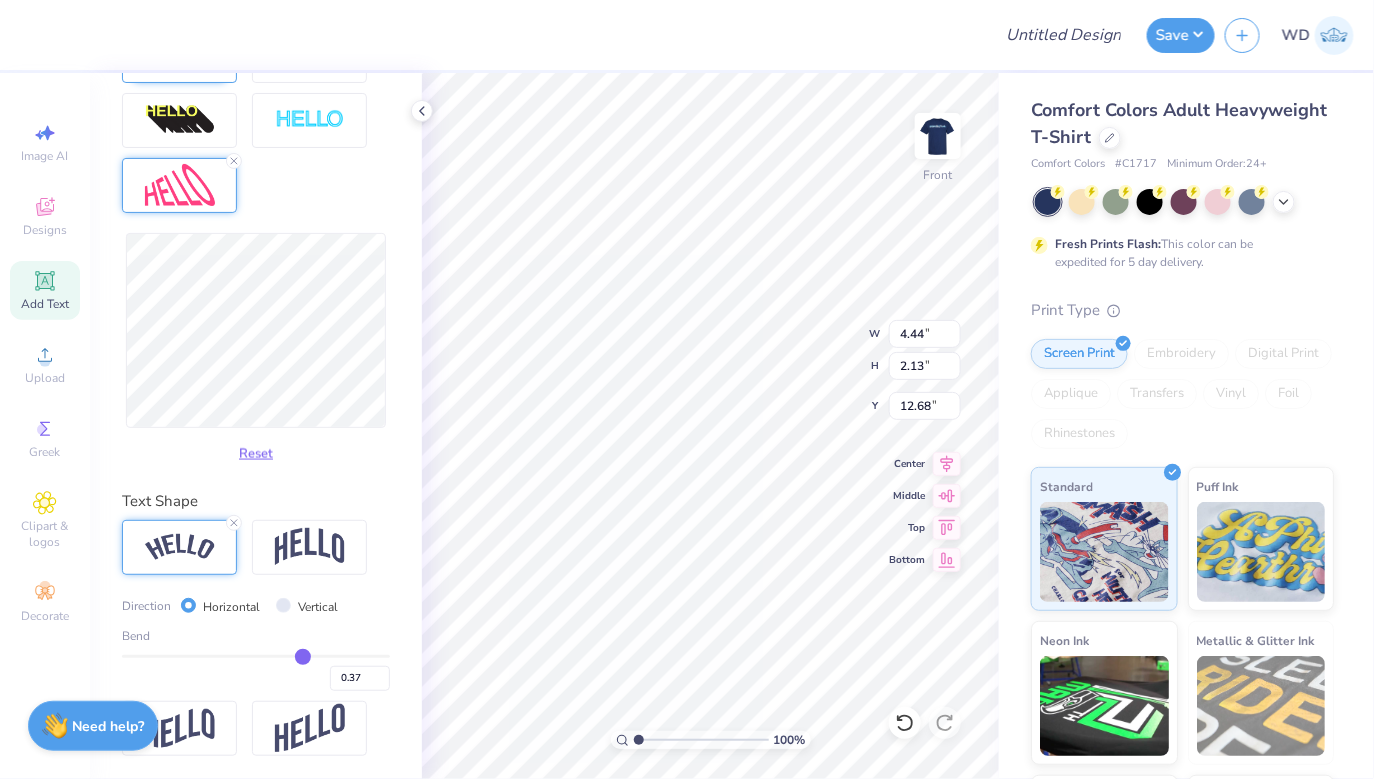 type on "0.35" 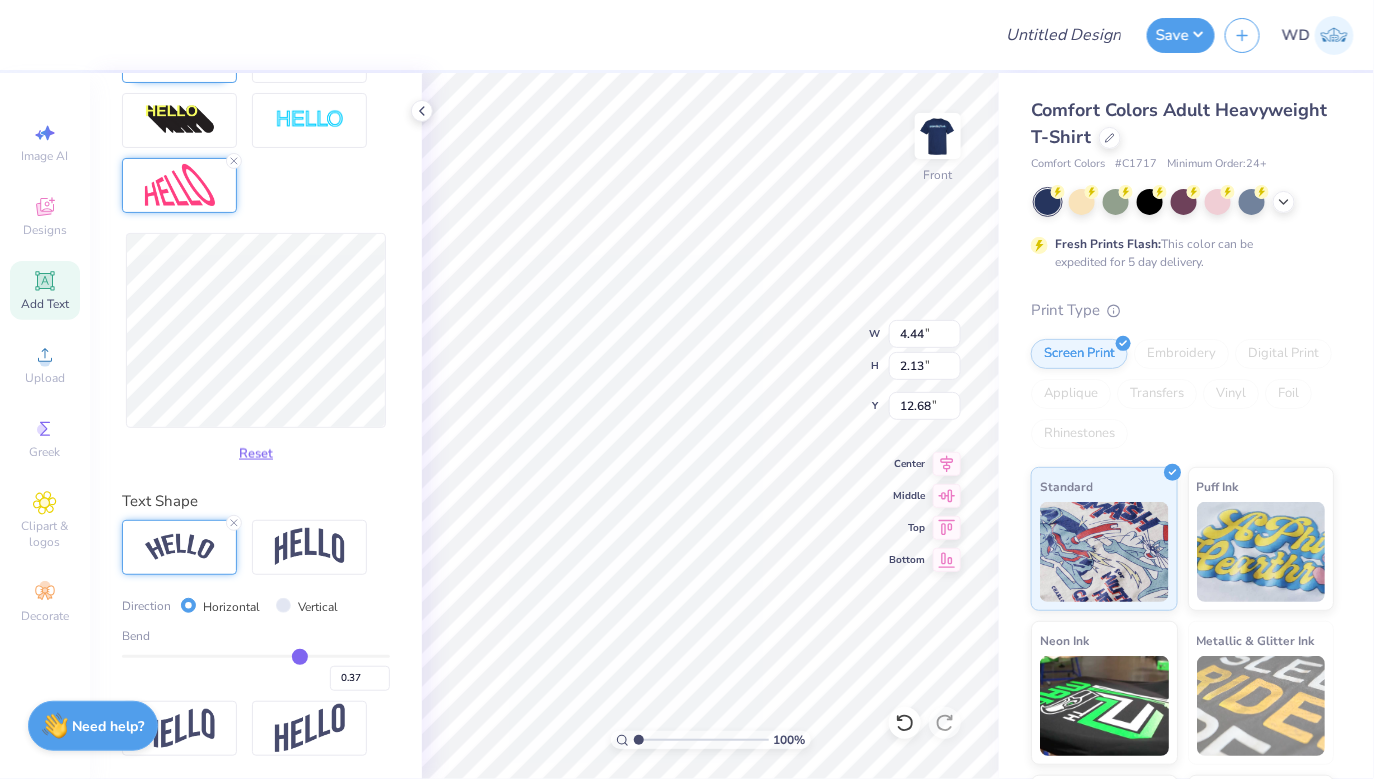 type on "0.35" 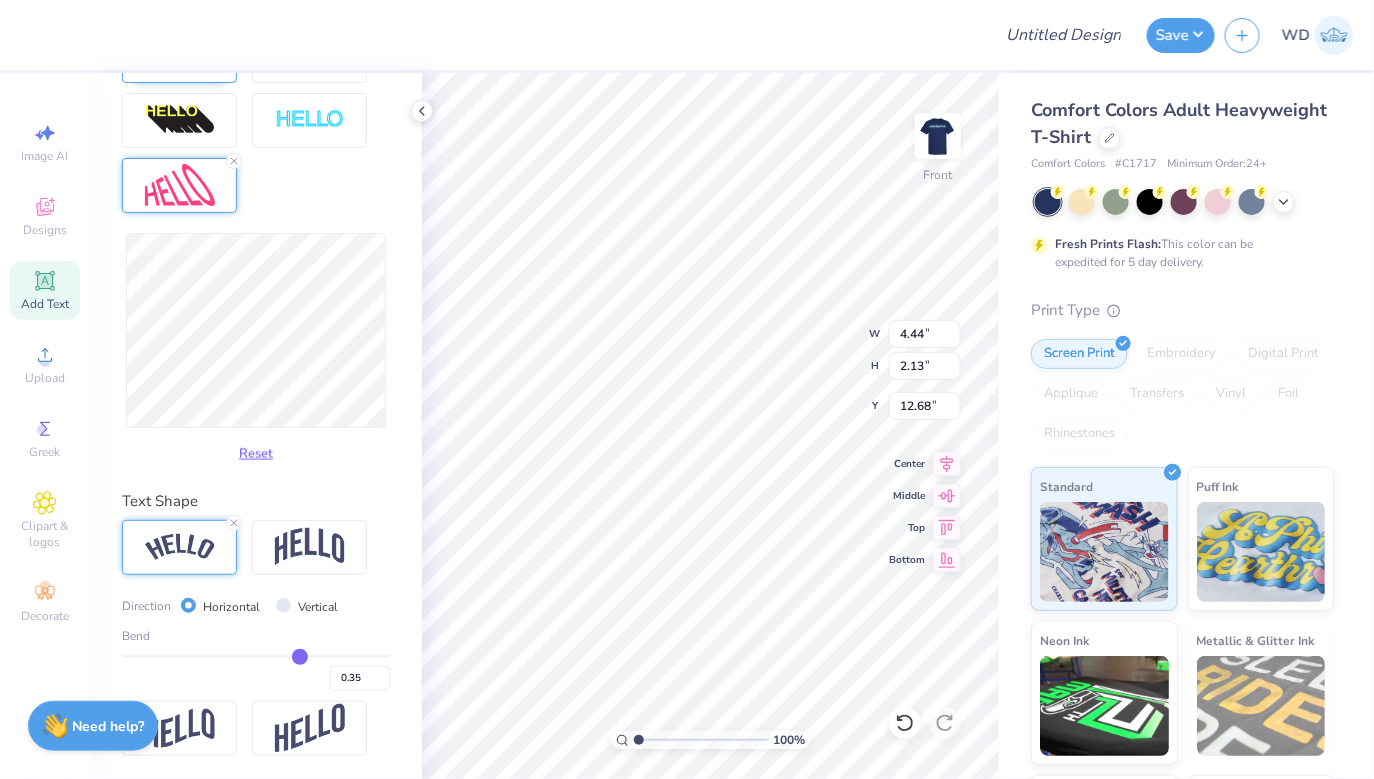 type on "0.34" 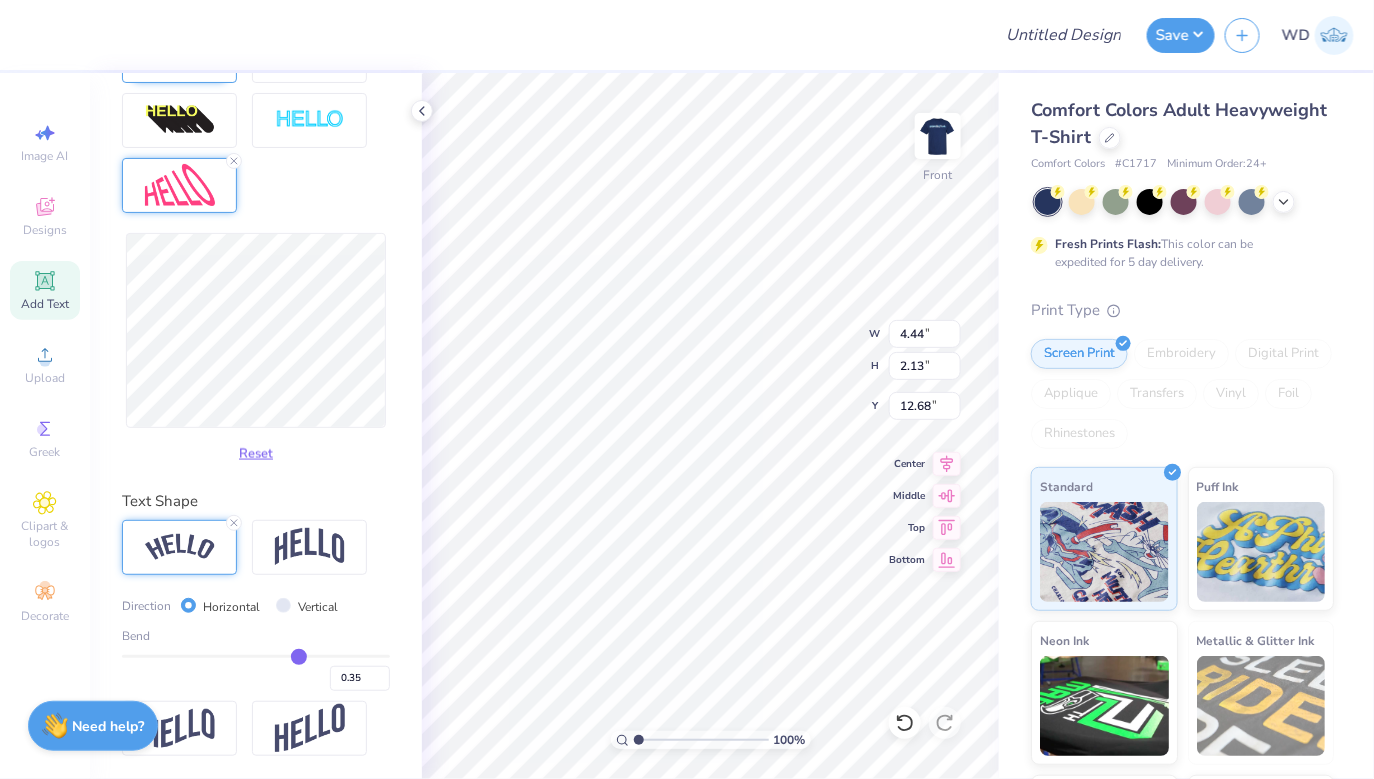 type on "0.34" 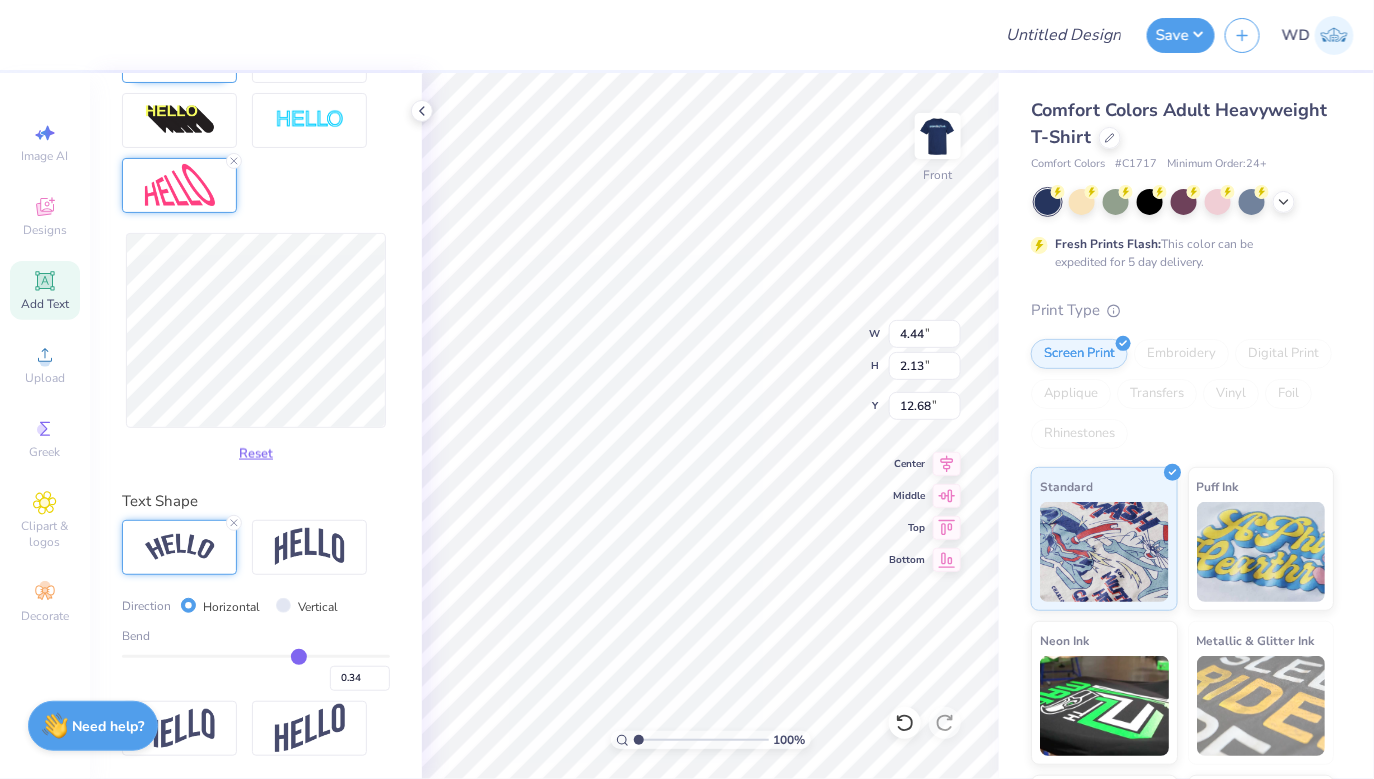type on "0.33" 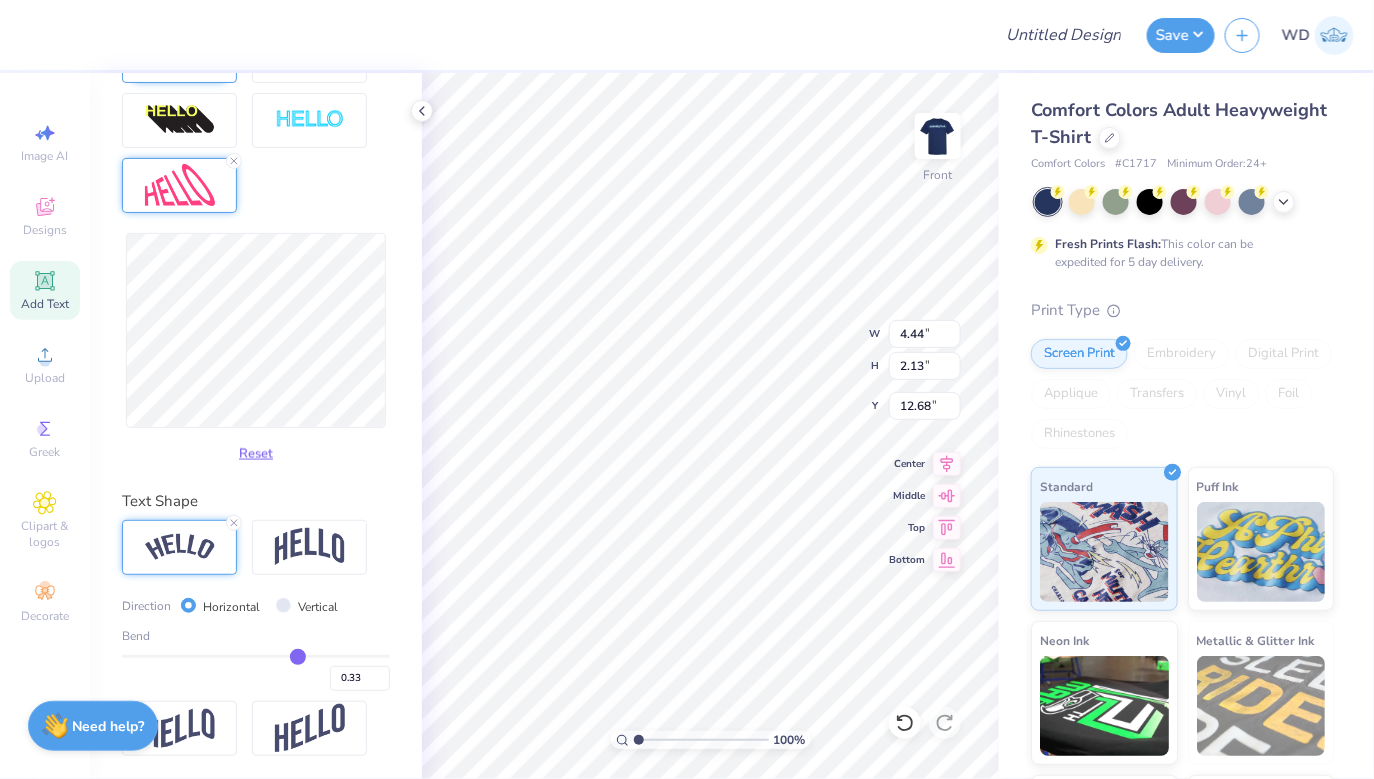 type on "0.32" 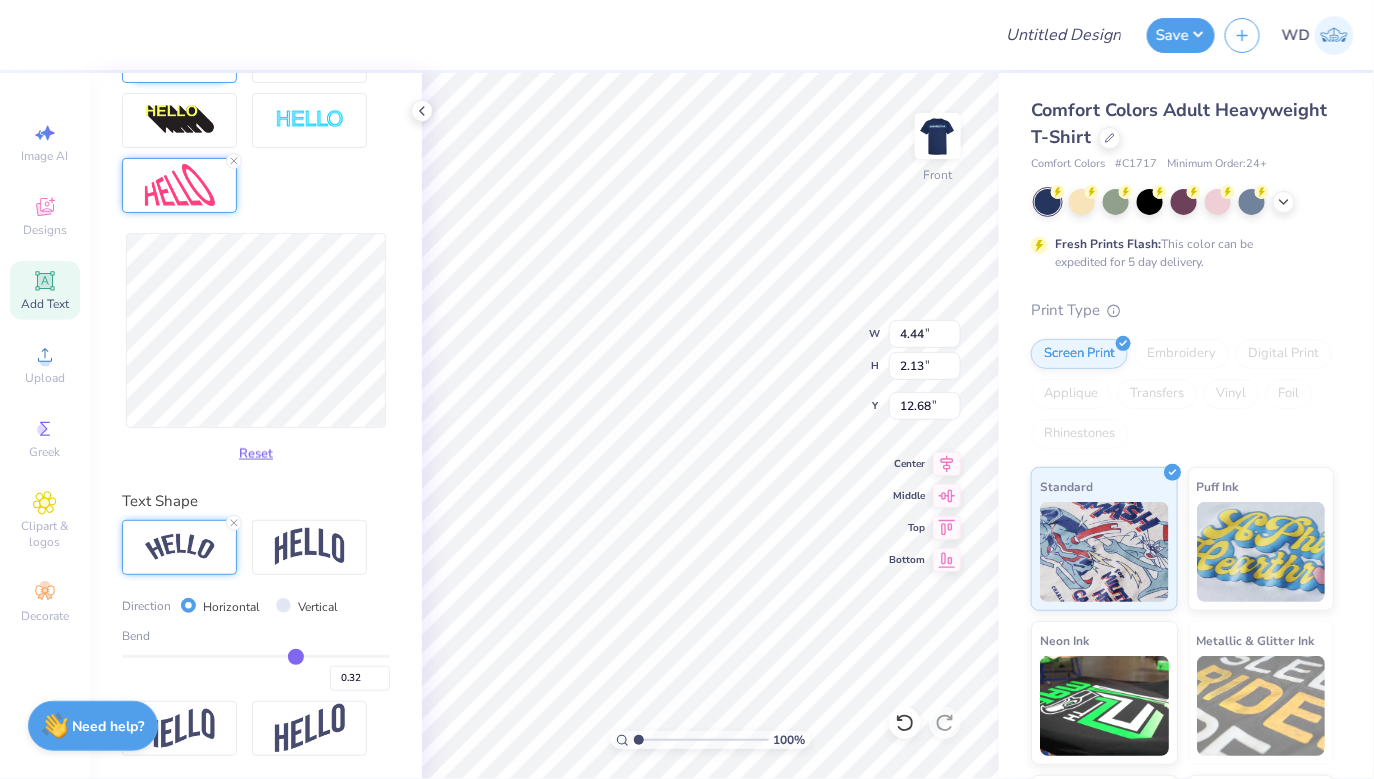 type on "0.31" 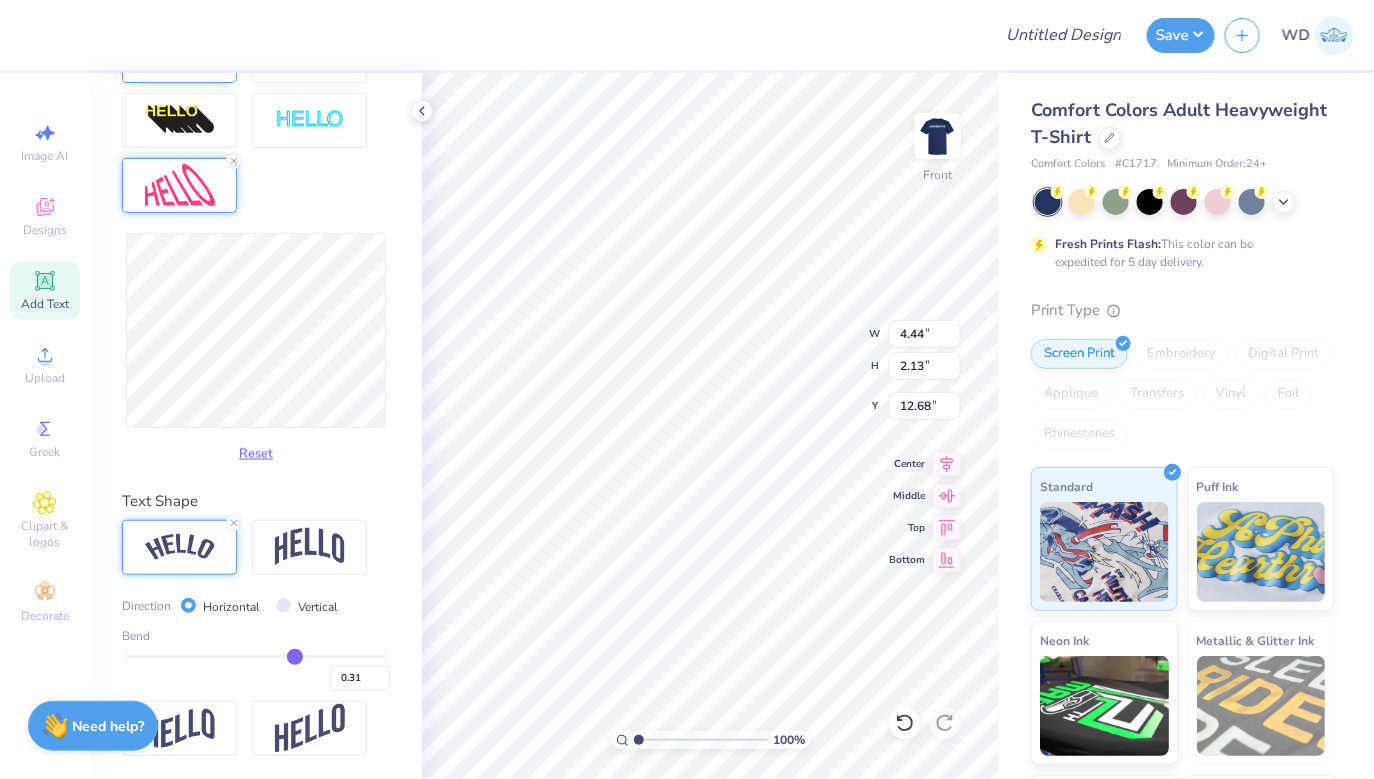 type on "0.3" 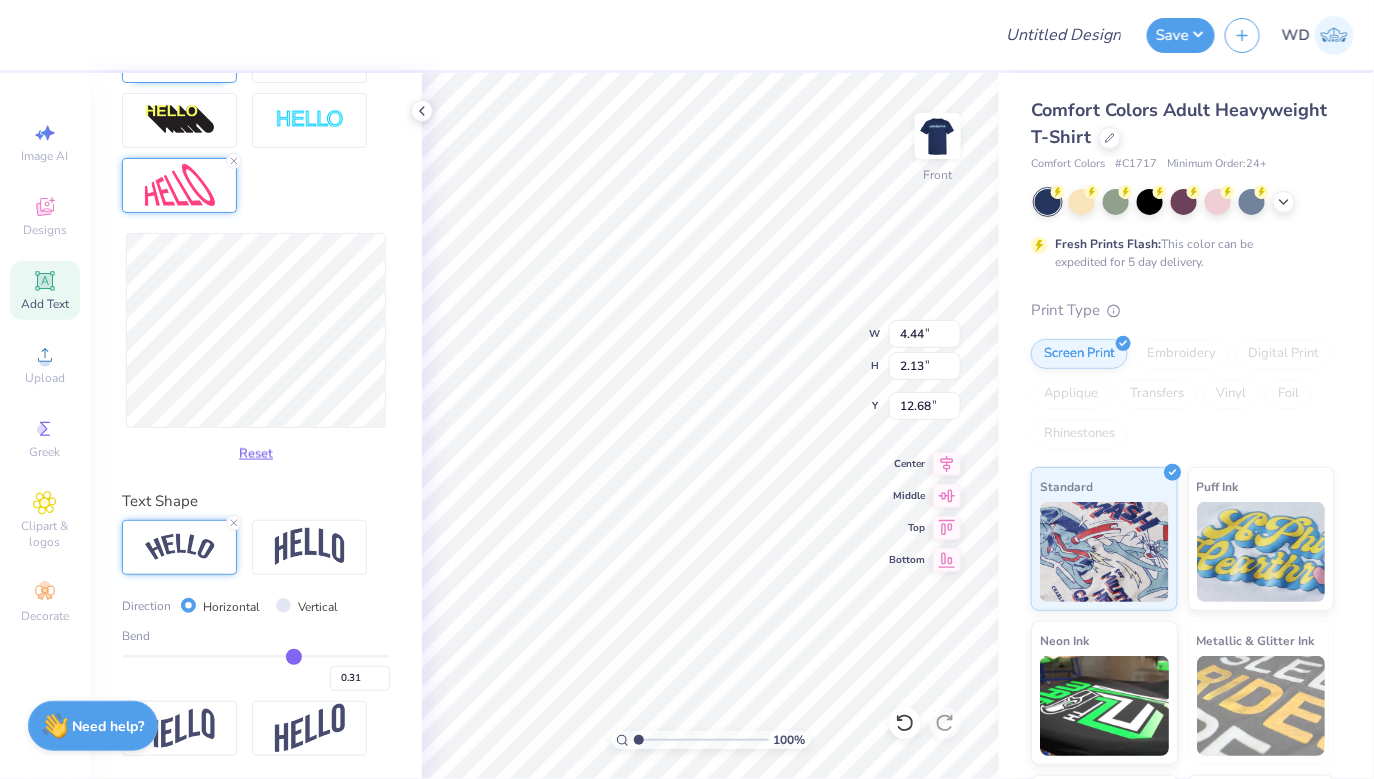 type on "0.30" 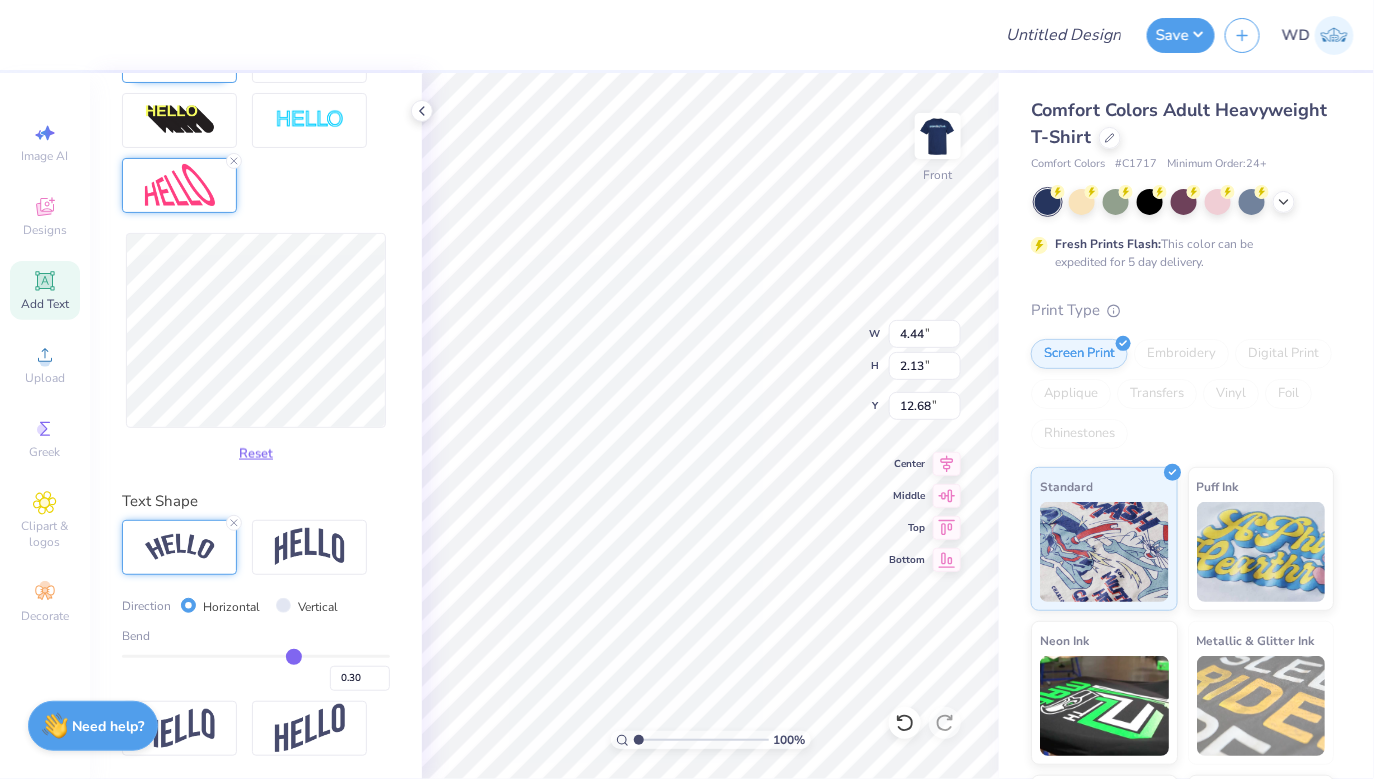 type on "0.29" 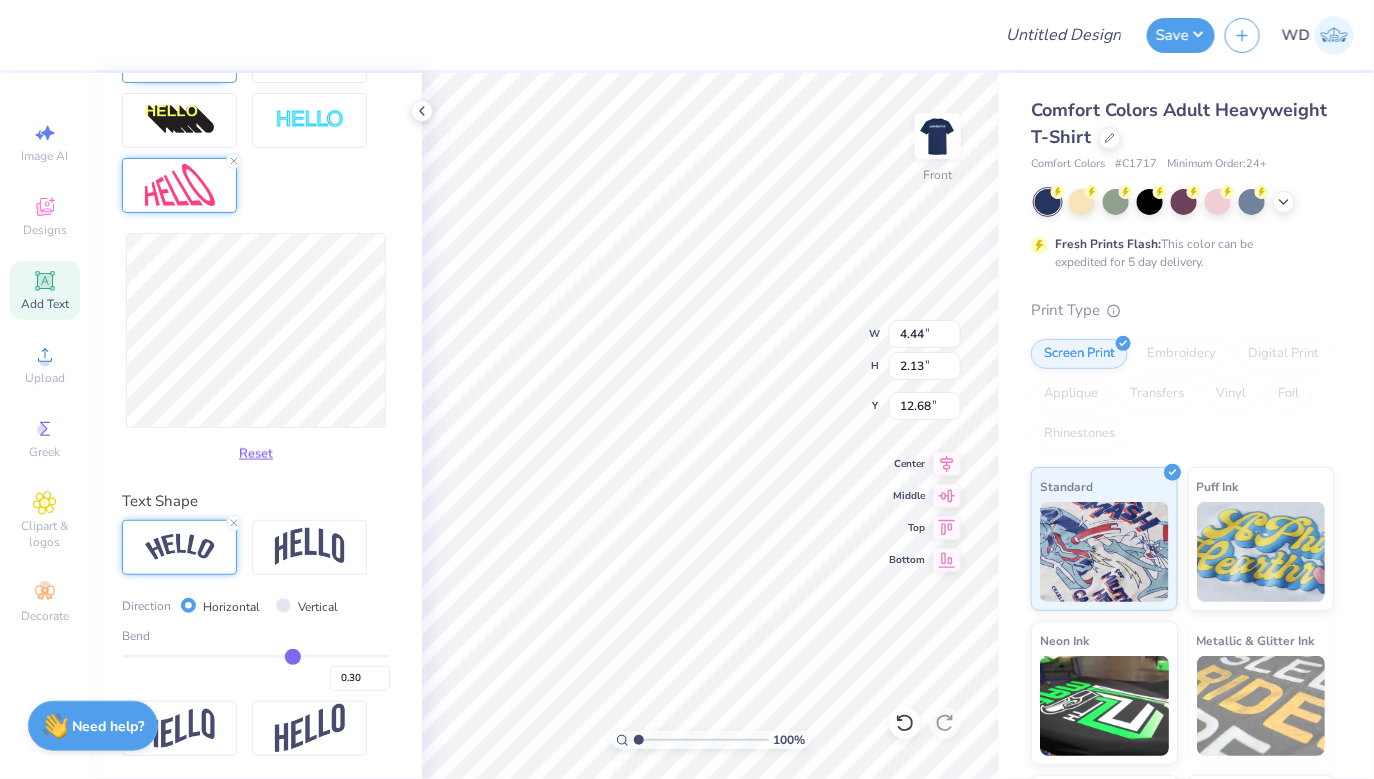 type on "0.29" 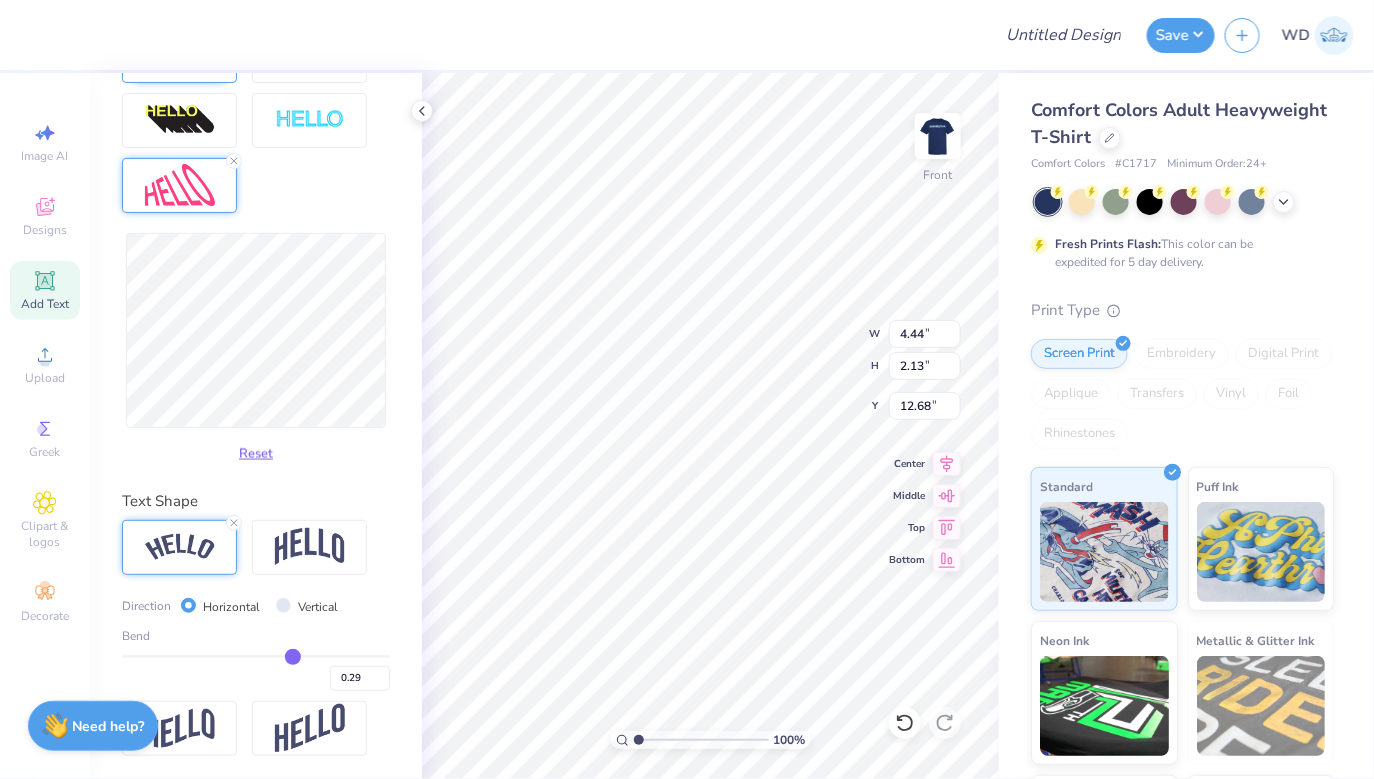 type on "0.28" 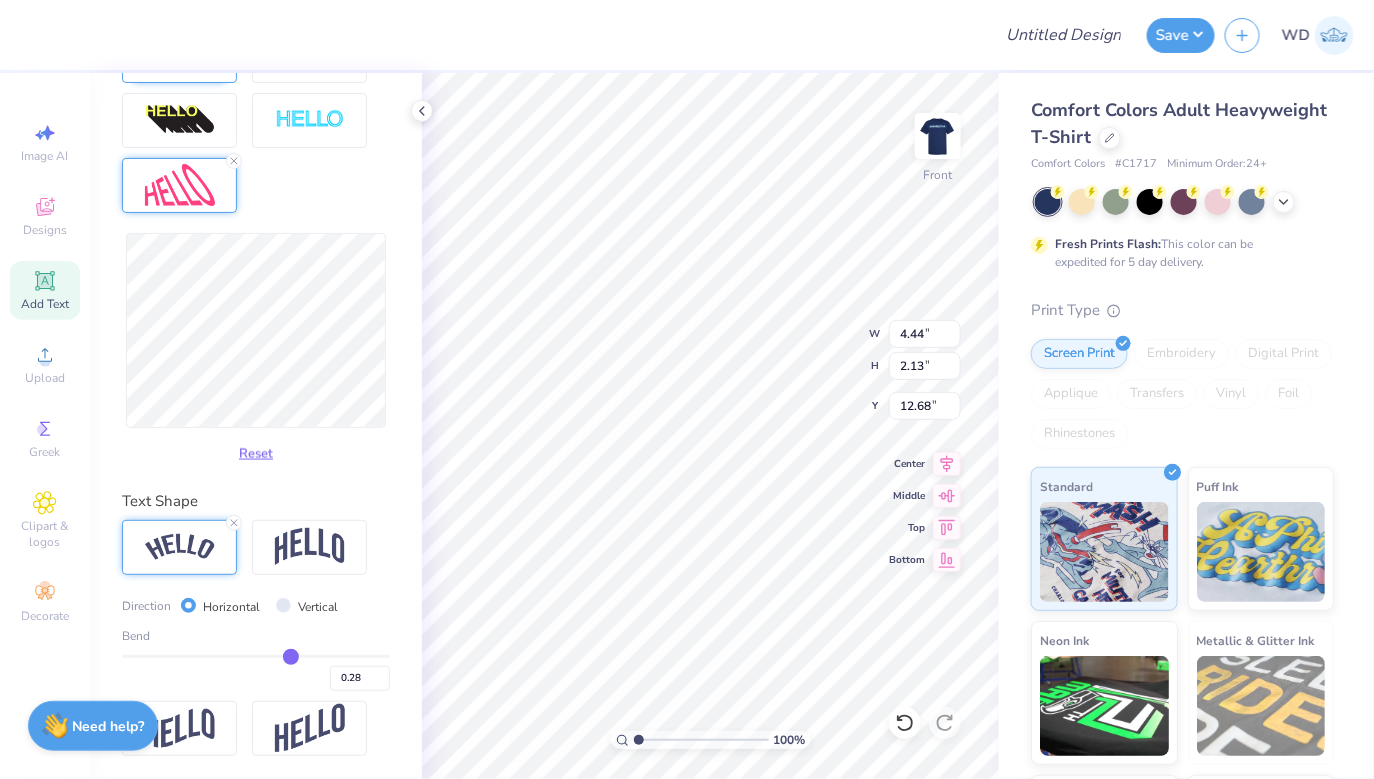 type on "0.27" 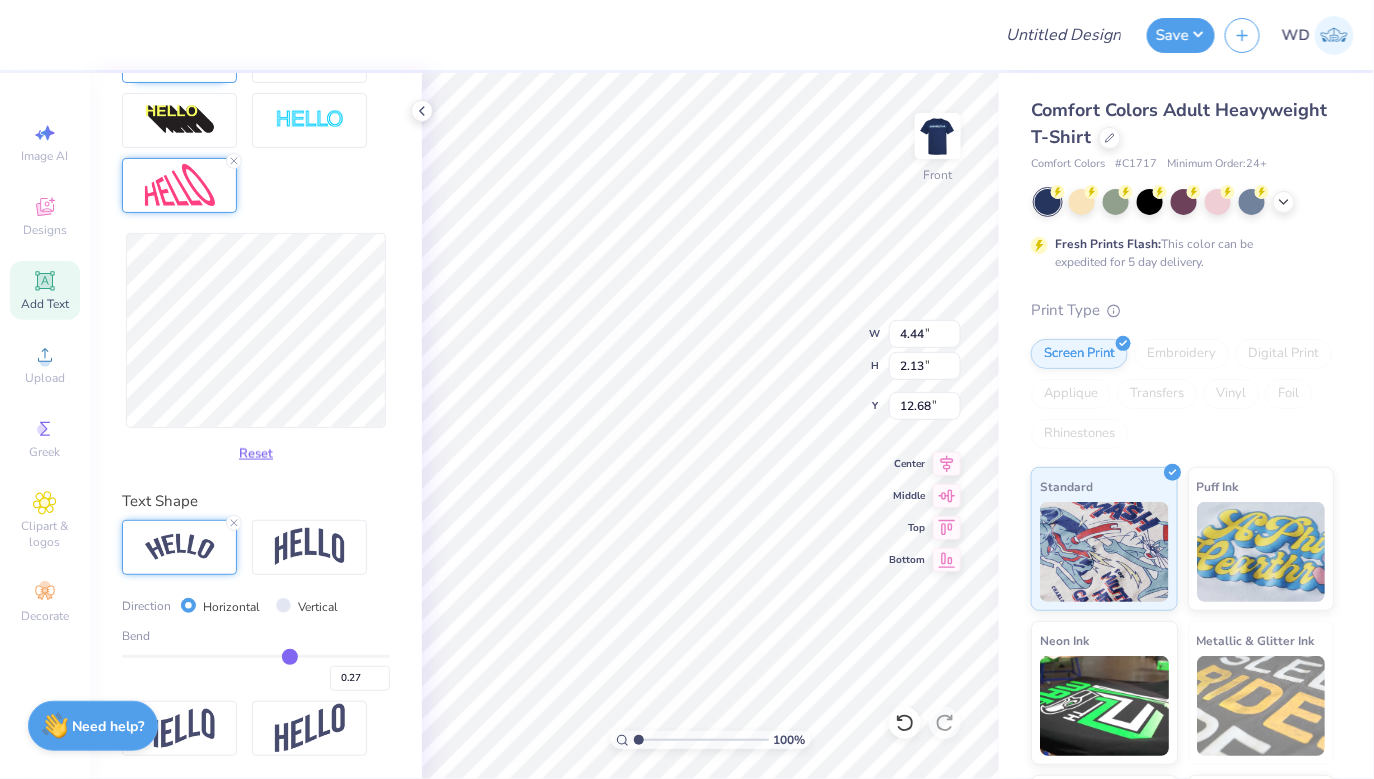 type on "0.26" 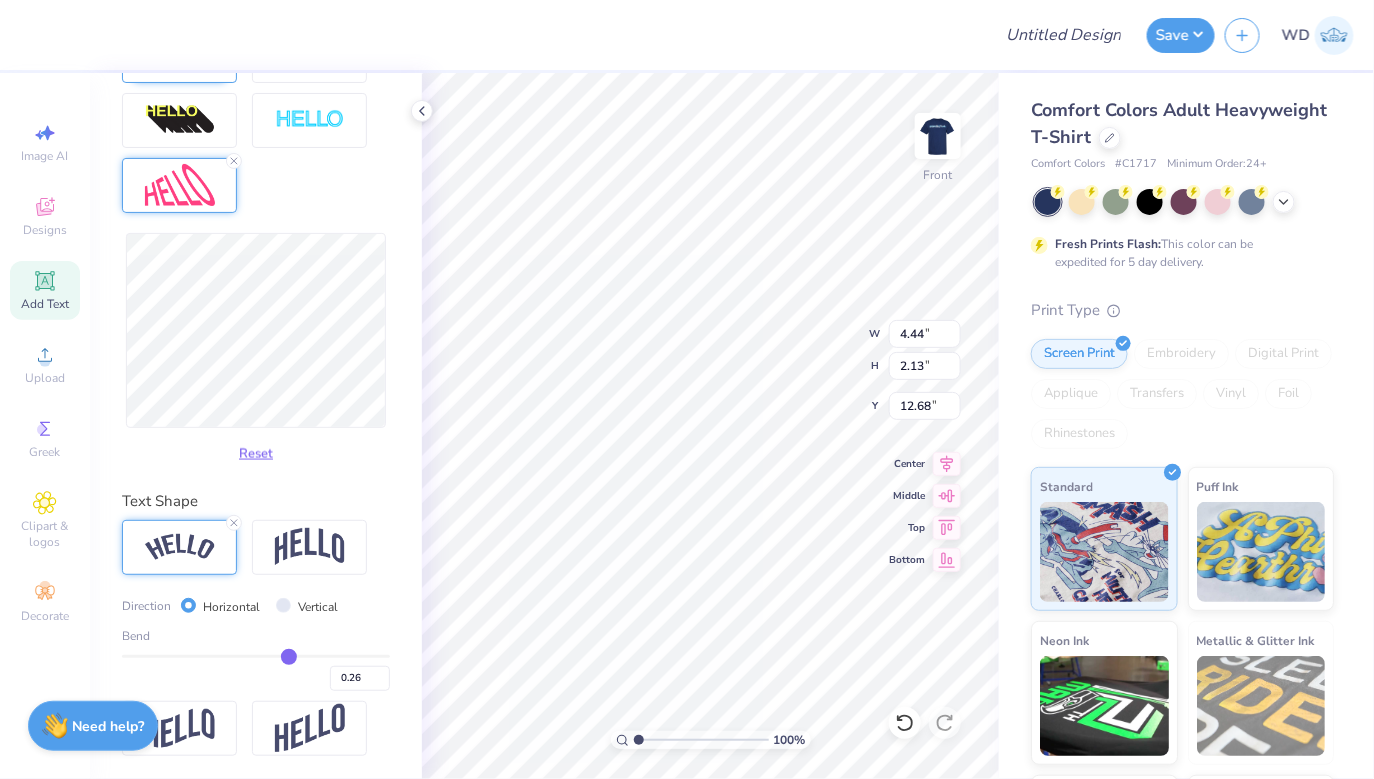 type on "0.25" 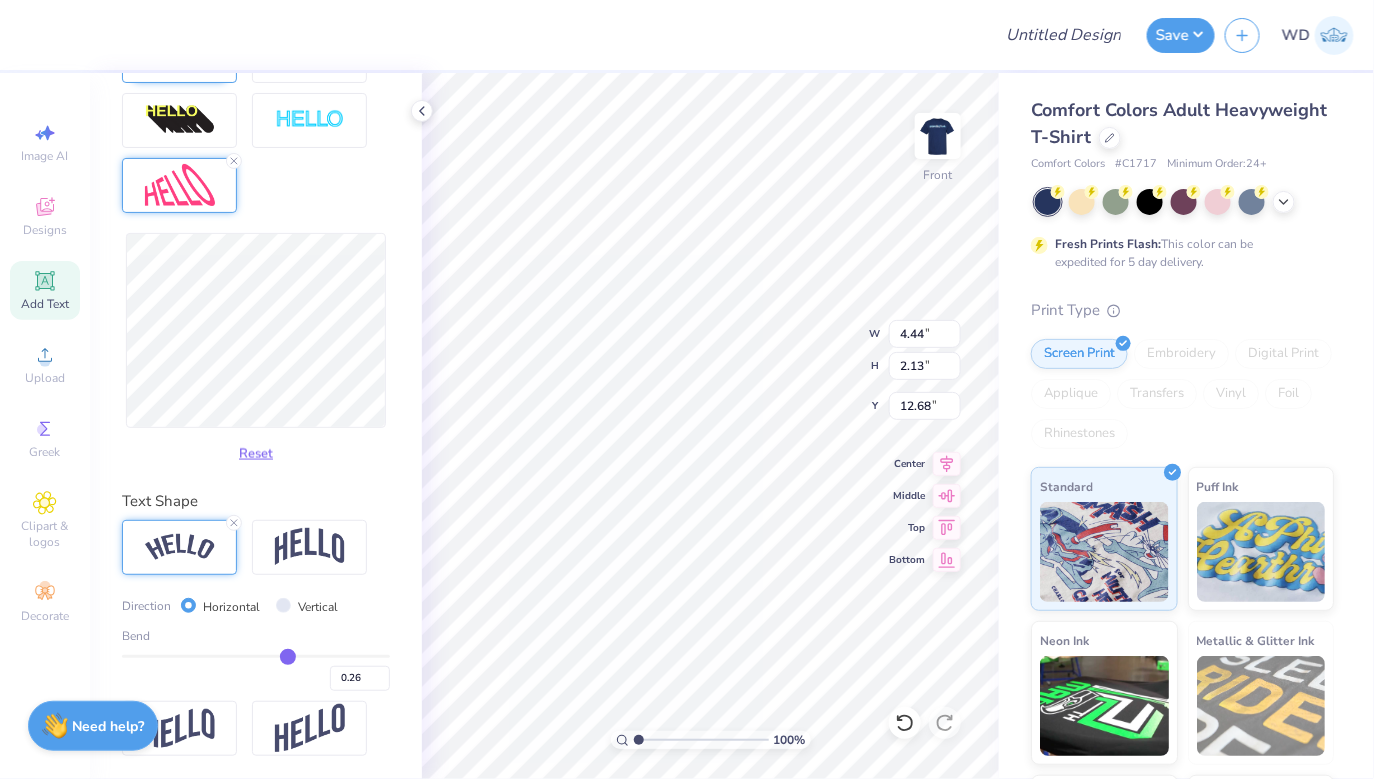 type on "0.25" 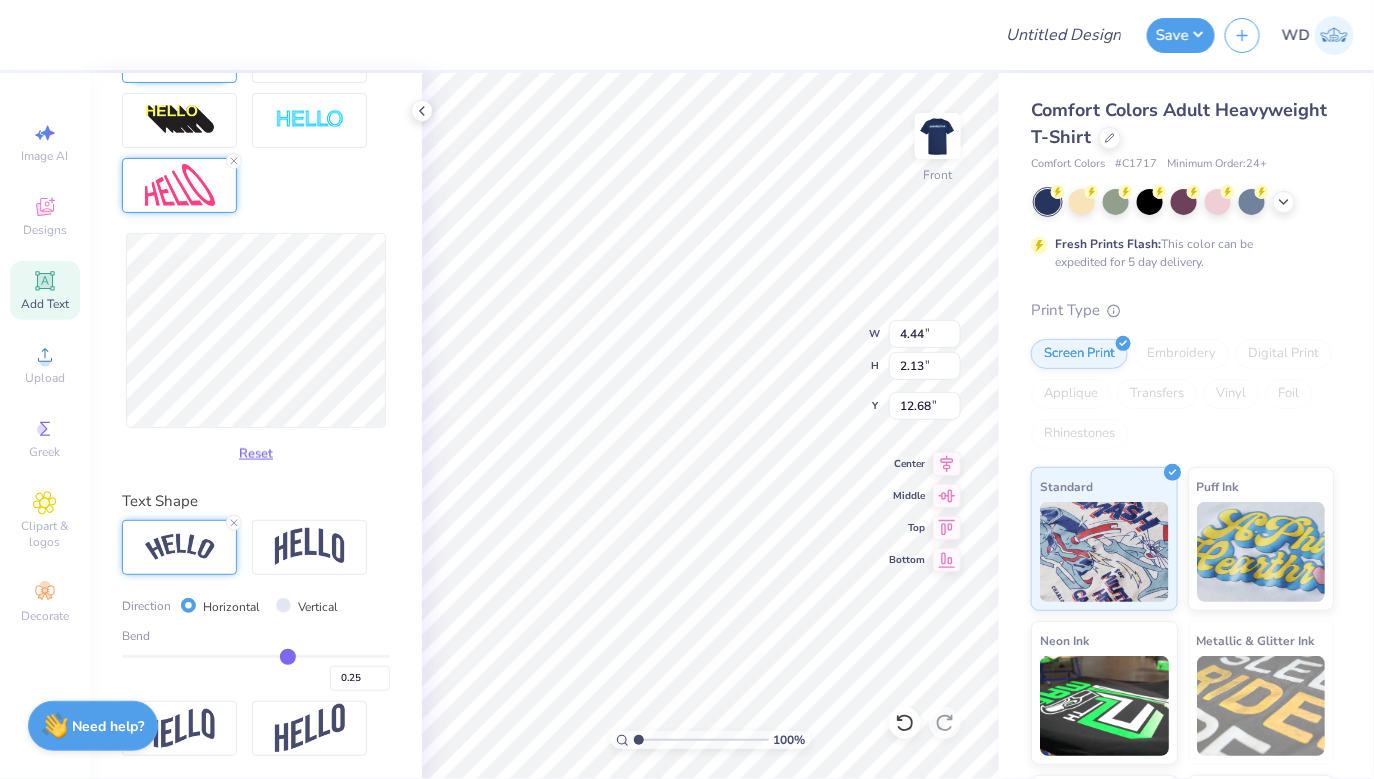 type on "0.24" 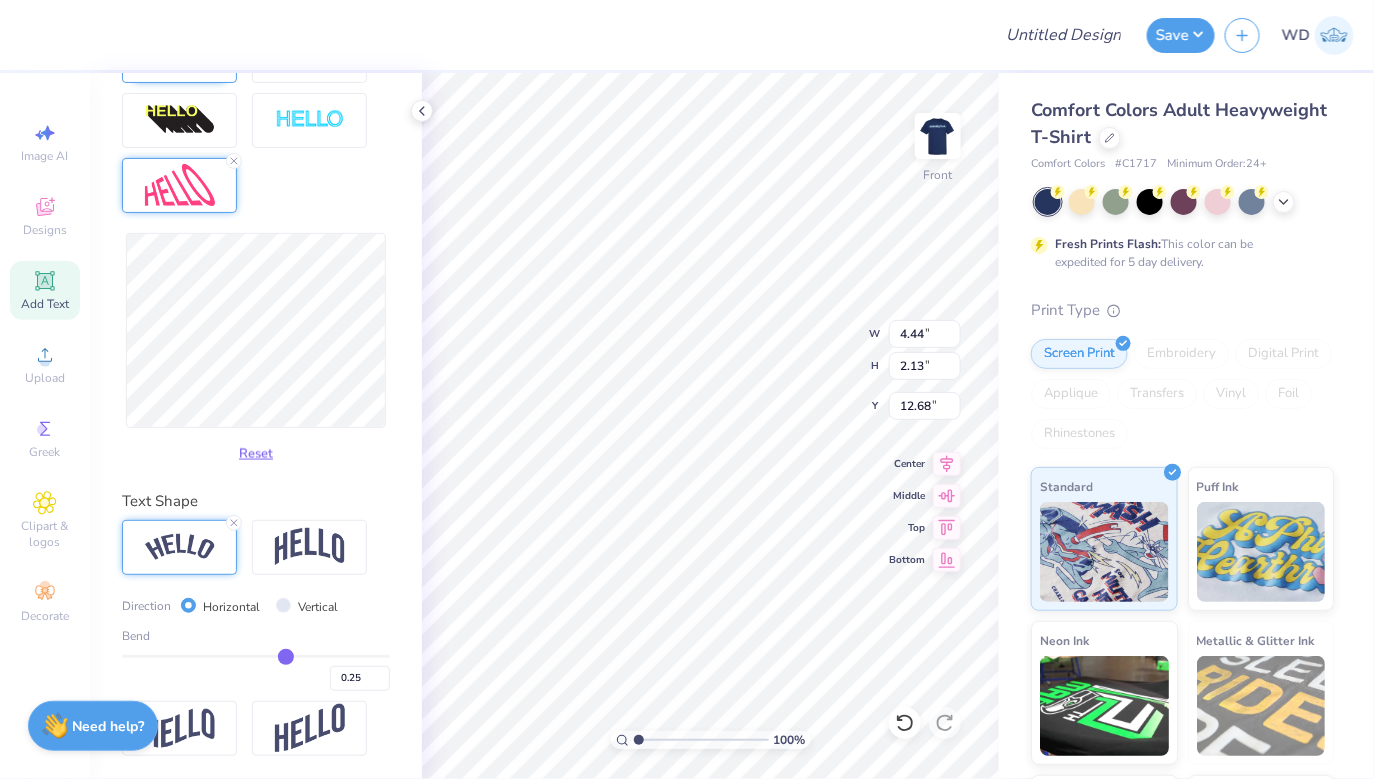 type on "0.24" 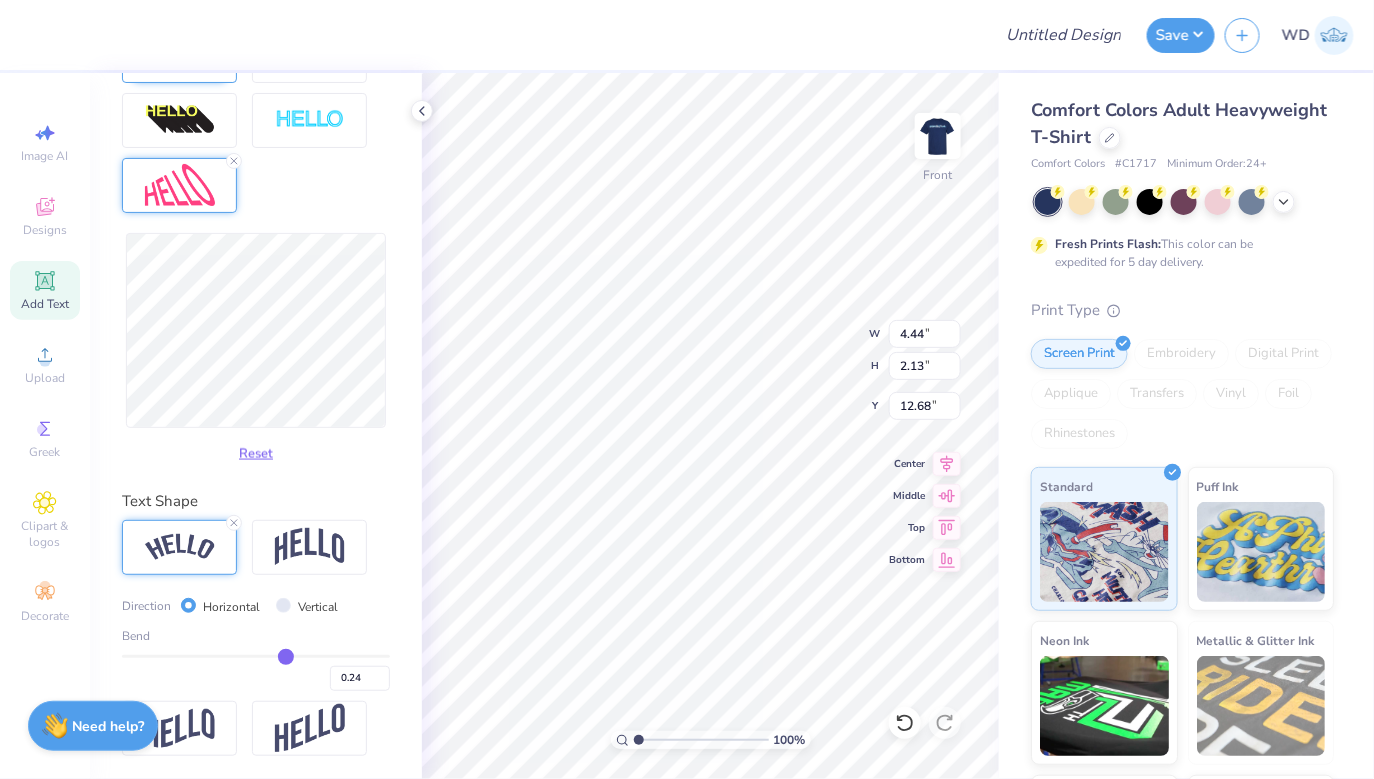 type on "0.23" 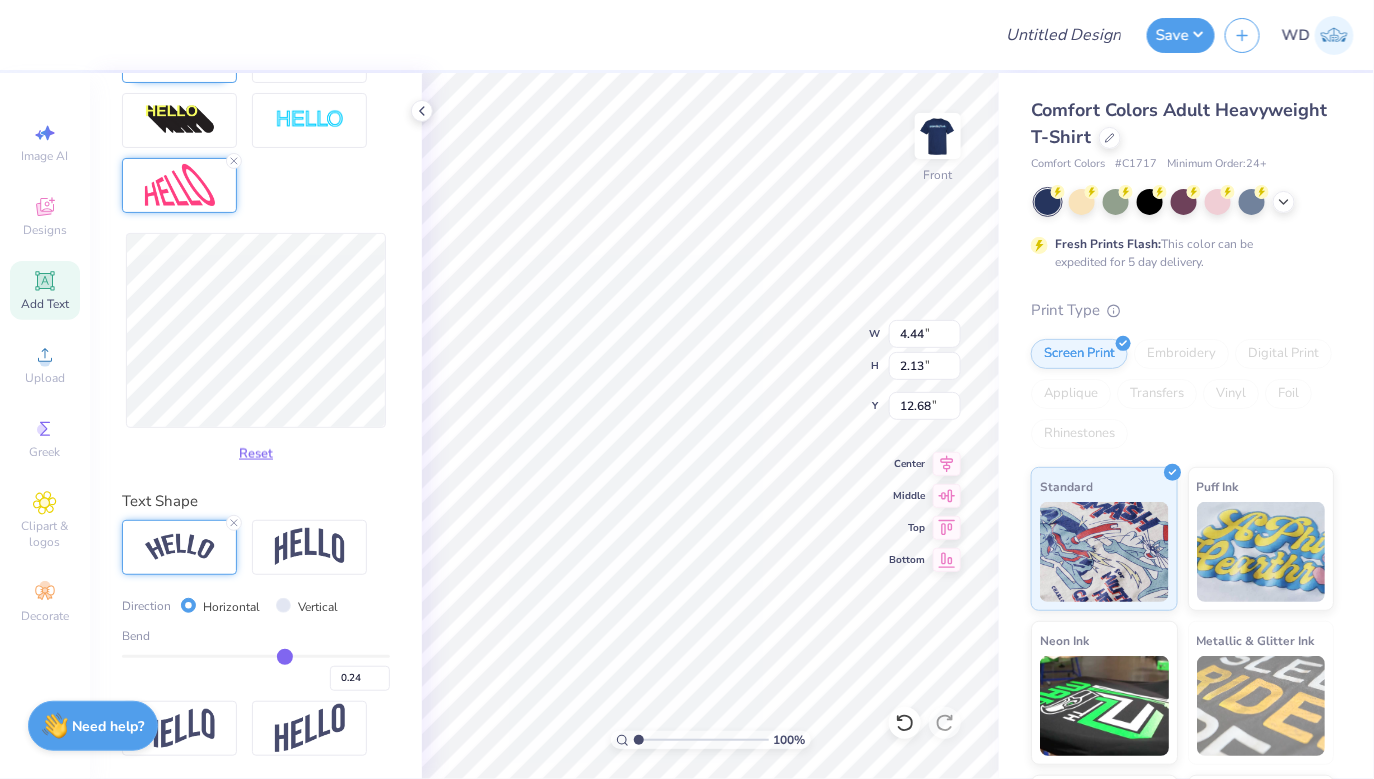 type on "0.23" 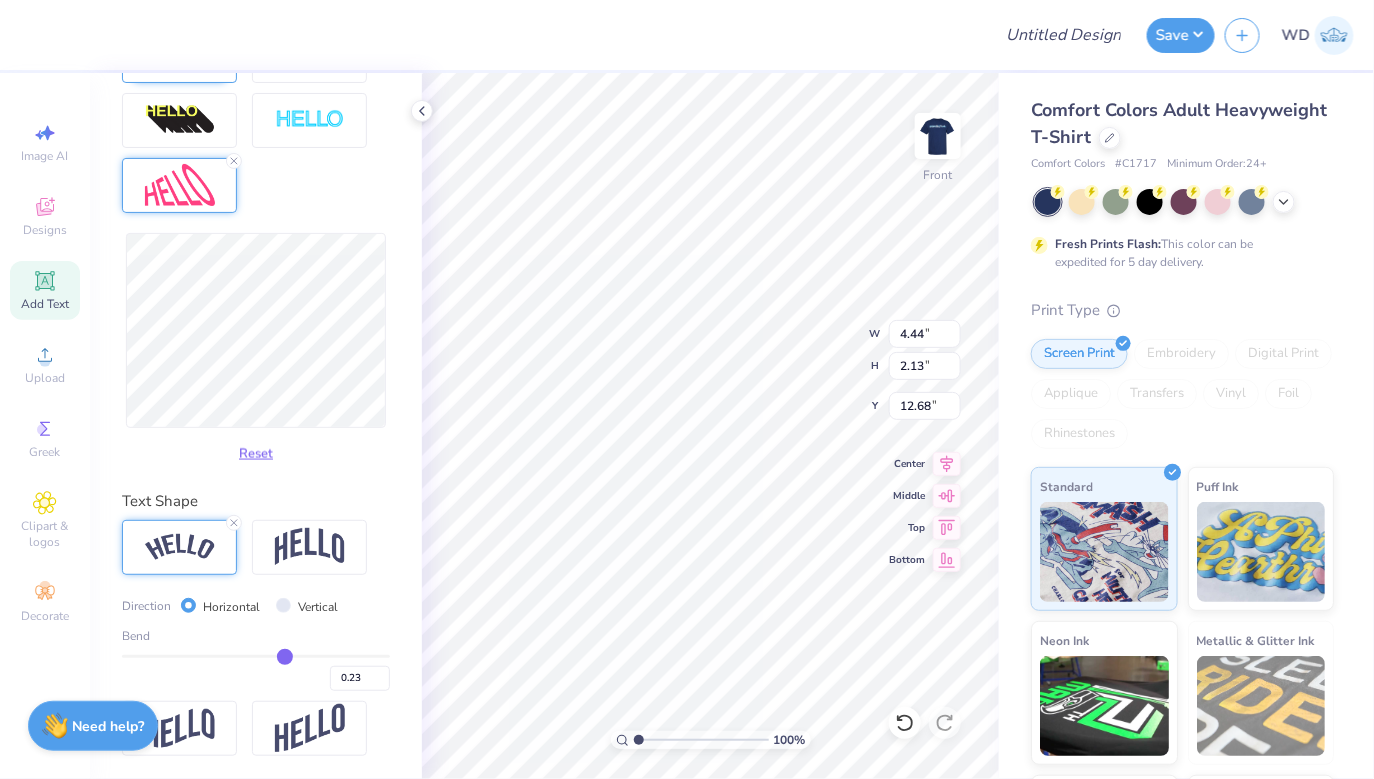 type on "0.22" 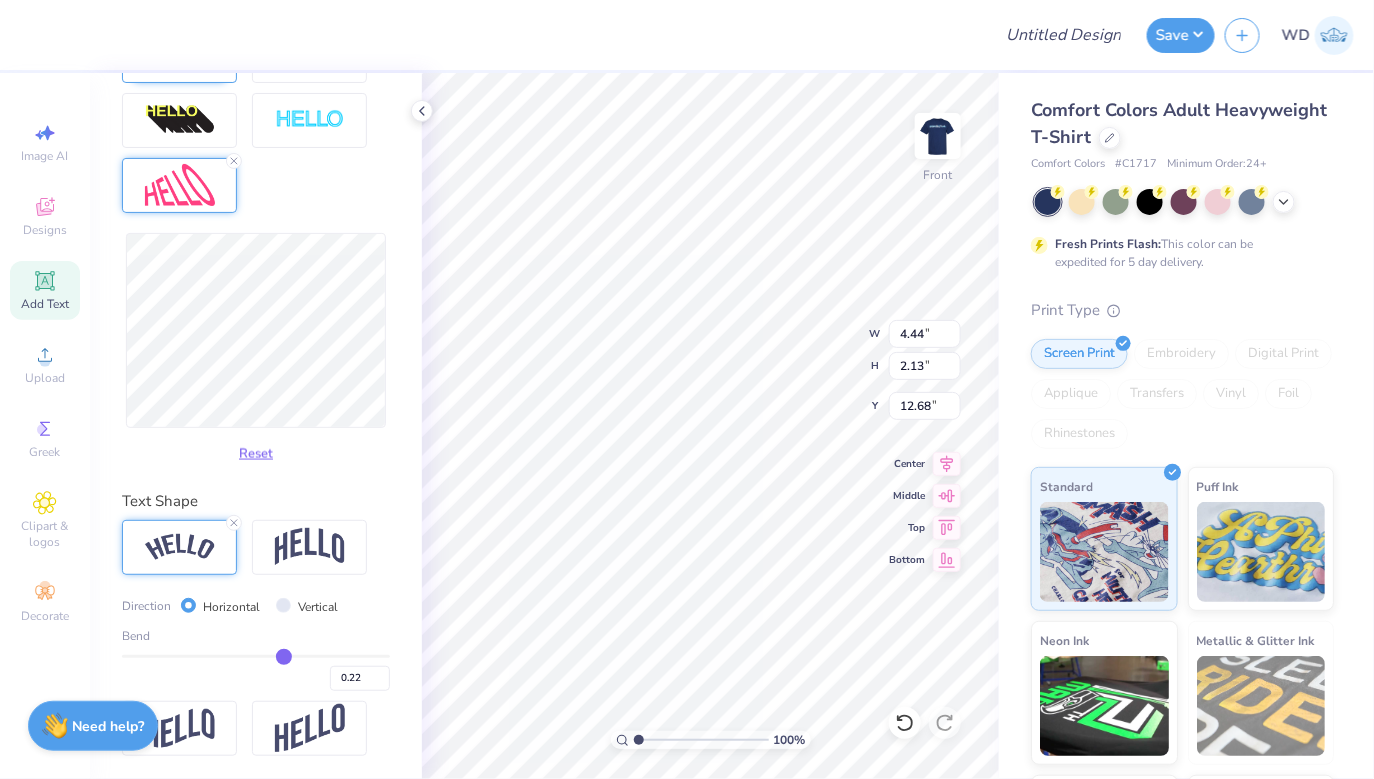 type on "0.21" 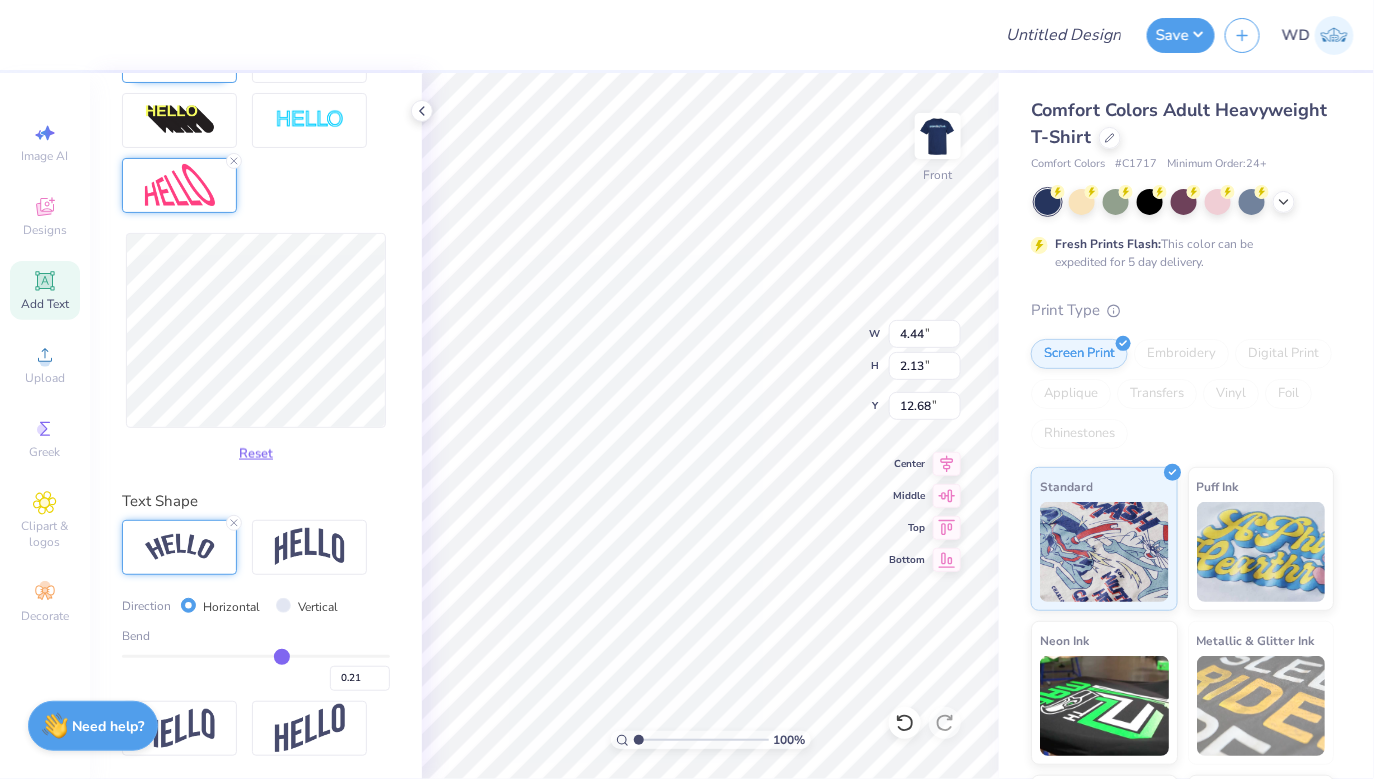 type on "0.2" 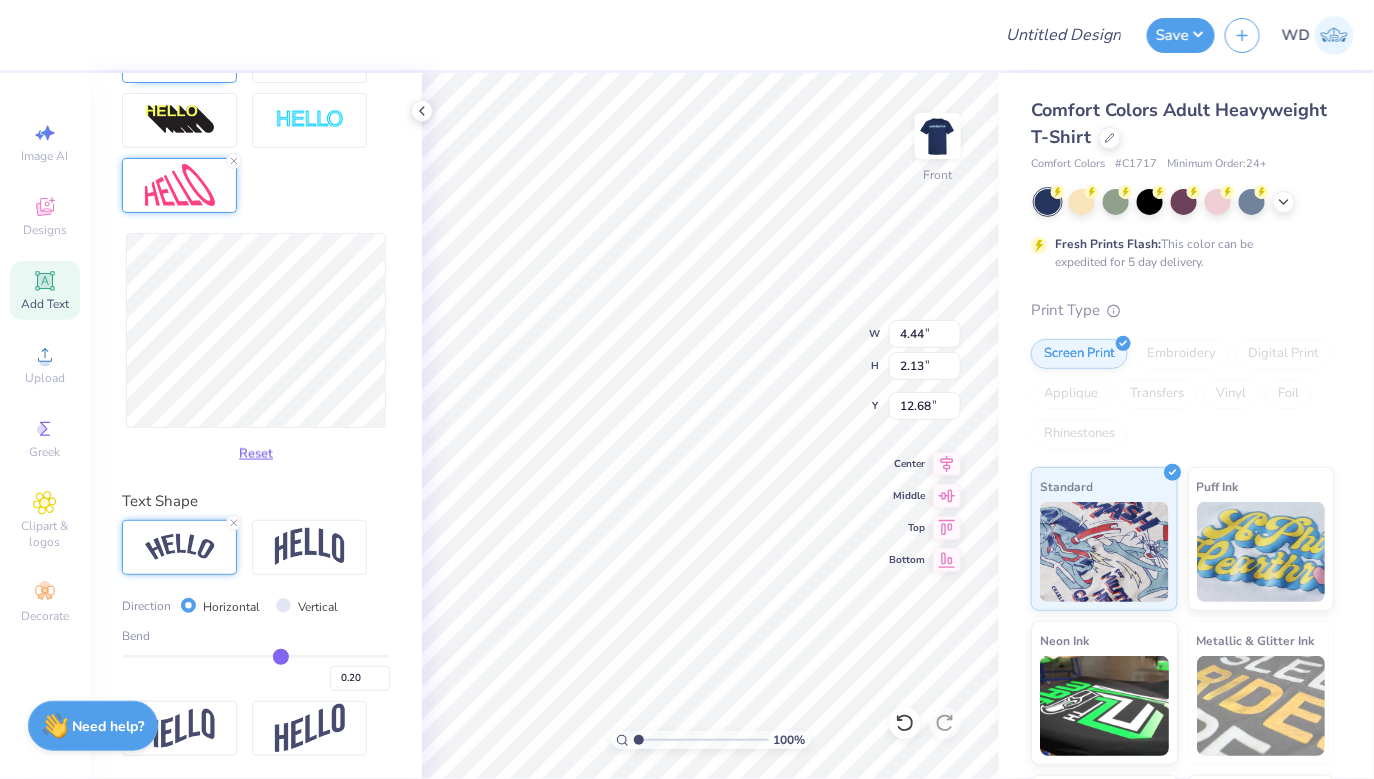 drag, startPoint x: 314, startPoint y: 652, endPoint x: 281, endPoint y: 652, distance: 33 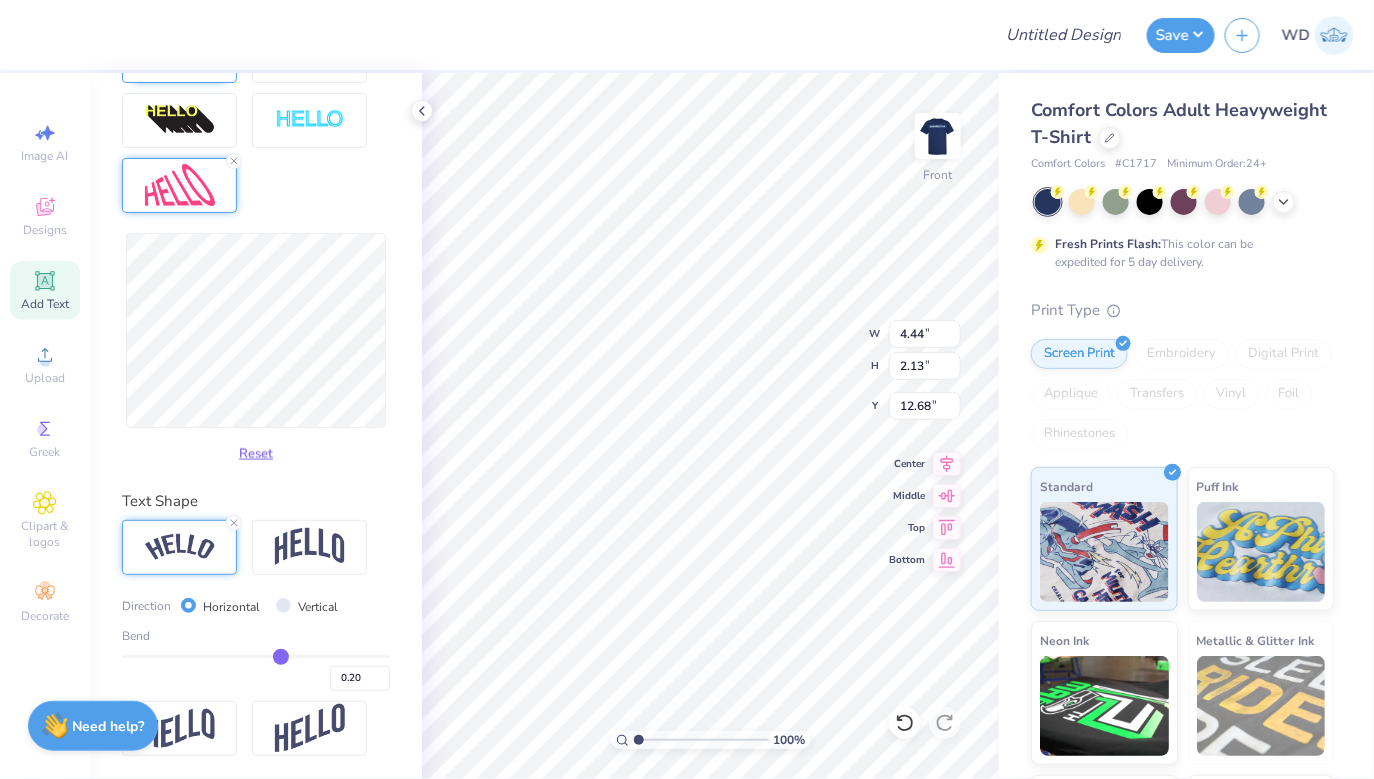 type on "4.42" 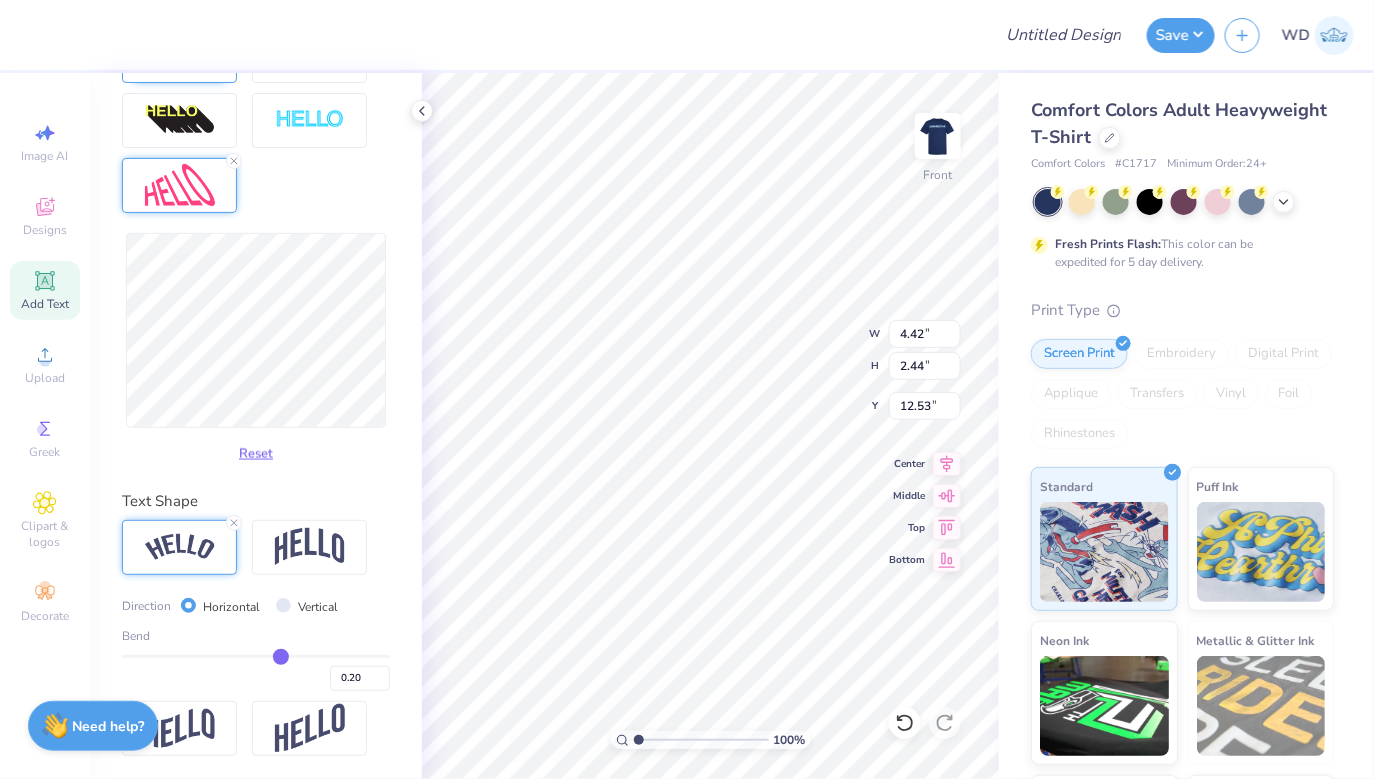 type on "0.21" 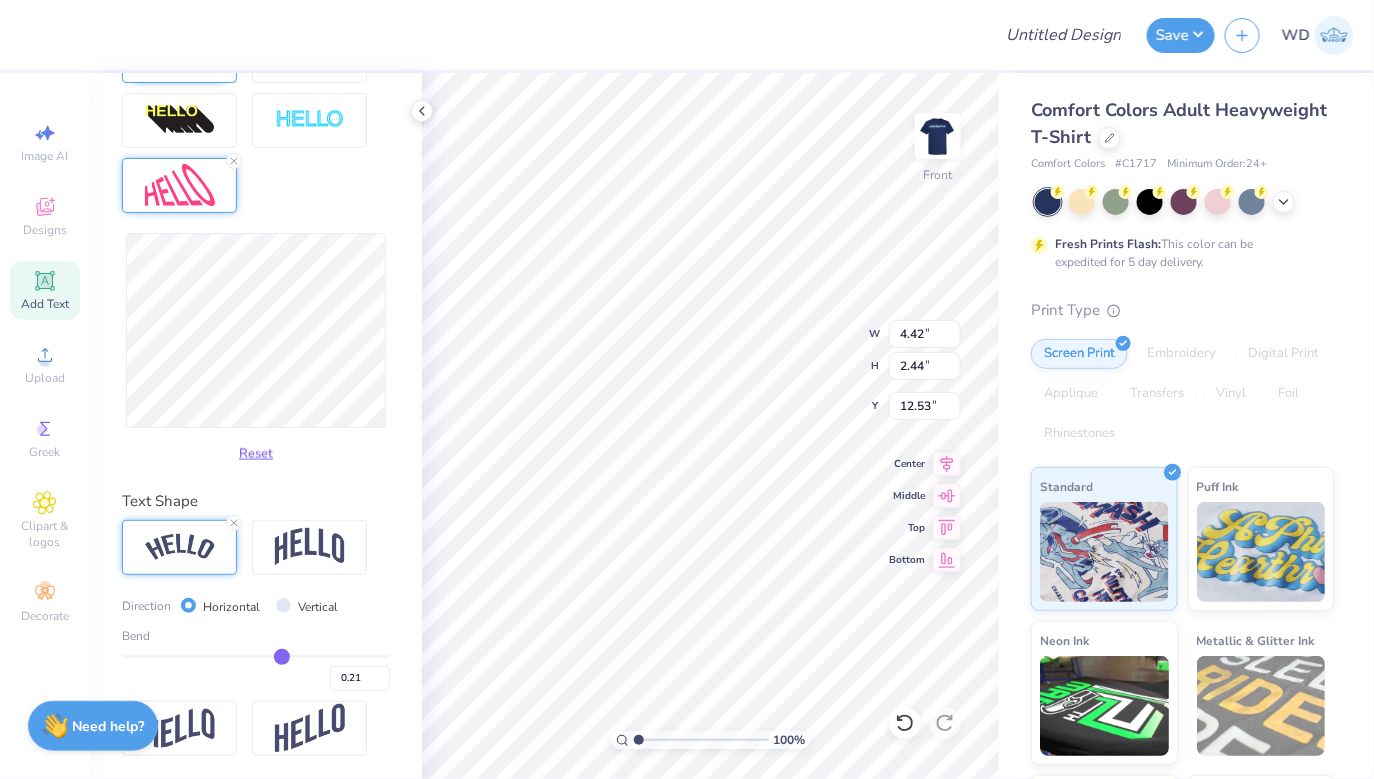 type on "0.22" 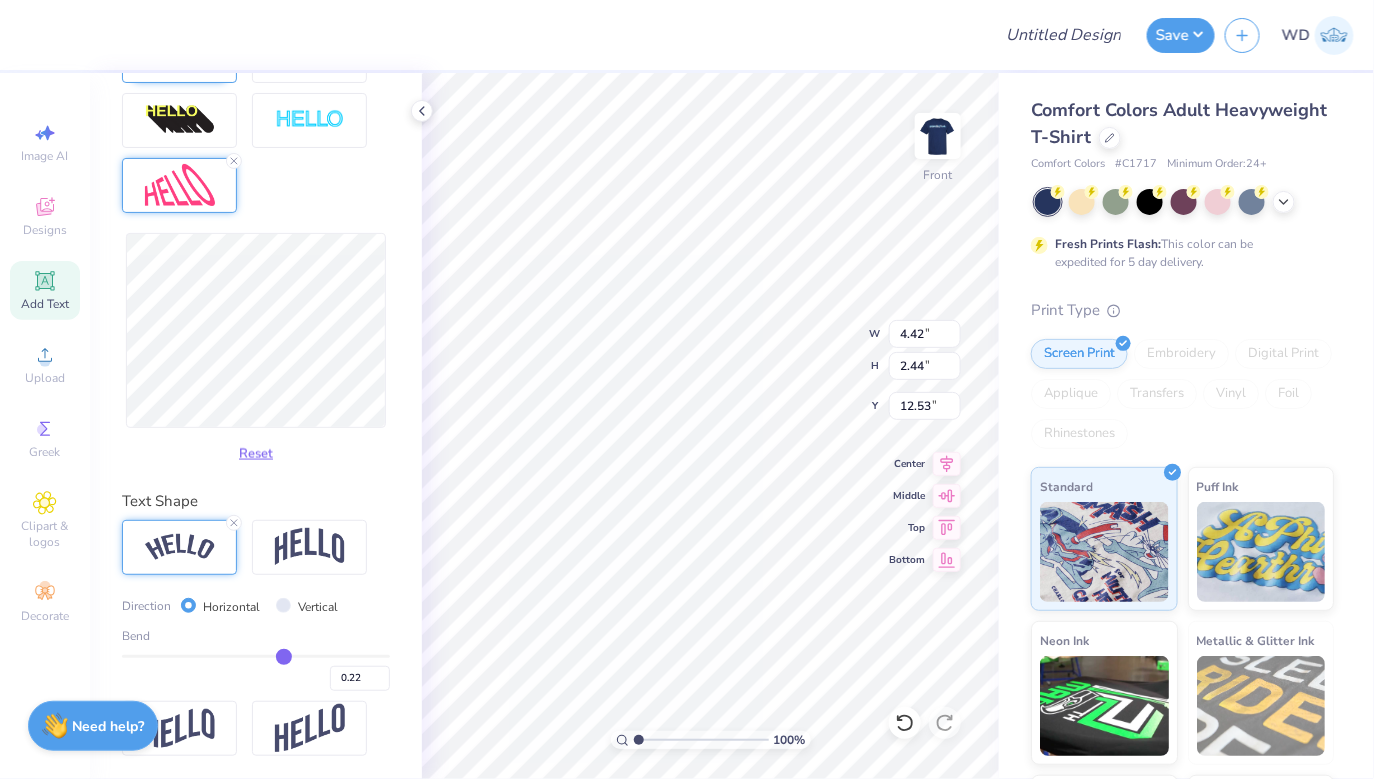 type on "0.23" 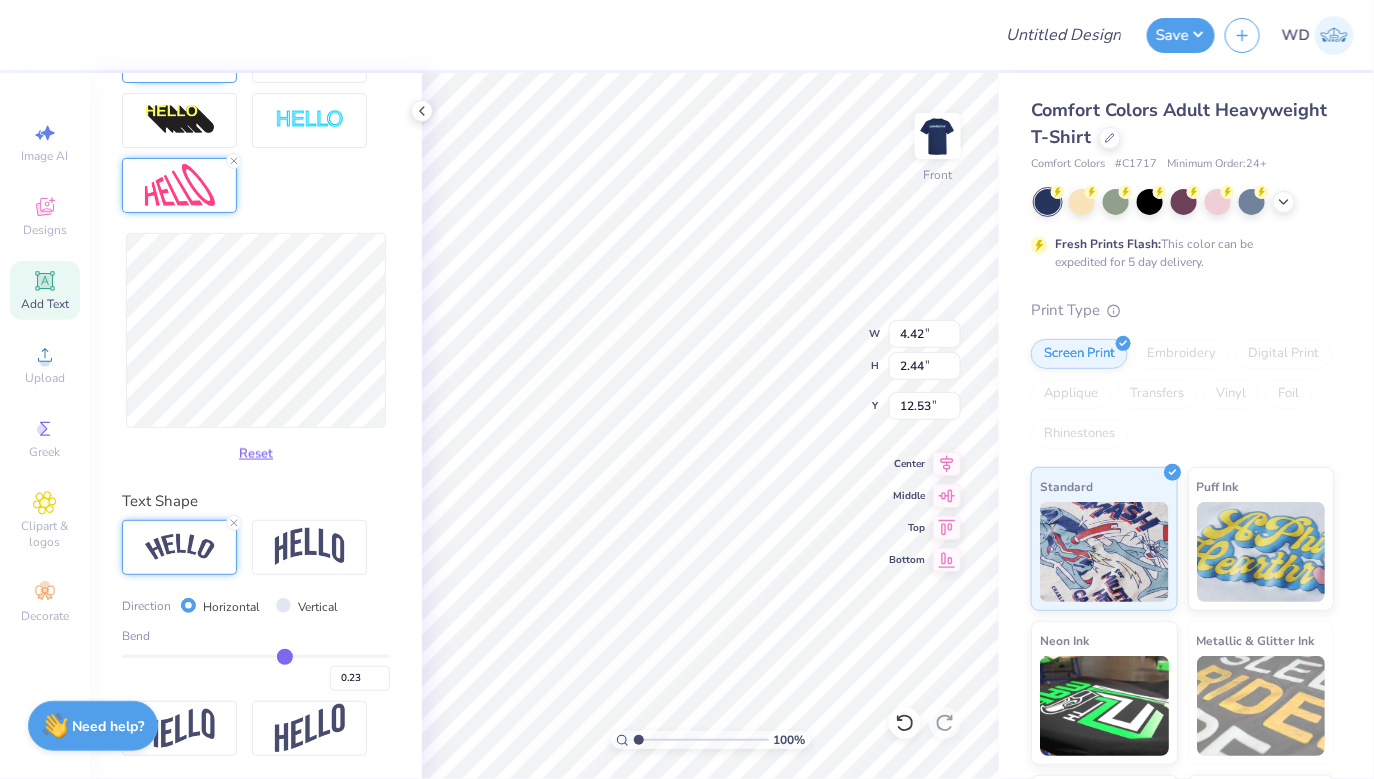type on "0.24" 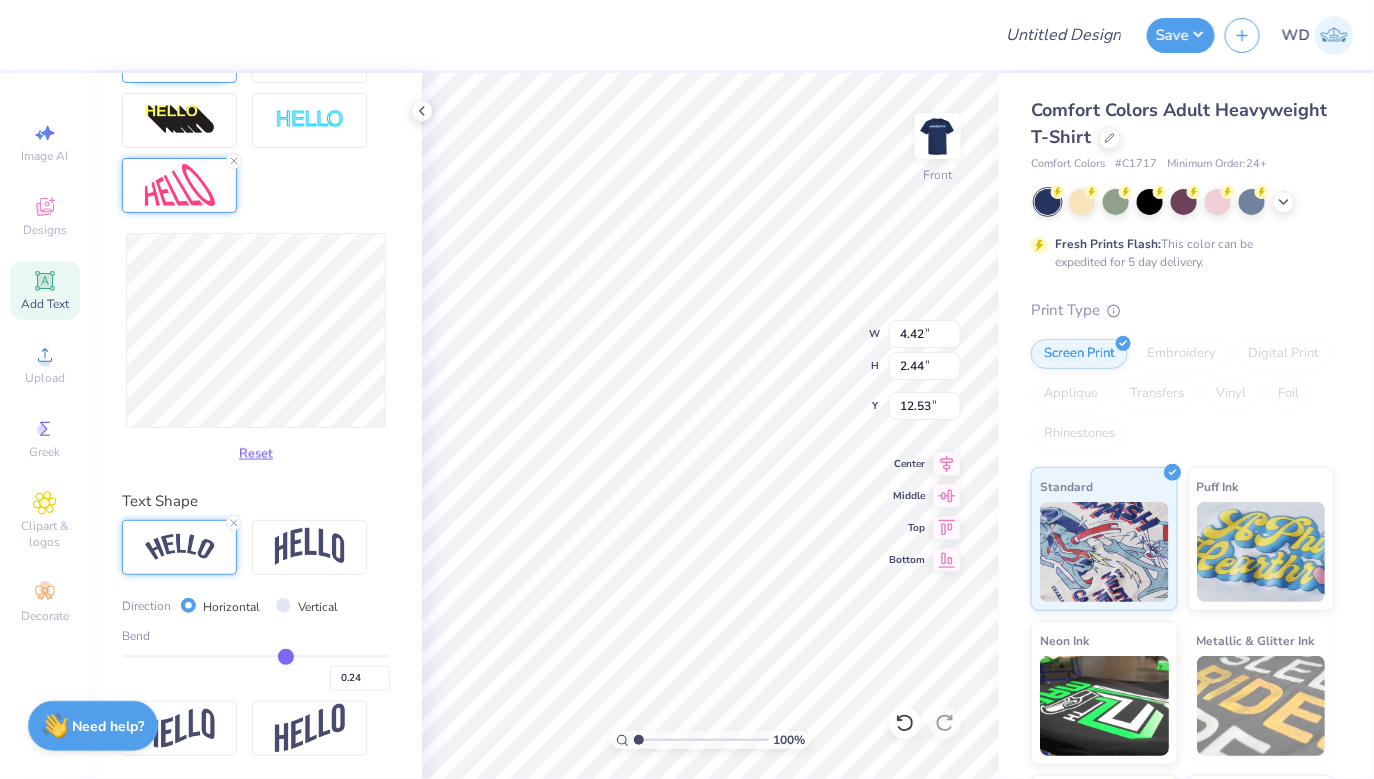 type on "0.25" 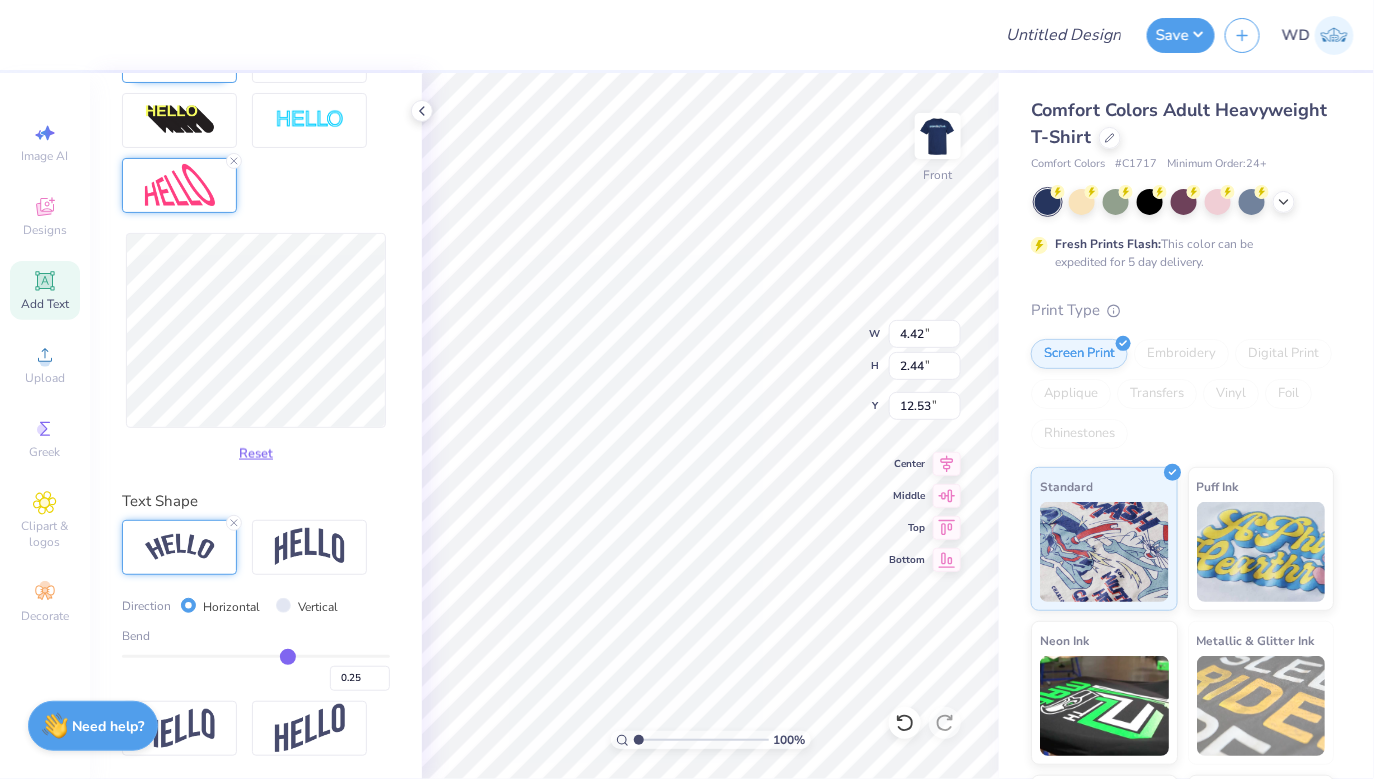 type on "0.26" 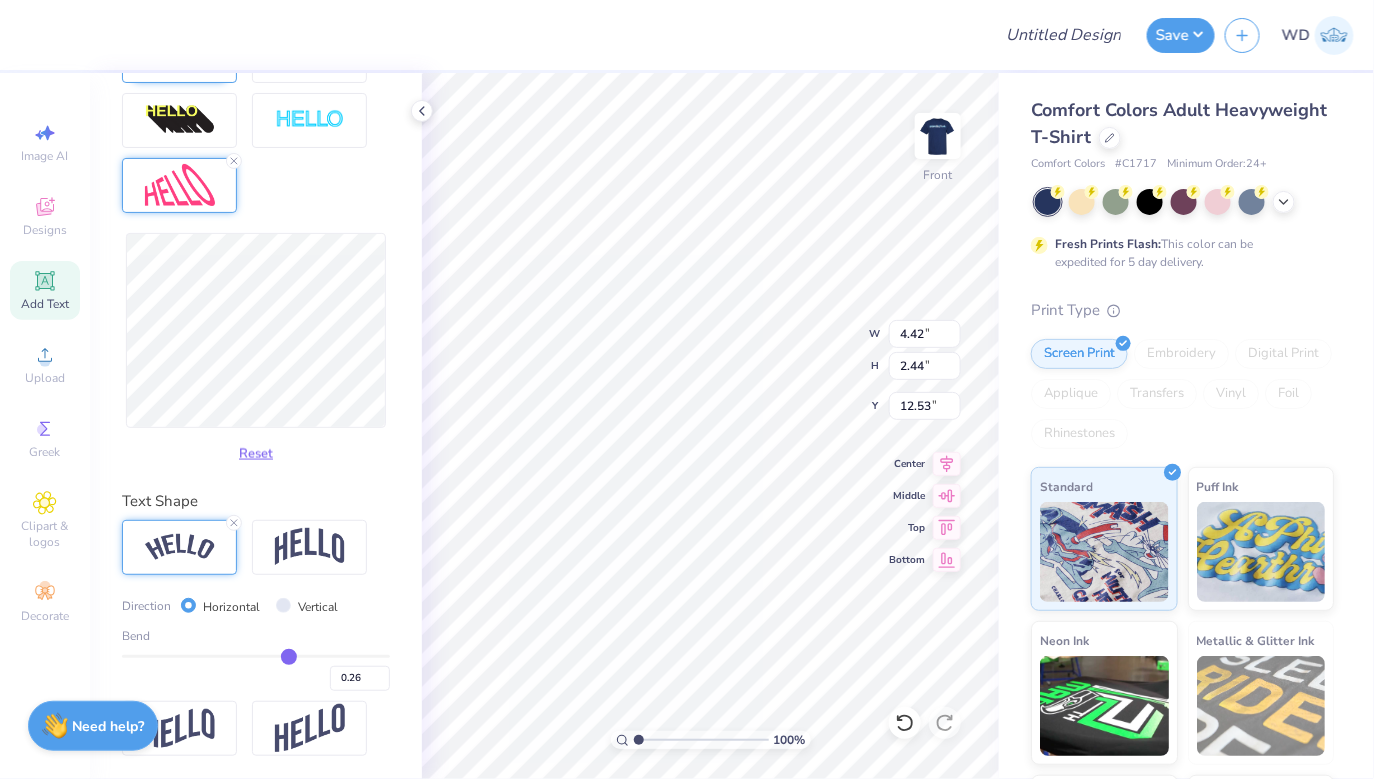 type on "0.26" 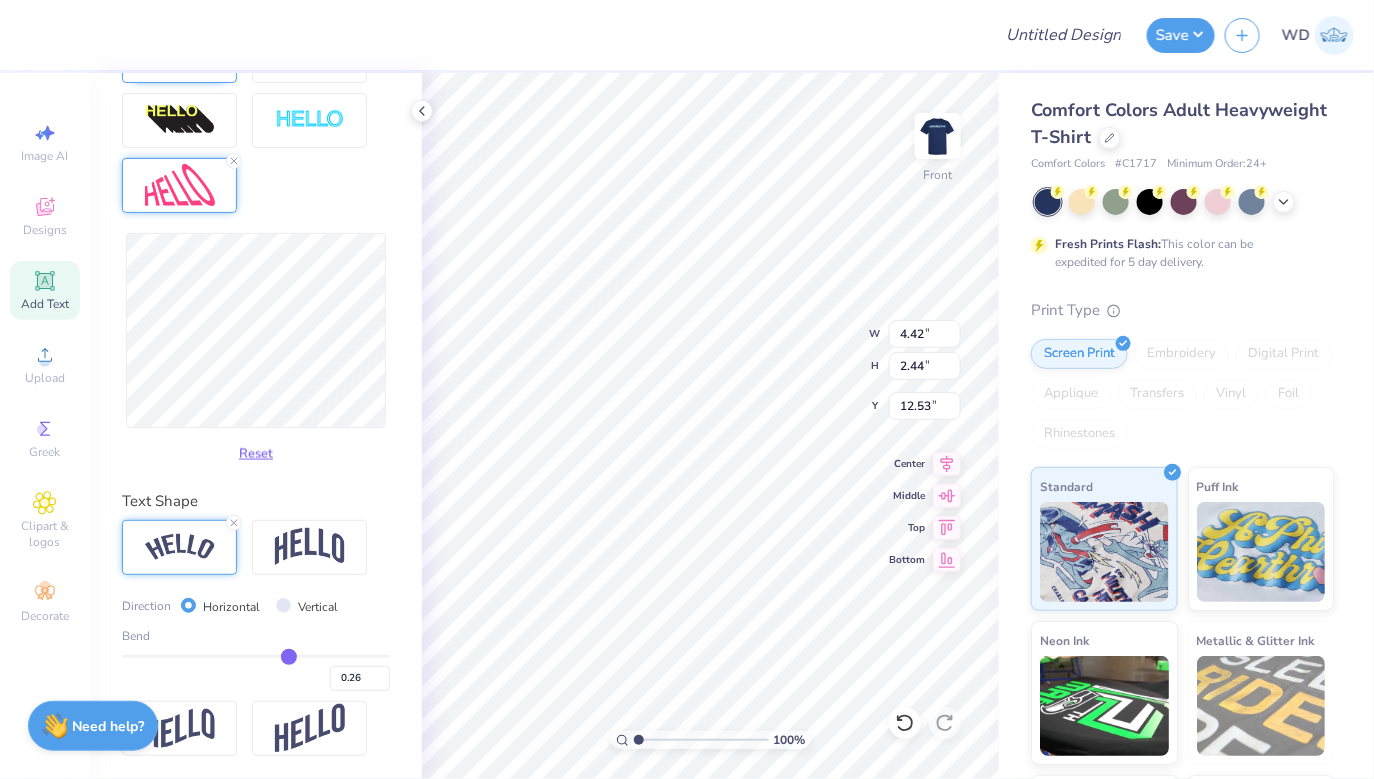 type on "2.33" 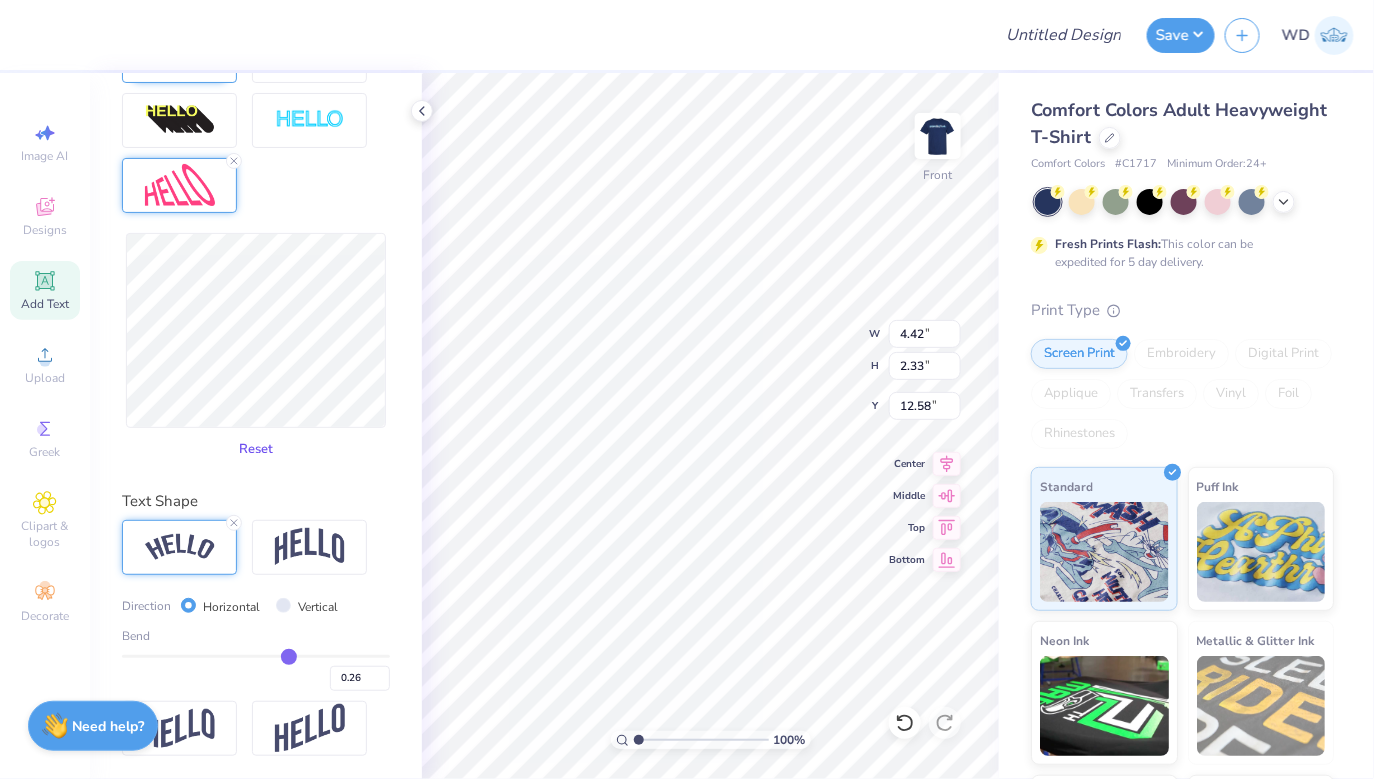 type on "4.43" 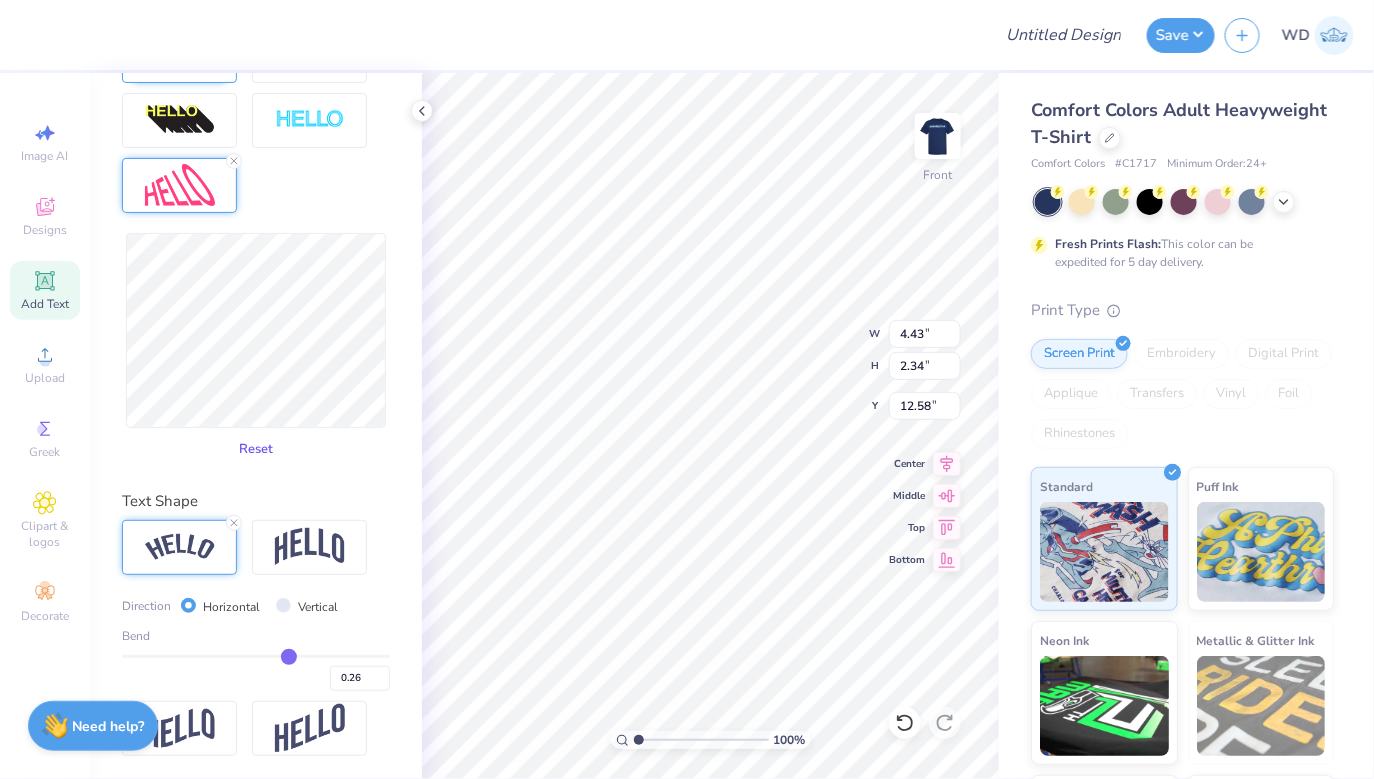 type on "2.39" 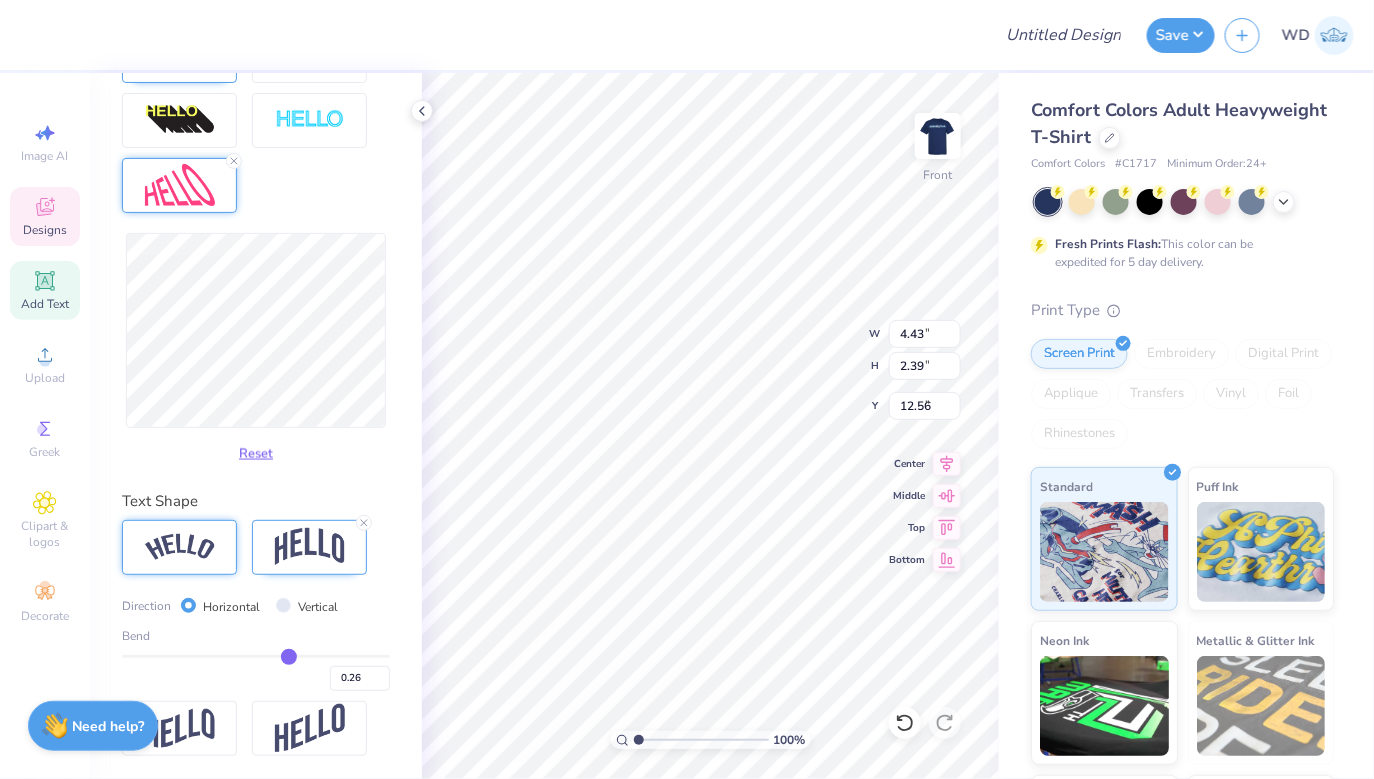 type on "6.67" 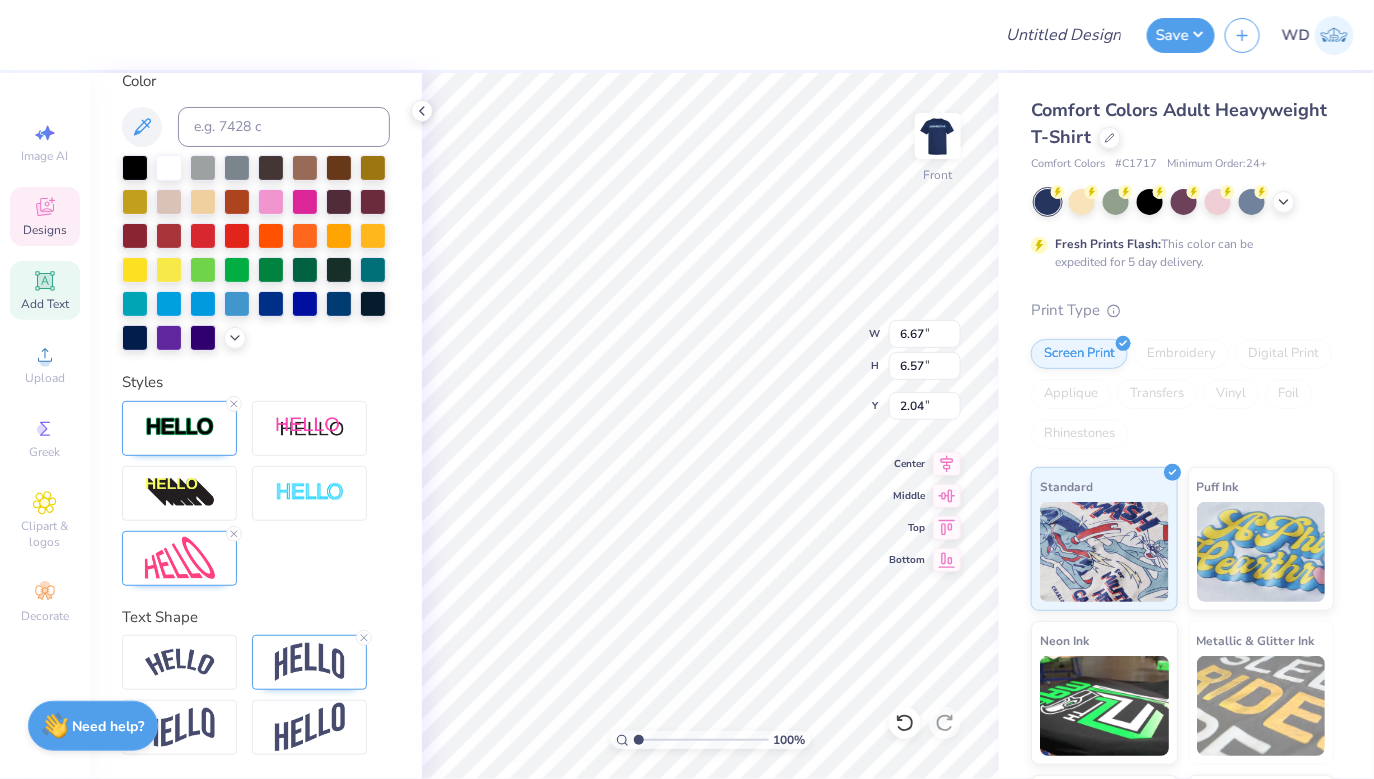 scroll, scrollTop: 460, scrollLeft: 0, axis: vertical 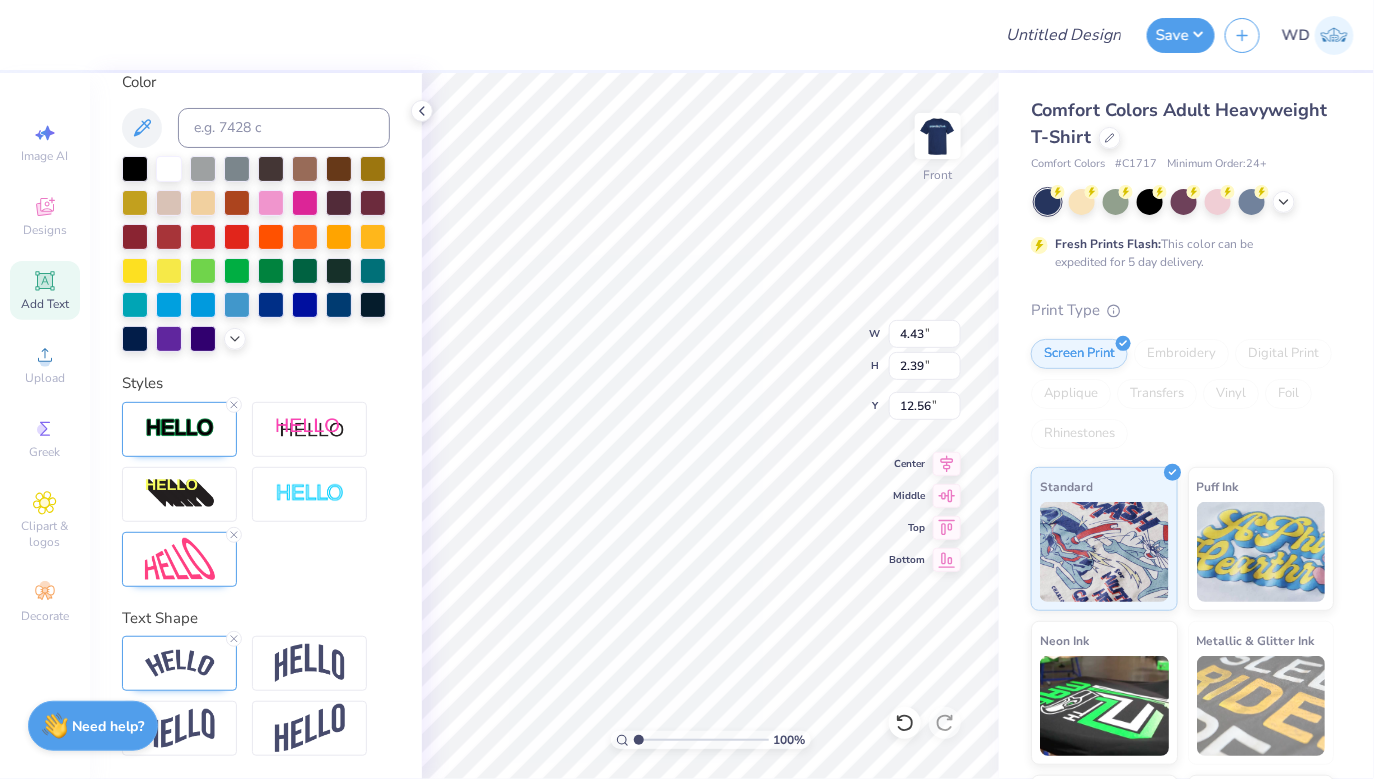 type on "4.02" 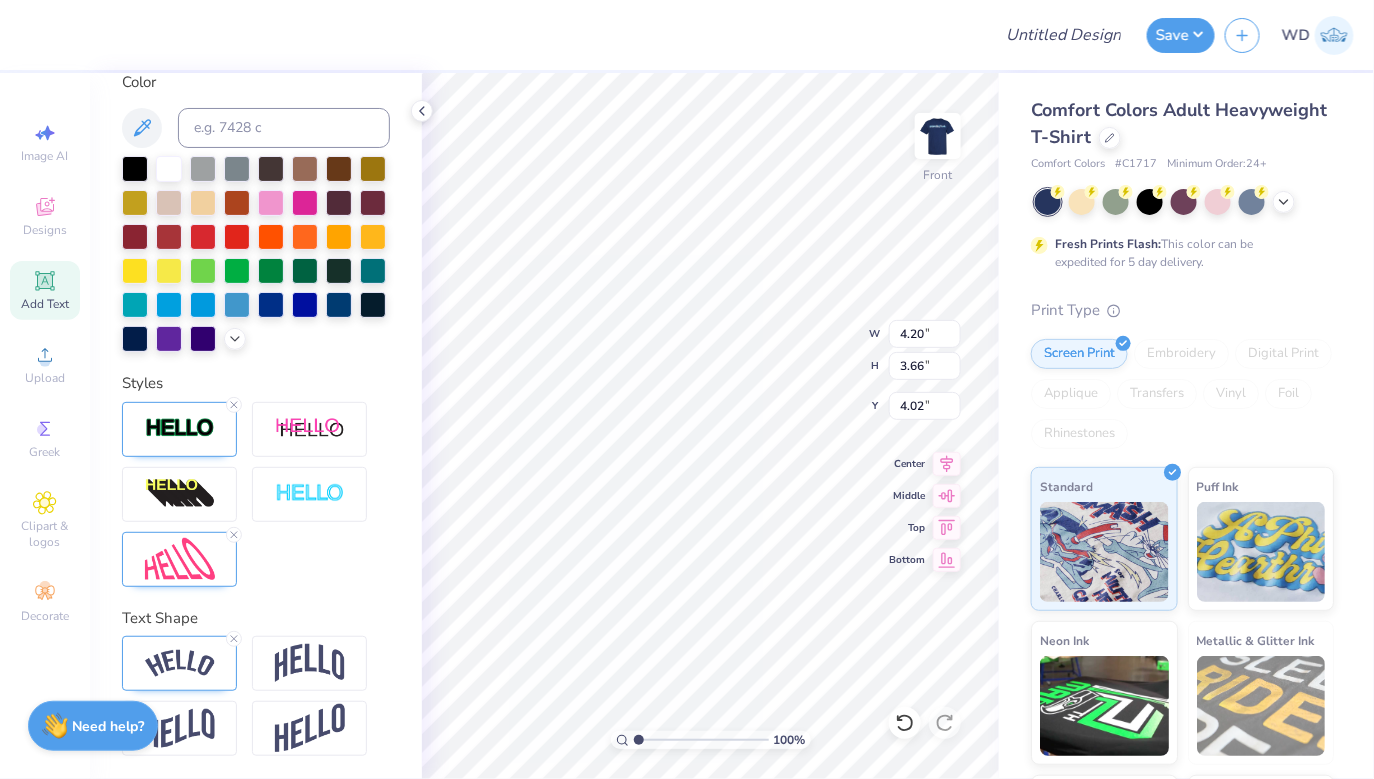 type on "4.20" 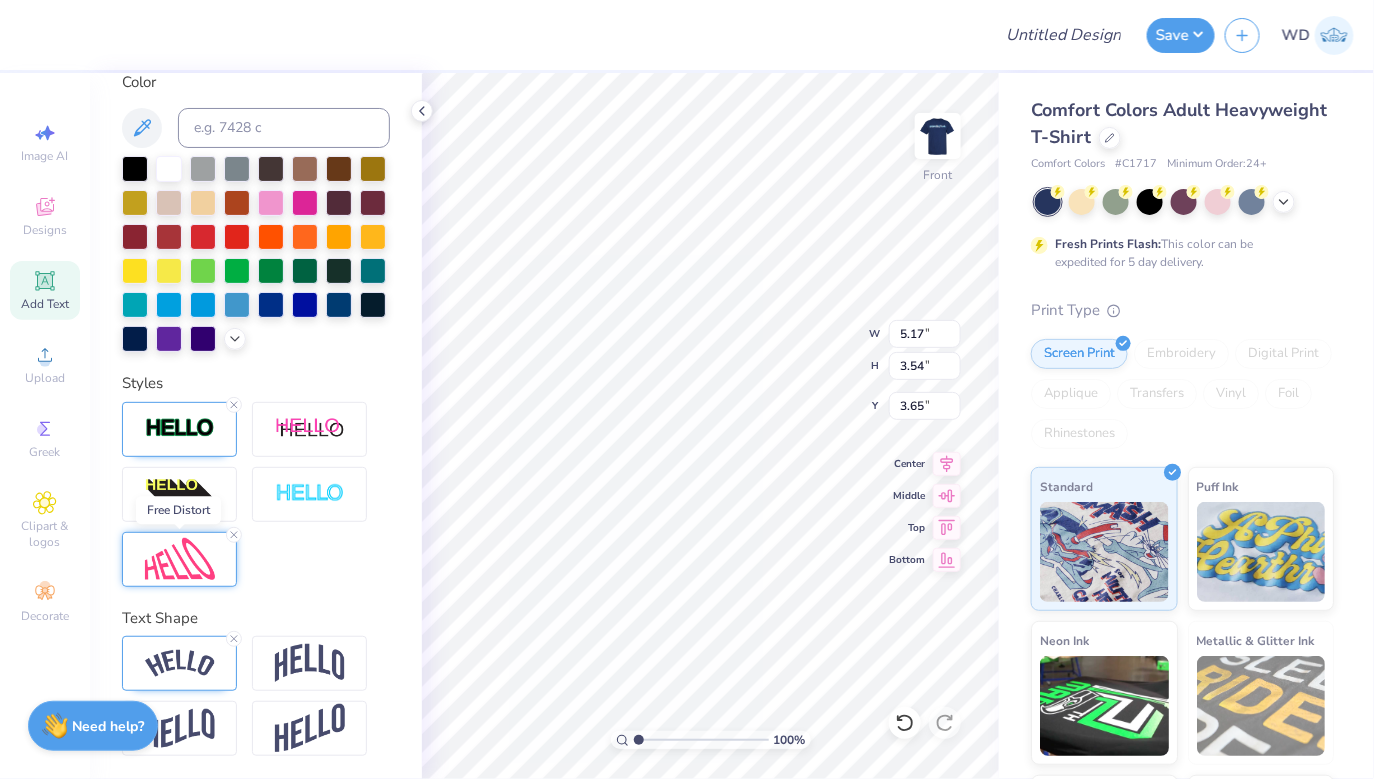 click at bounding box center (180, 559) 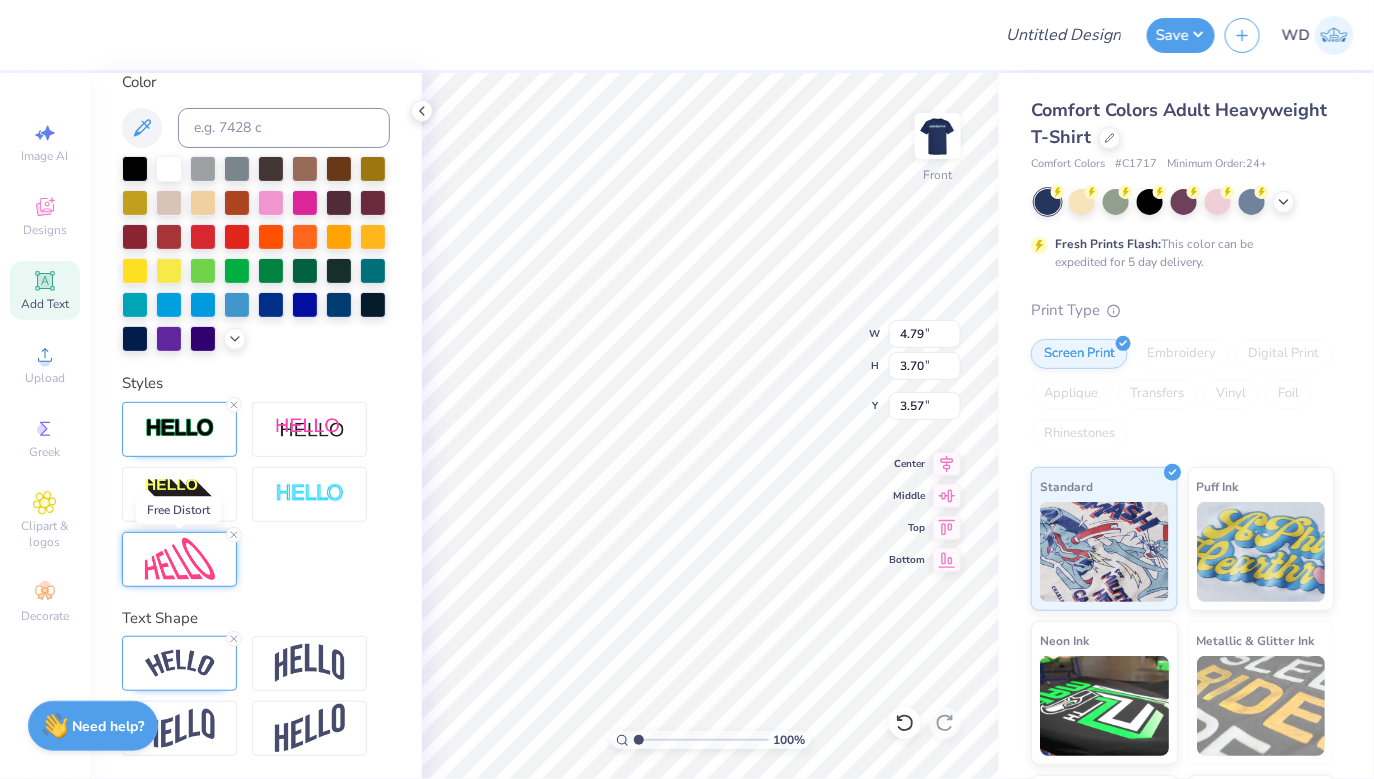 click at bounding box center (180, 559) 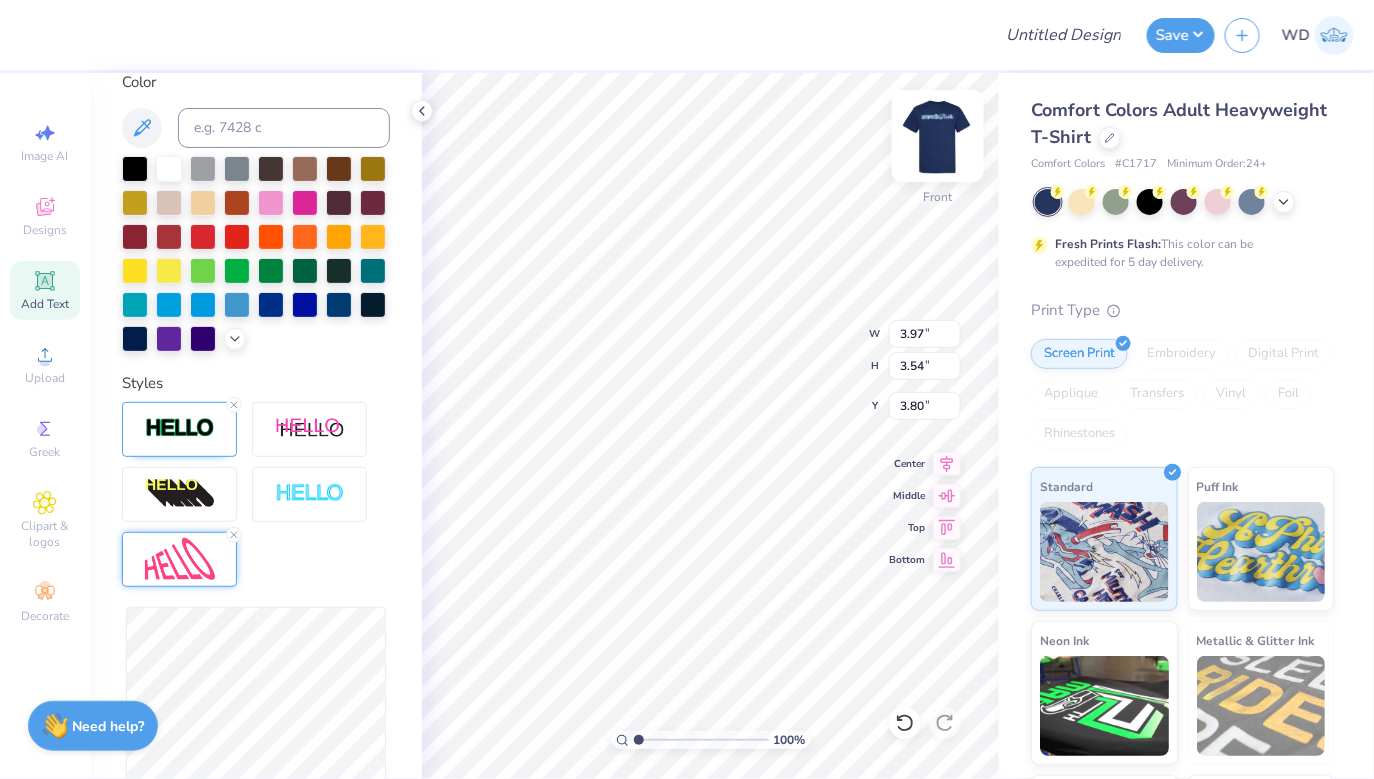 click at bounding box center (938, 136) 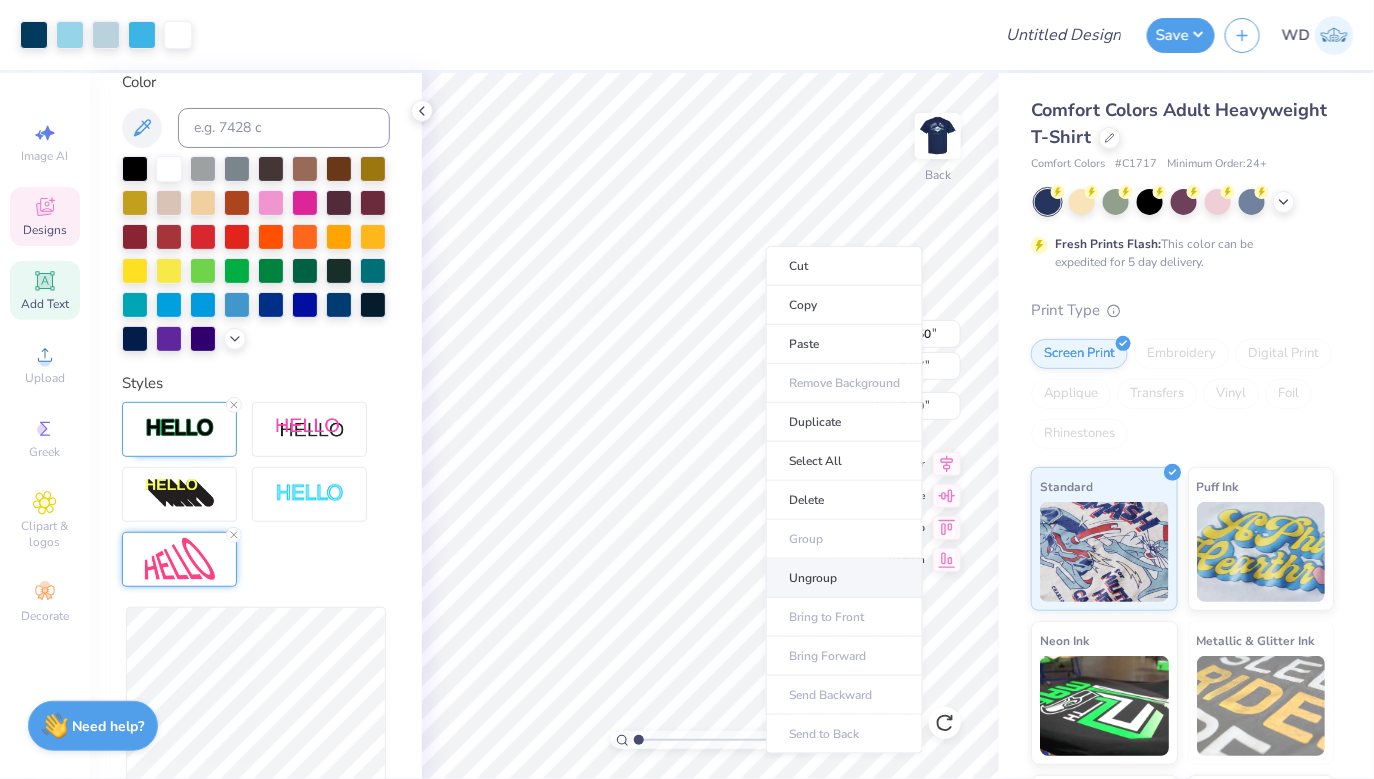 click on "Ungroup" at bounding box center (844, 578) 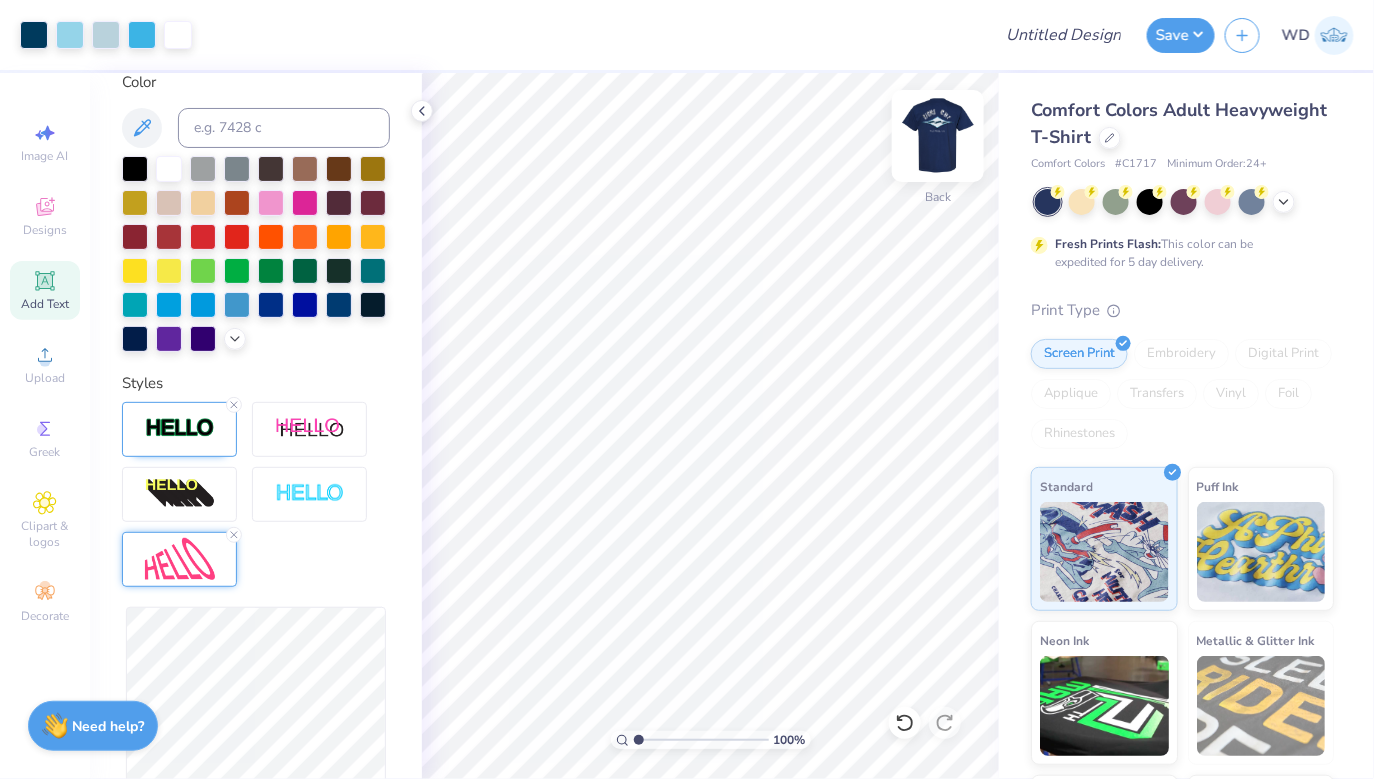 click at bounding box center [938, 136] 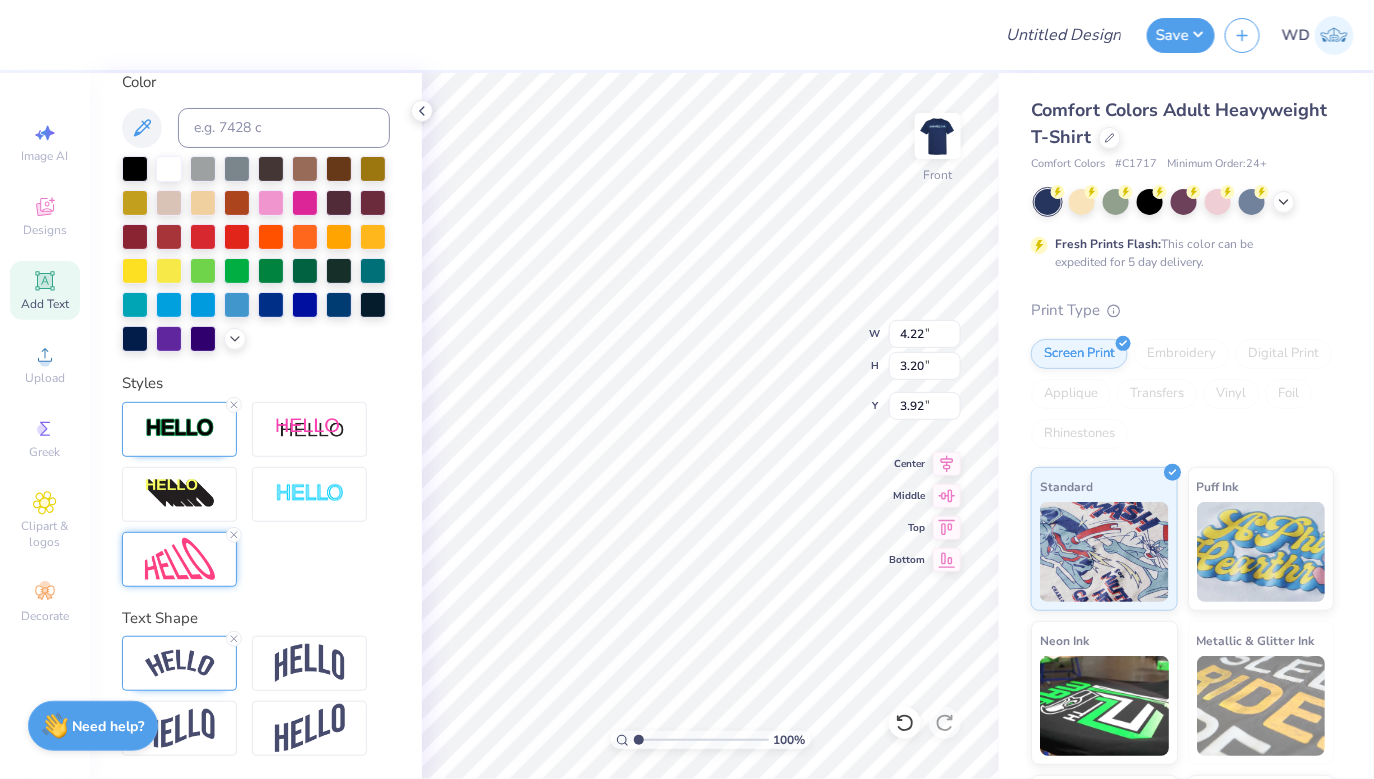 click at bounding box center (180, 559) 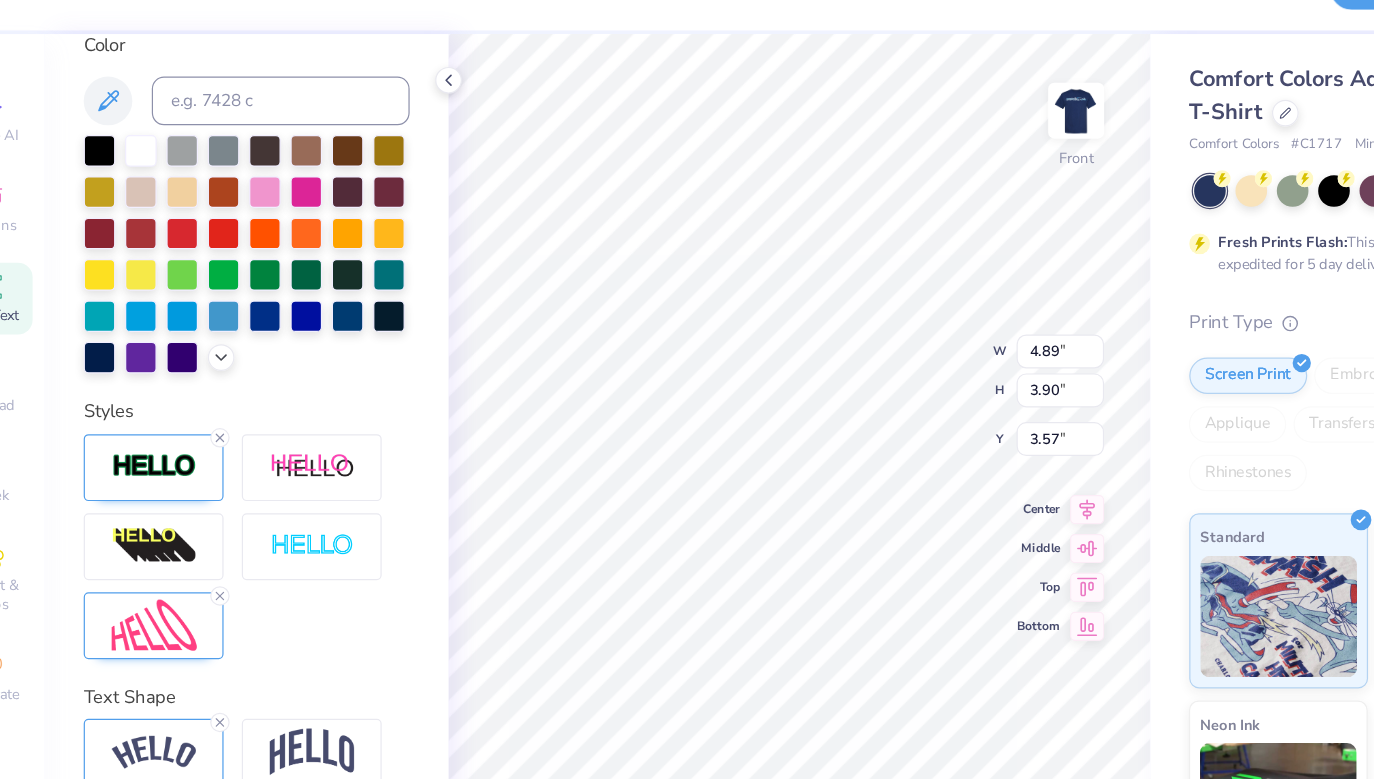 scroll, scrollTop: 0, scrollLeft: 3, axis: horizontal 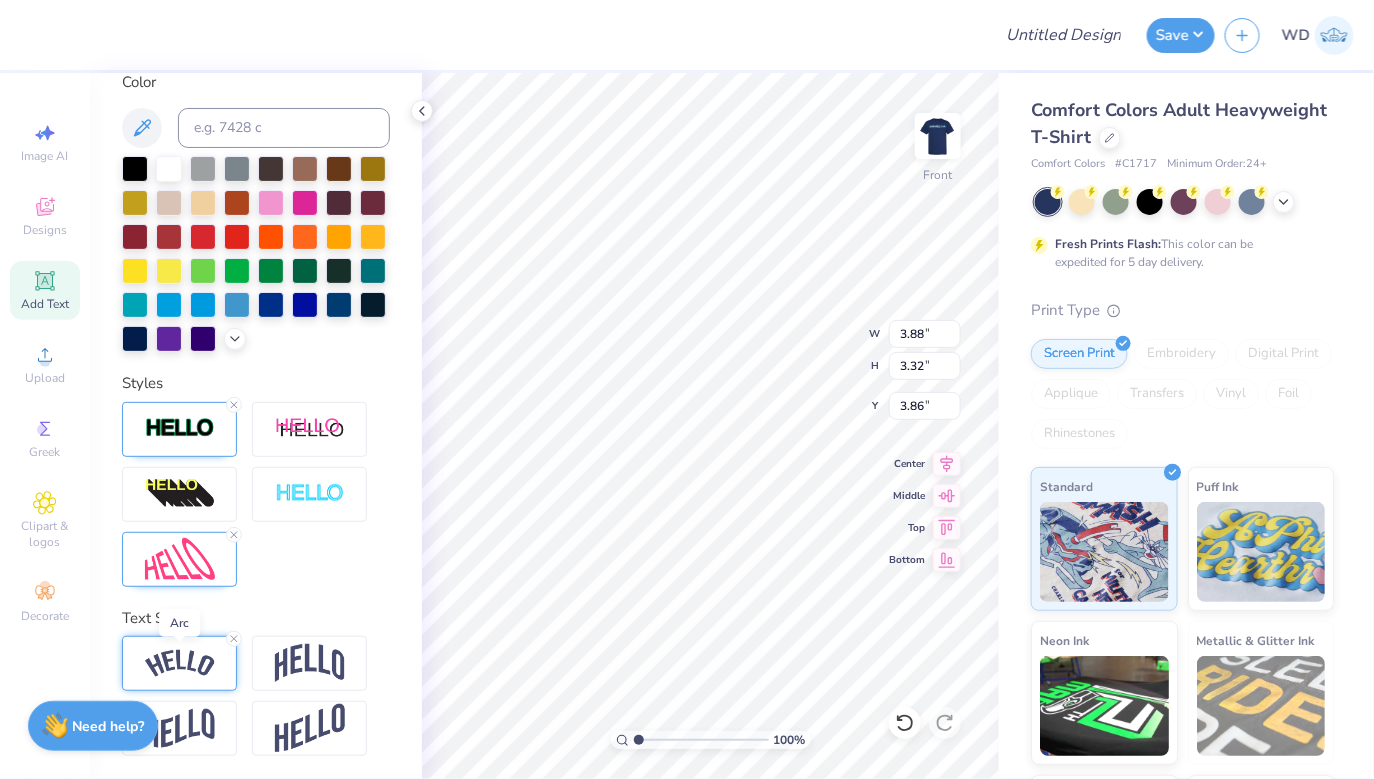click at bounding box center (180, 663) 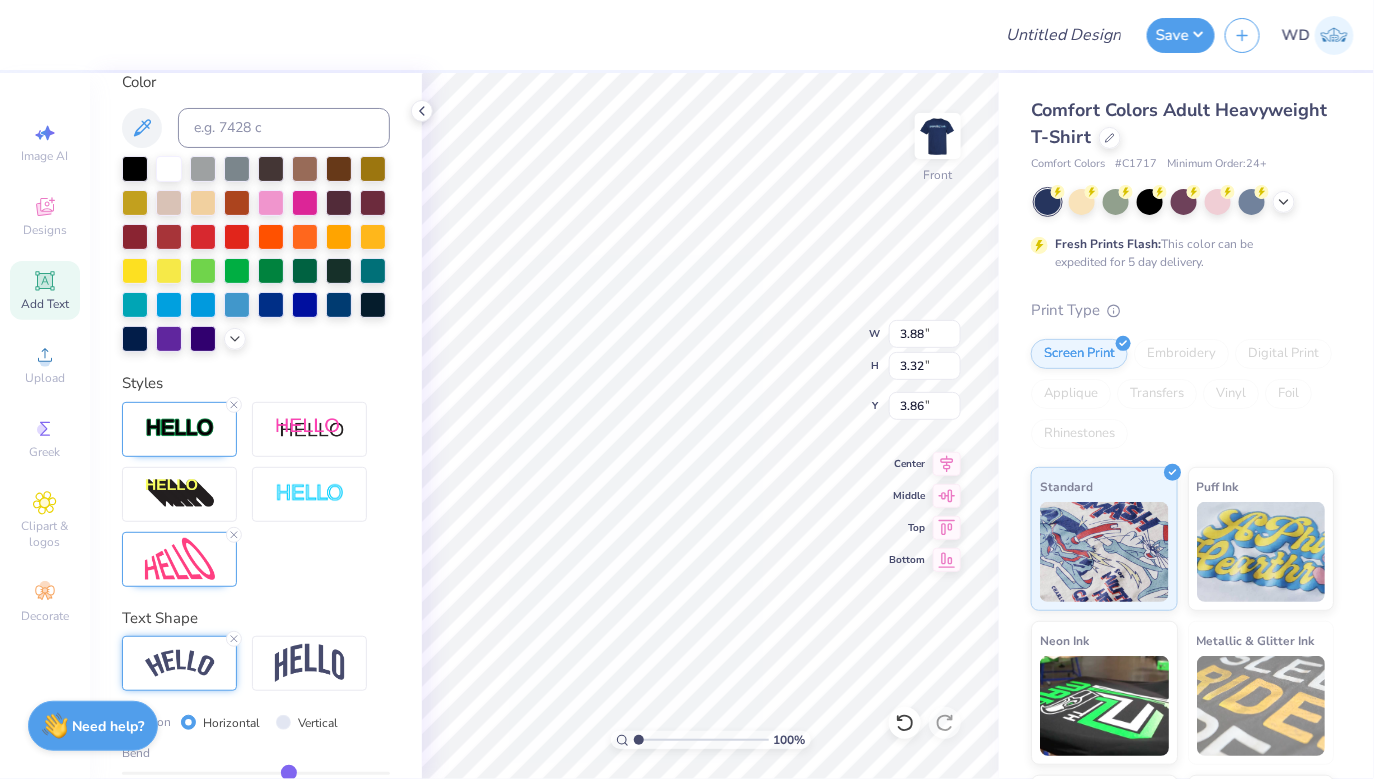 scroll, scrollTop: 576, scrollLeft: 0, axis: vertical 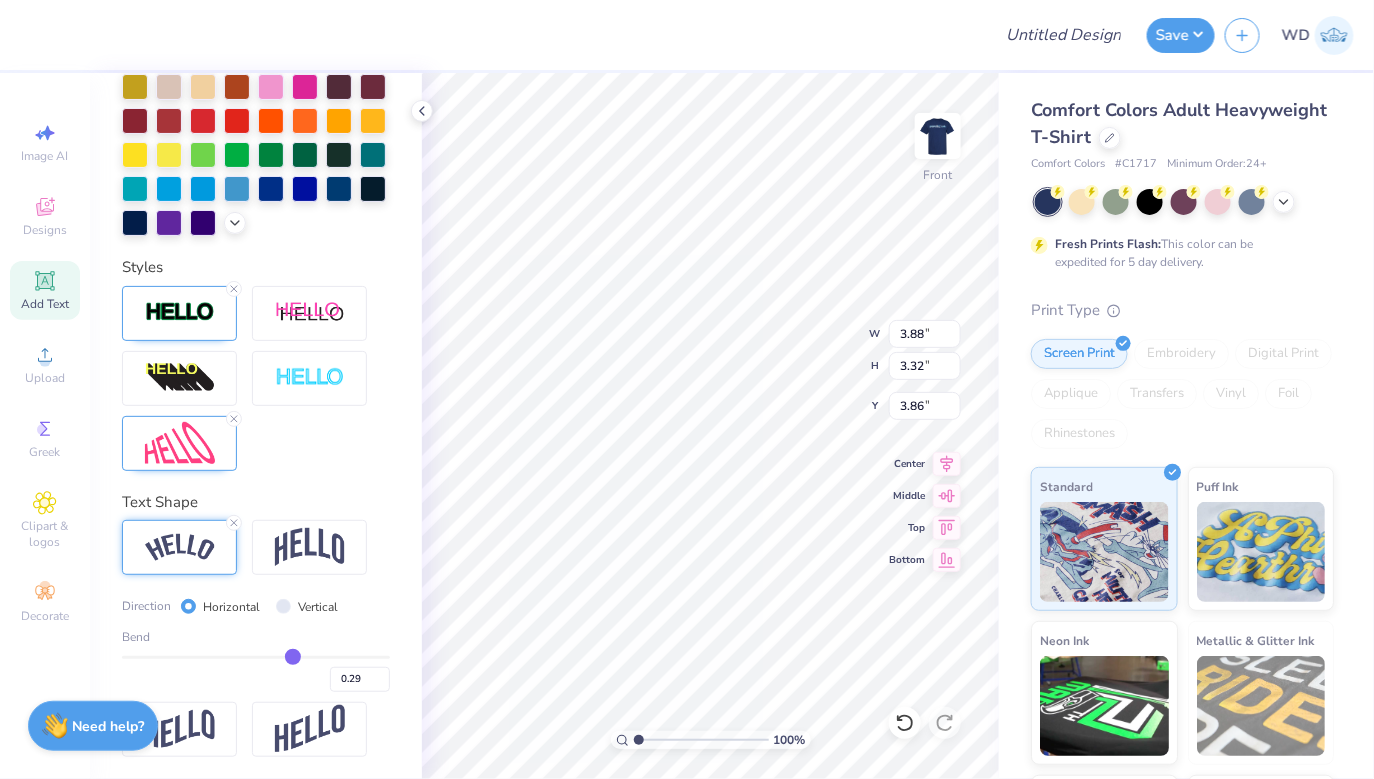 click at bounding box center (256, 657) 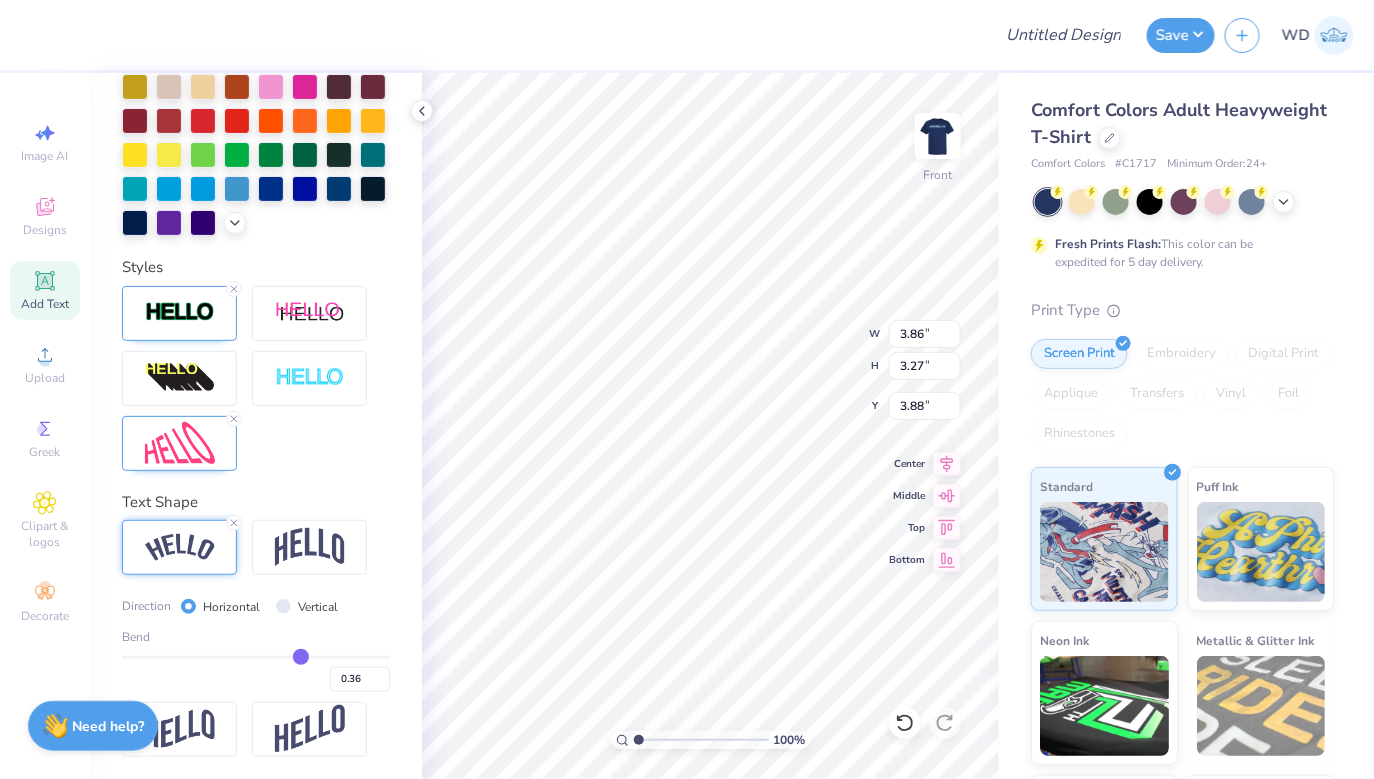click at bounding box center [256, 657] 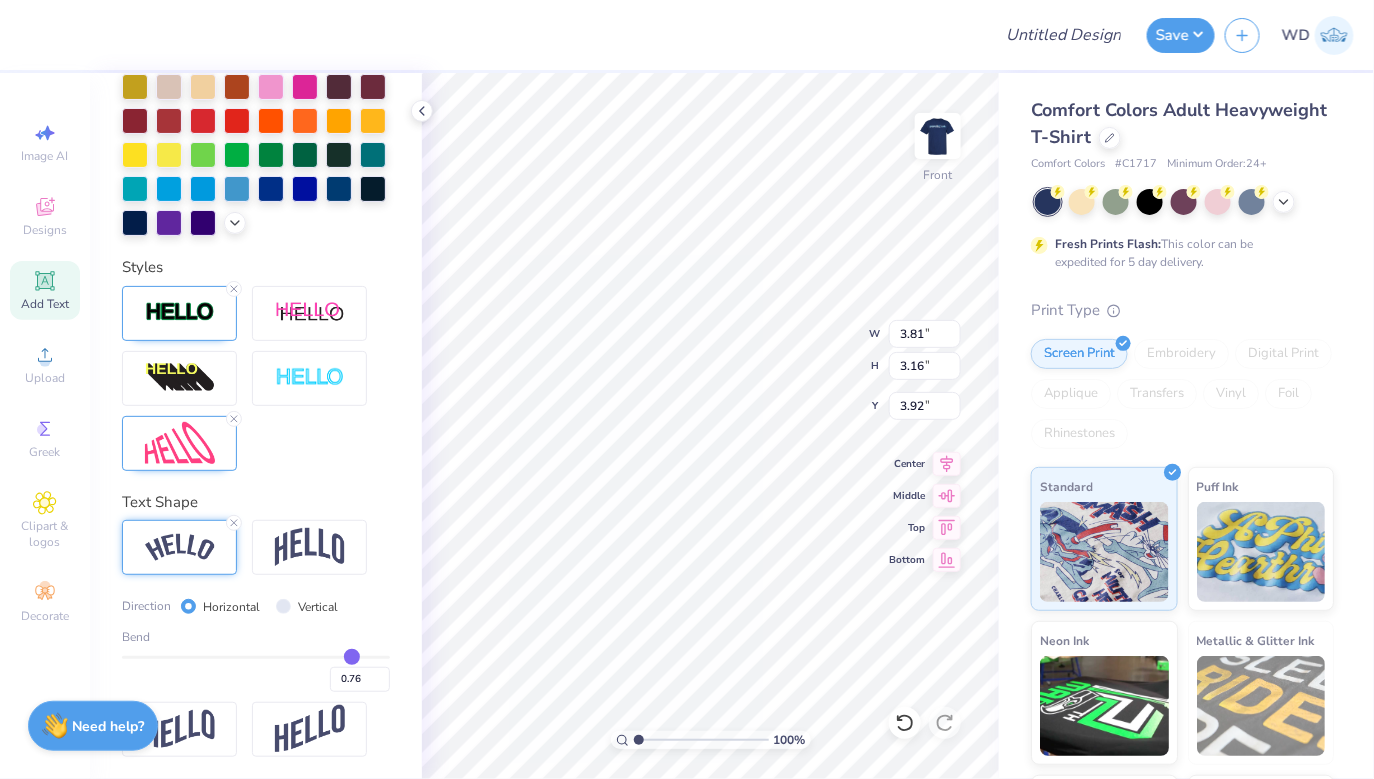 drag, startPoint x: 300, startPoint y: 652, endPoint x: 351, endPoint y: 652, distance: 51 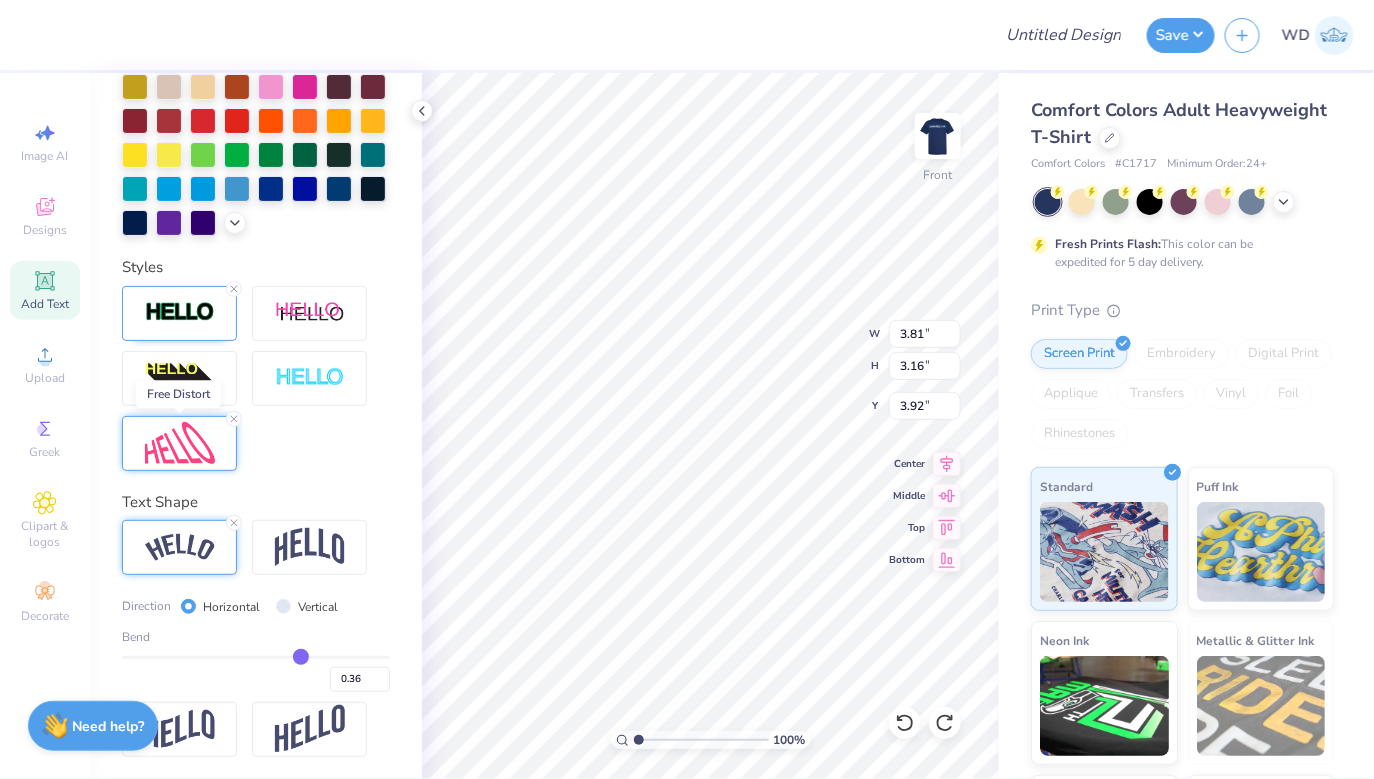 click at bounding box center (180, 443) 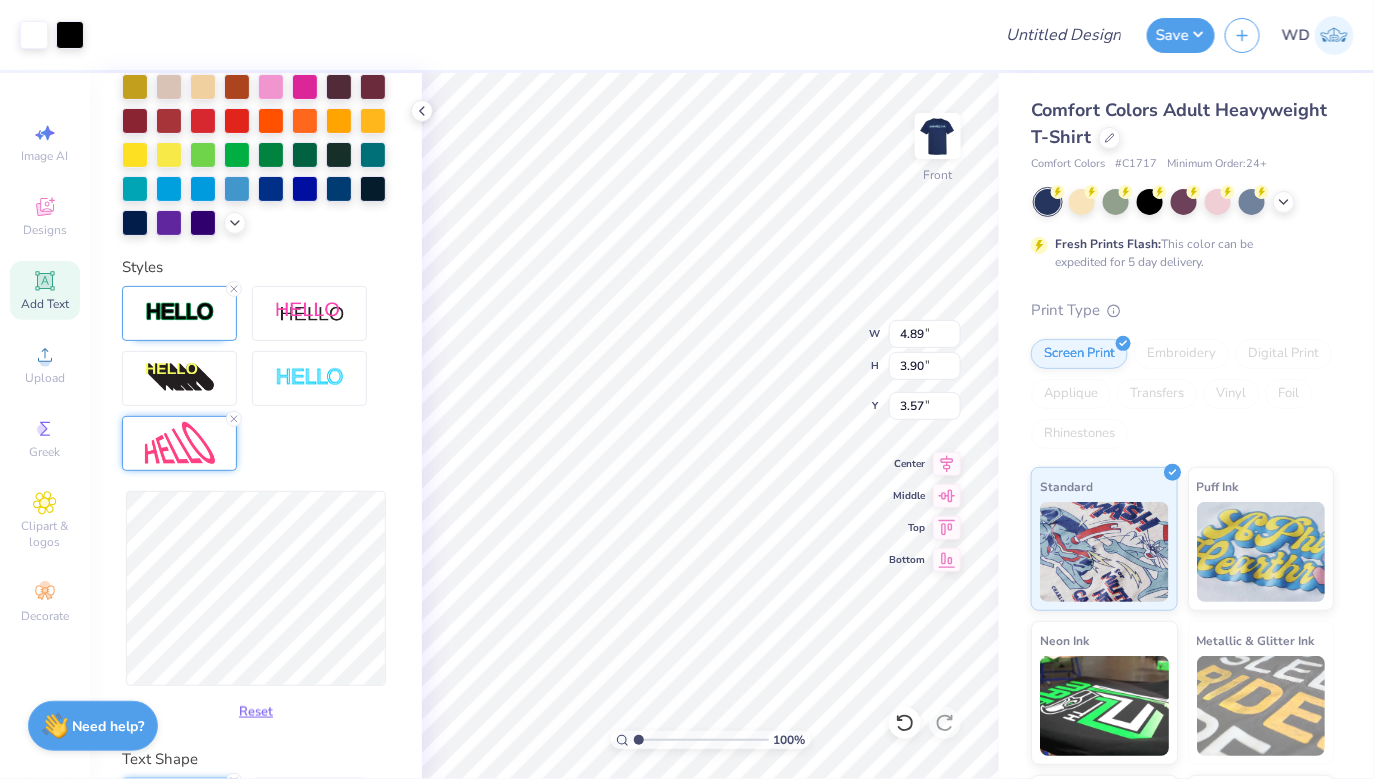 scroll, scrollTop: 460, scrollLeft: 0, axis: vertical 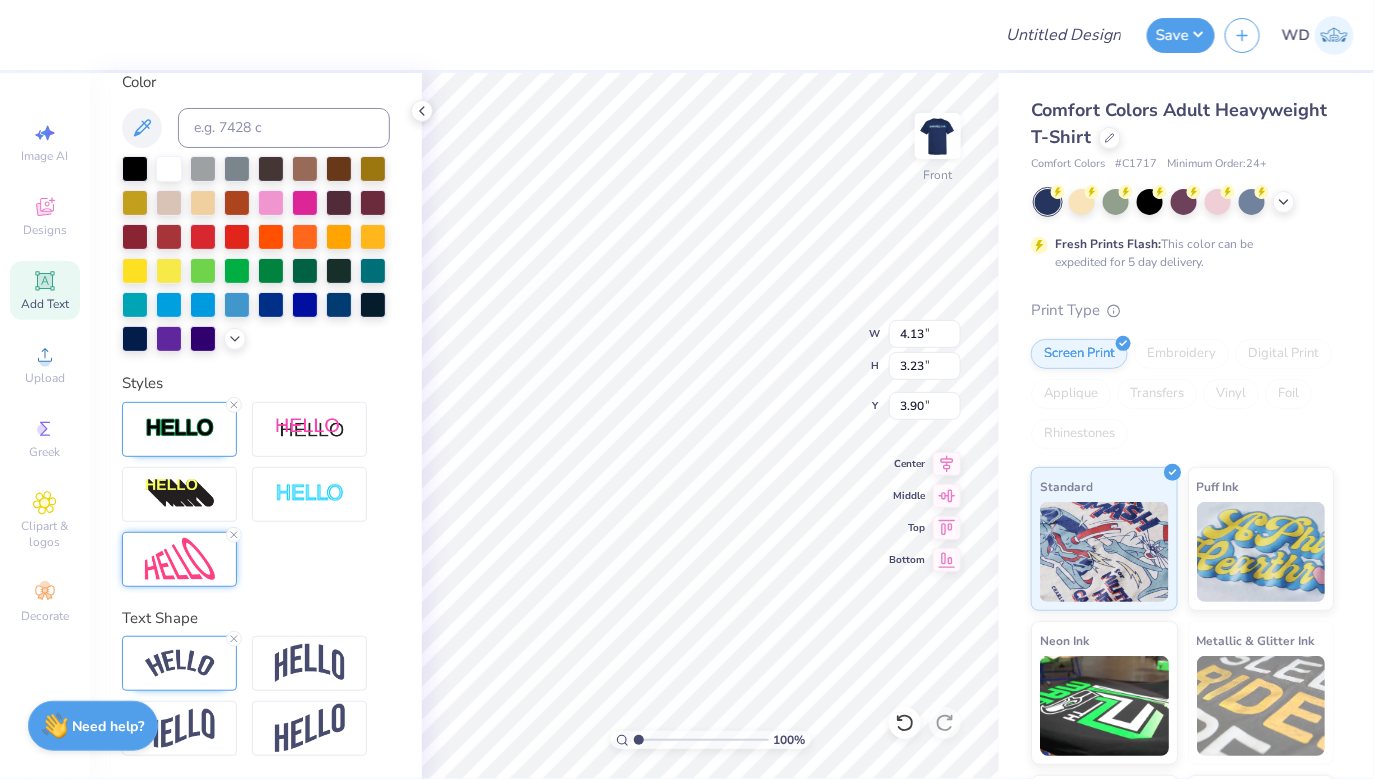 click at bounding box center [180, 559] 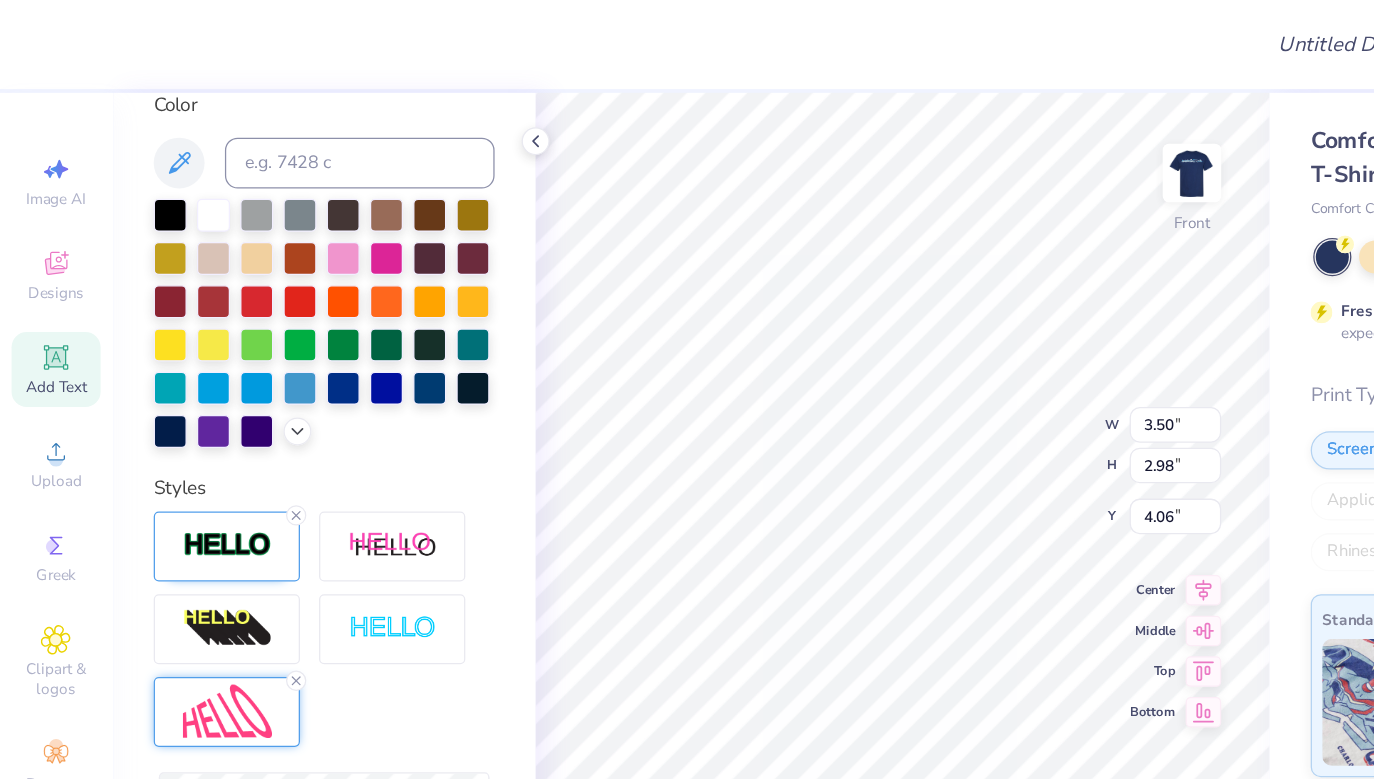 click at bounding box center (180, 559) 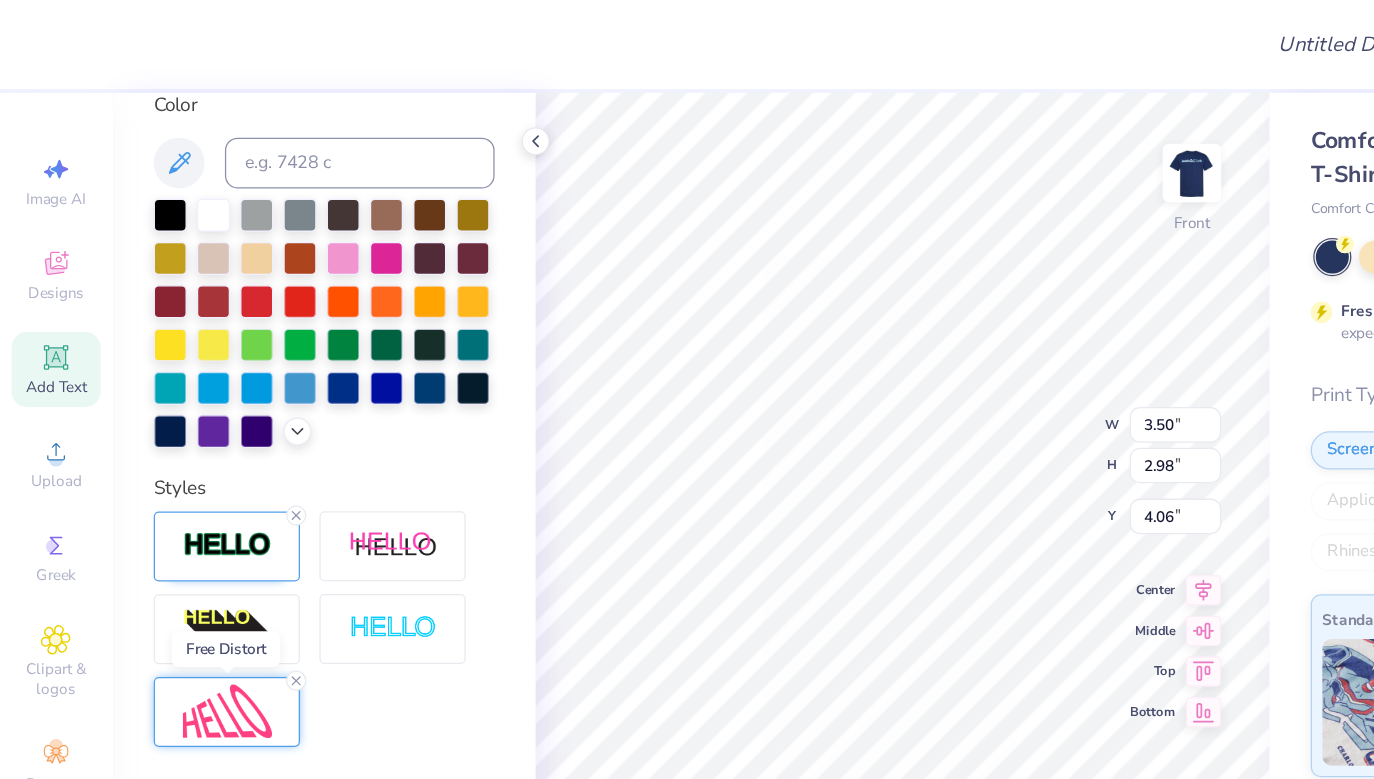 scroll, scrollTop: 460, scrollLeft: 0, axis: vertical 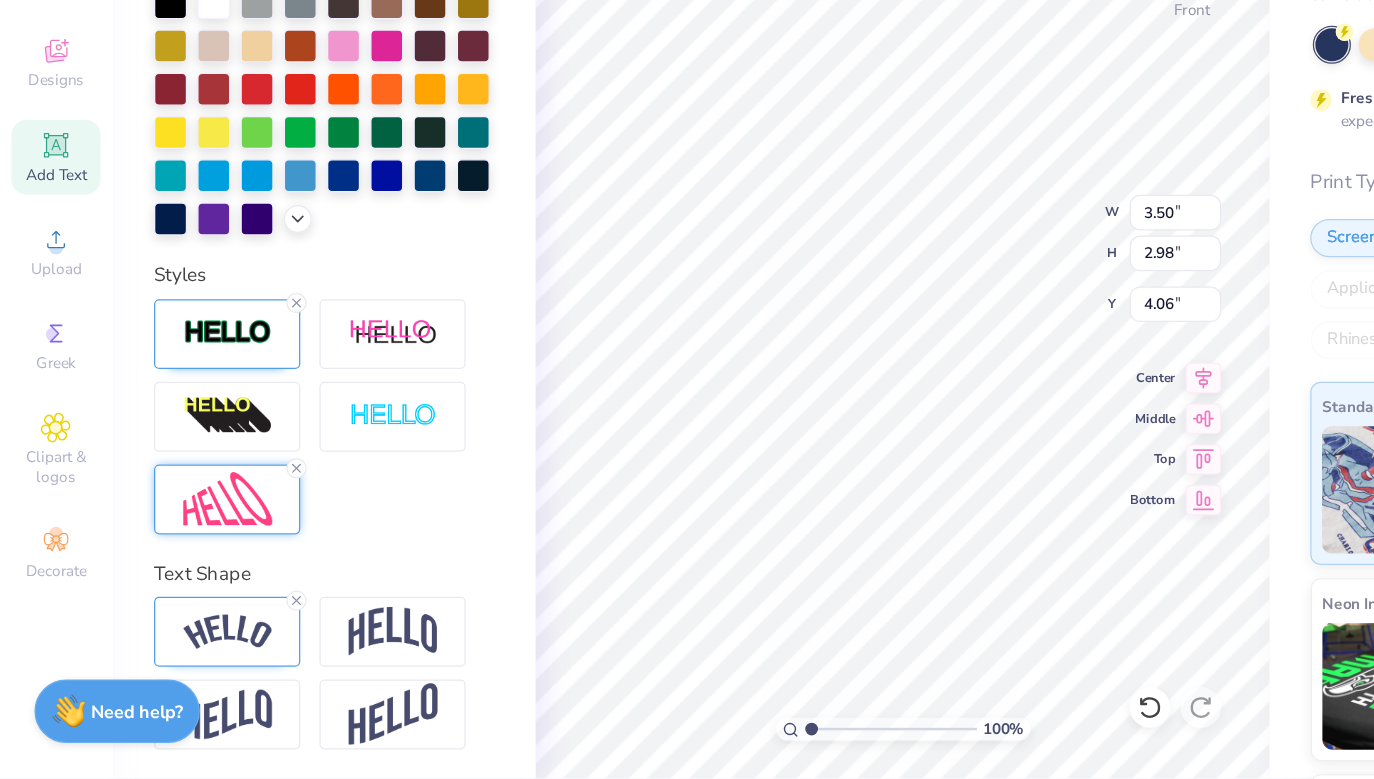 click at bounding box center [179, 559] 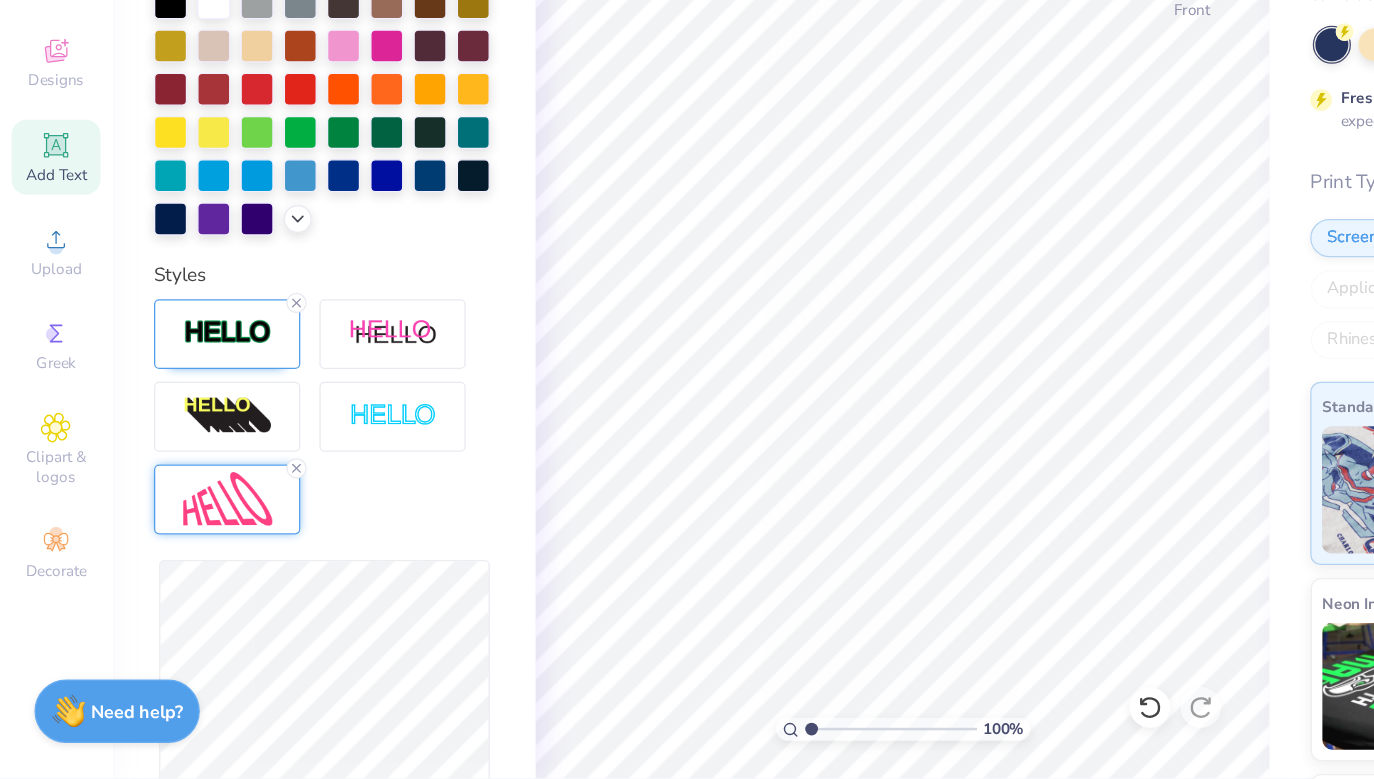 scroll, scrollTop: 0, scrollLeft: 0, axis: both 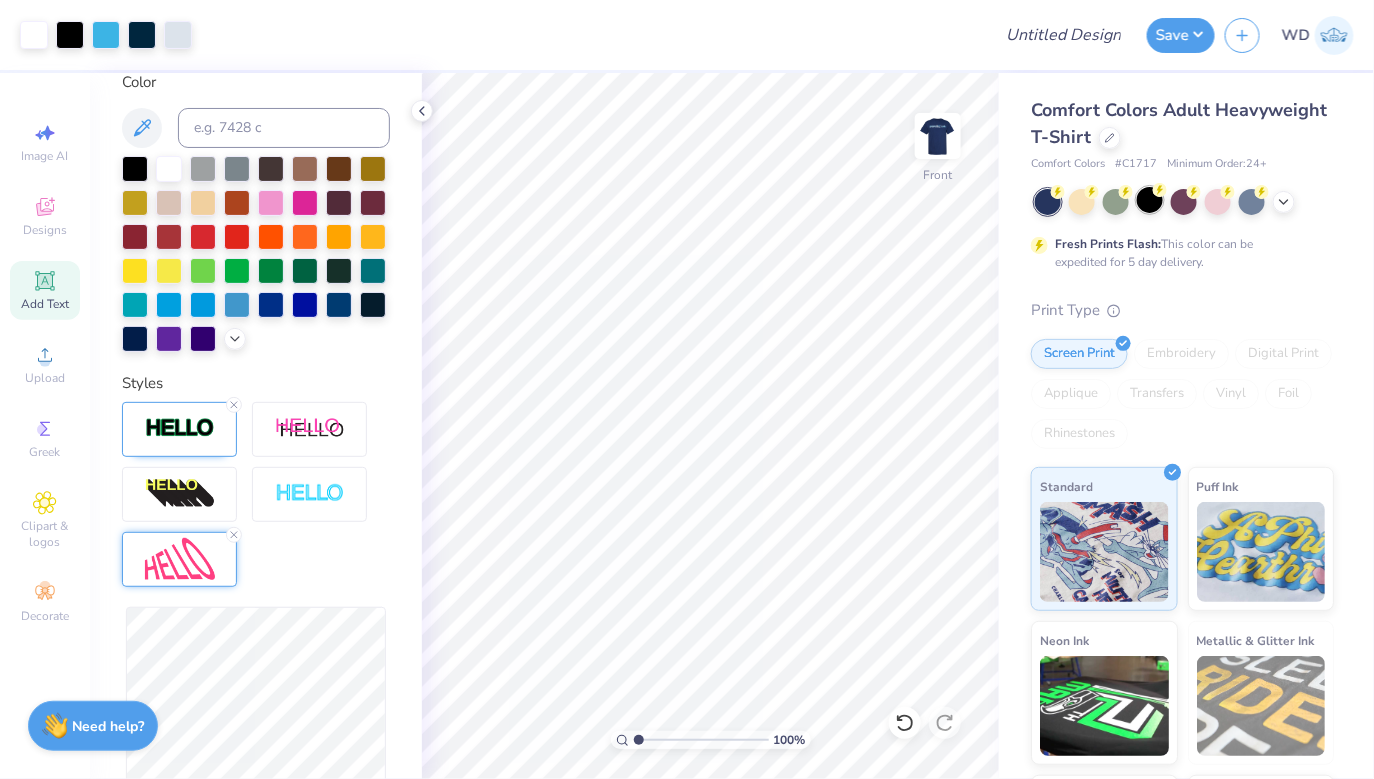 click at bounding box center (1150, 200) 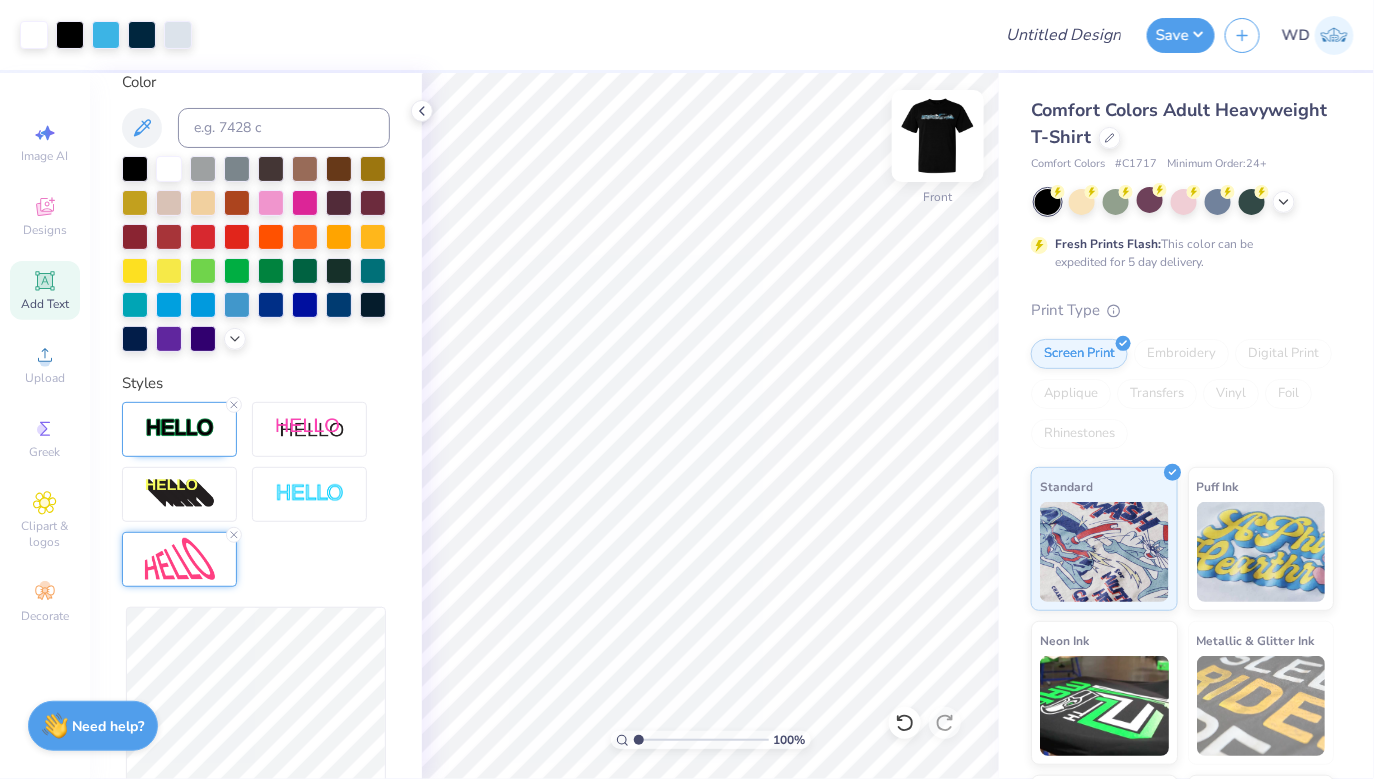 click at bounding box center [938, 136] 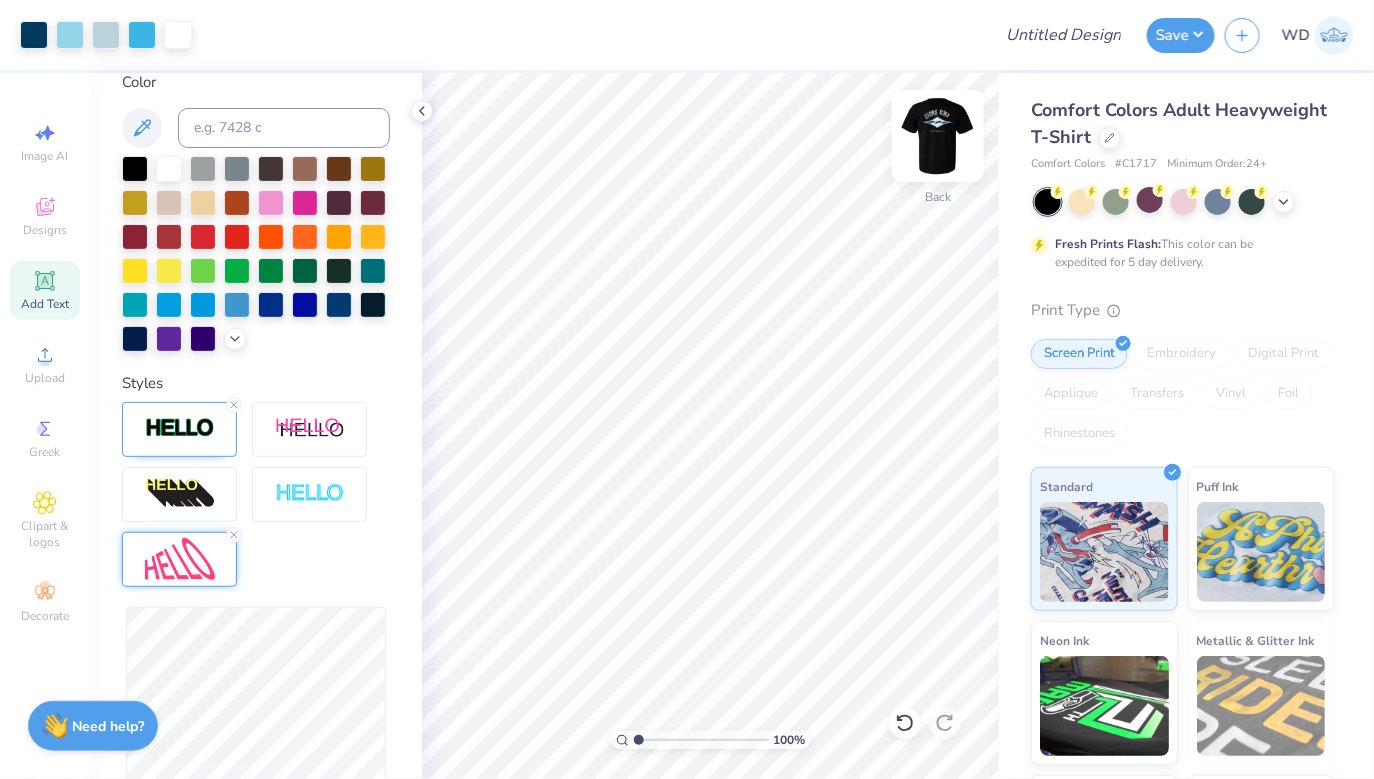 click at bounding box center (938, 136) 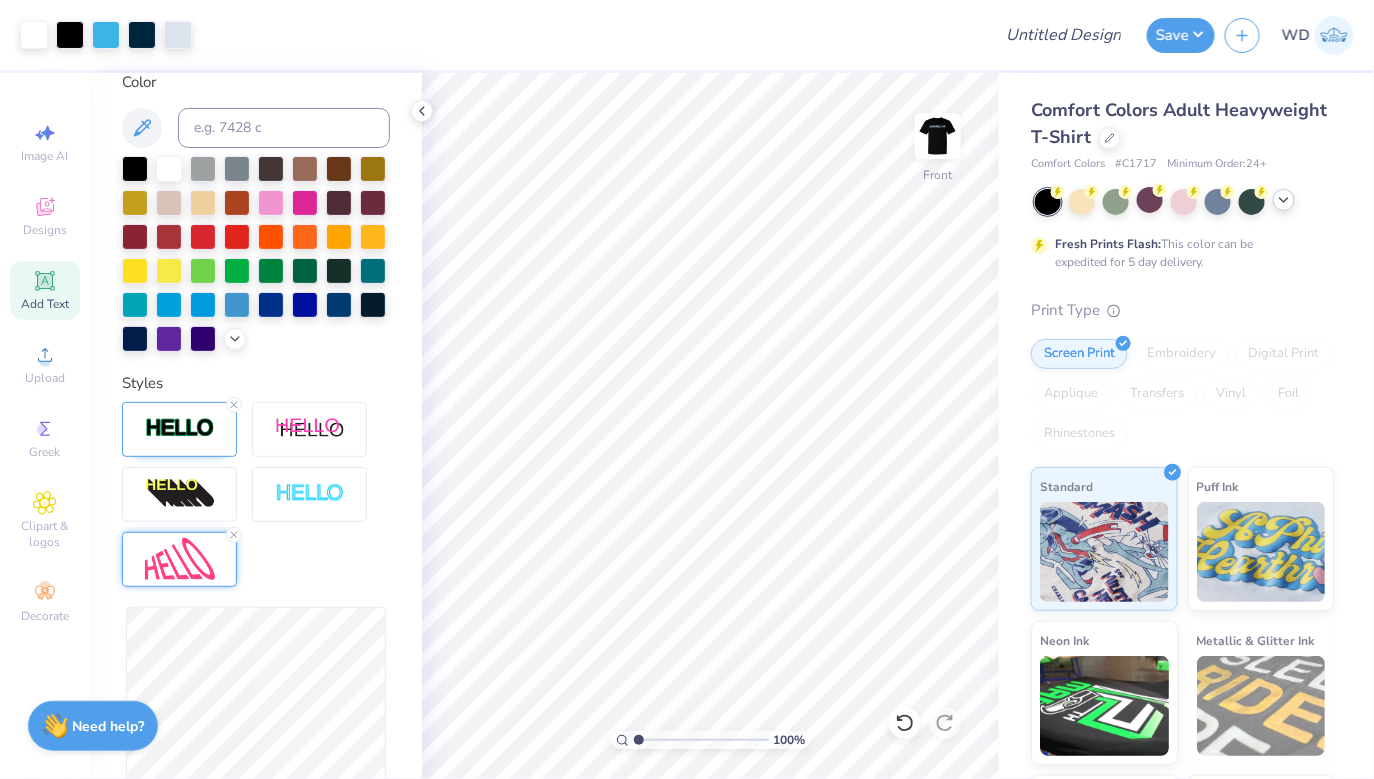 click 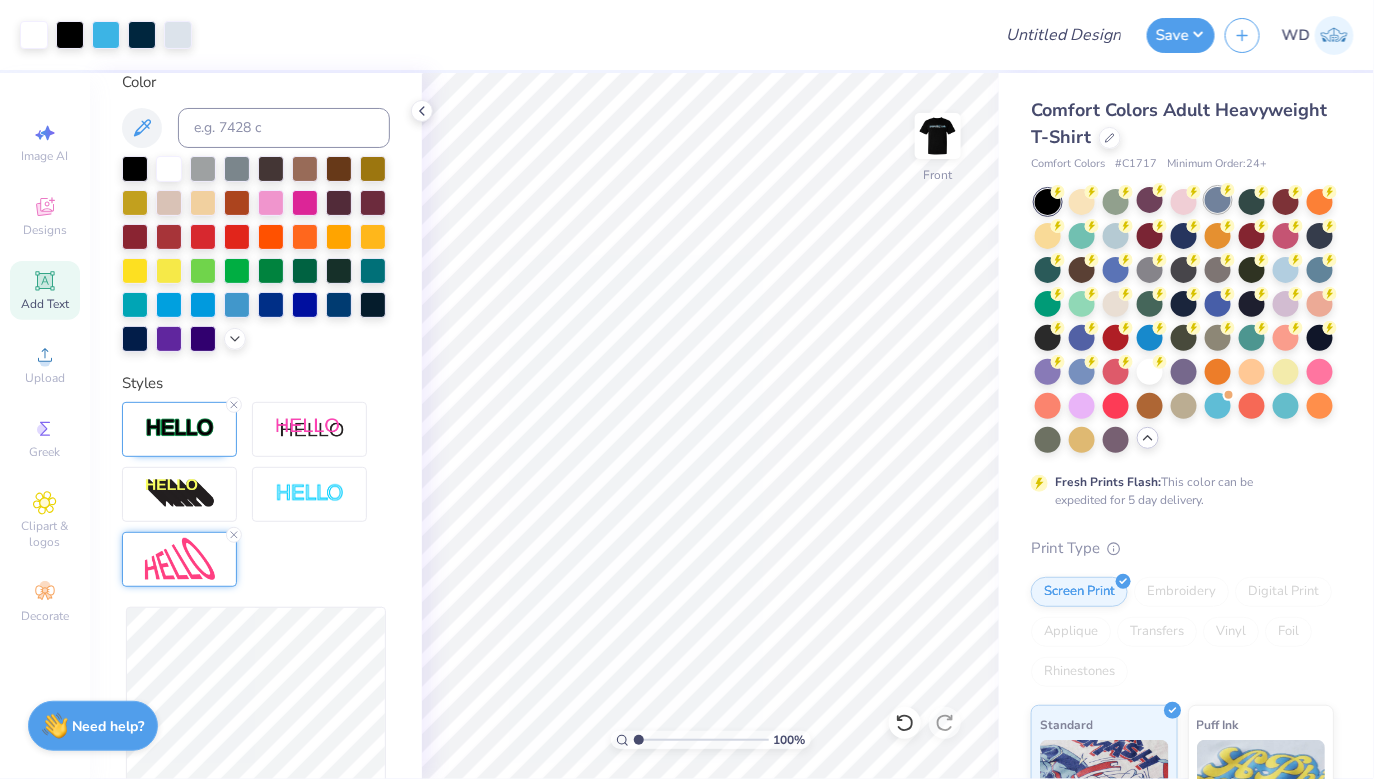 click at bounding box center (1218, 200) 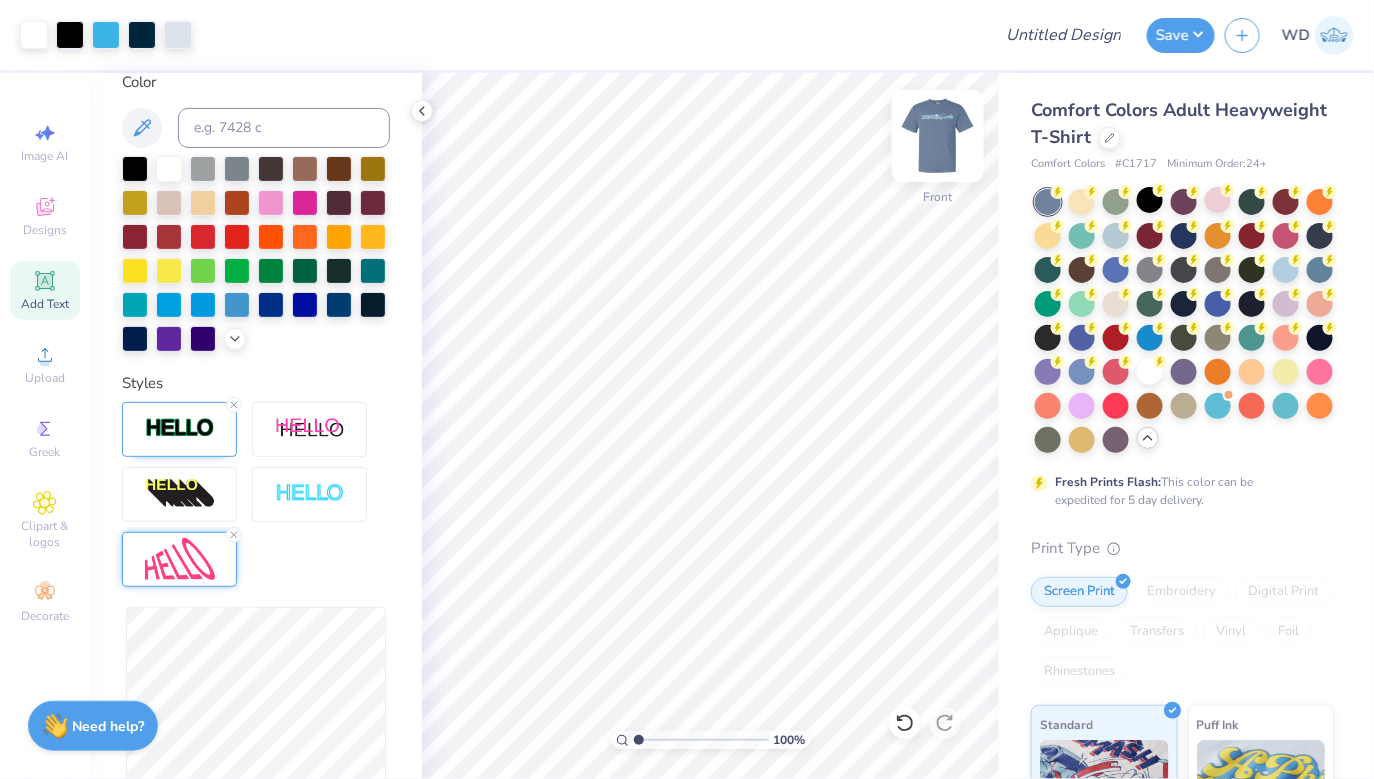 click at bounding box center [938, 136] 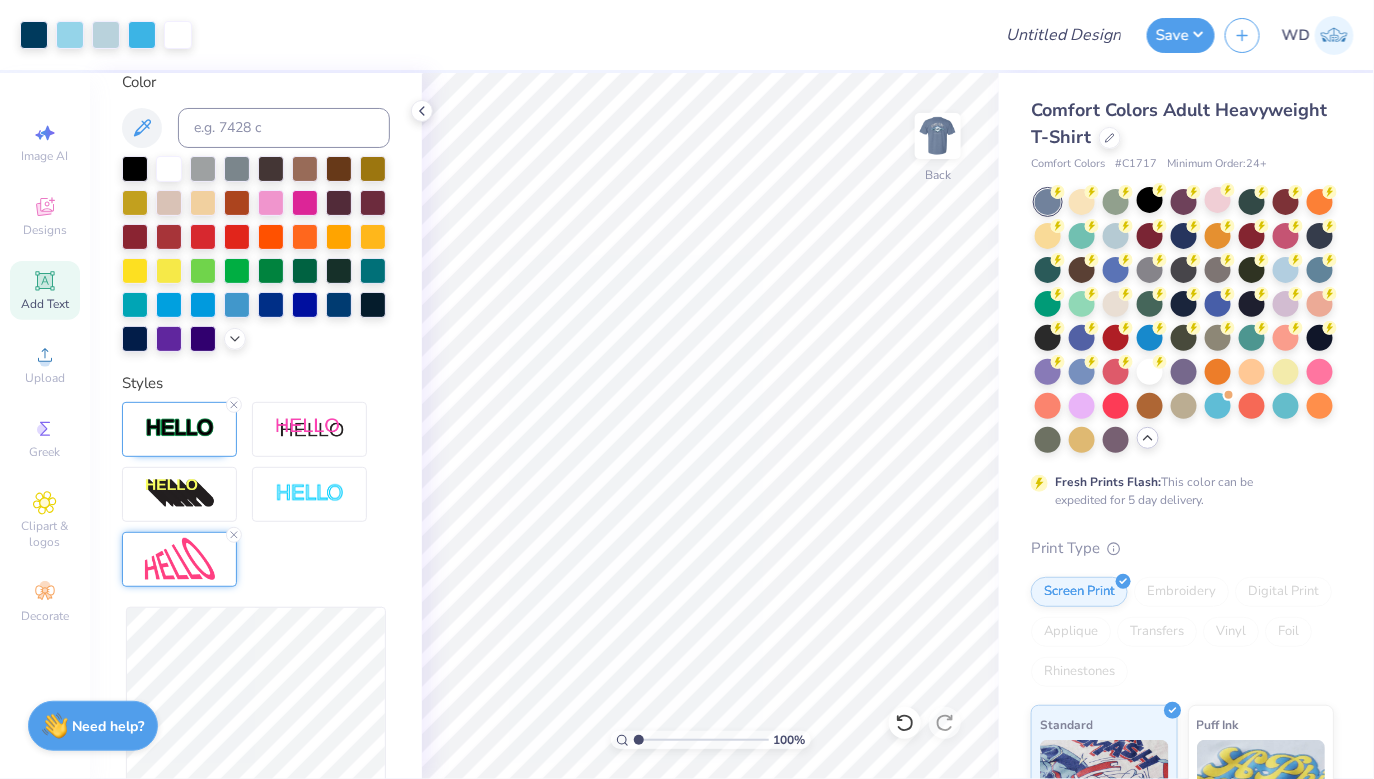 click at bounding box center (1184, 321) 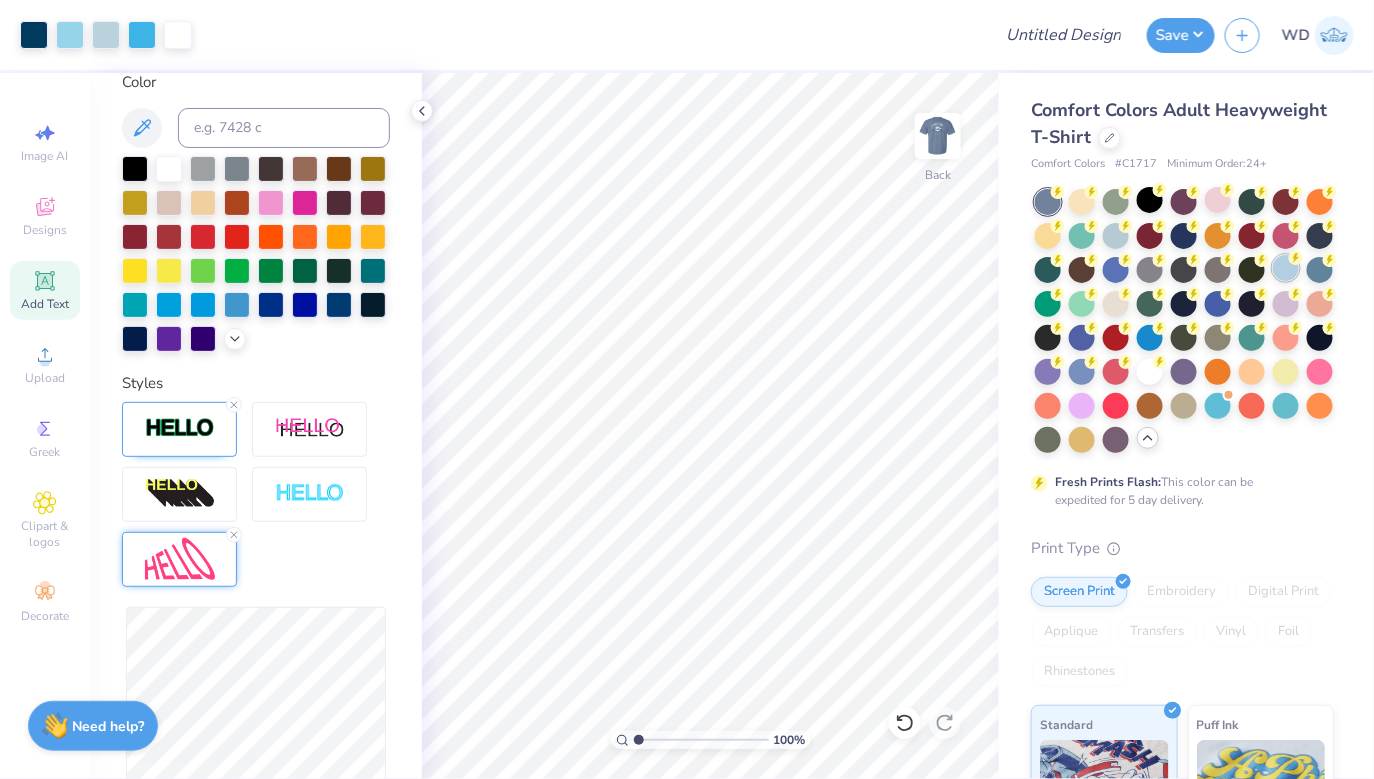 click at bounding box center [1286, 268] 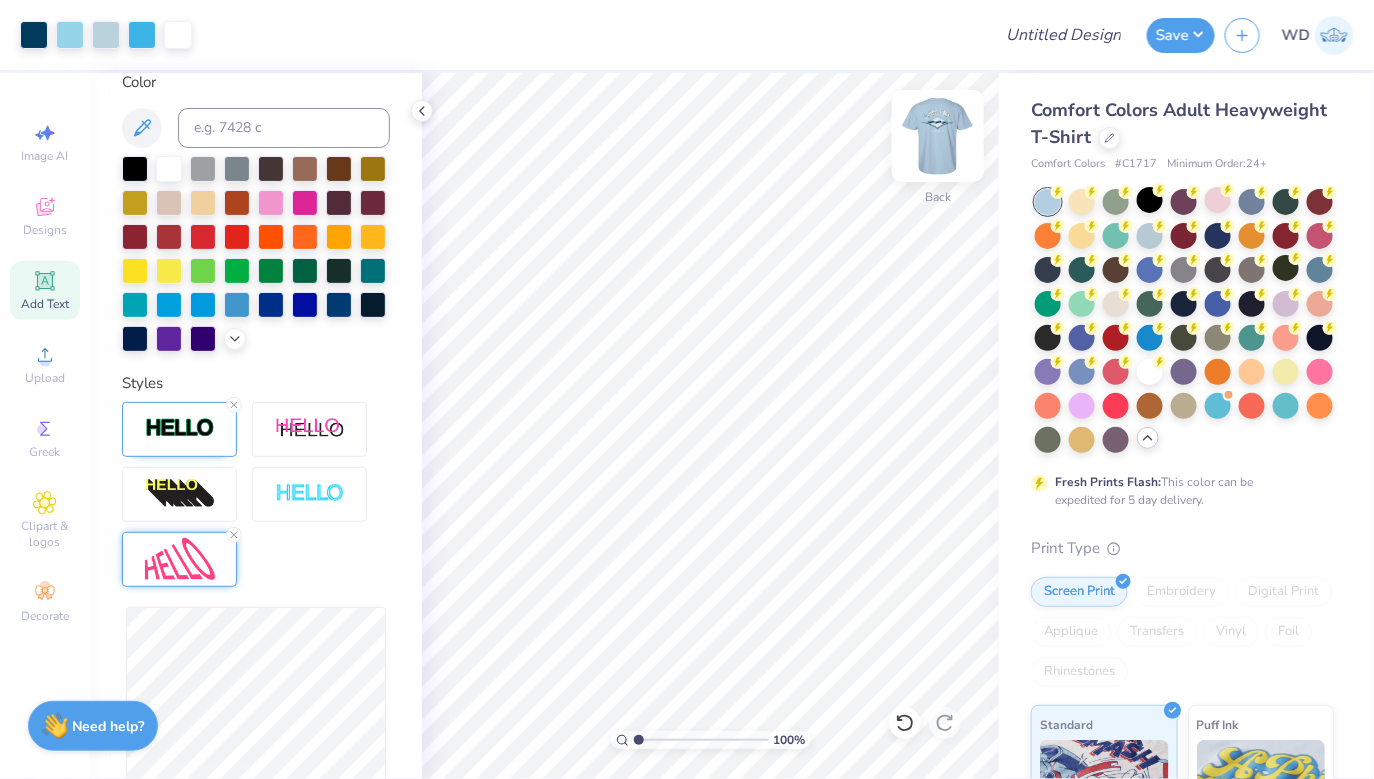 click at bounding box center (938, 136) 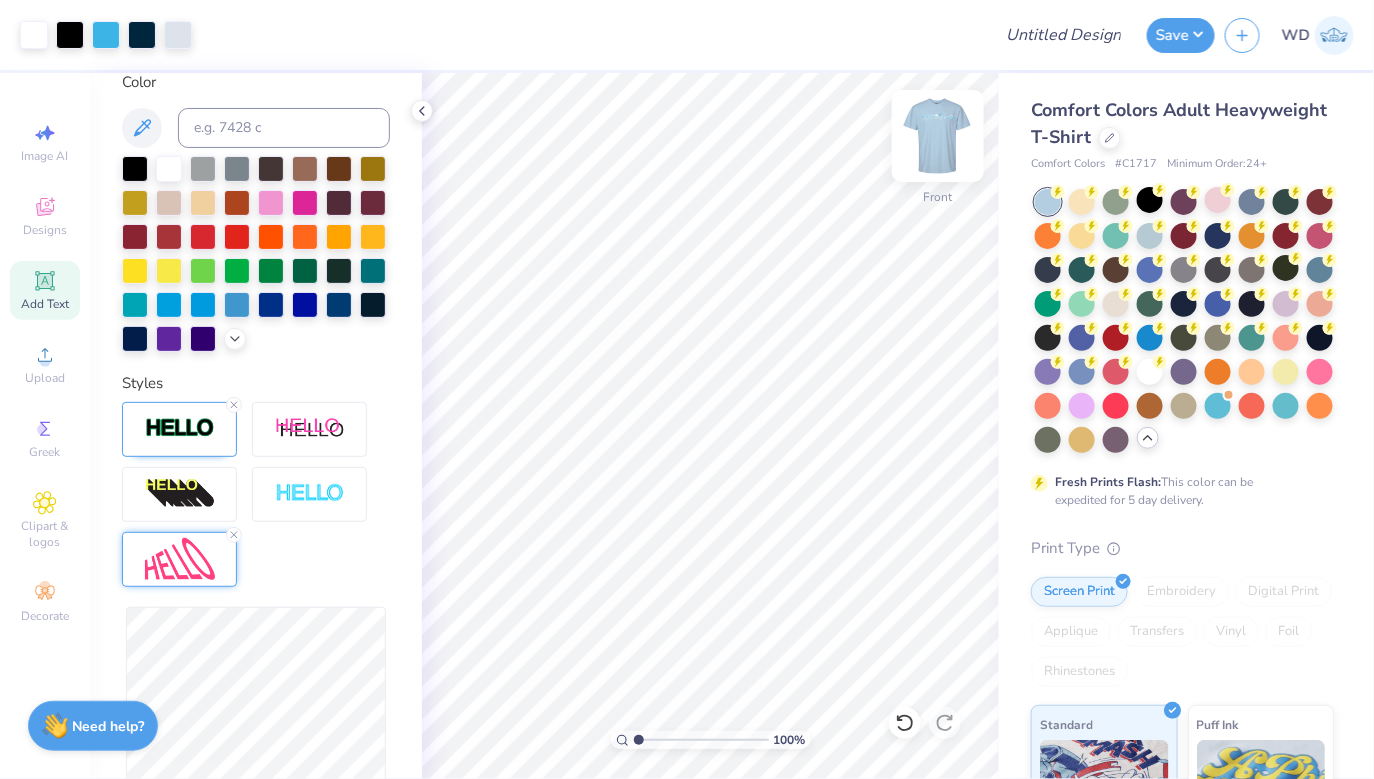 click at bounding box center [938, 136] 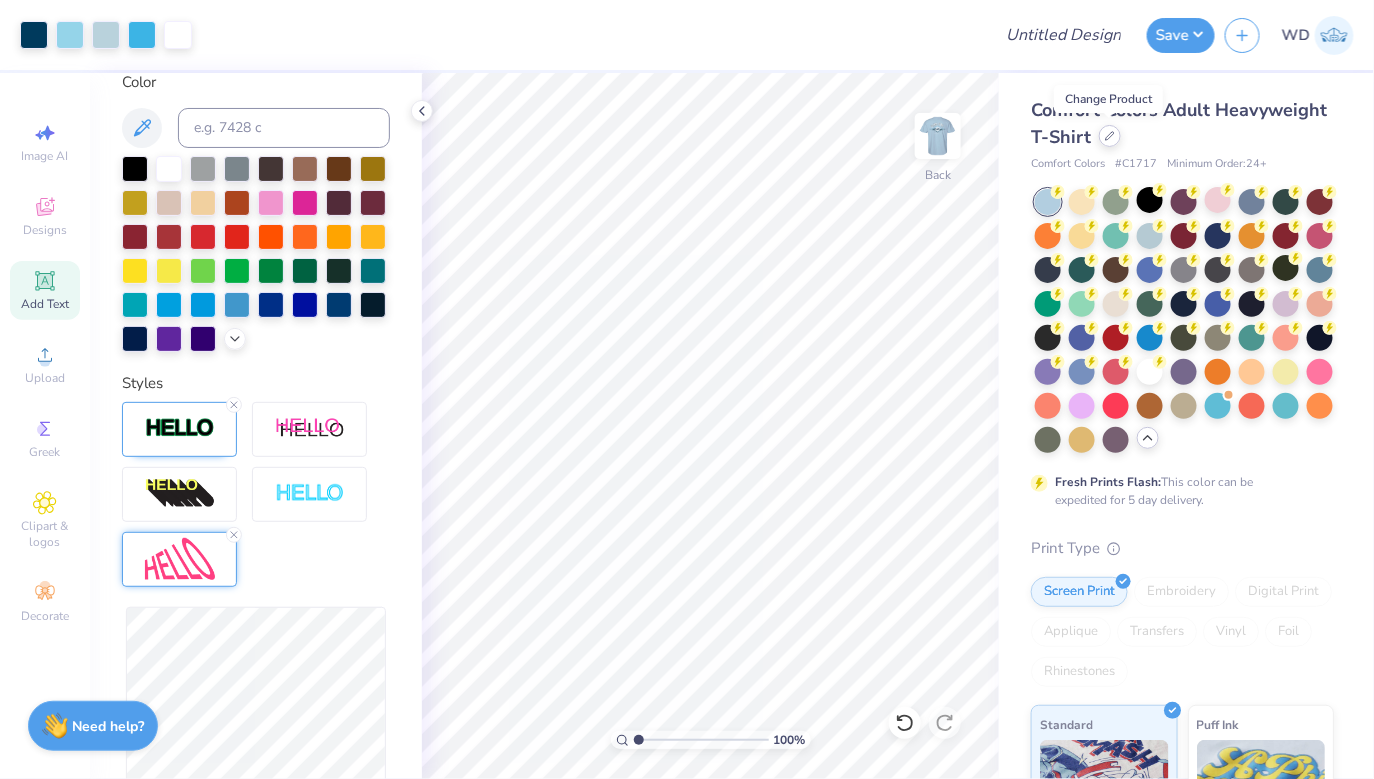 click 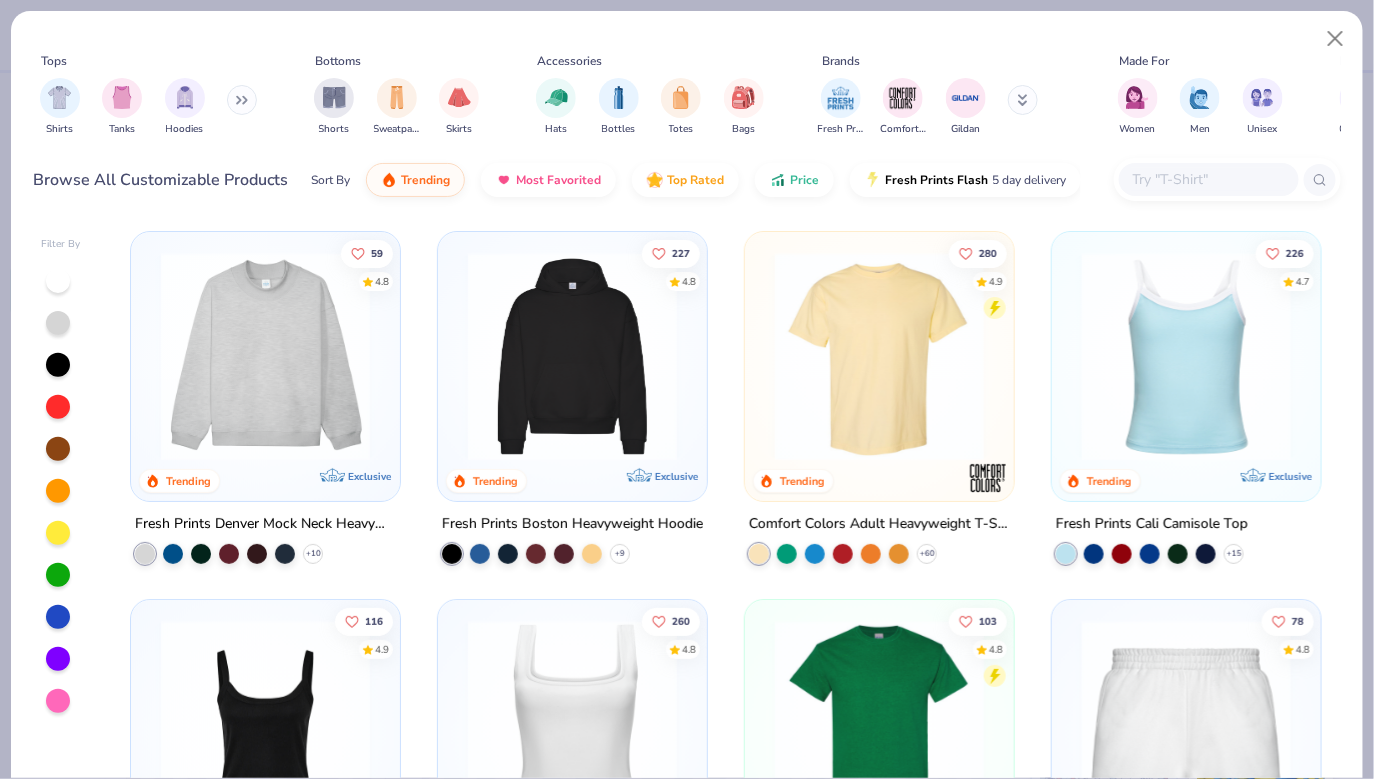 click at bounding box center [1208, 179] 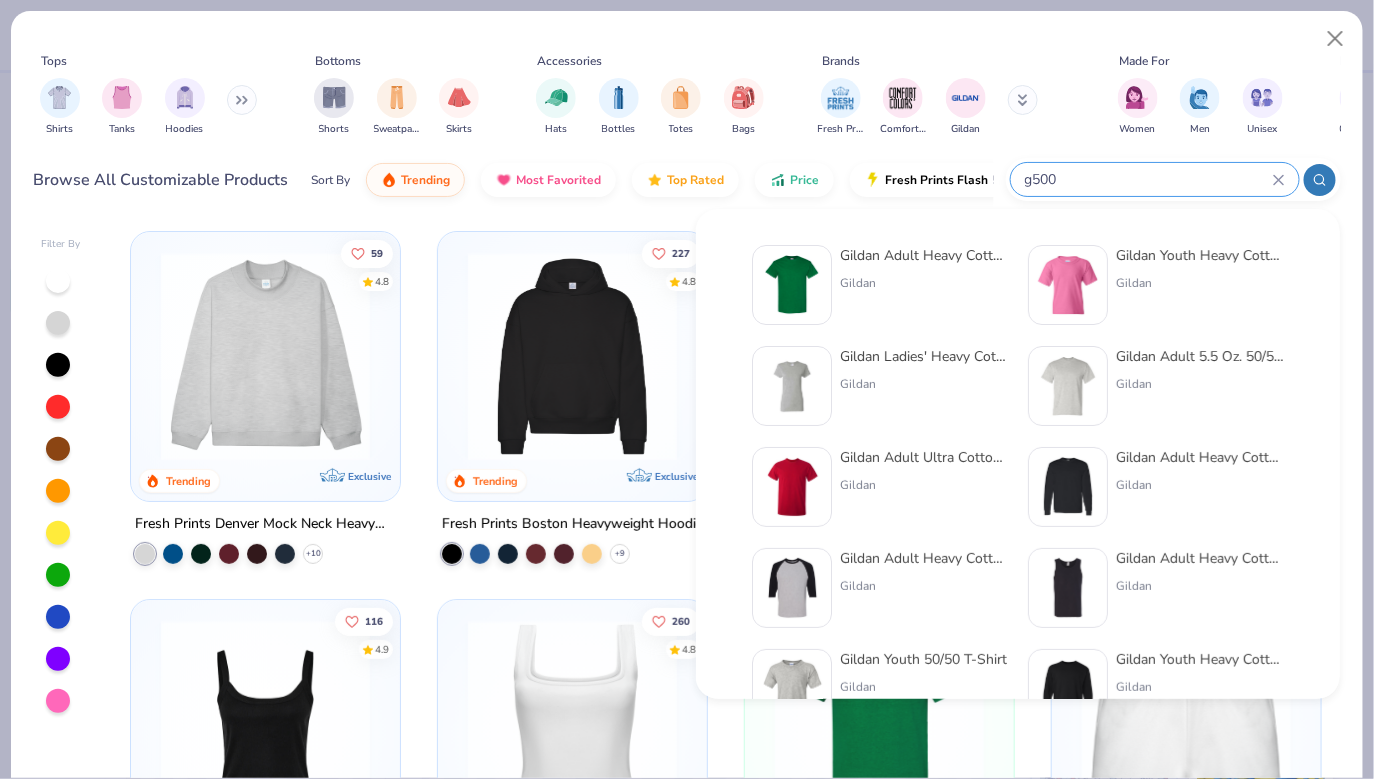 click on "Gildan Adult Heavy Cotton T-Shirt Gildan" at bounding box center [924, 285] 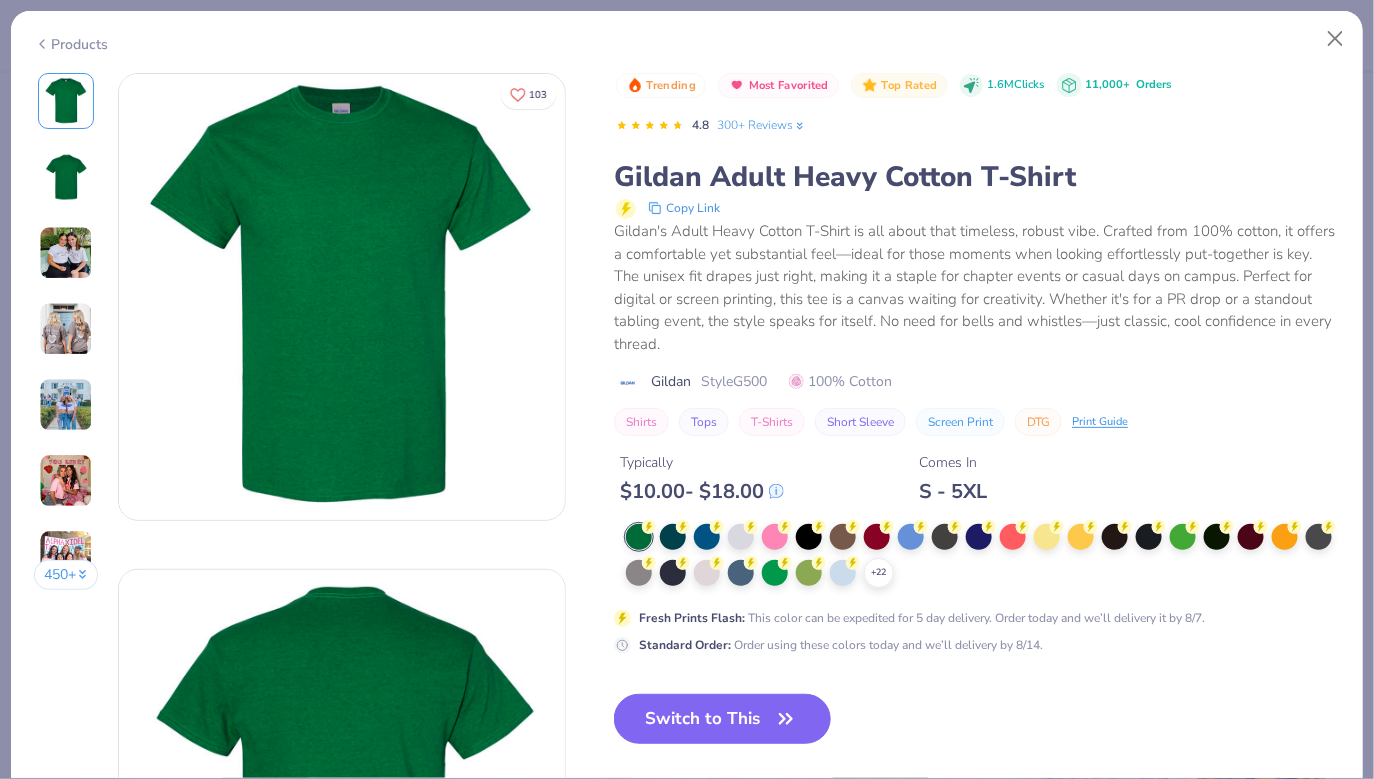 click on "+ 22" at bounding box center (983, 556) 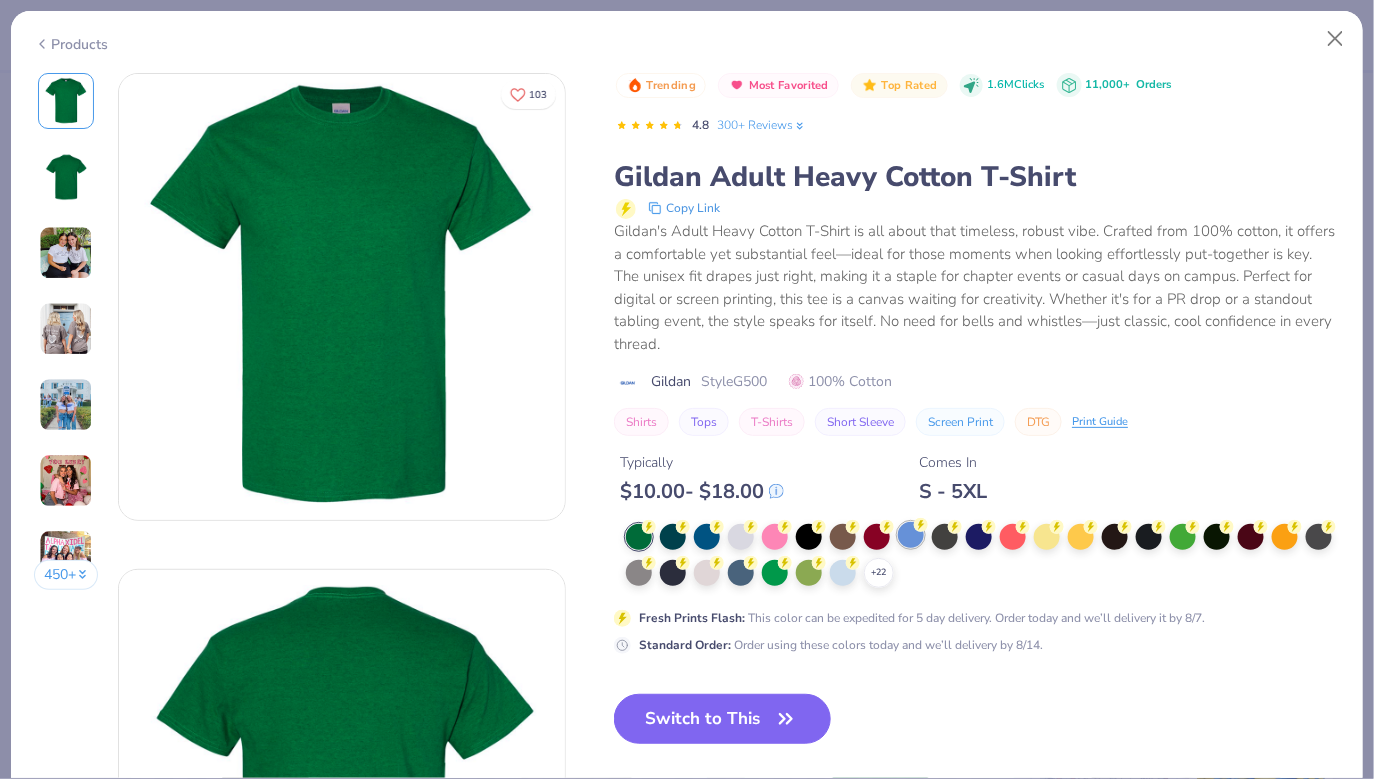 click at bounding box center (911, 535) 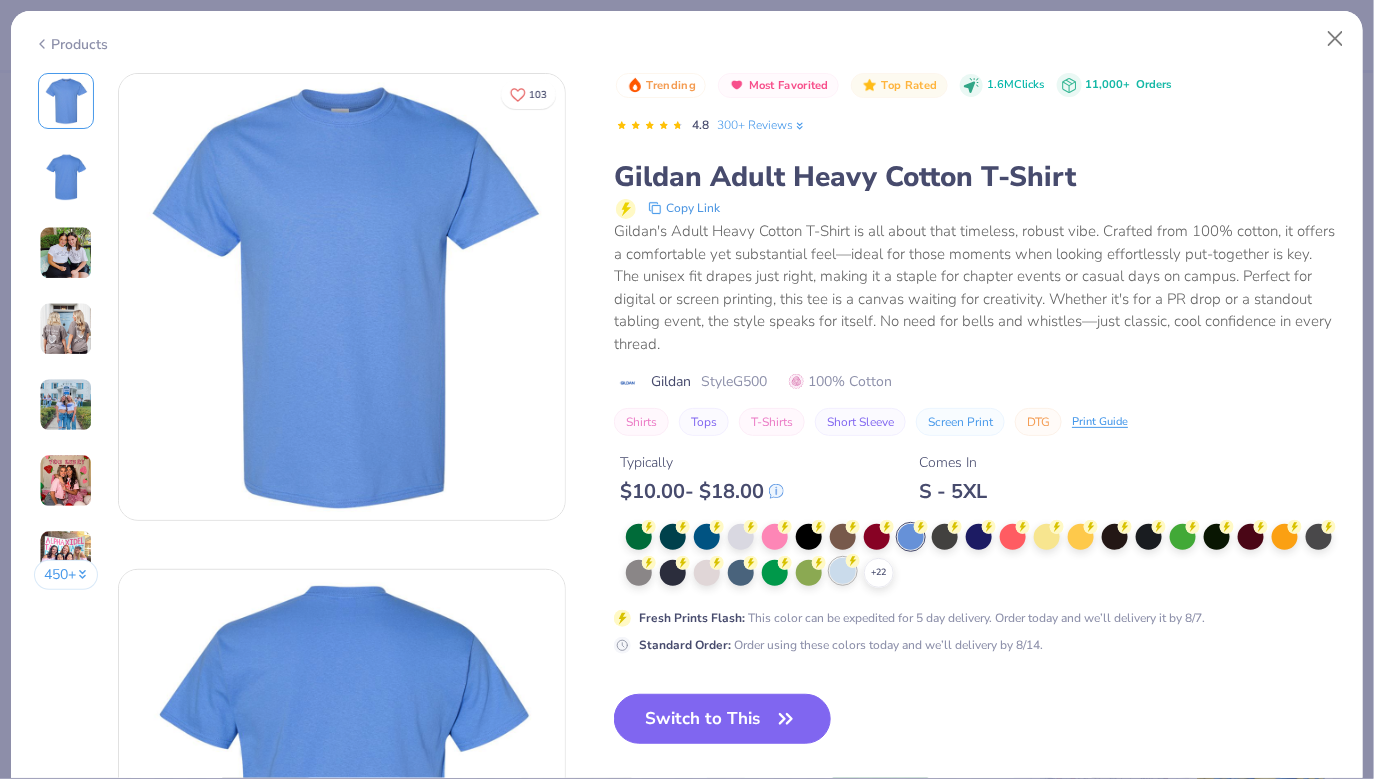 click at bounding box center (843, 571) 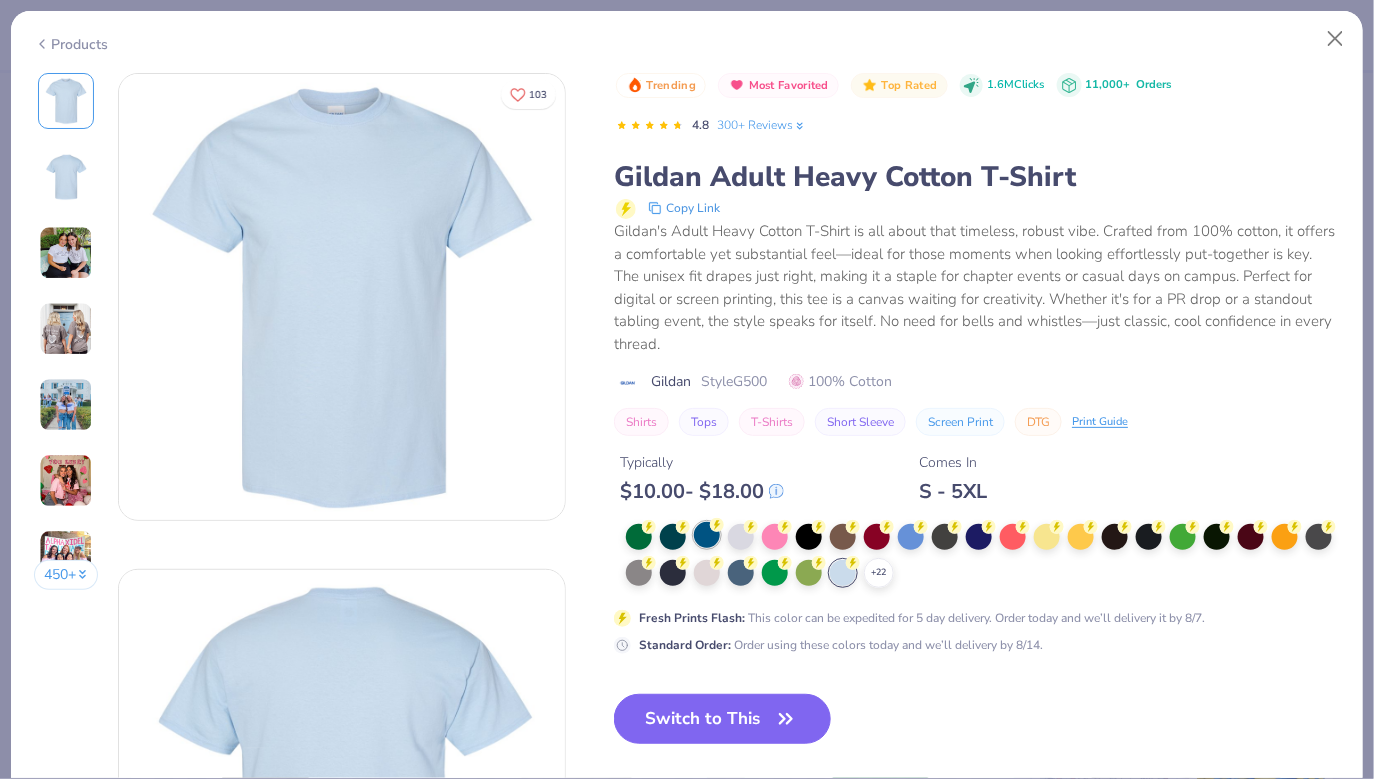 click at bounding box center (707, 535) 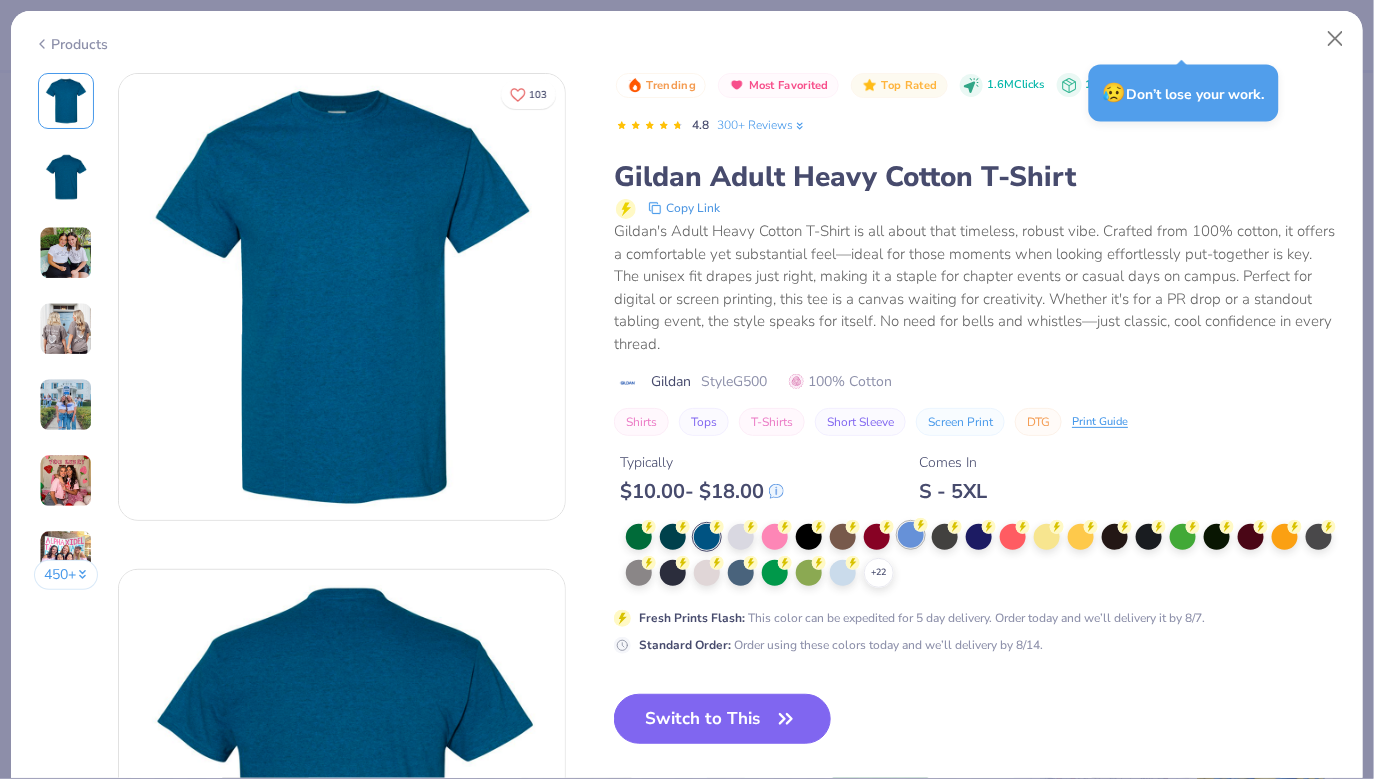 click at bounding box center (911, 535) 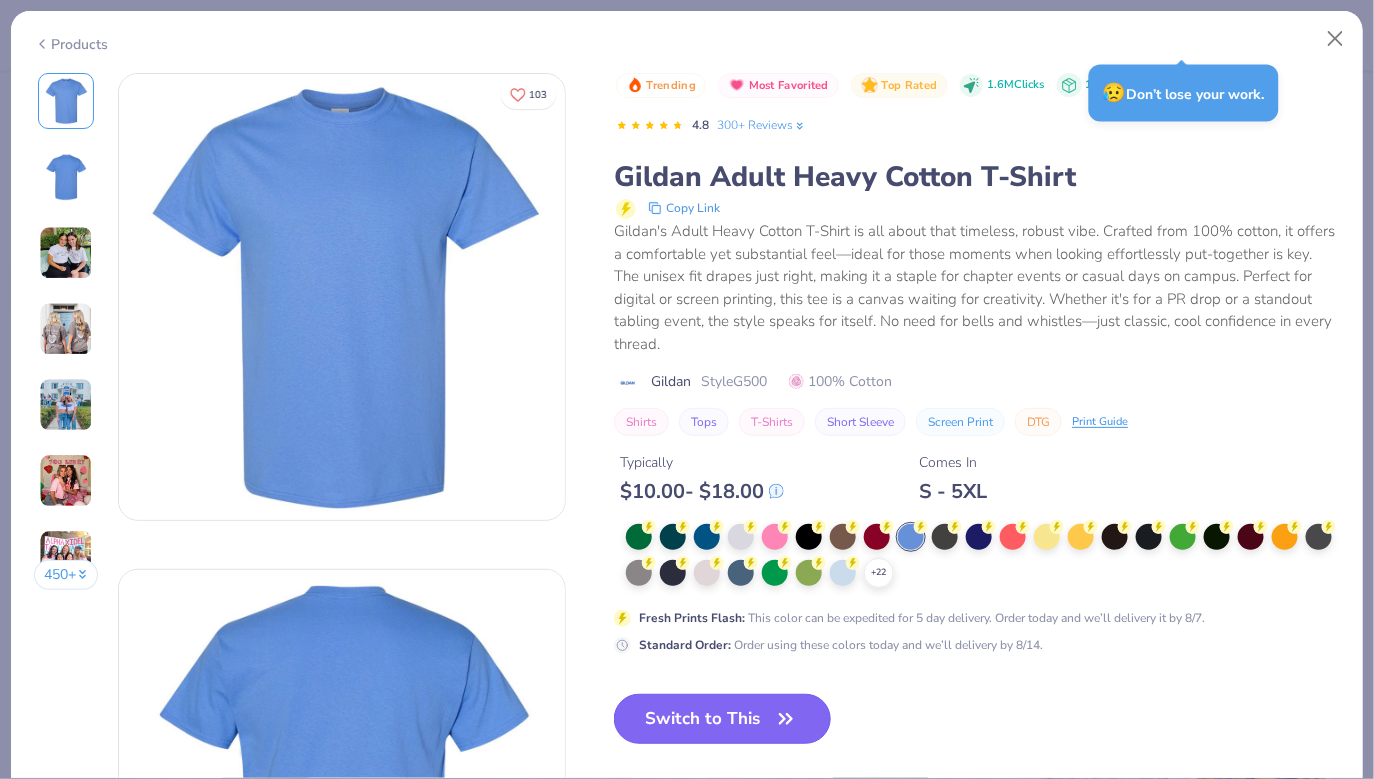 click on "Switch to This" at bounding box center (722, 719) 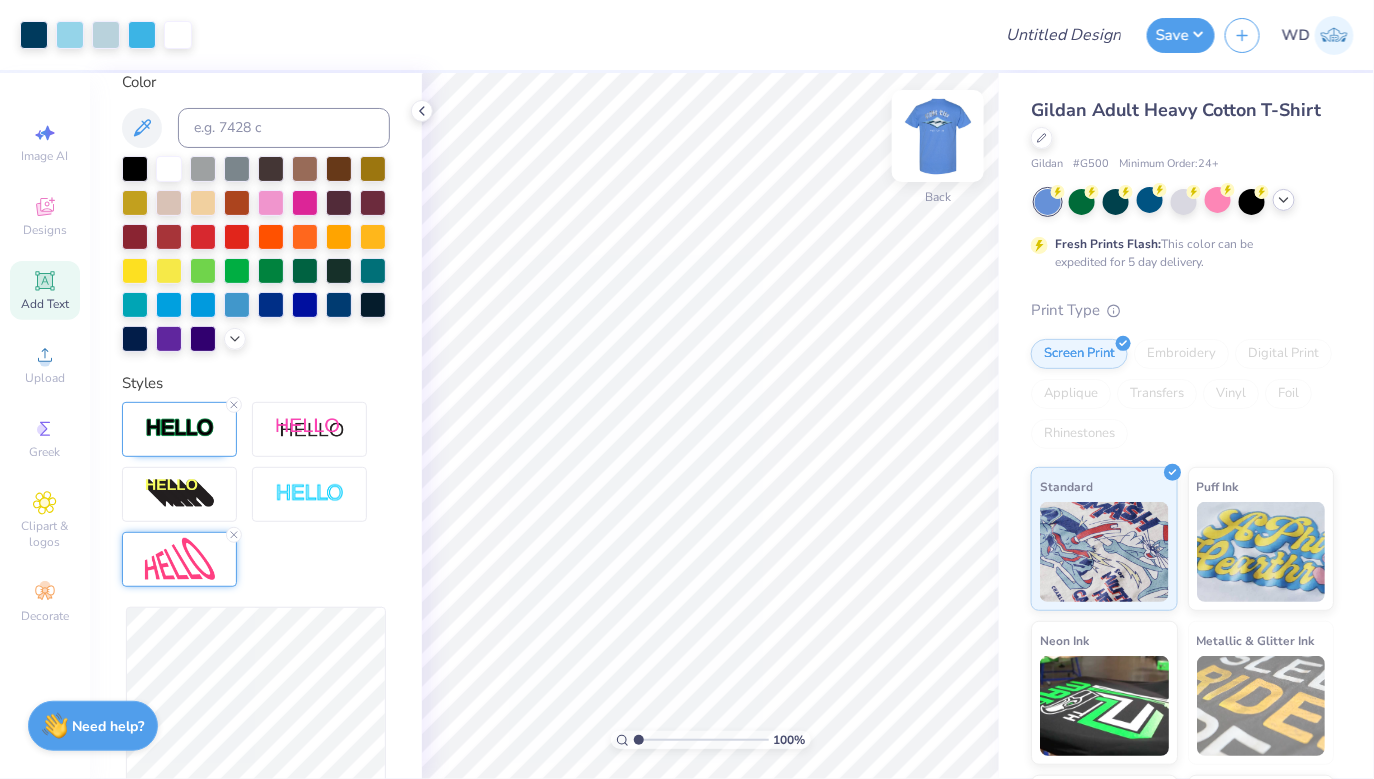 click at bounding box center [938, 136] 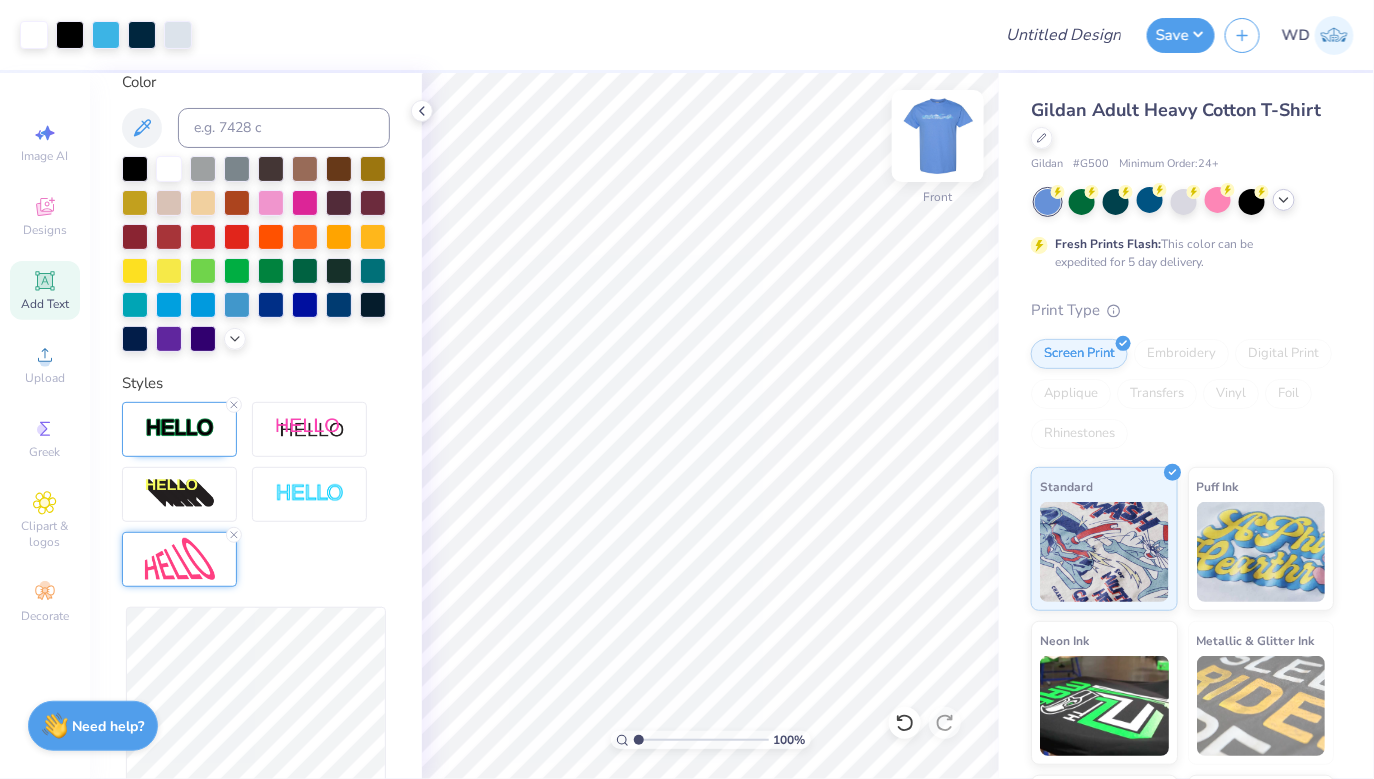 click at bounding box center (938, 136) 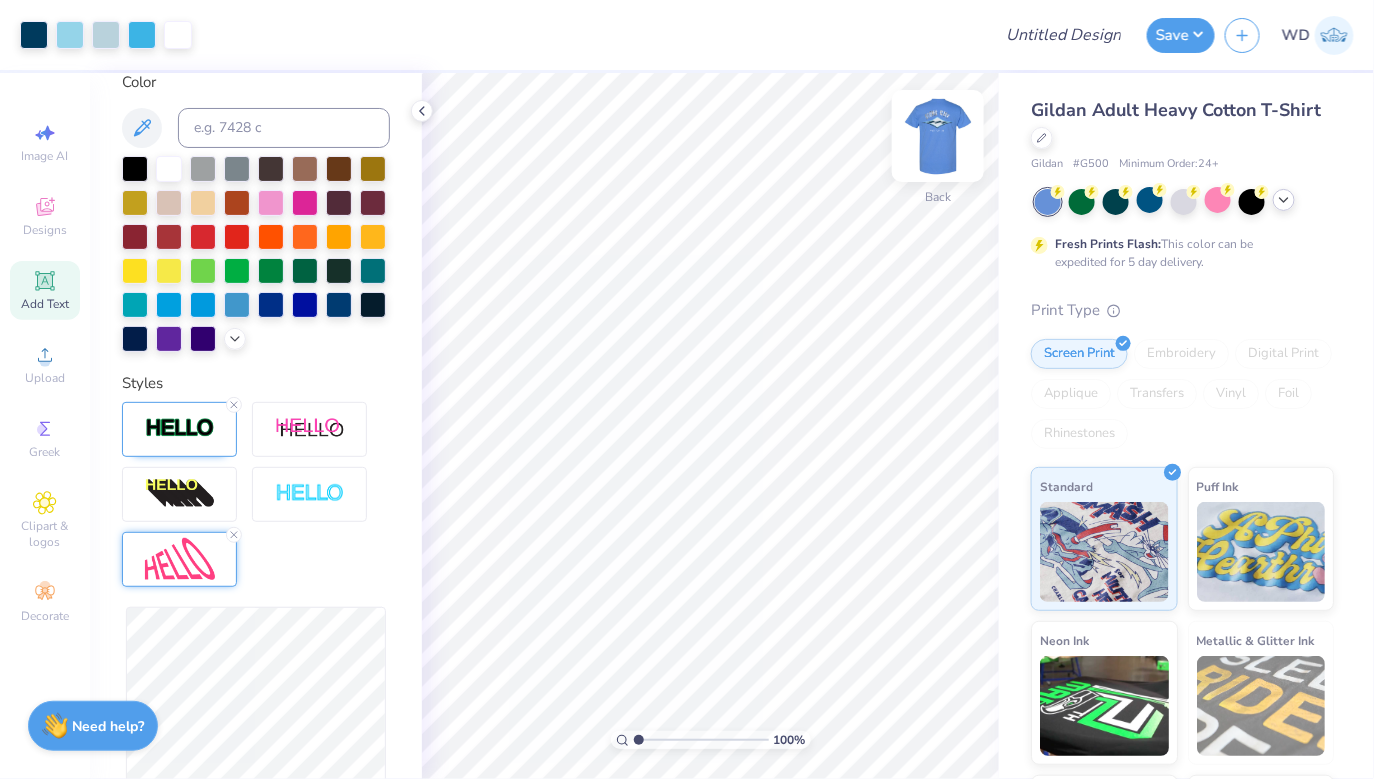 click at bounding box center (938, 136) 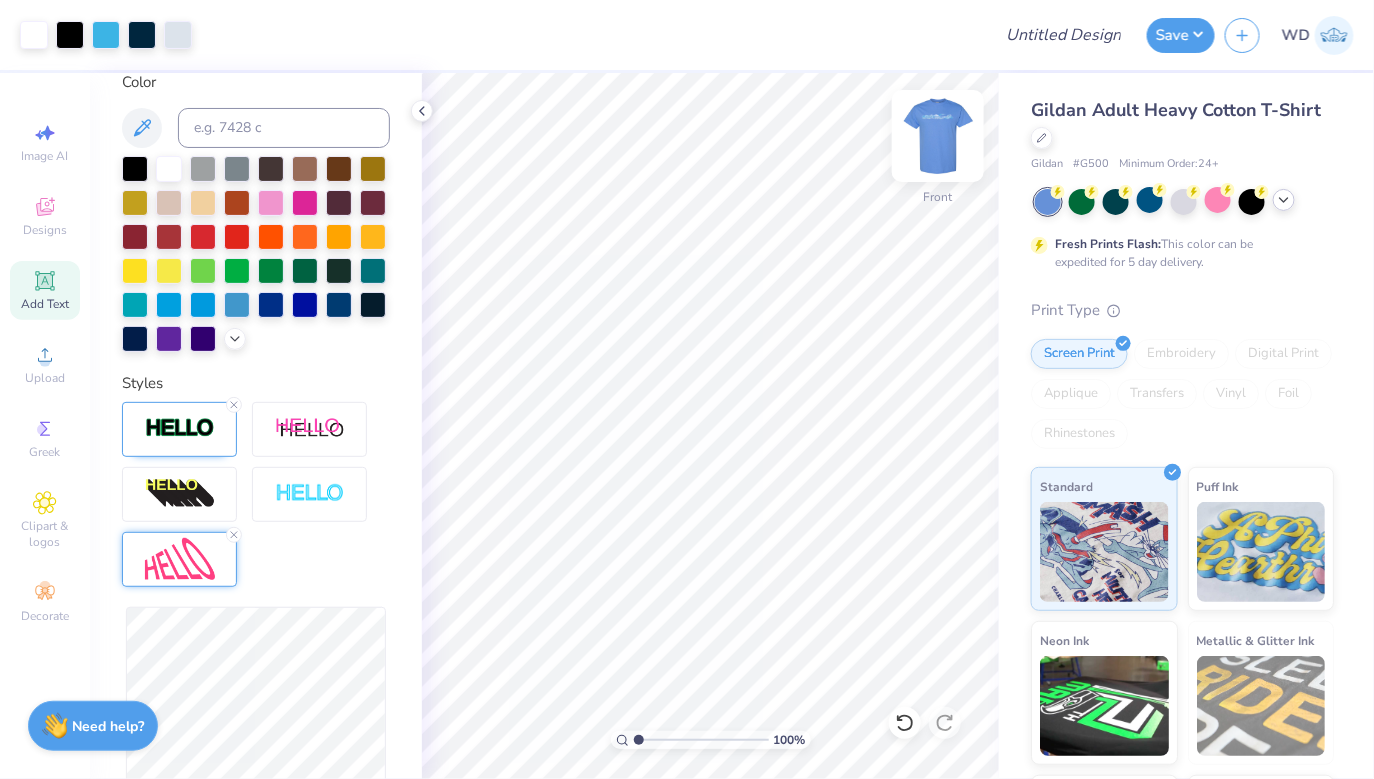 click at bounding box center [938, 136] 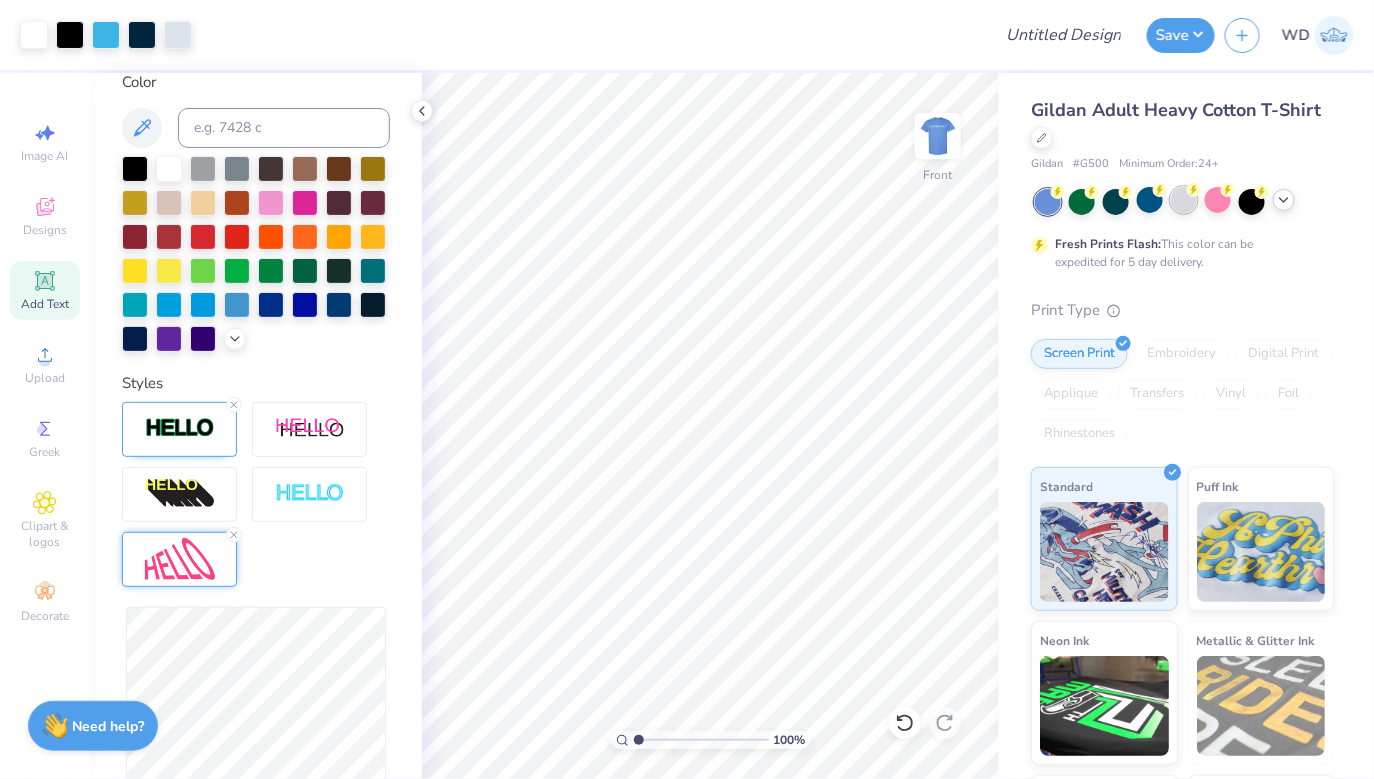 click at bounding box center (1184, 200) 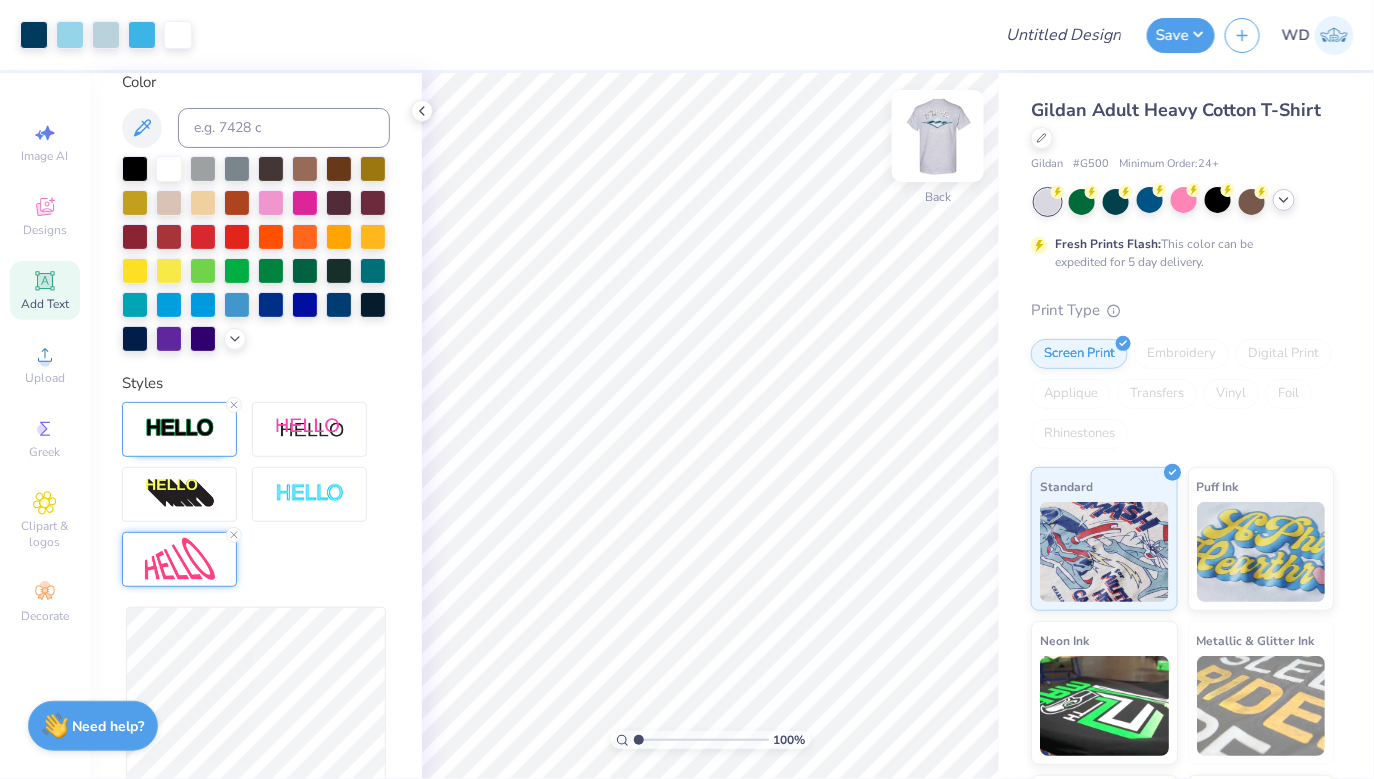 click at bounding box center (938, 136) 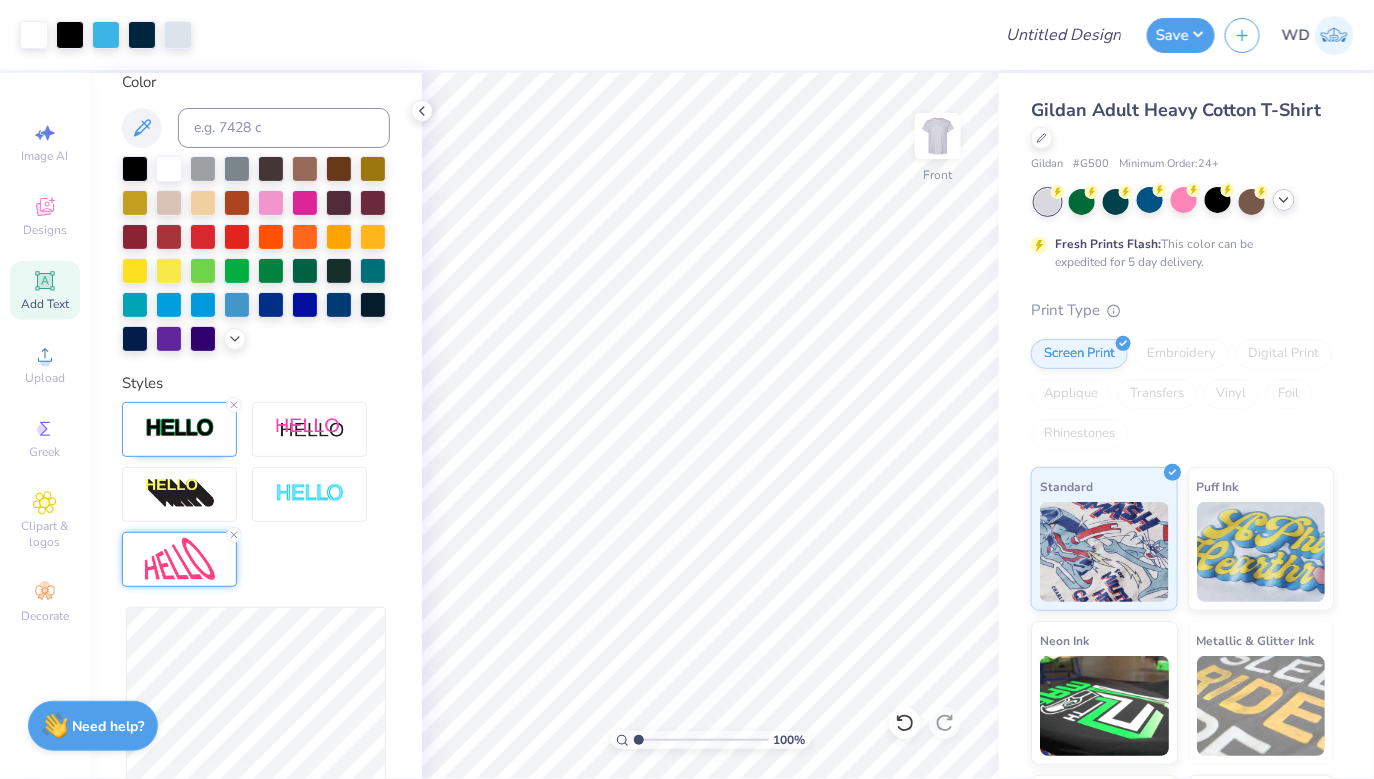 click at bounding box center (938, 136) 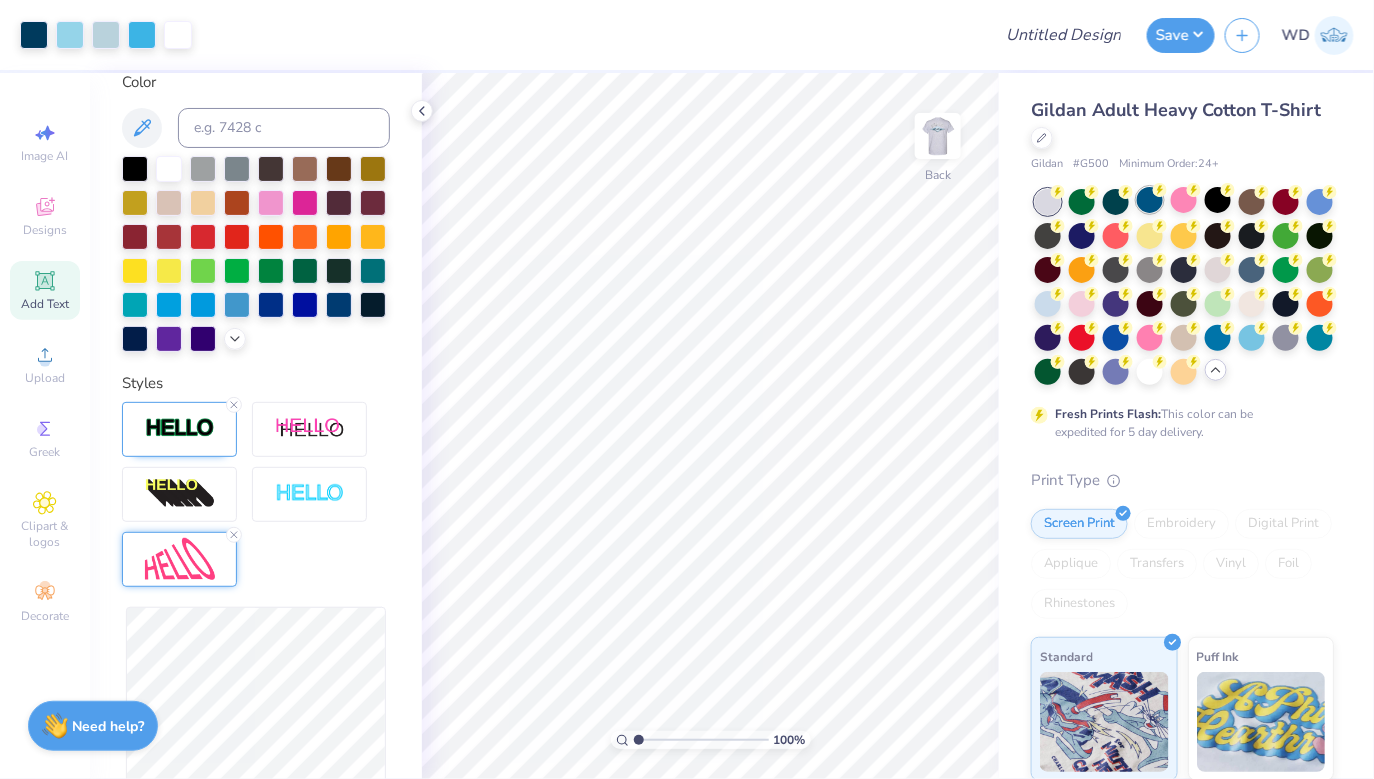 click at bounding box center (1150, 200) 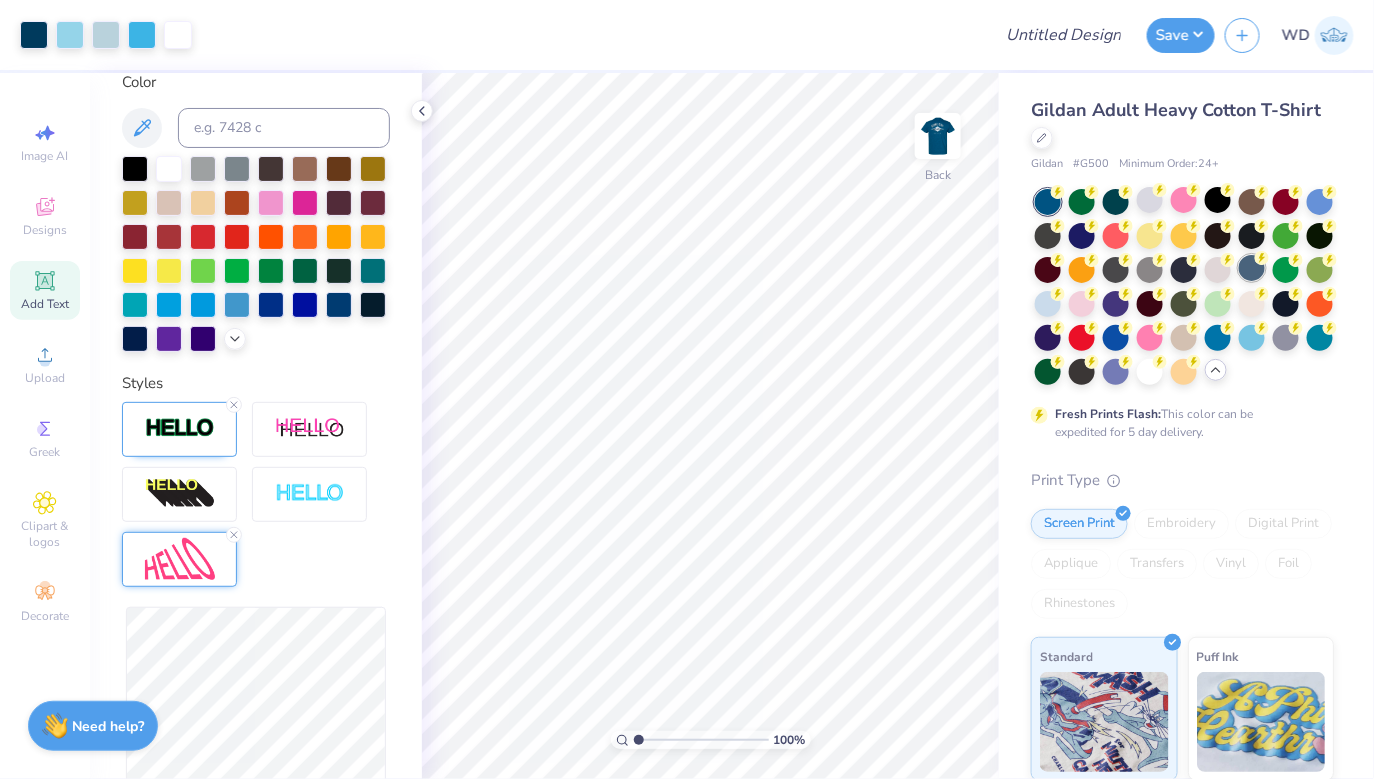 click at bounding box center (1252, 268) 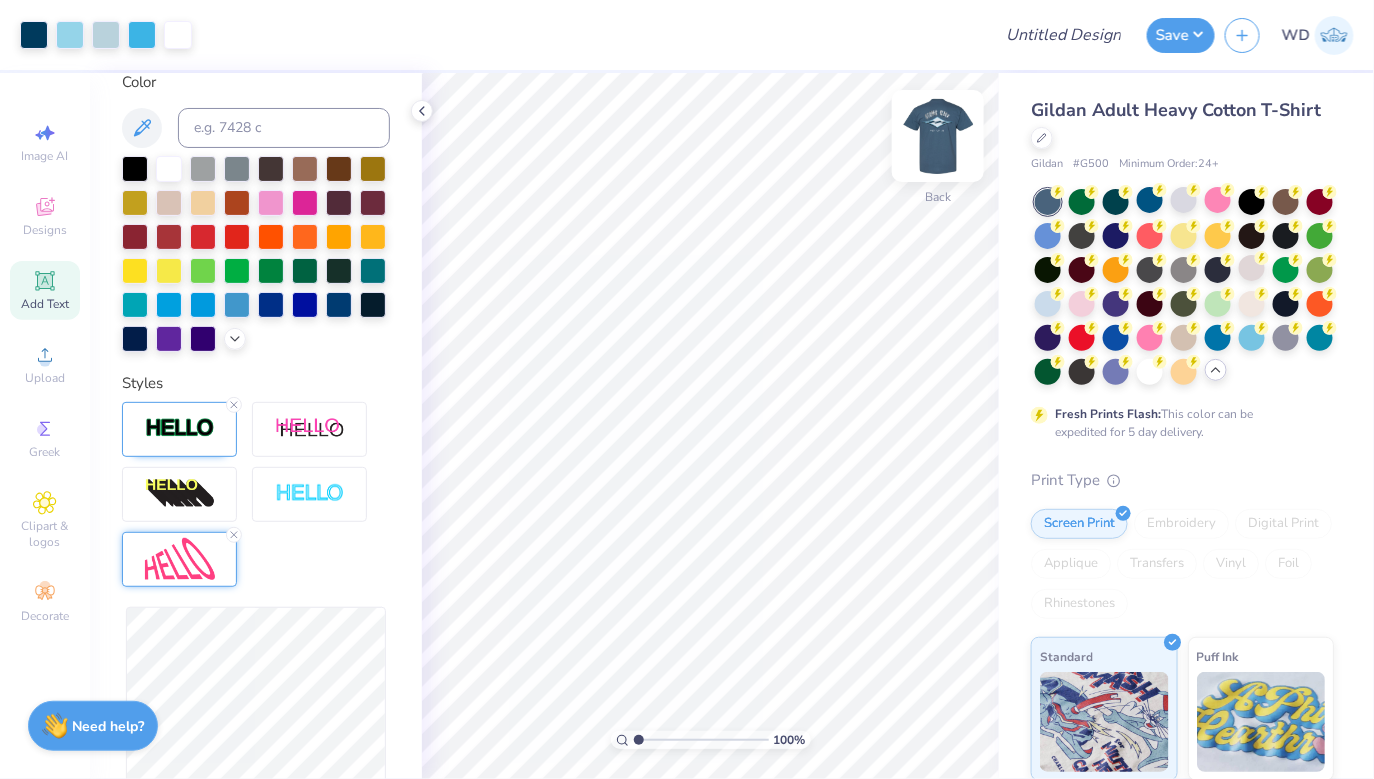 click at bounding box center (938, 136) 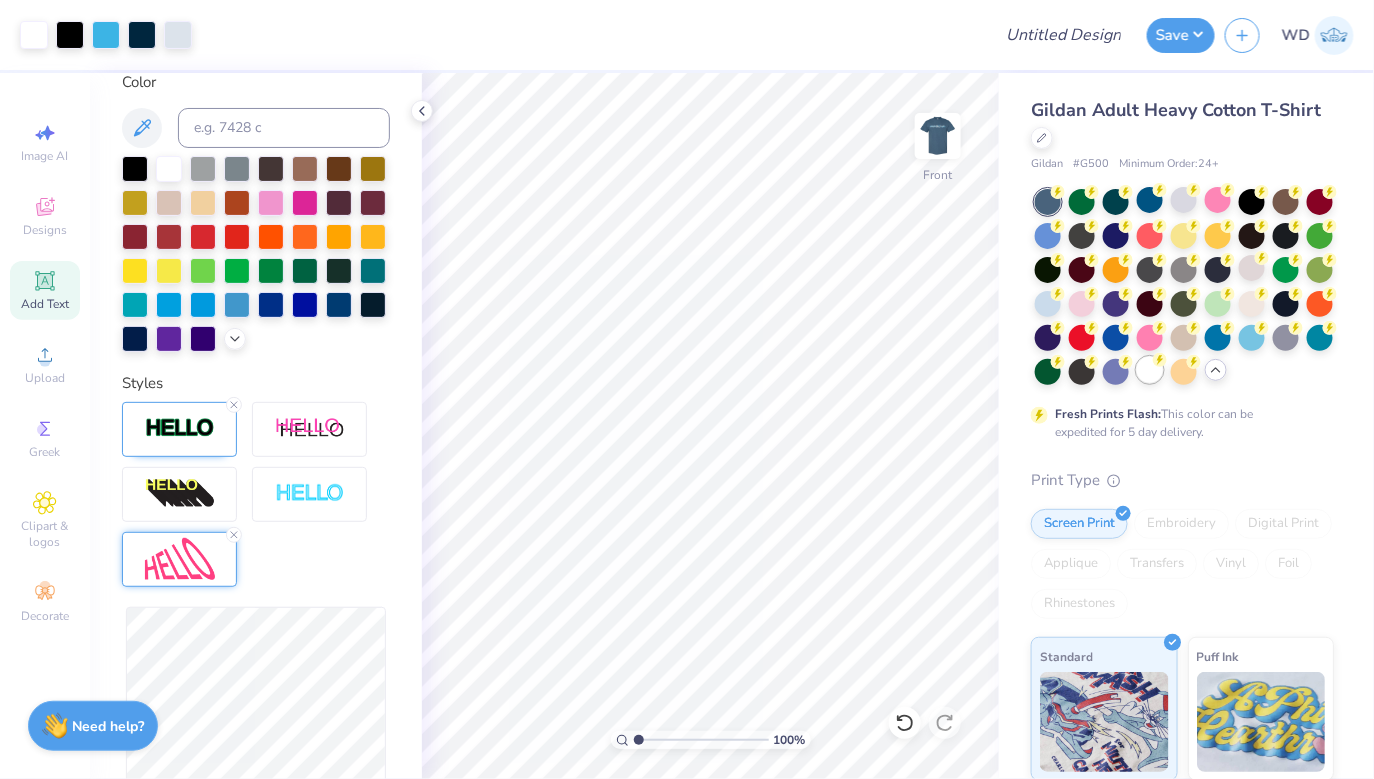 click at bounding box center (1150, 370) 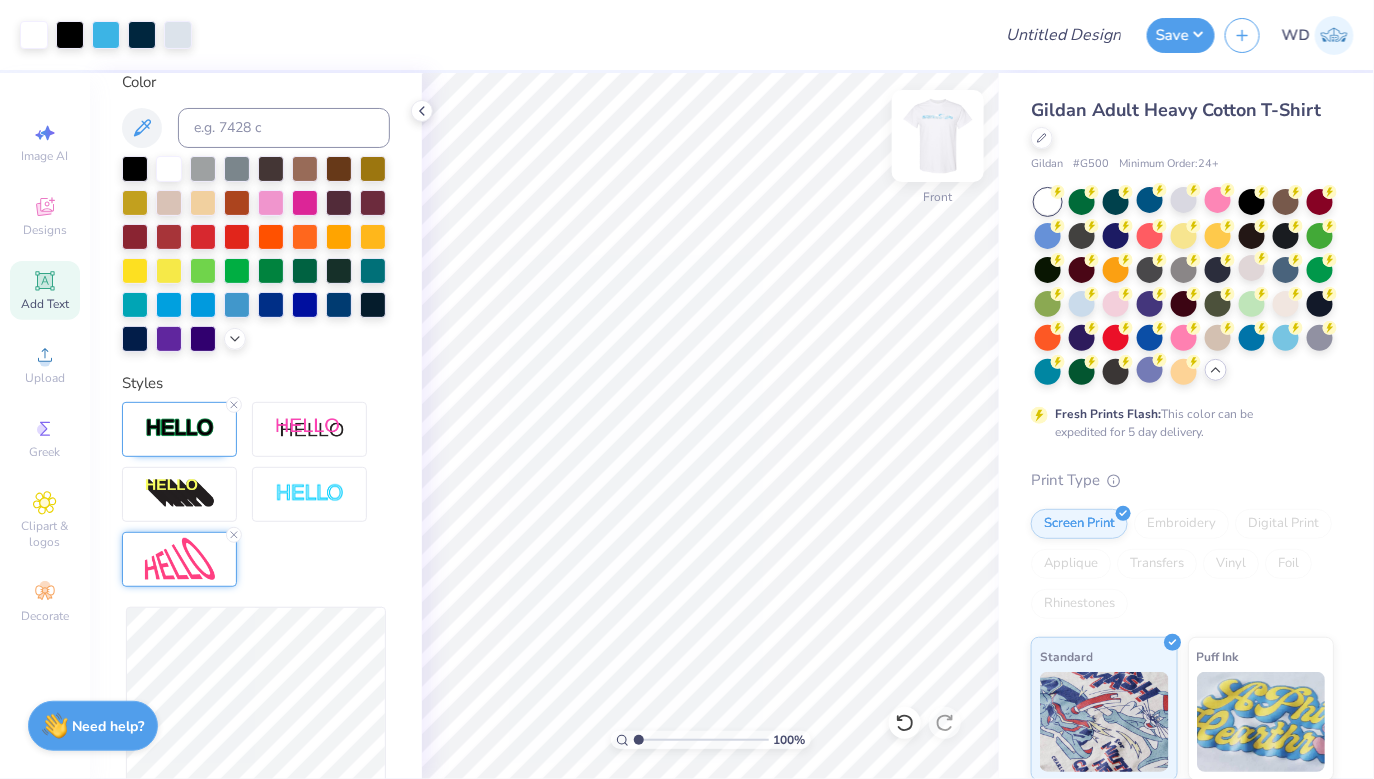 click at bounding box center [938, 136] 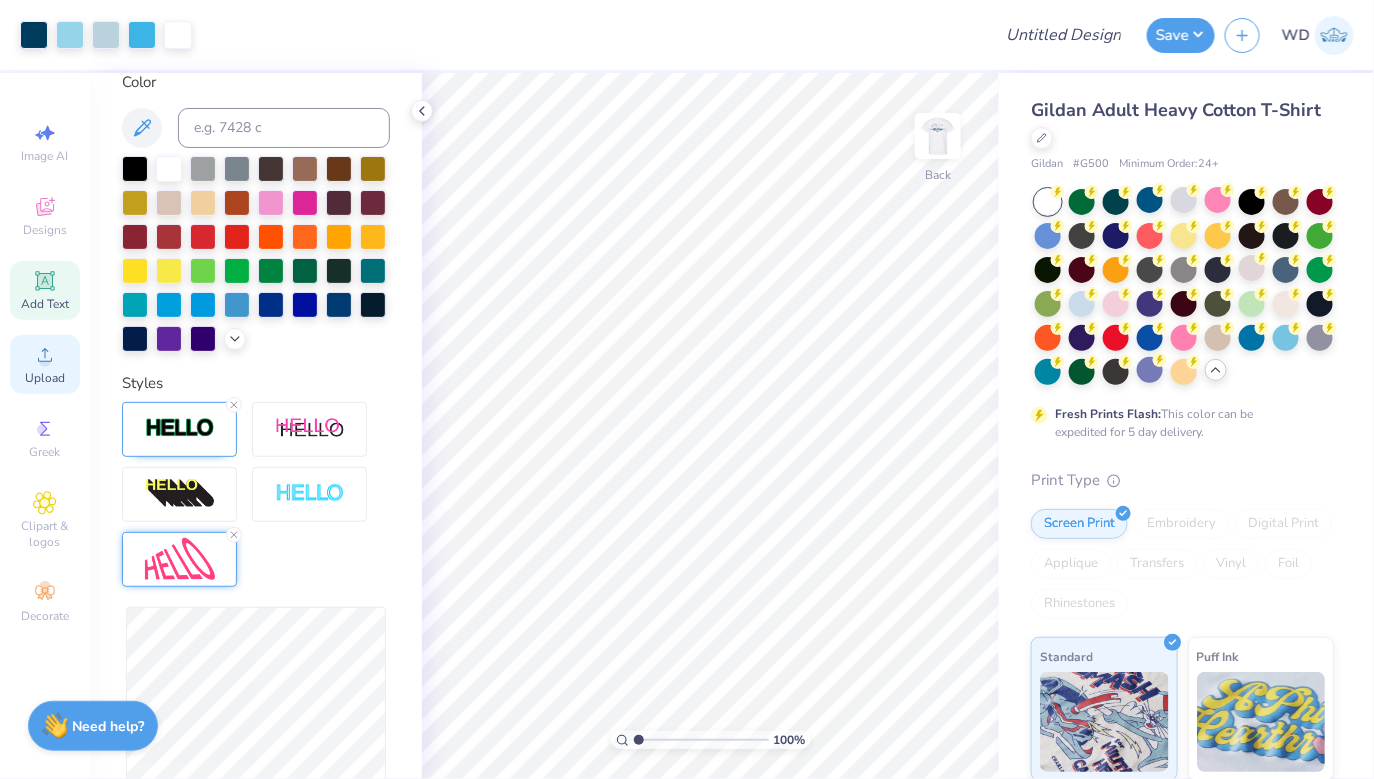 click 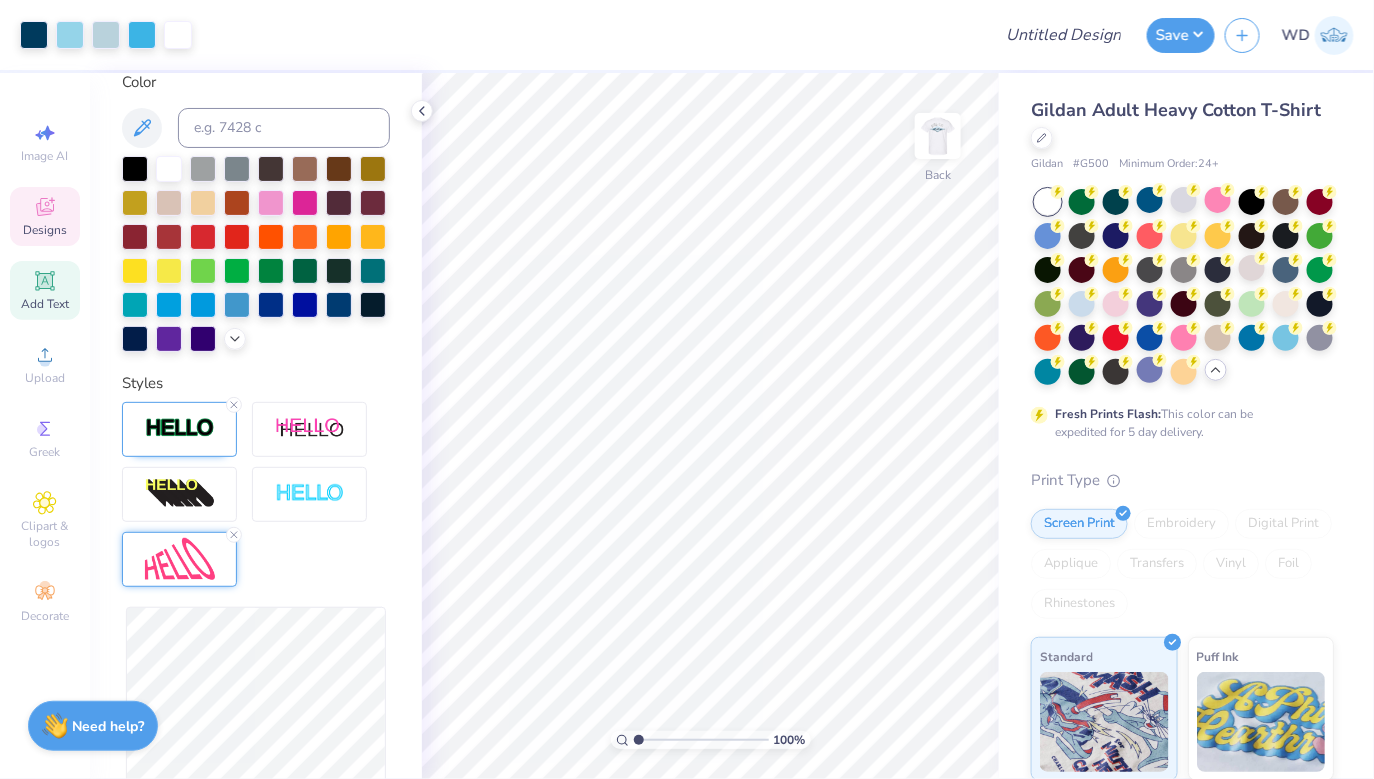 click on "Designs" at bounding box center (45, 230) 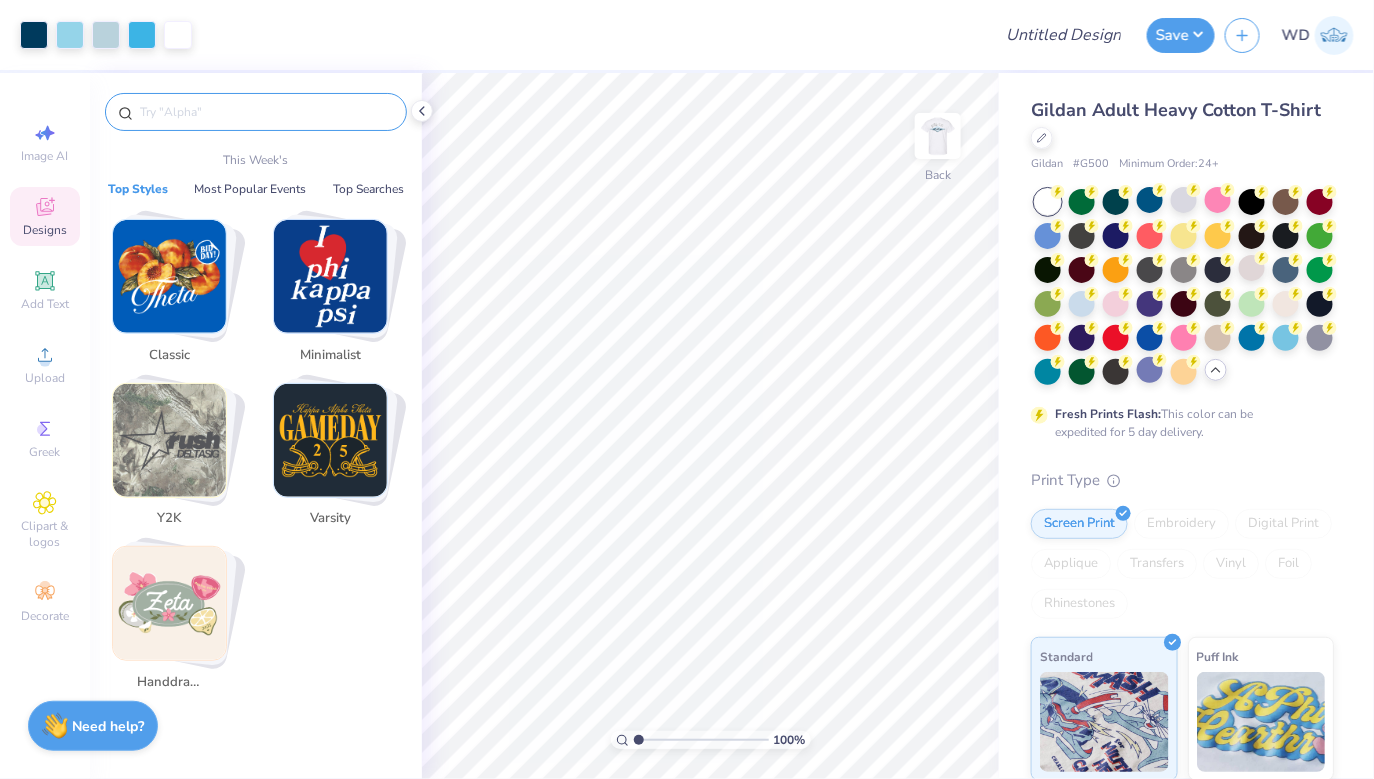 click at bounding box center [266, 112] 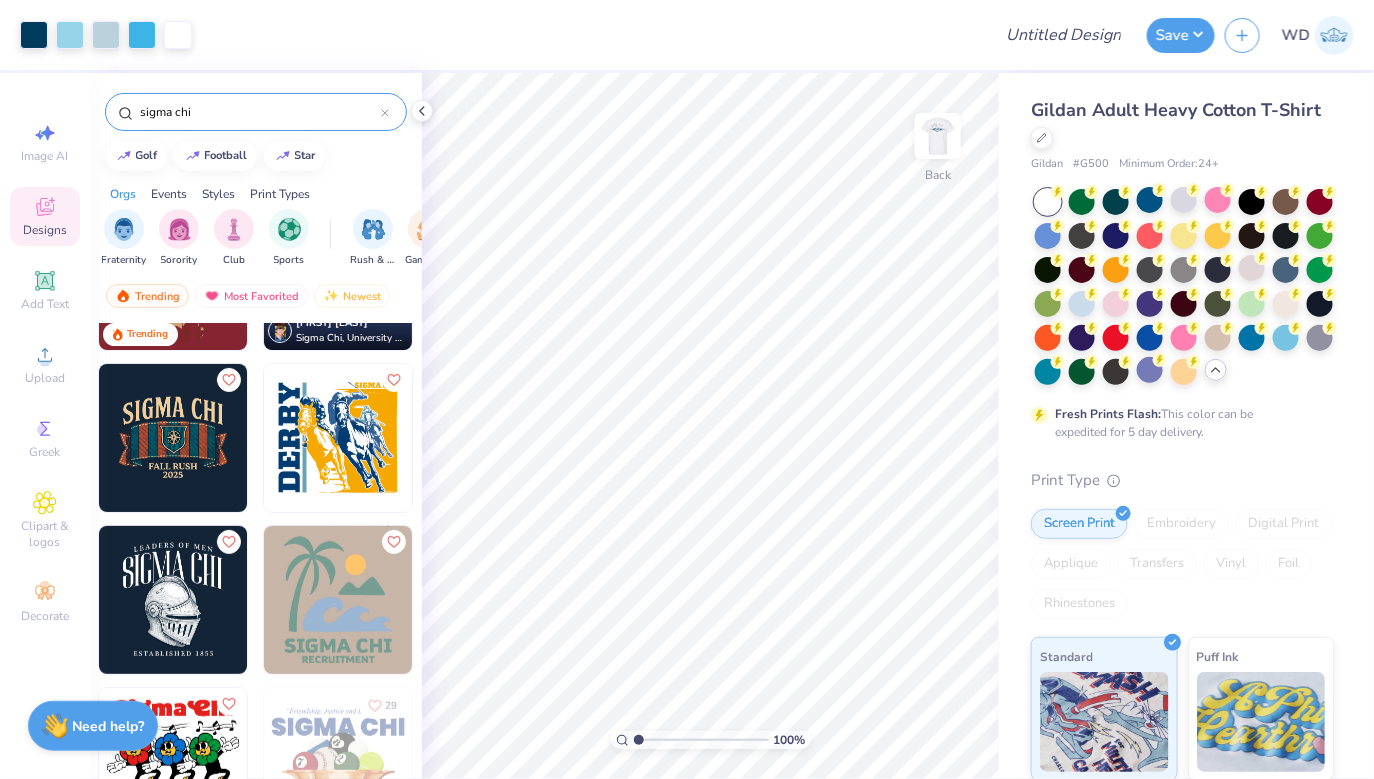 scroll, scrollTop: 0, scrollLeft: 0, axis: both 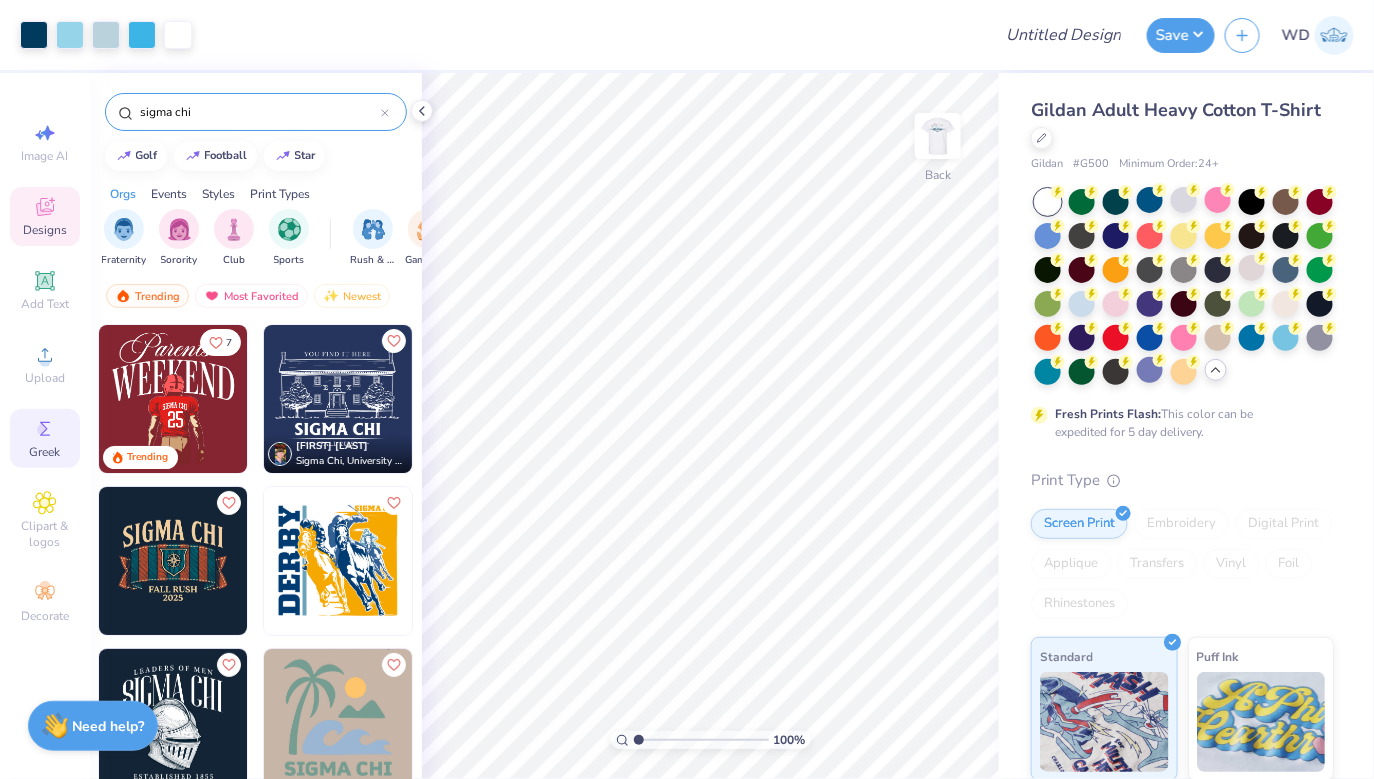click on "Greek" at bounding box center [45, 438] 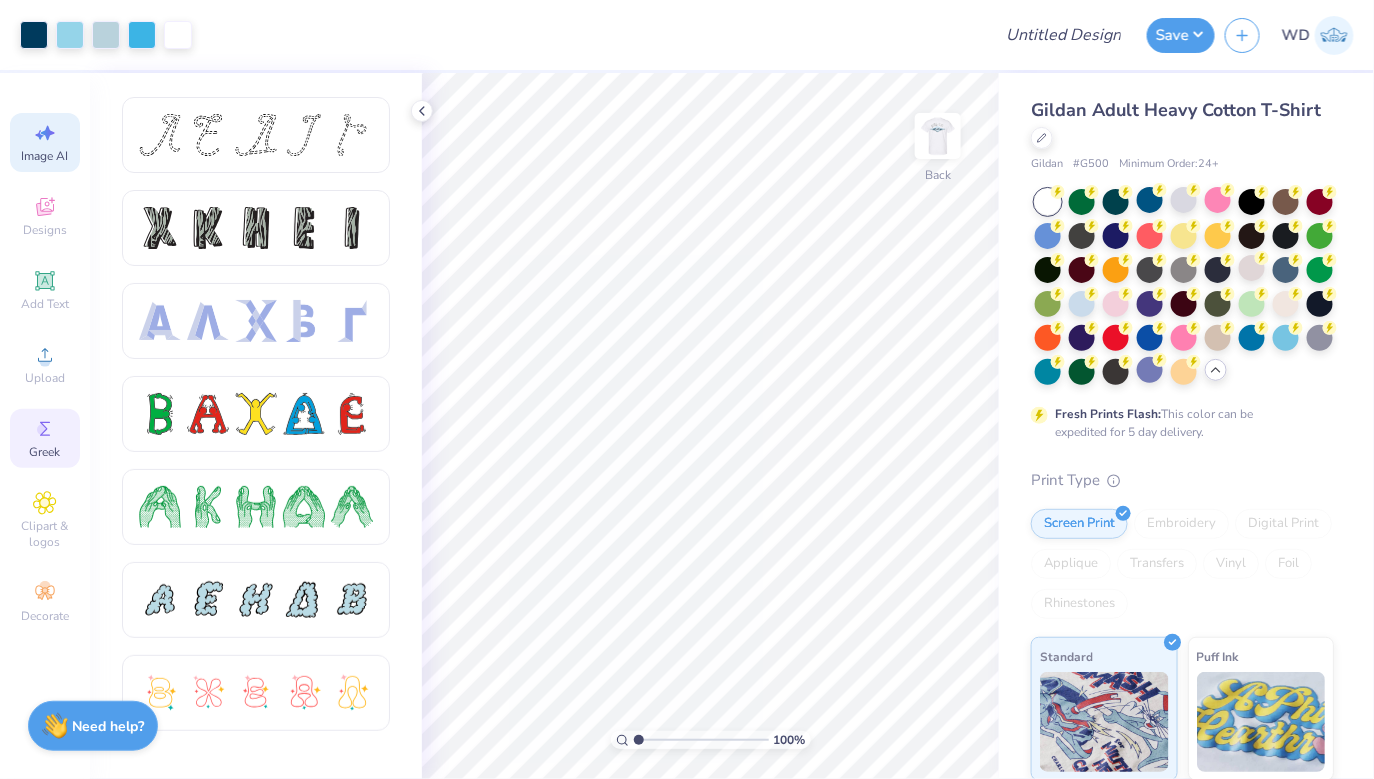 click on "Image AI" at bounding box center [45, 156] 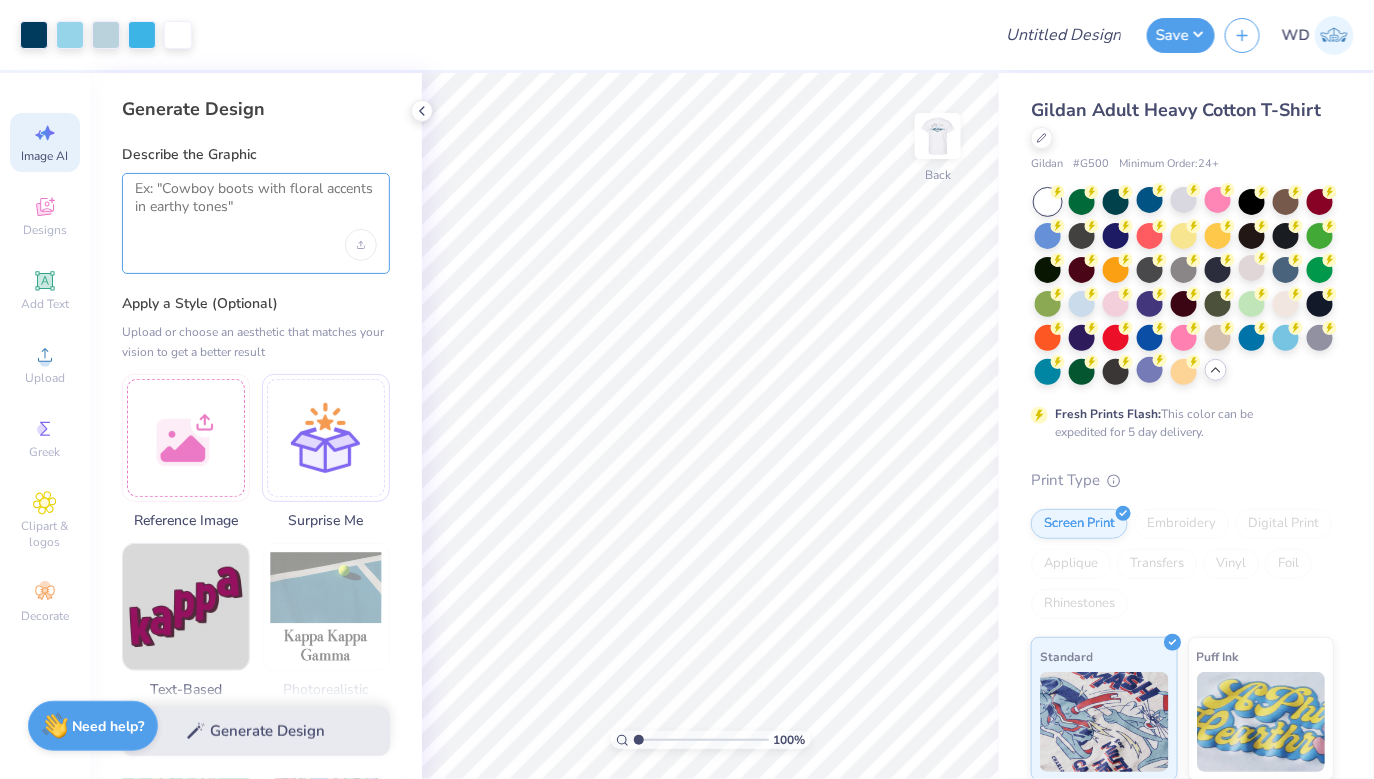 click at bounding box center [256, 223] 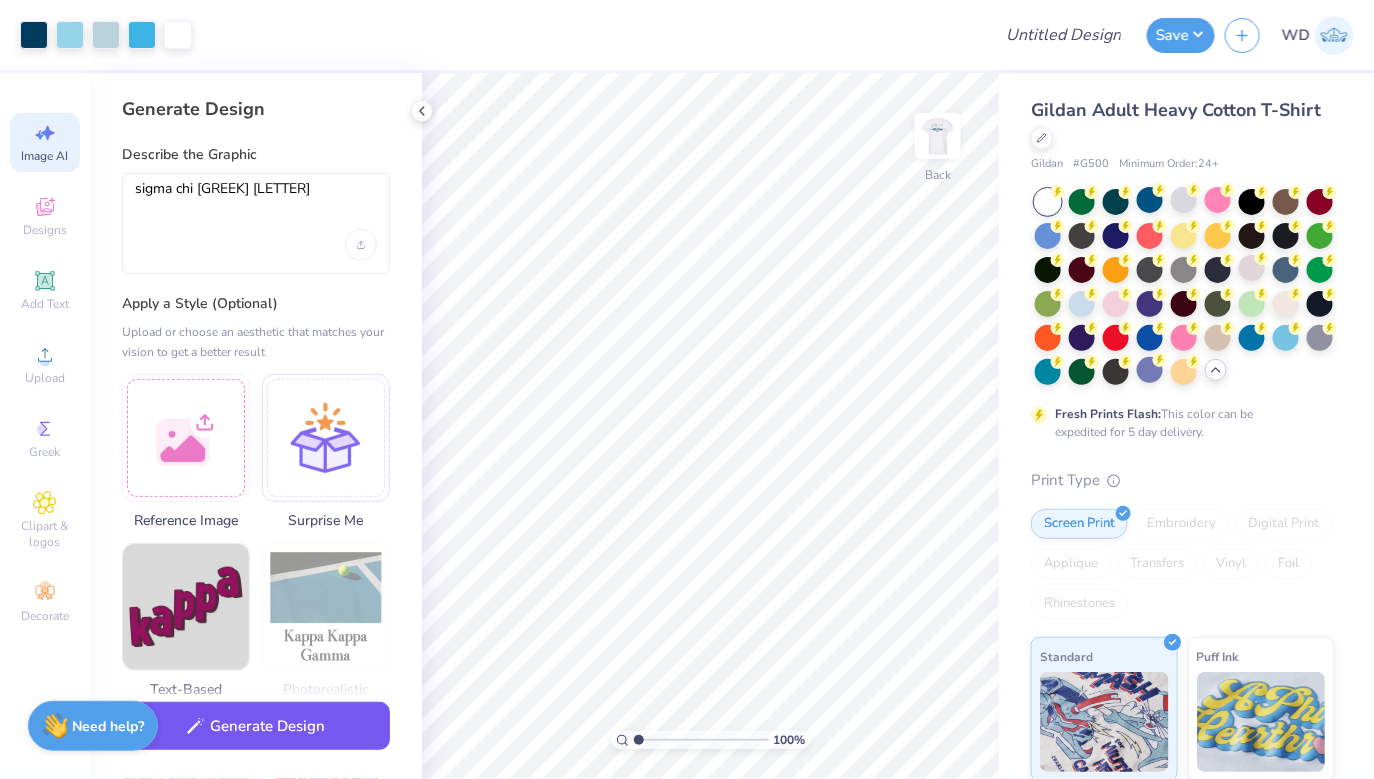 click on "Generate Design" at bounding box center (256, 726) 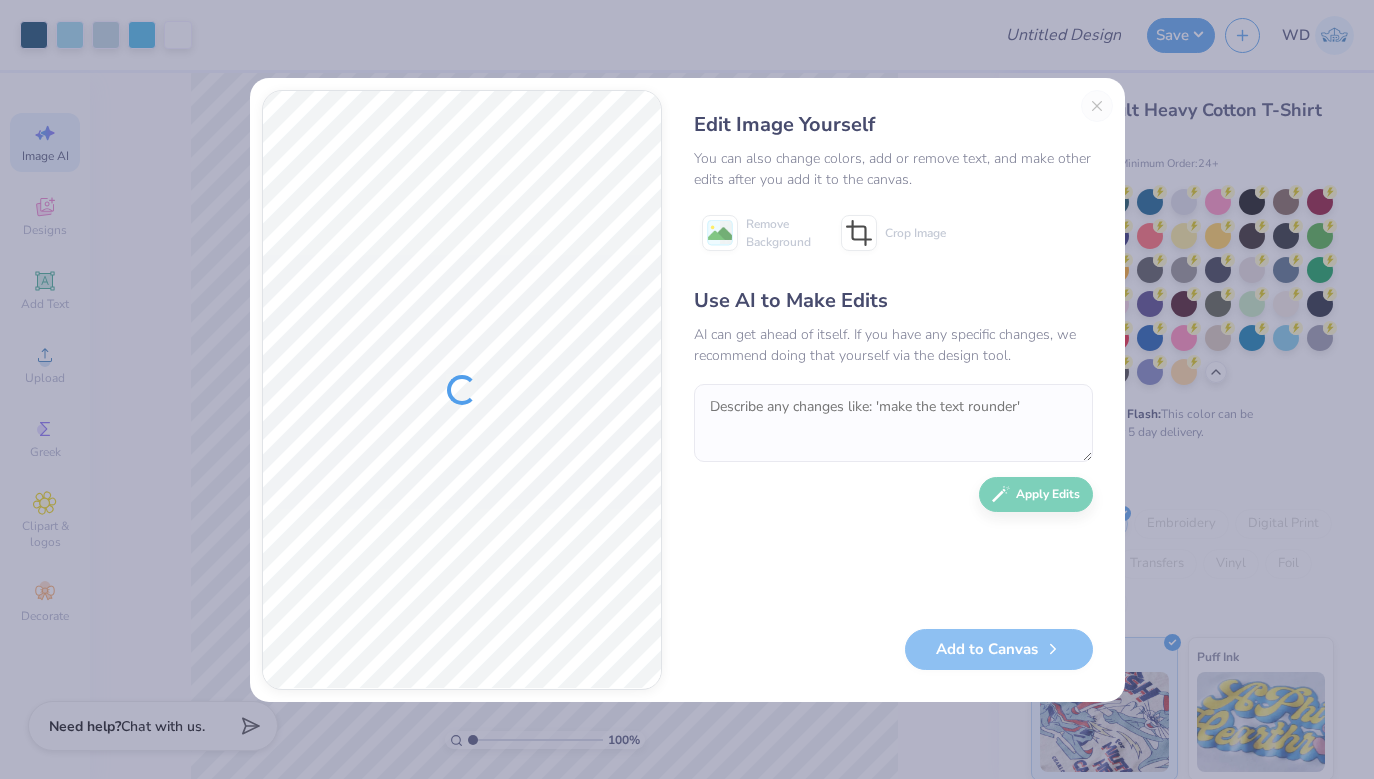 scroll, scrollTop: 0, scrollLeft: 0, axis: both 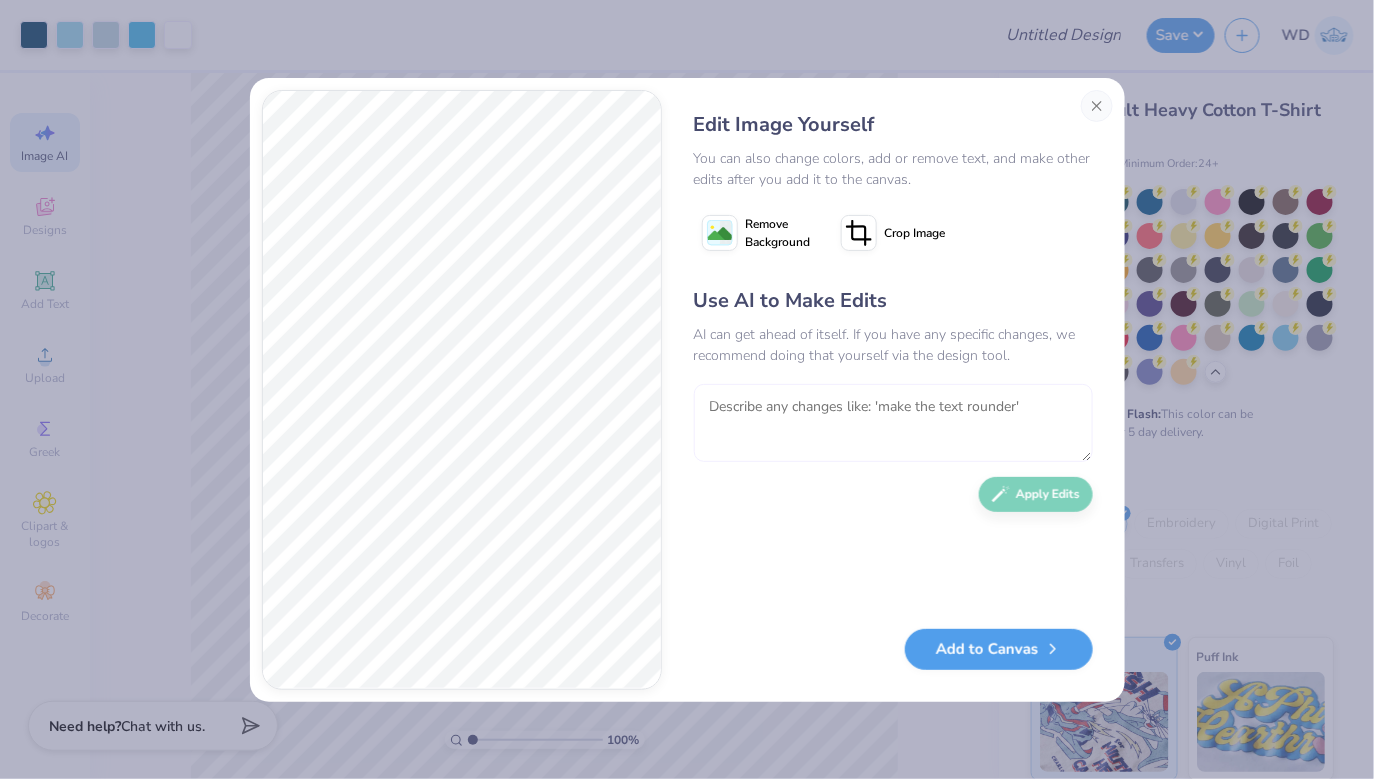 click at bounding box center [893, 423] 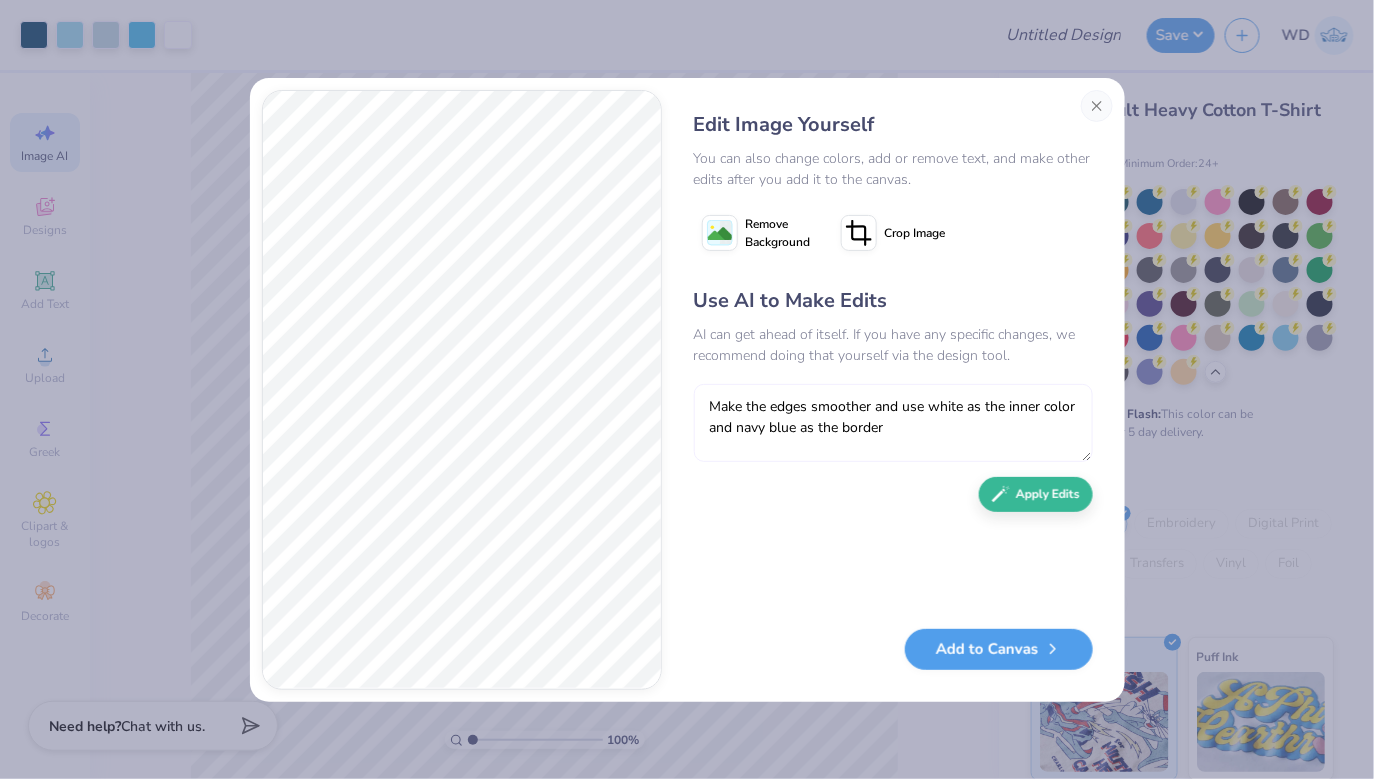 click on "Make the edges smoother and use white as the inner color and navy blue as the border" at bounding box center (893, 423) 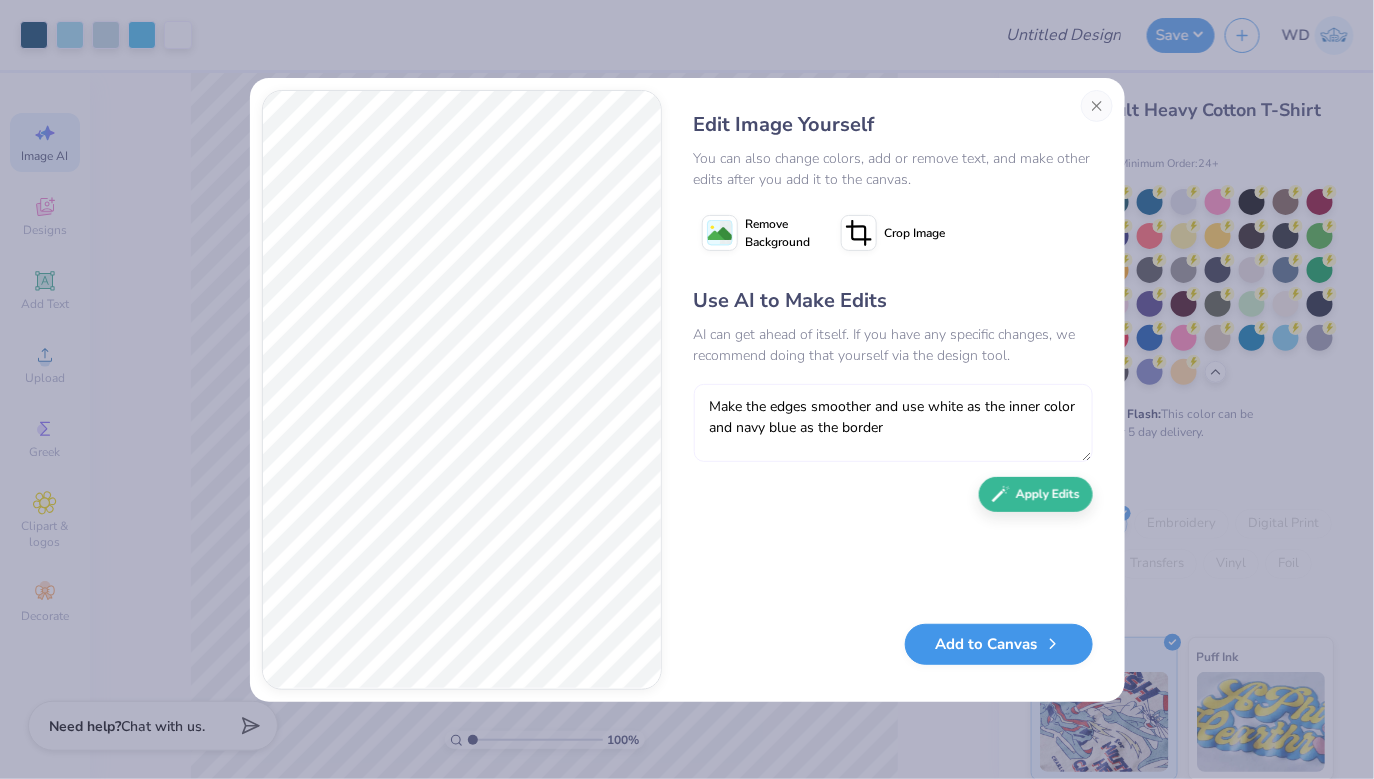 type on "Make the edges smoother and use white as the inner color and navy blue as the border" 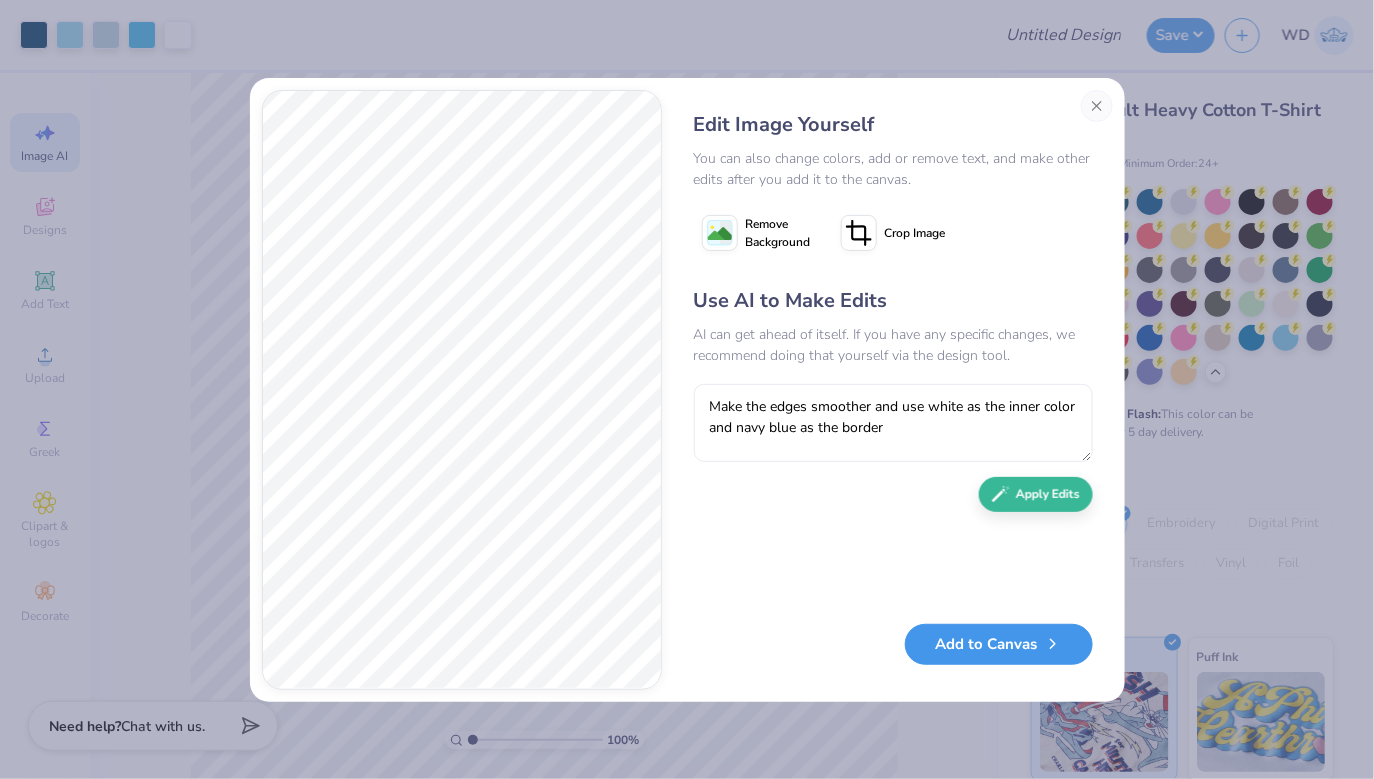 click on "Add to Canvas" at bounding box center (999, 644) 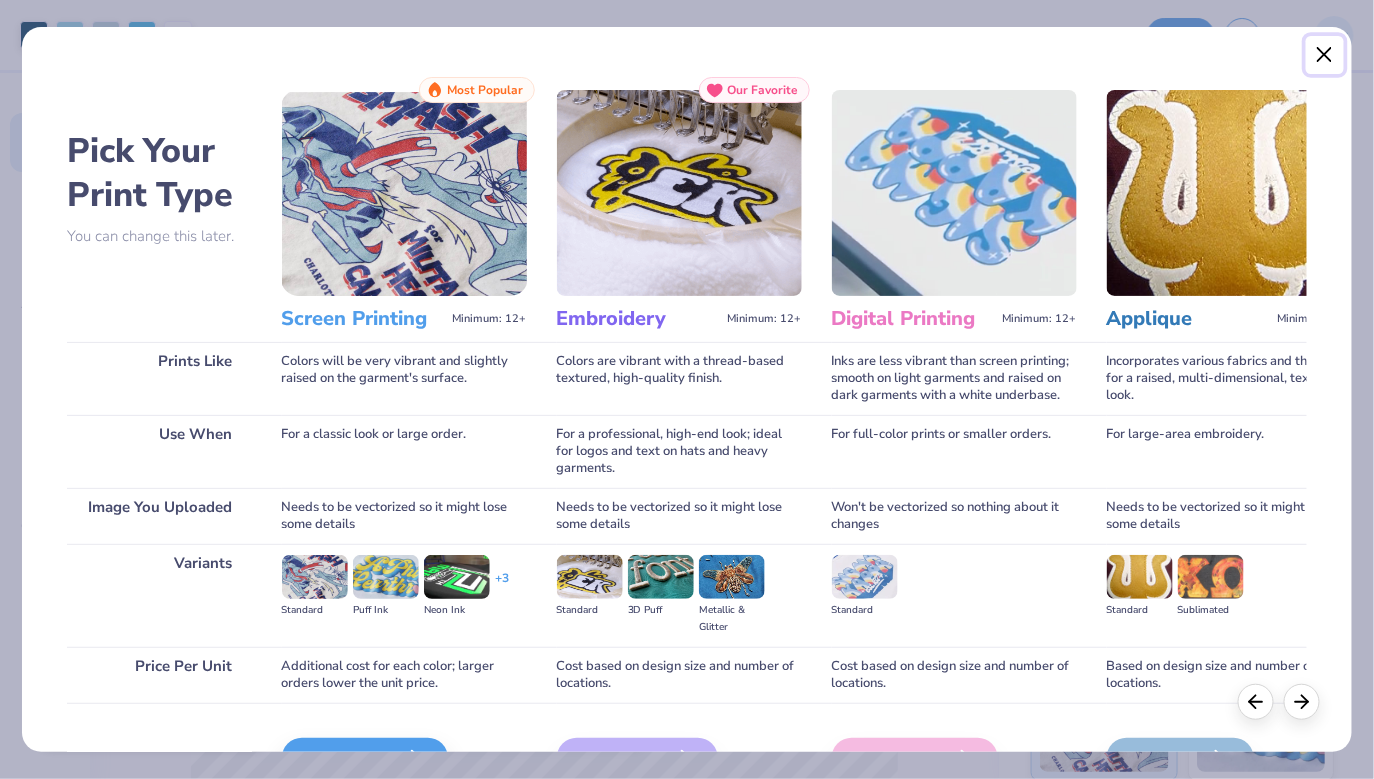 click at bounding box center (1325, 55) 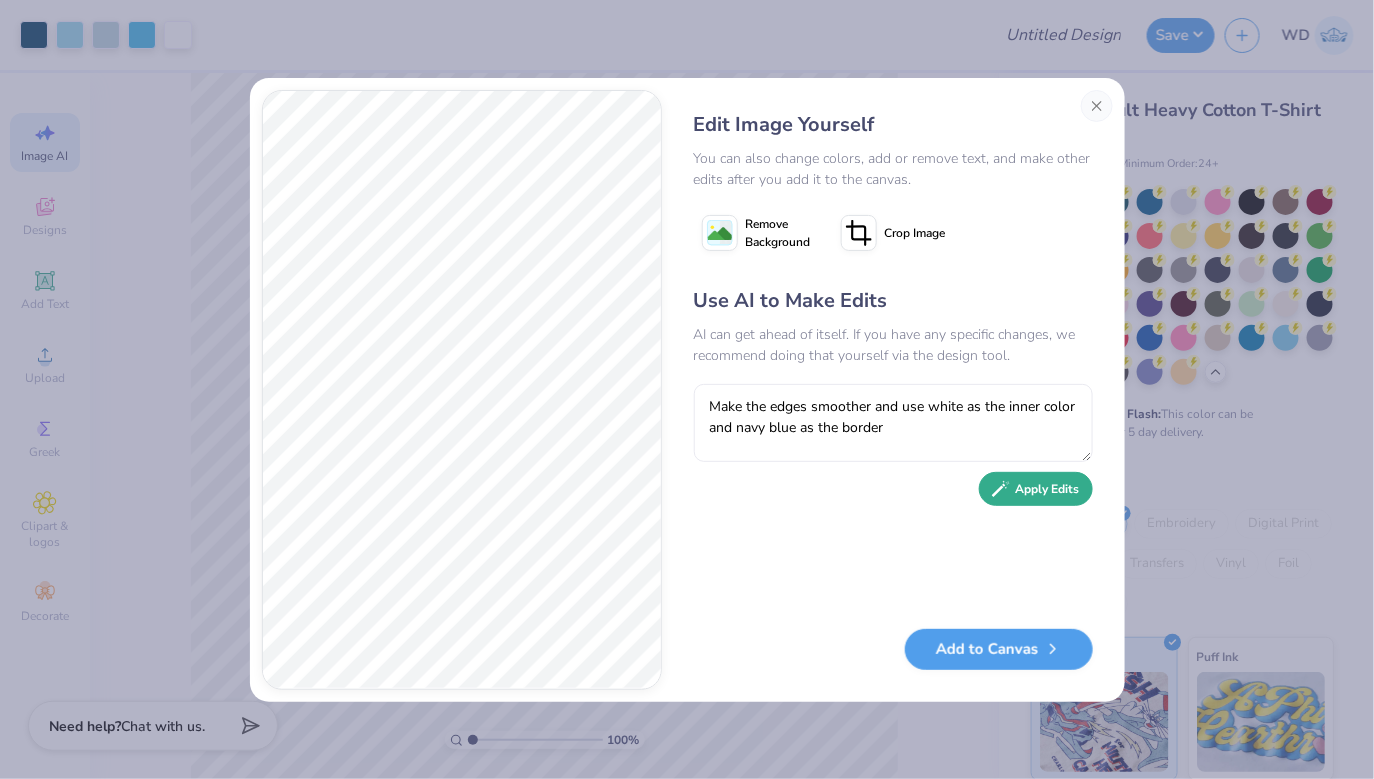 click on "Apply Edits" at bounding box center (1036, 489) 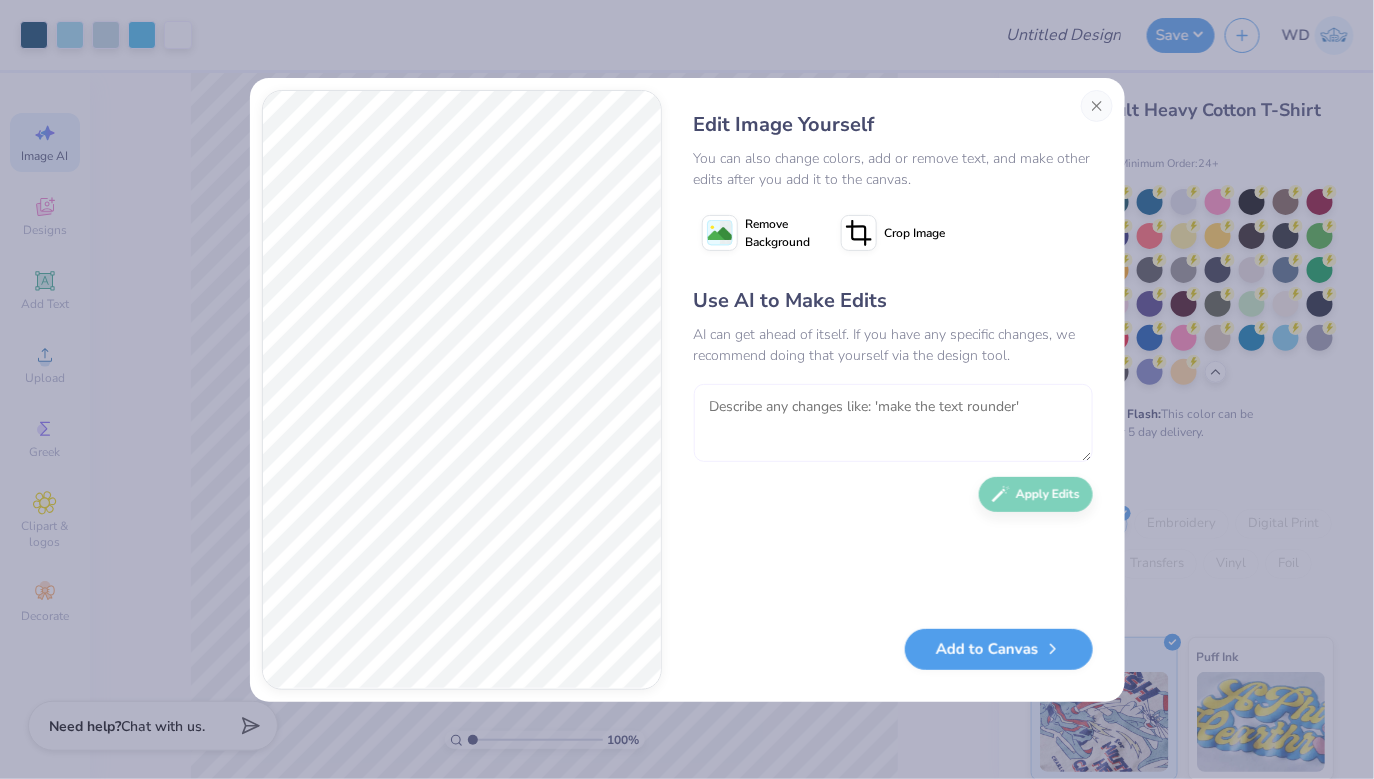 click at bounding box center [893, 423] 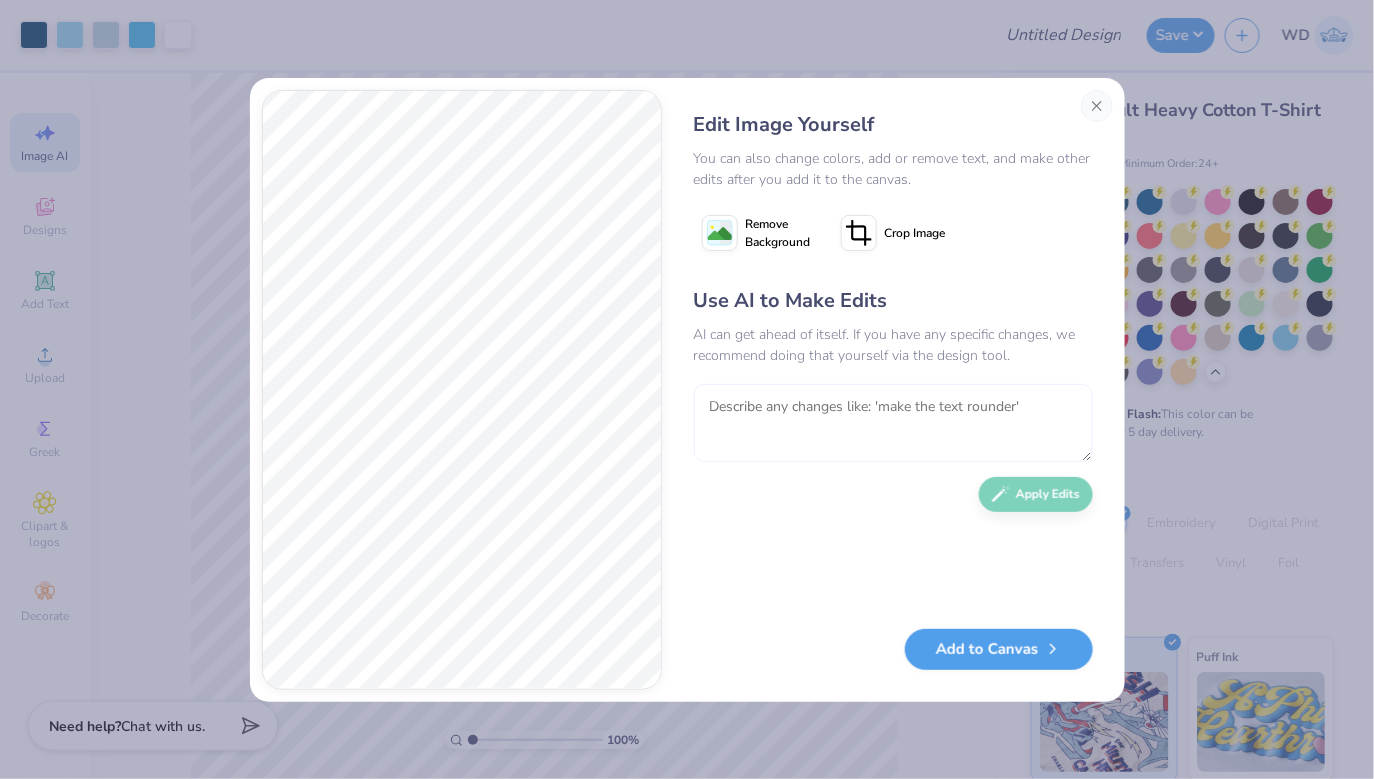 type on "C" 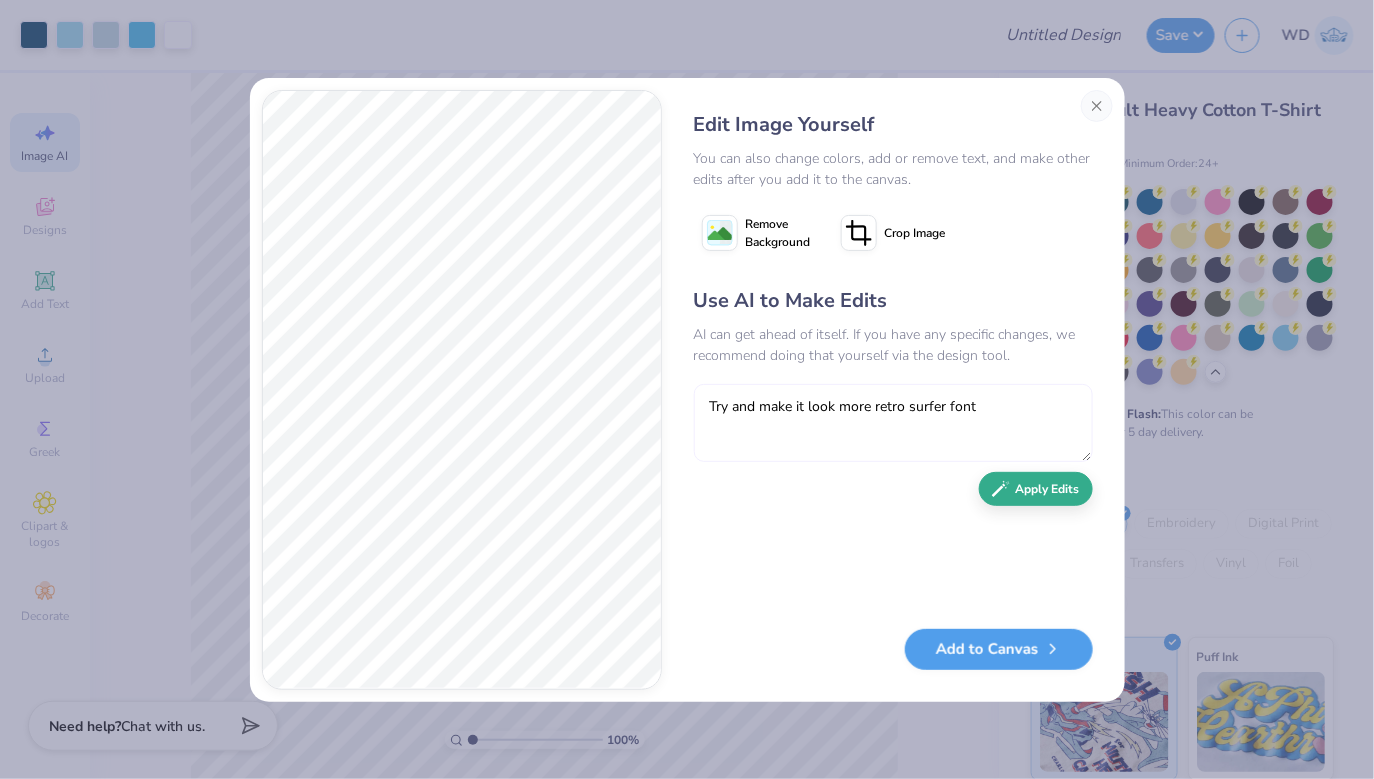 type on "Try and make it look more retro surfer font" 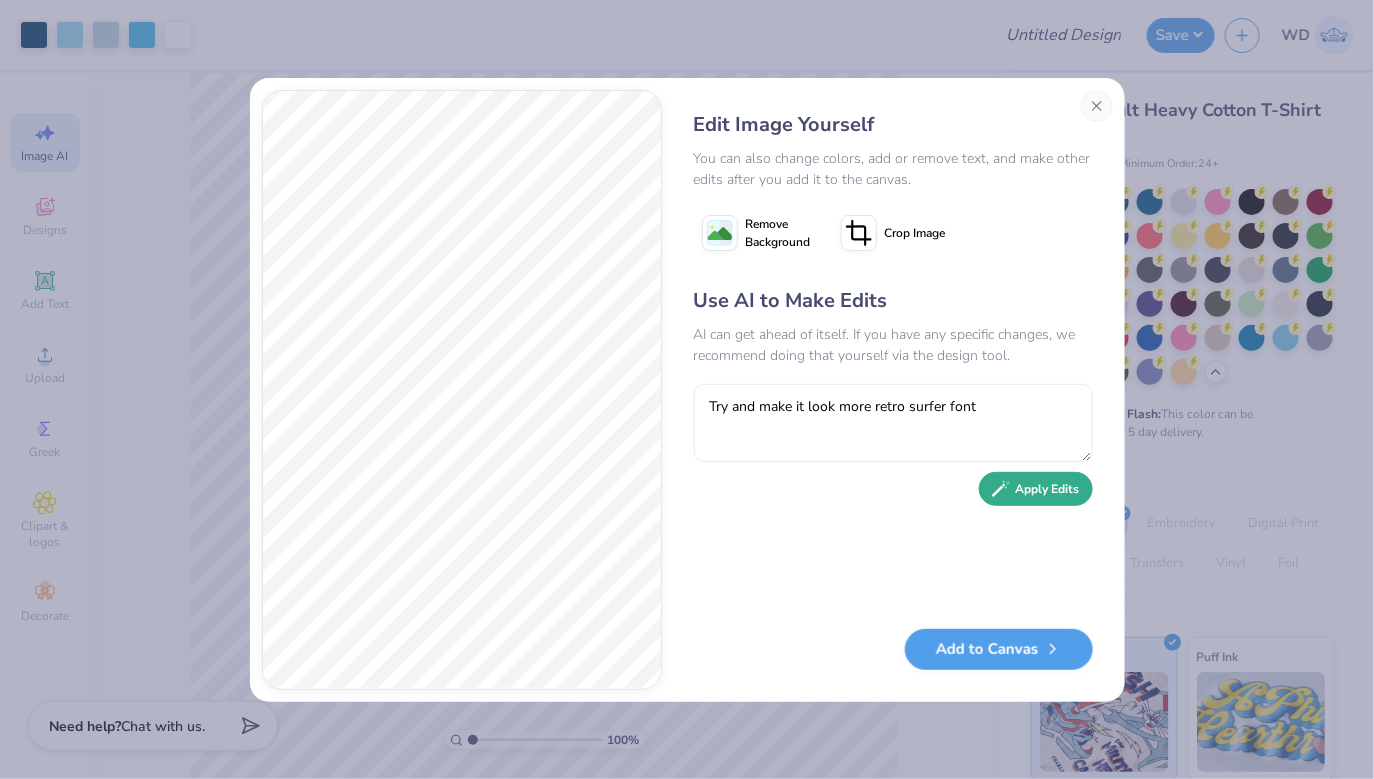 click on "Apply Edits" at bounding box center [1036, 489] 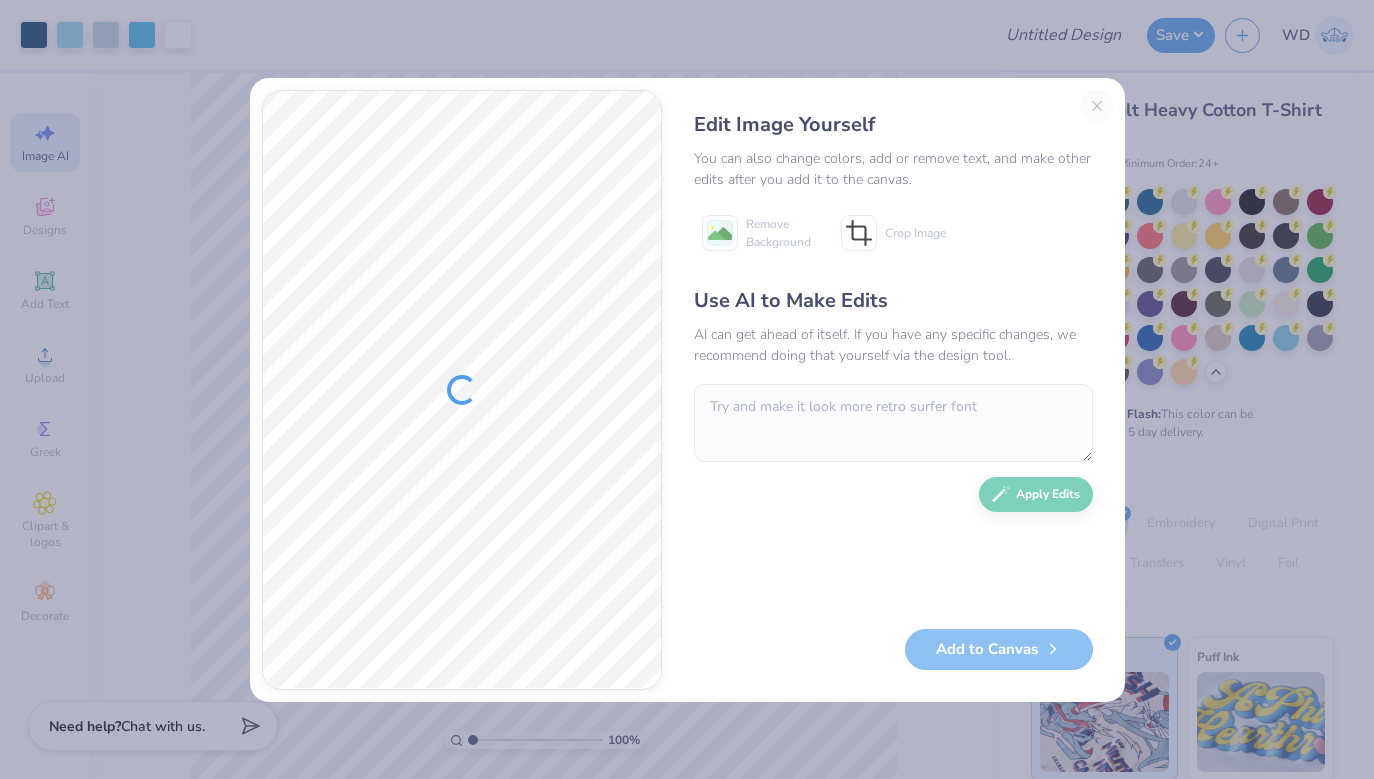 scroll, scrollTop: 0, scrollLeft: 0, axis: both 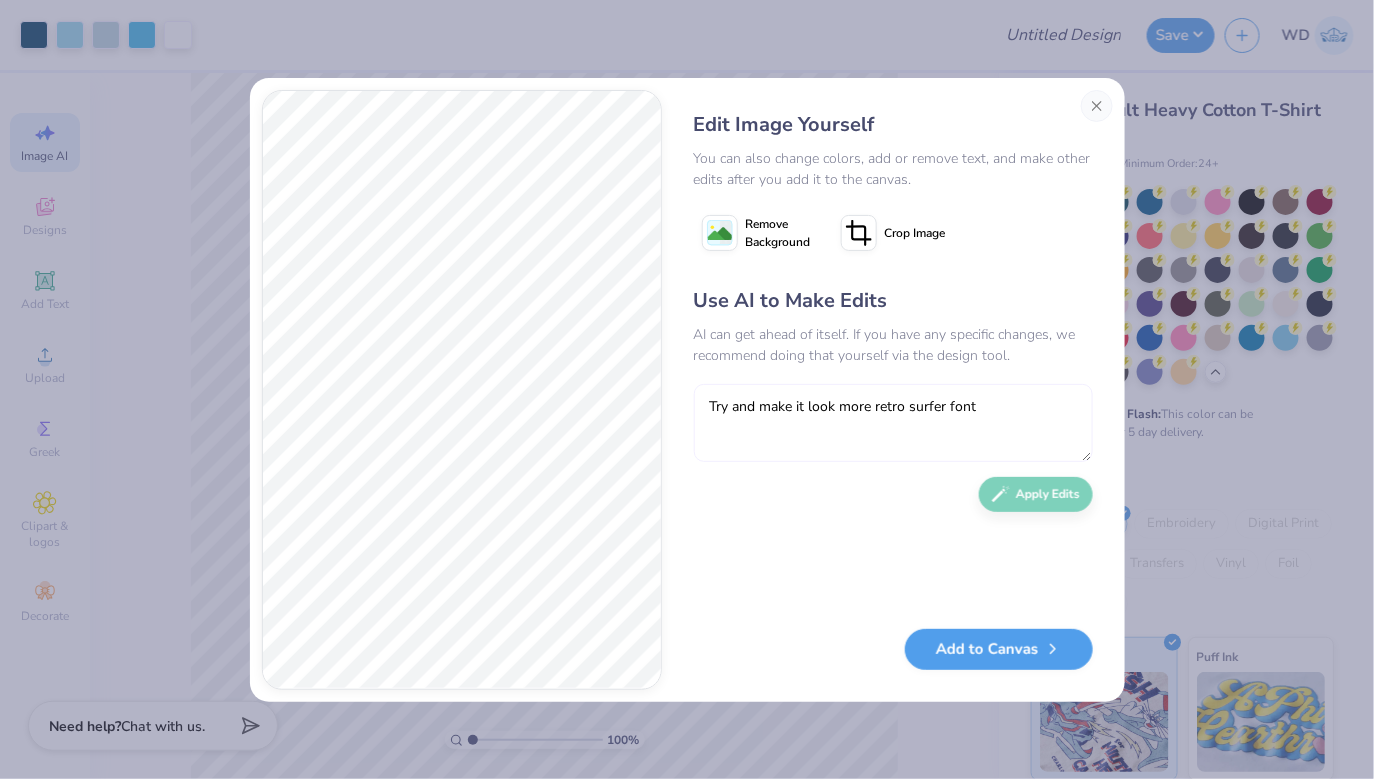 click on "Try and make it look more retro surfer font" at bounding box center (893, 423) 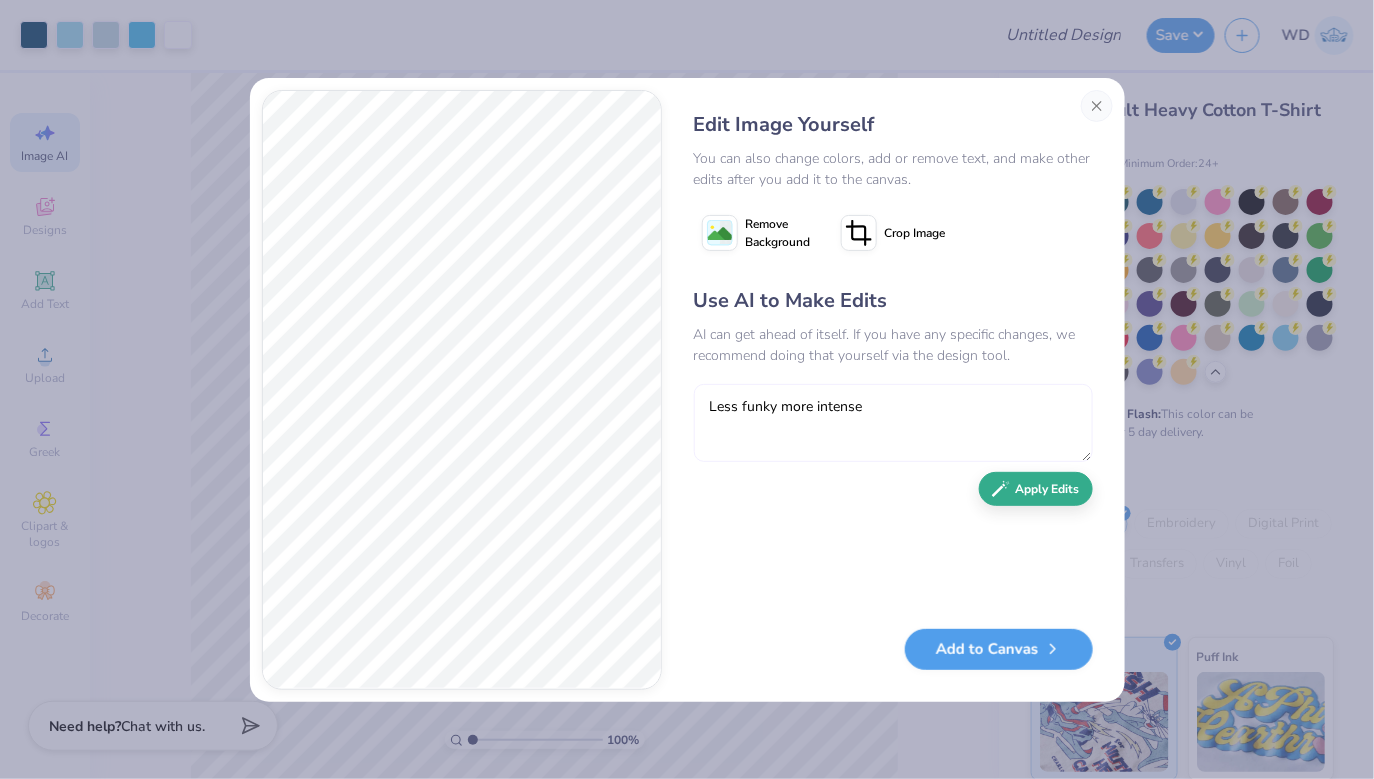 type on "Less funky more intense" 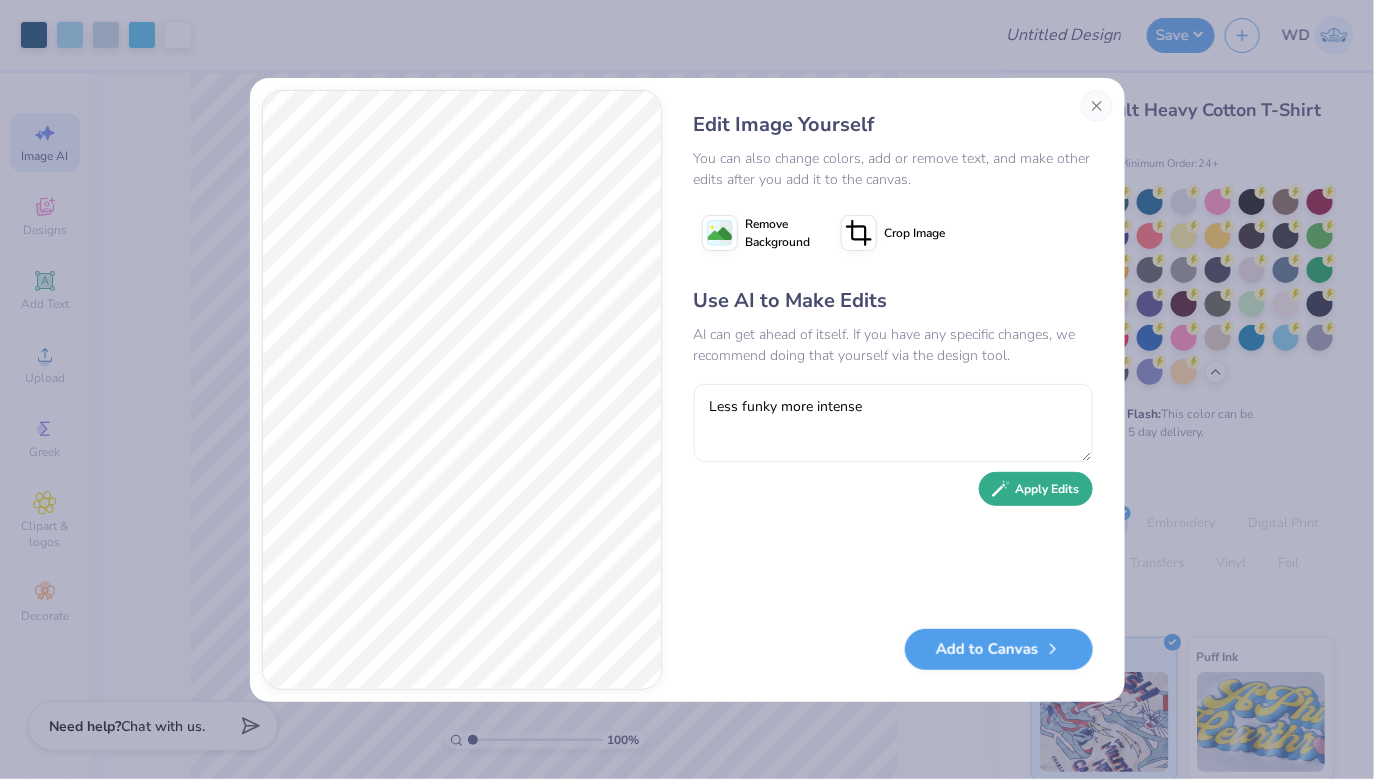 click on "Apply Edits" at bounding box center [1036, 489] 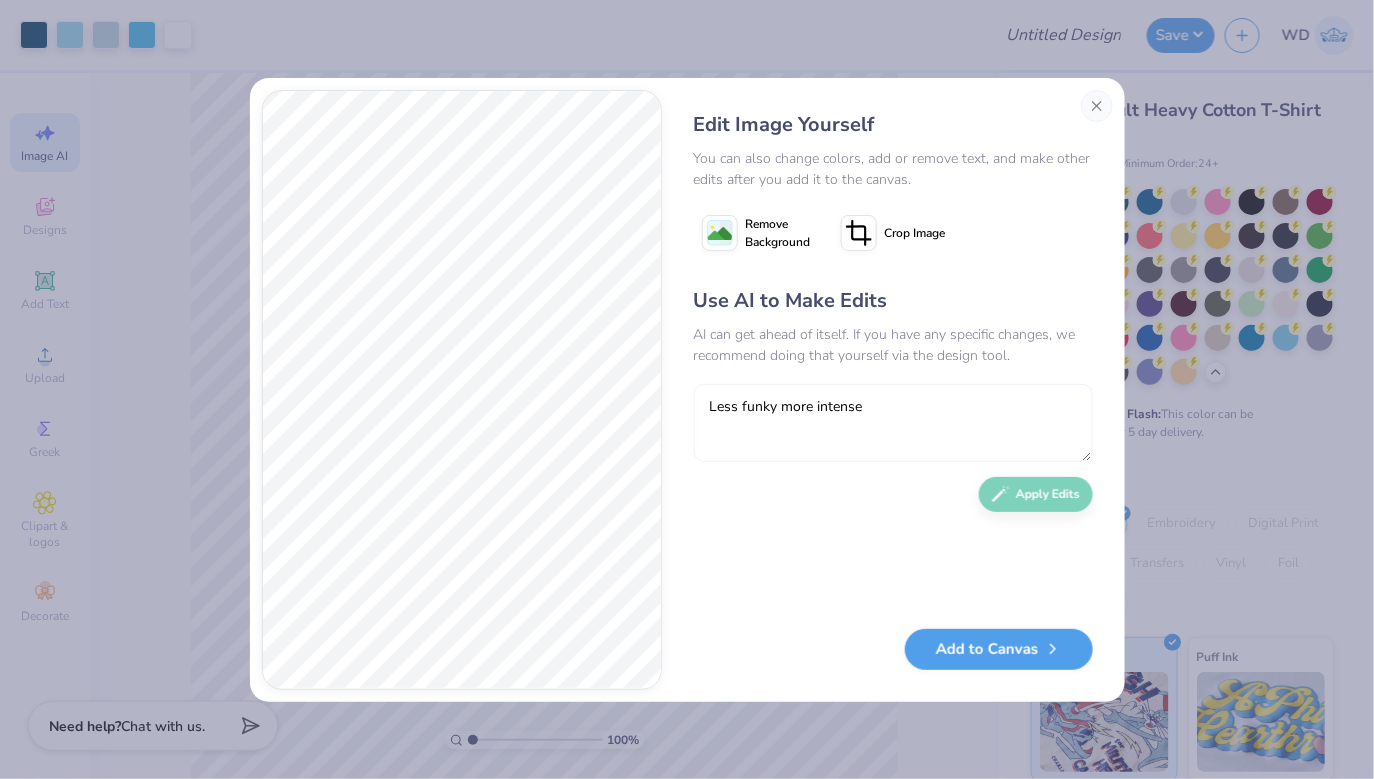 click on "Less funky more intense" at bounding box center (893, 423) 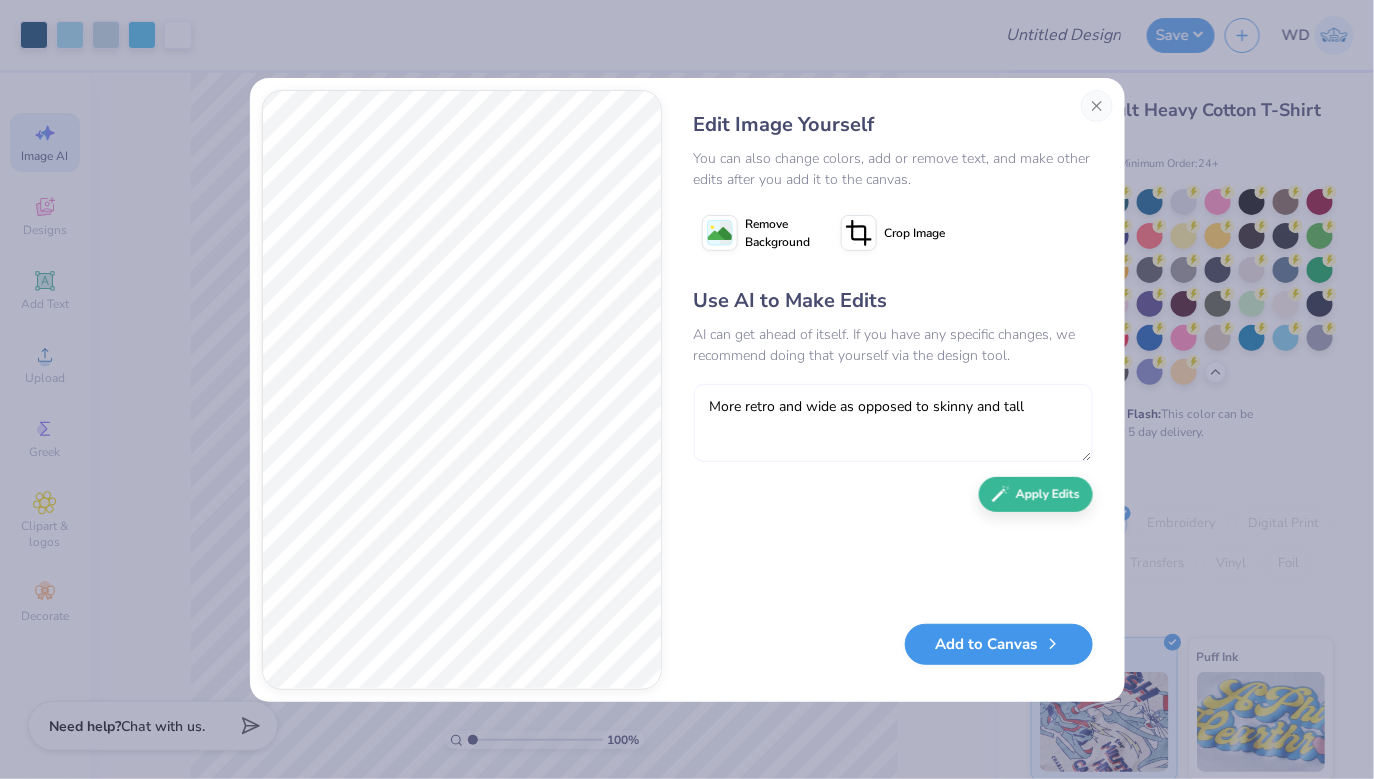 type on "More retro and wide as opposed to skinny and tall" 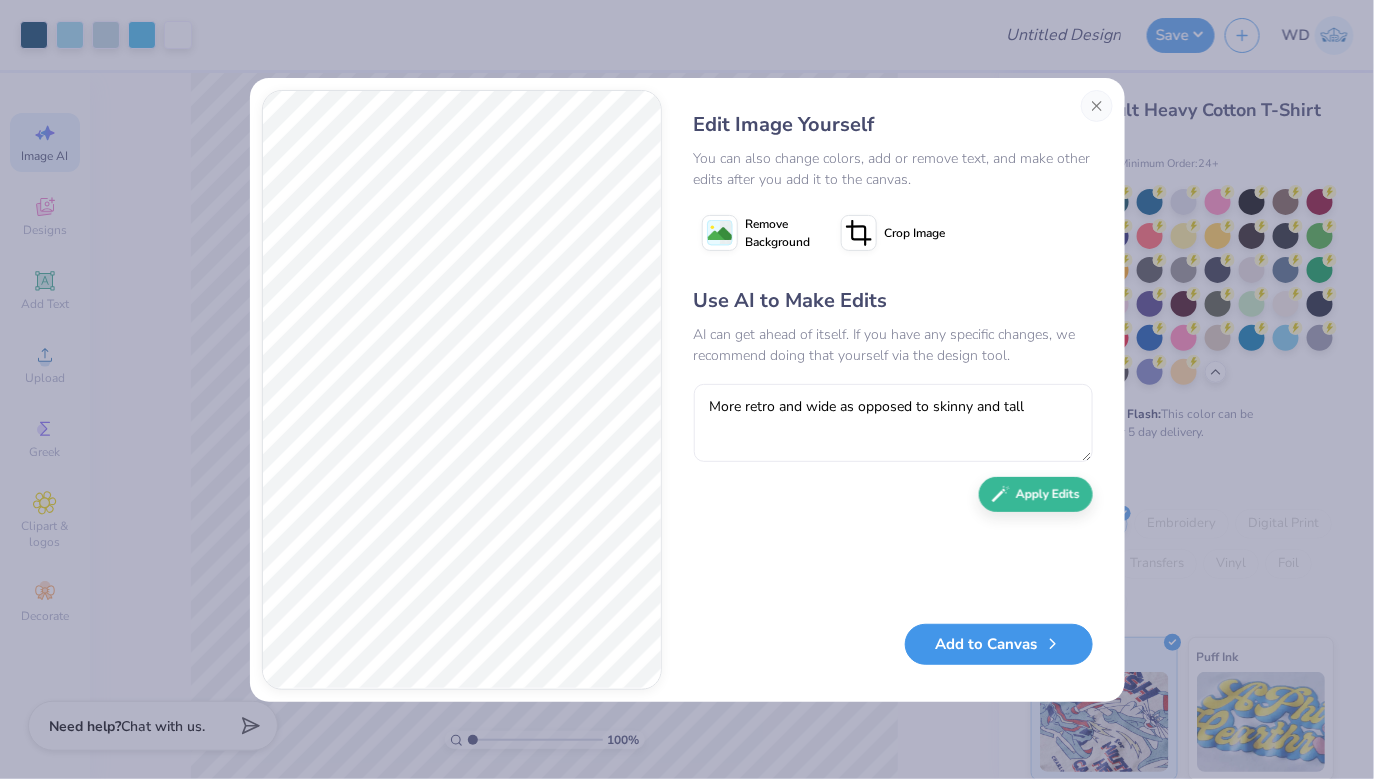 click on "Add to Canvas" at bounding box center (999, 644) 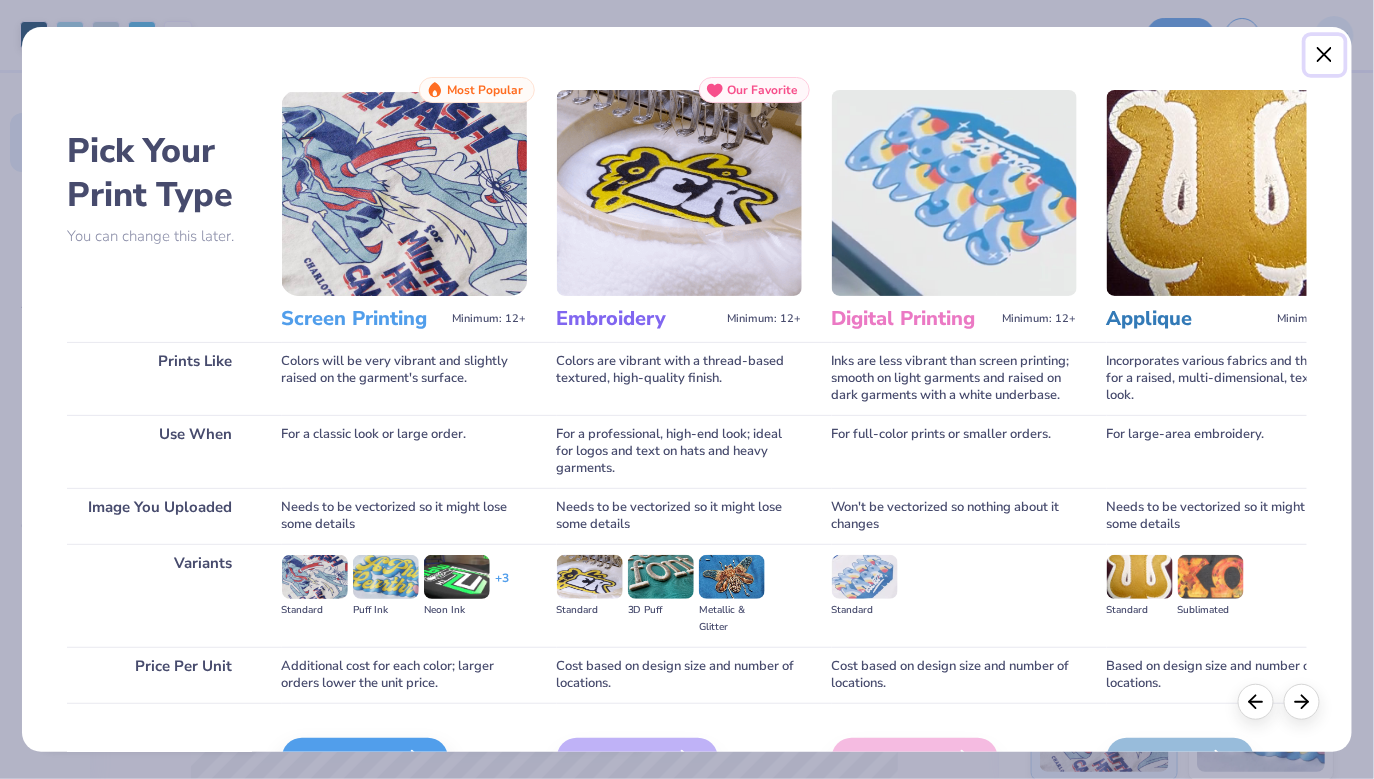 click at bounding box center (1325, 55) 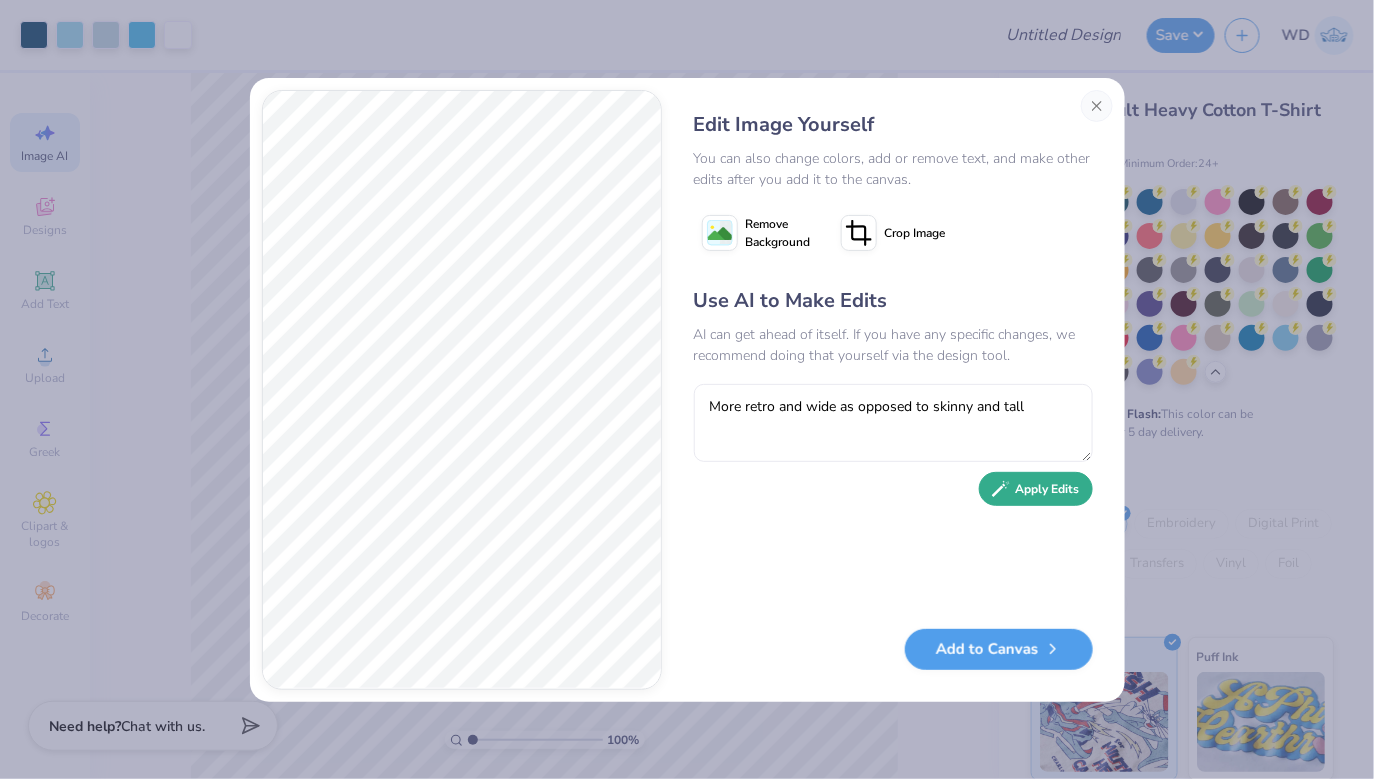 click on "Apply Edits" at bounding box center [1036, 489] 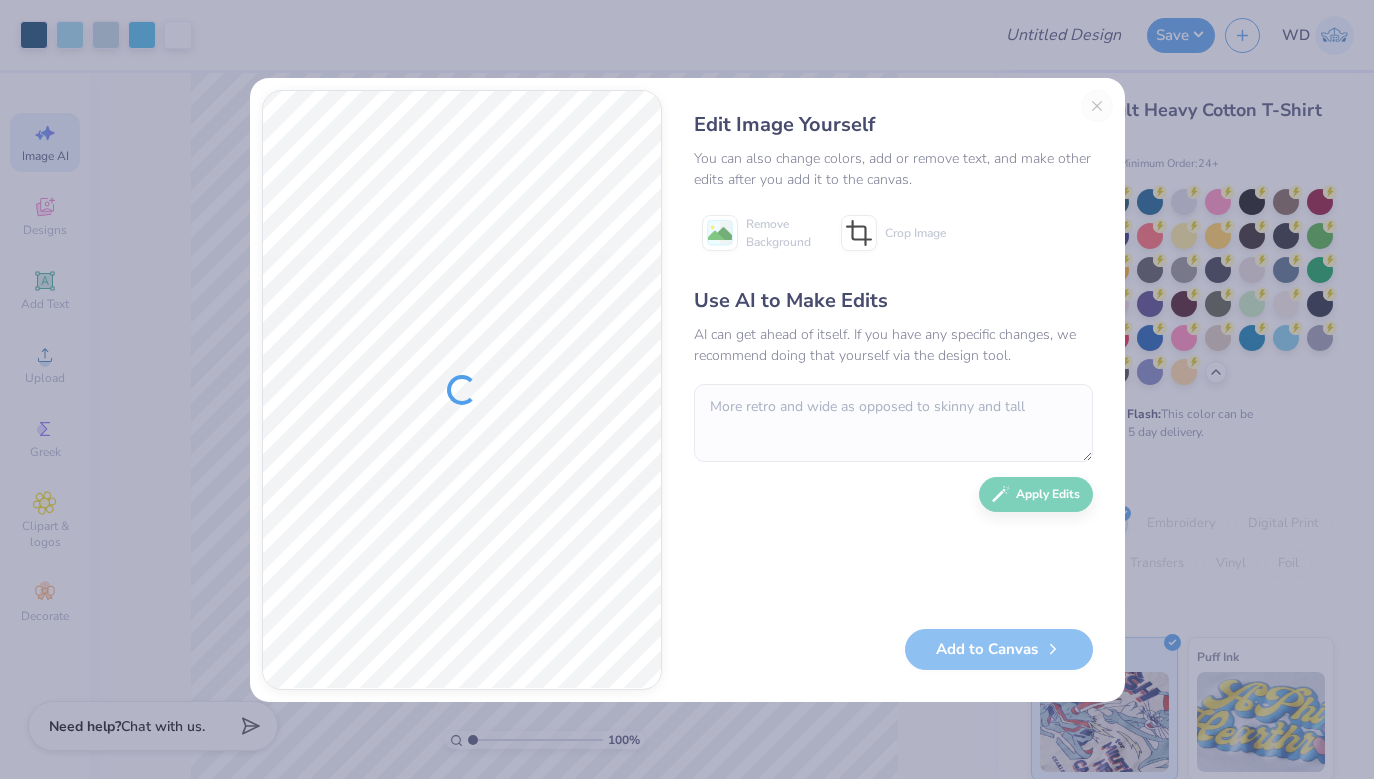 scroll, scrollTop: 0, scrollLeft: 0, axis: both 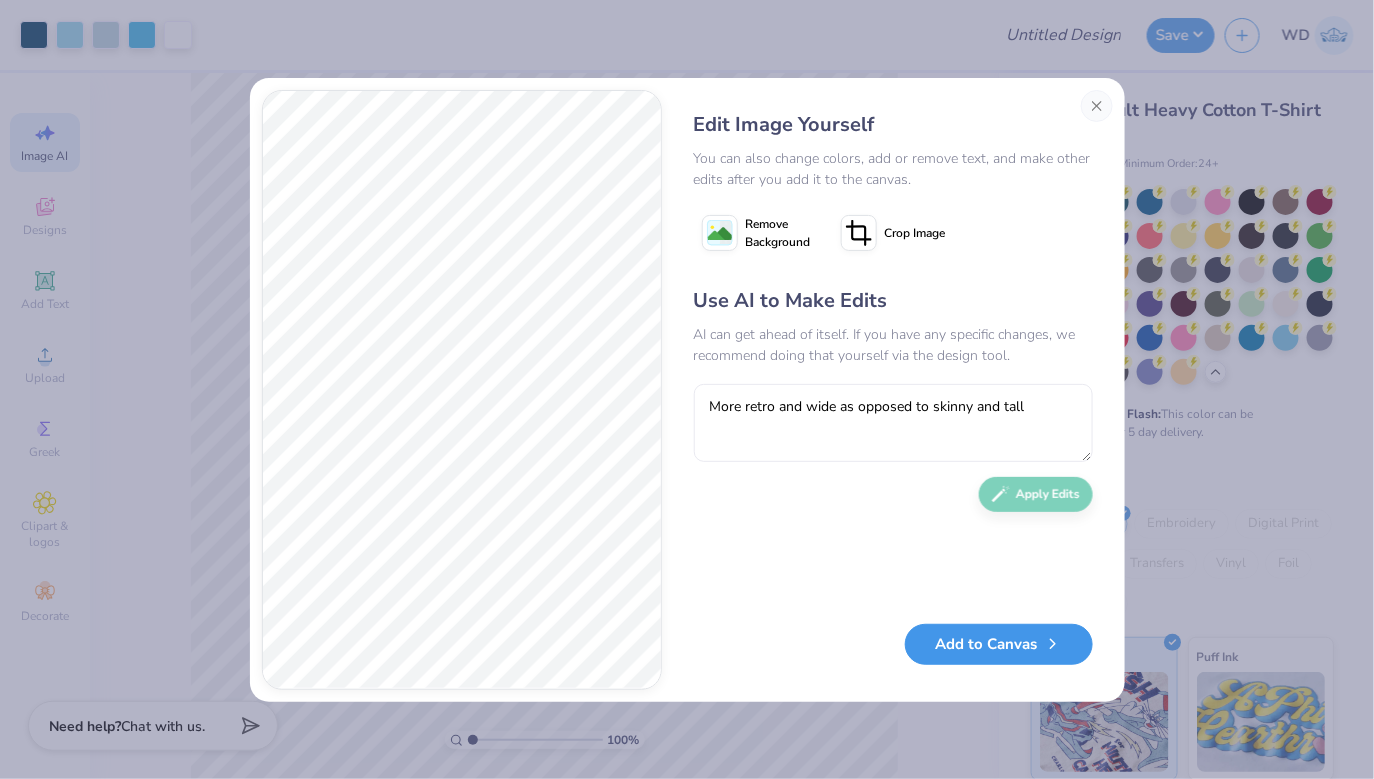 click on "Add to Canvas" at bounding box center (999, 644) 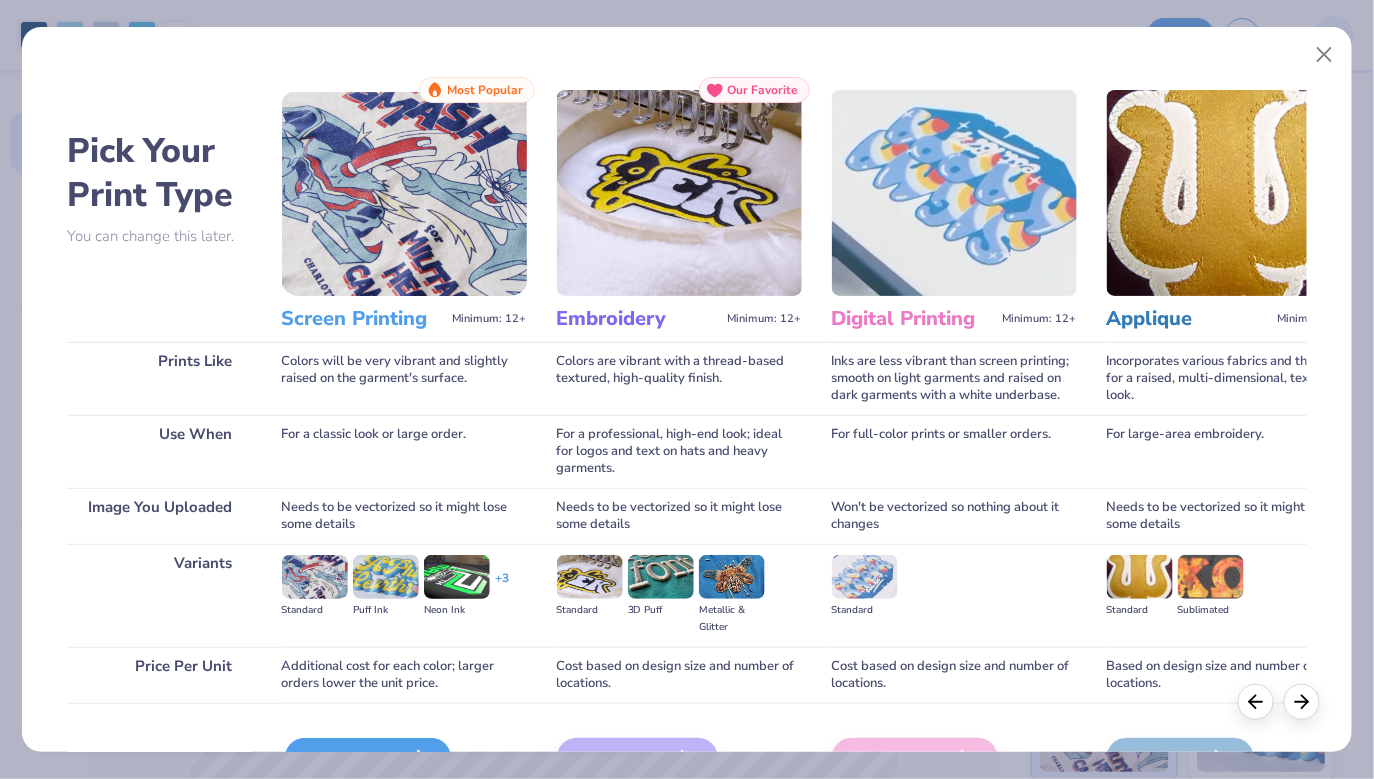 click on "Screen Print" at bounding box center (368, 758) 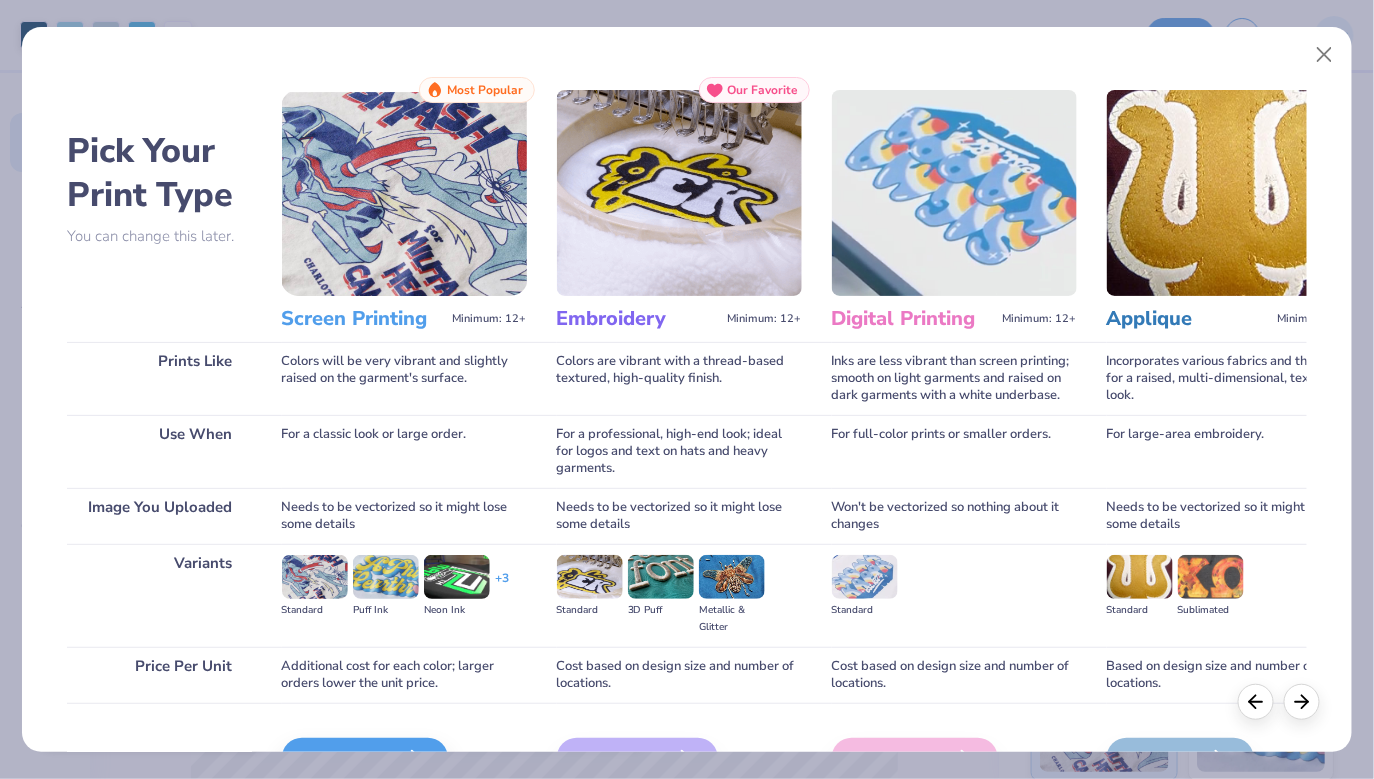 scroll, scrollTop: 118, scrollLeft: 0, axis: vertical 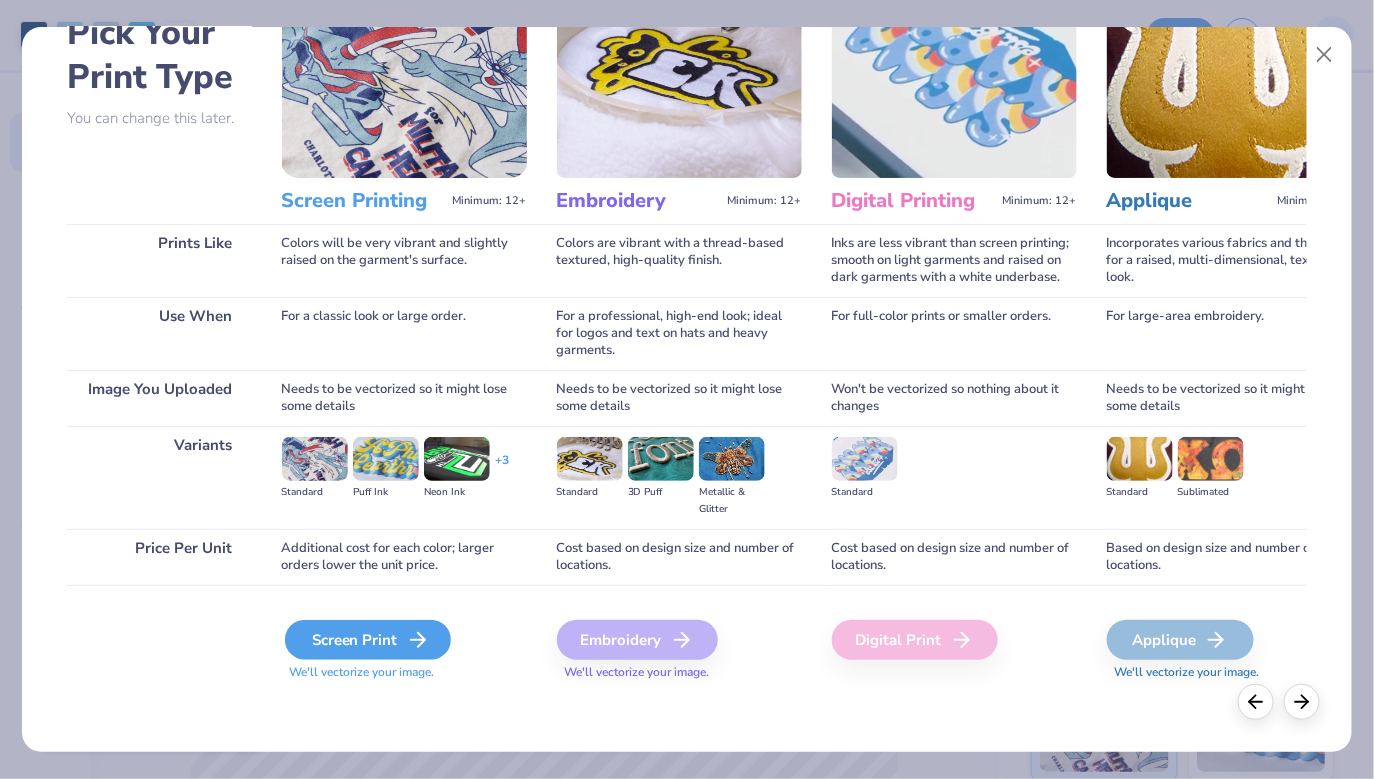 click on "Screen Print" at bounding box center [368, 640] 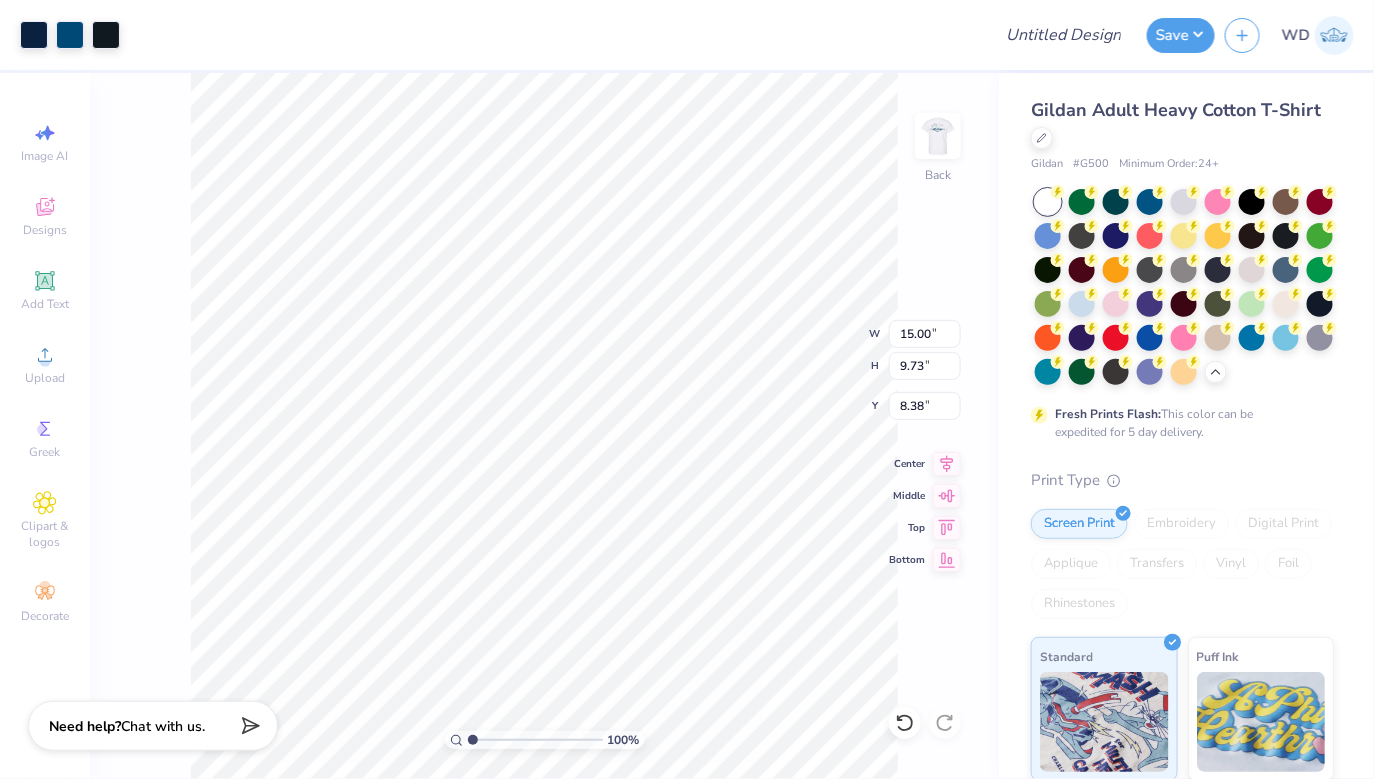 type on "6.95" 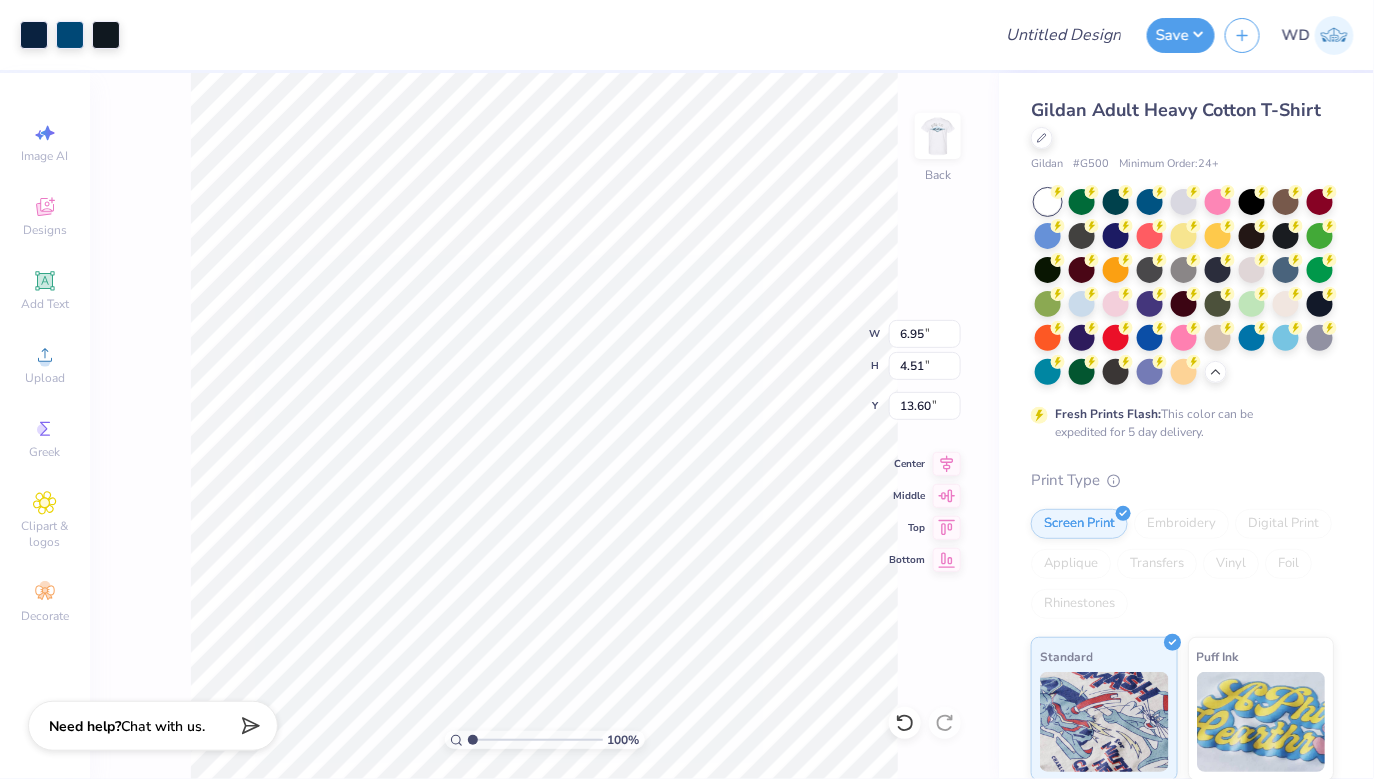 type on "15.00" 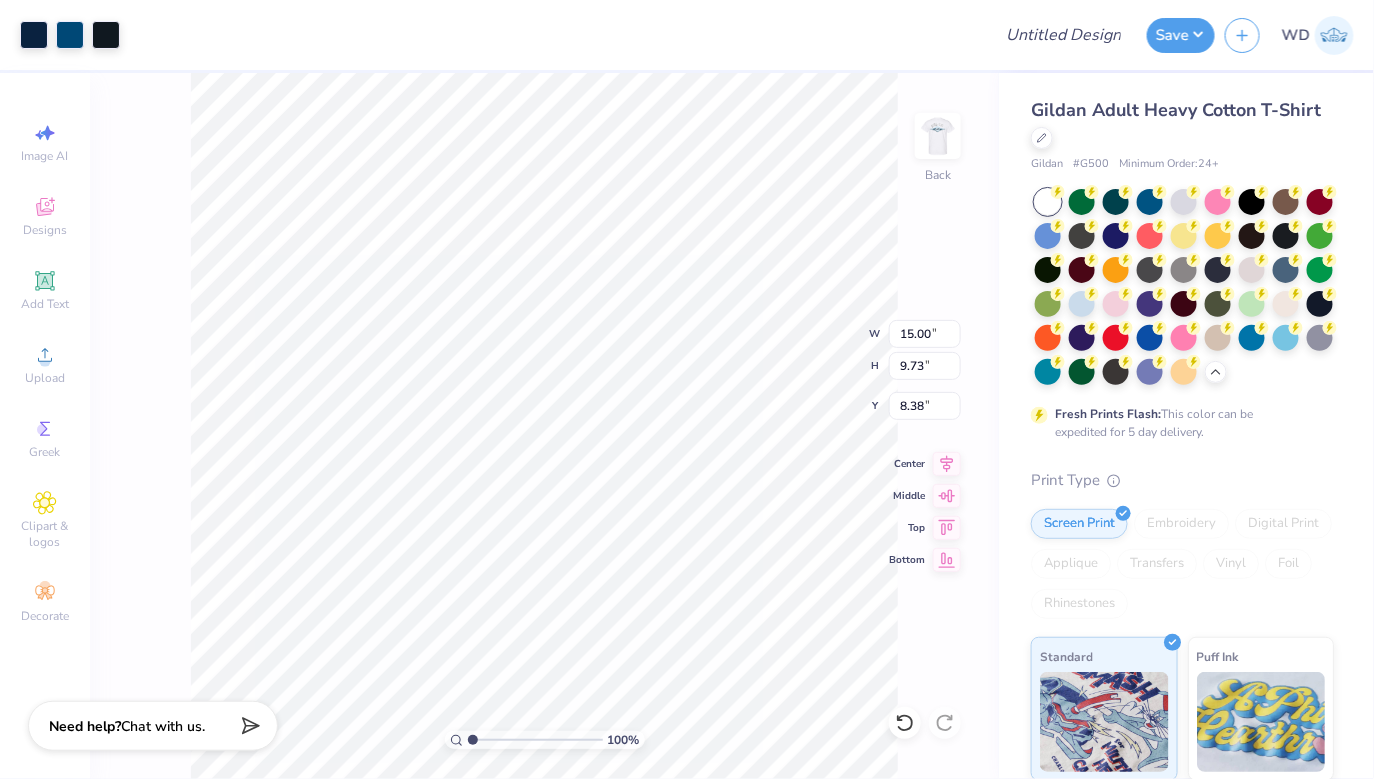 type on "9.04" 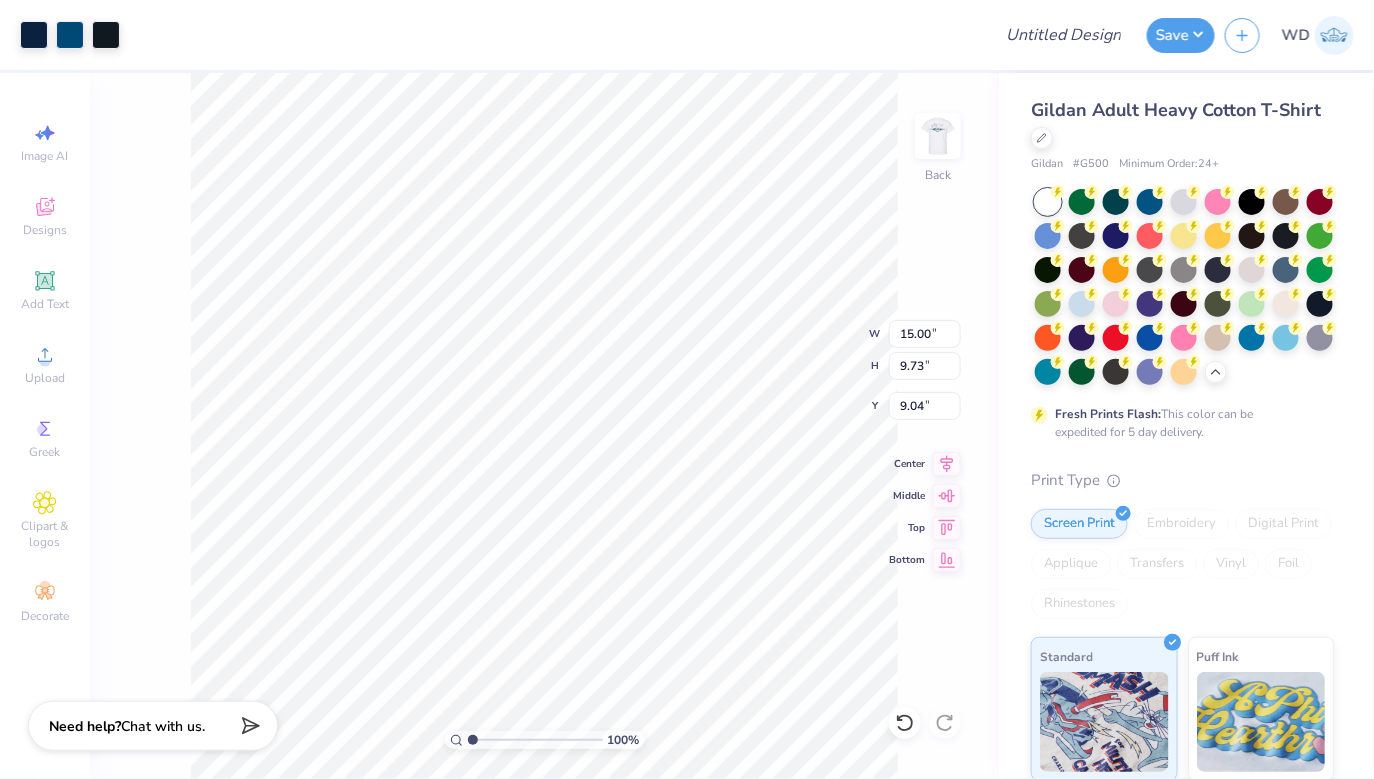 type on "6.95" 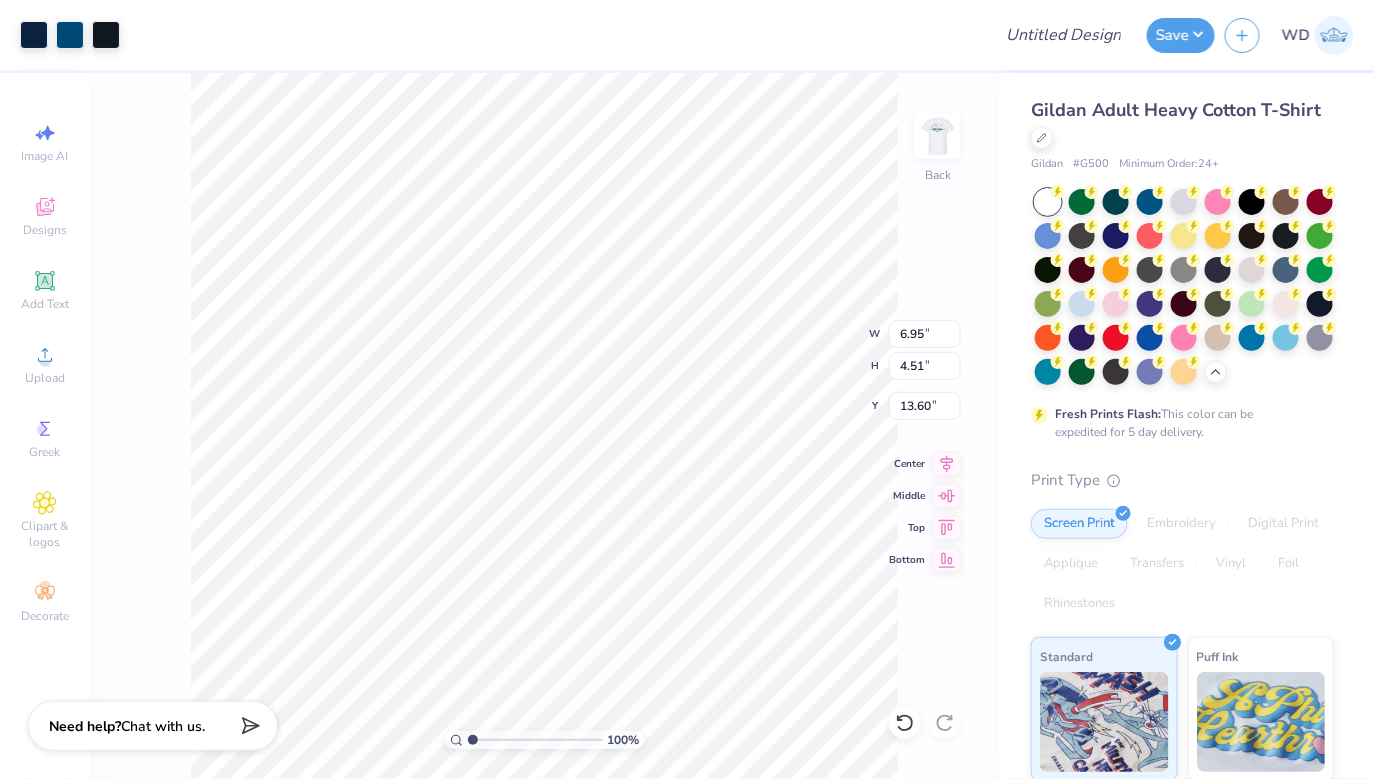 type on "21.49" 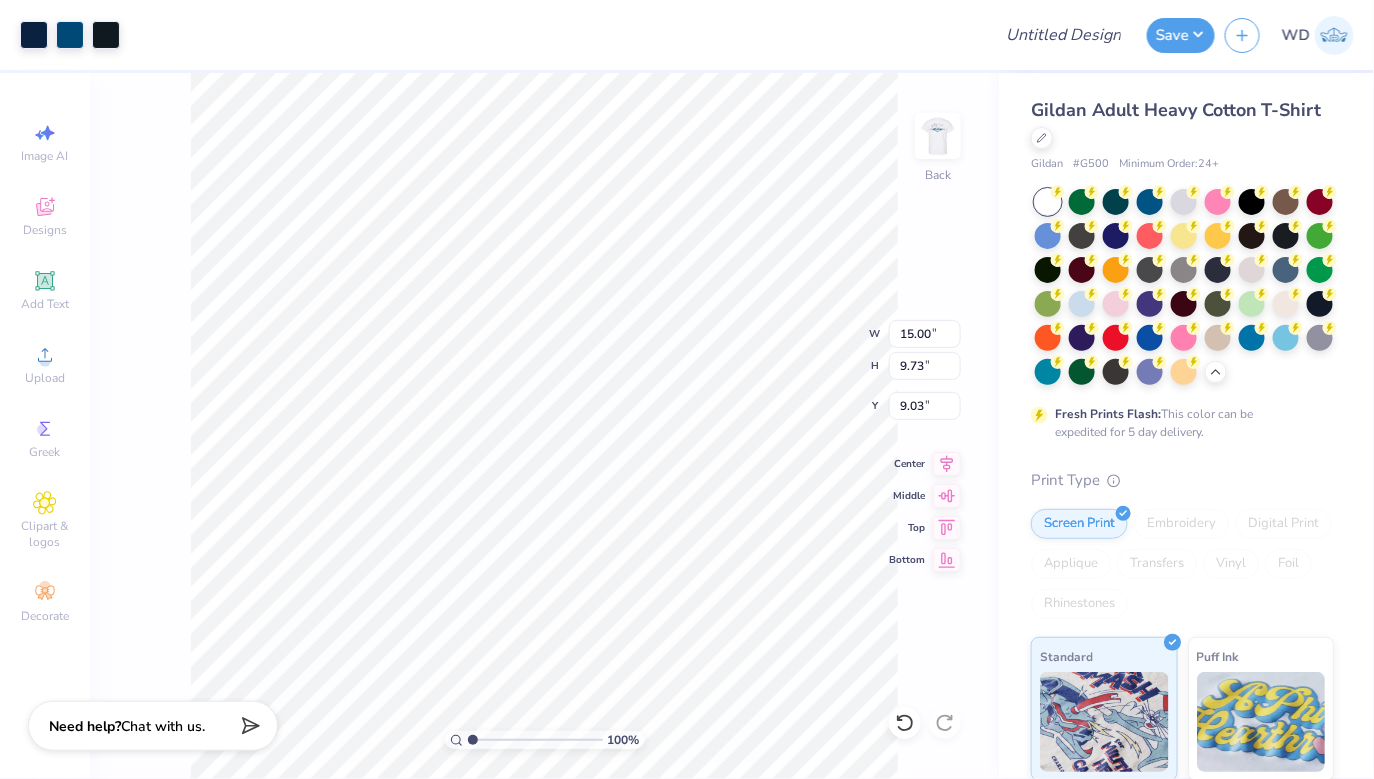 type on "2.03" 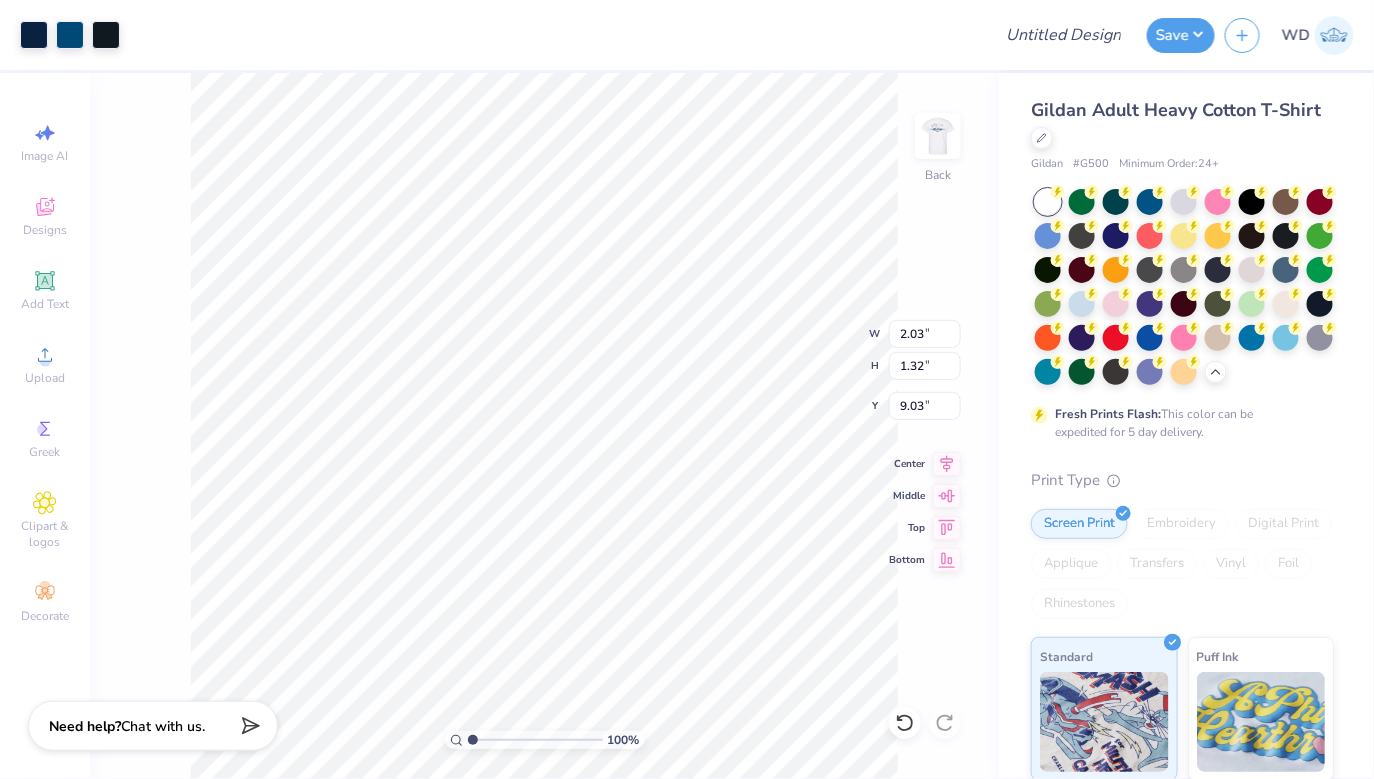 type on "3.36" 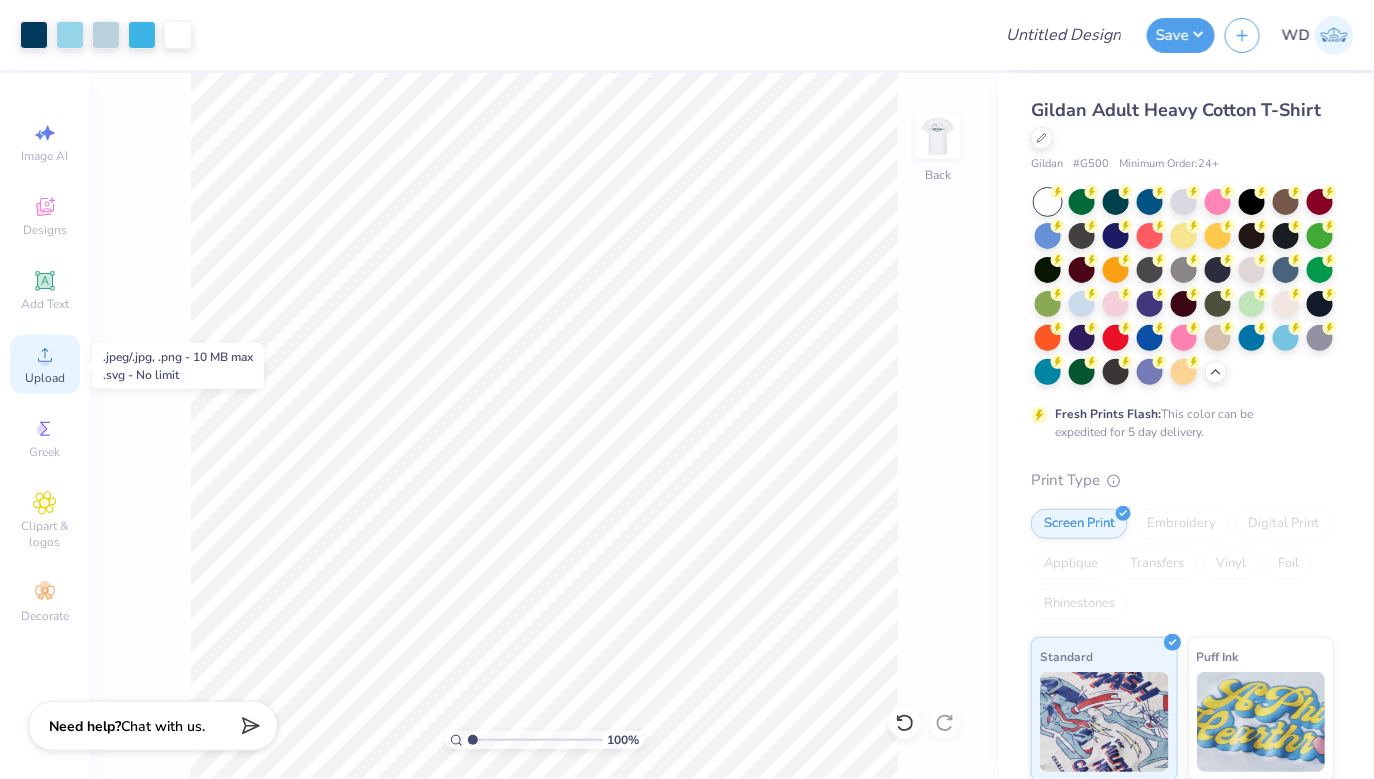 click 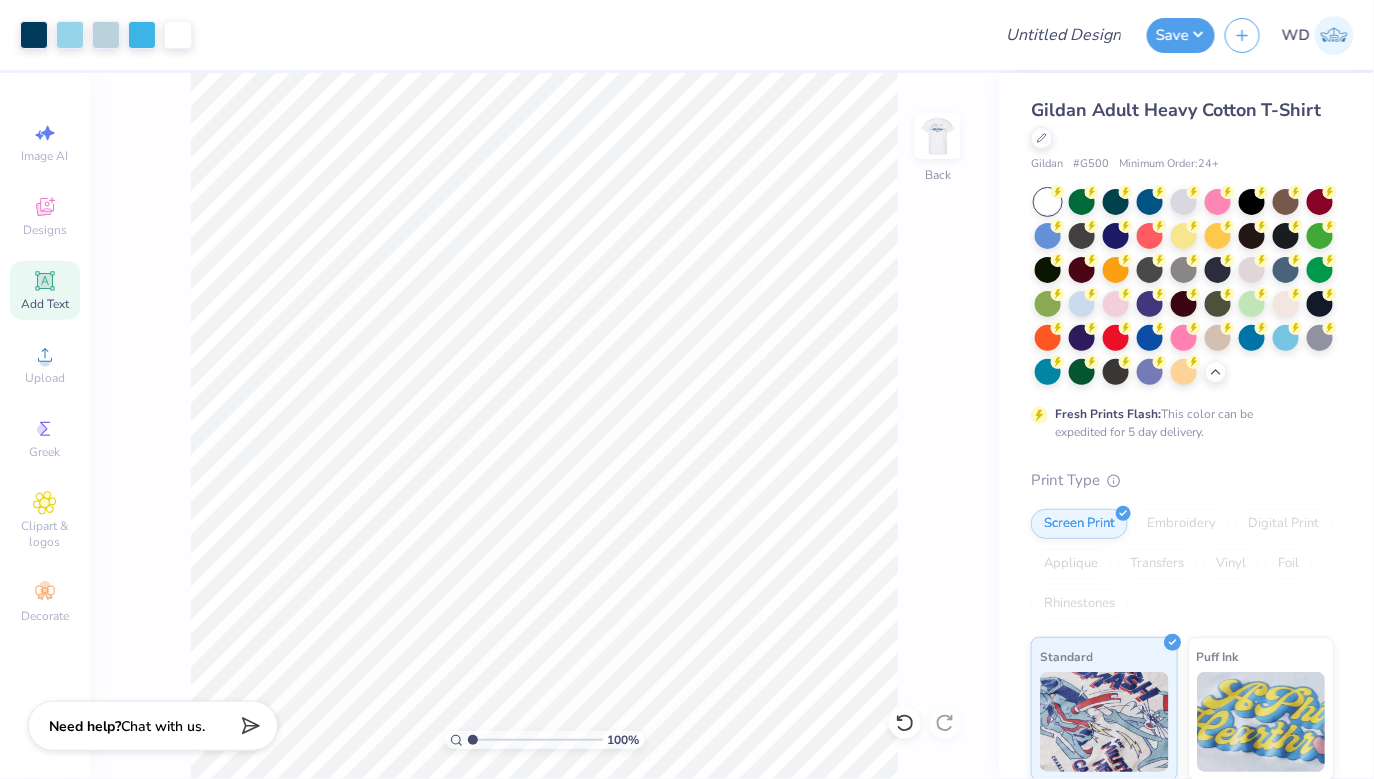 click on "Add Text" at bounding box center (45, 304) 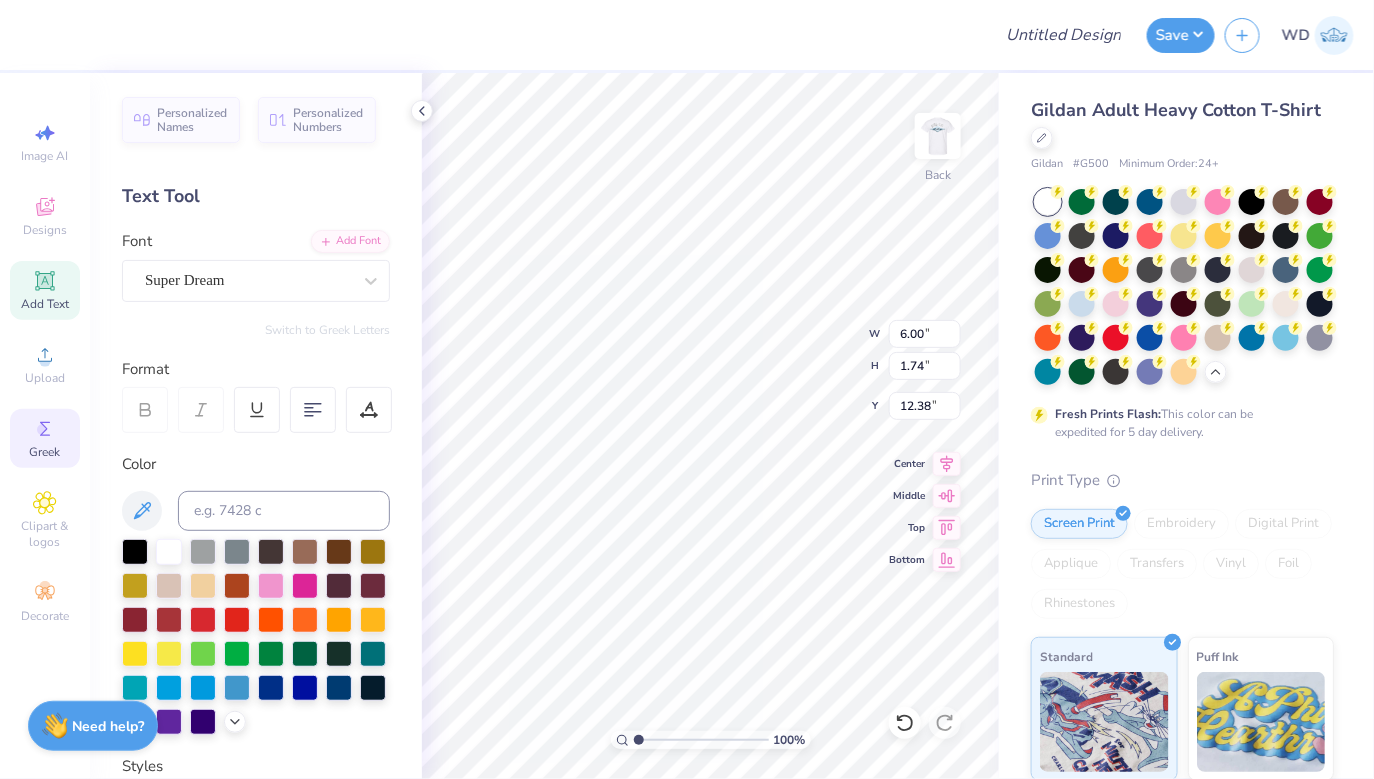 click 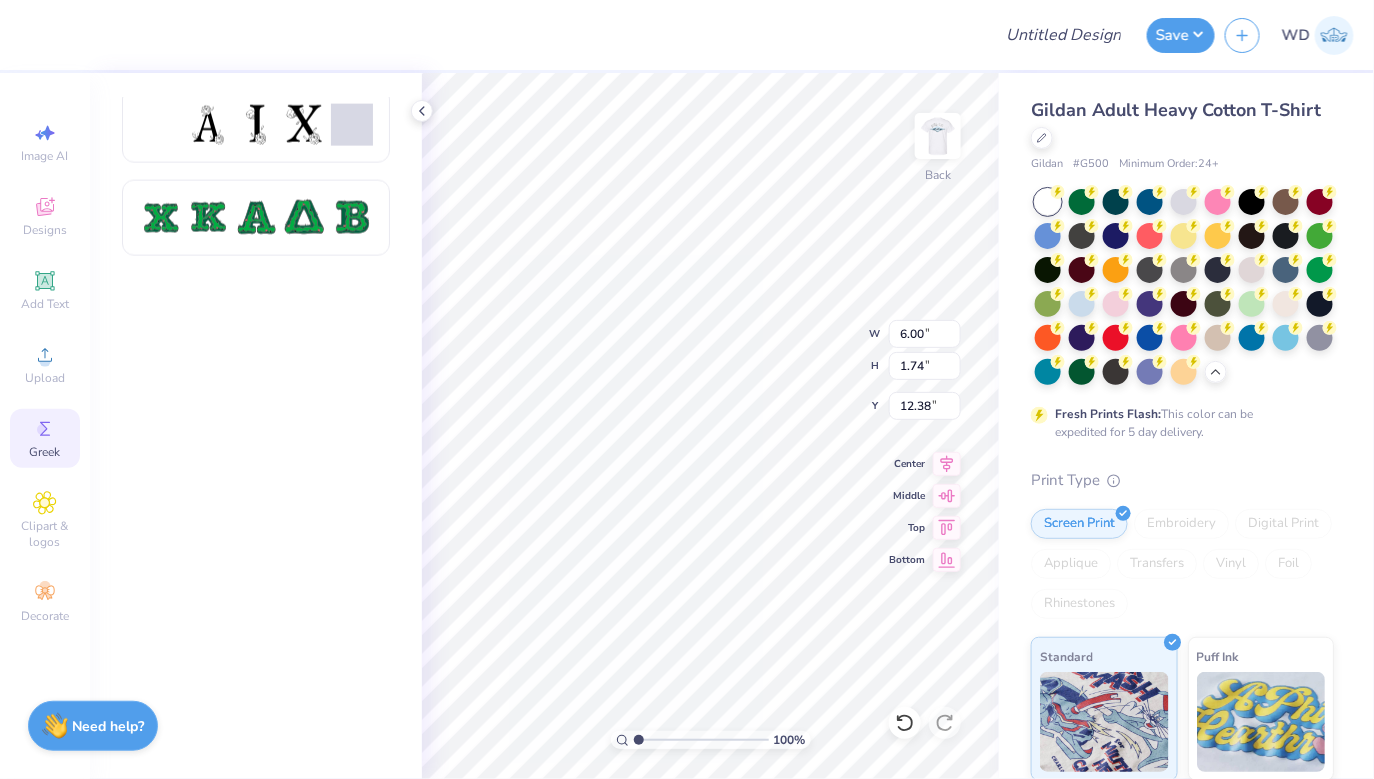 scroll, scrollTop: 0, scrollLeft: 0, axis: both 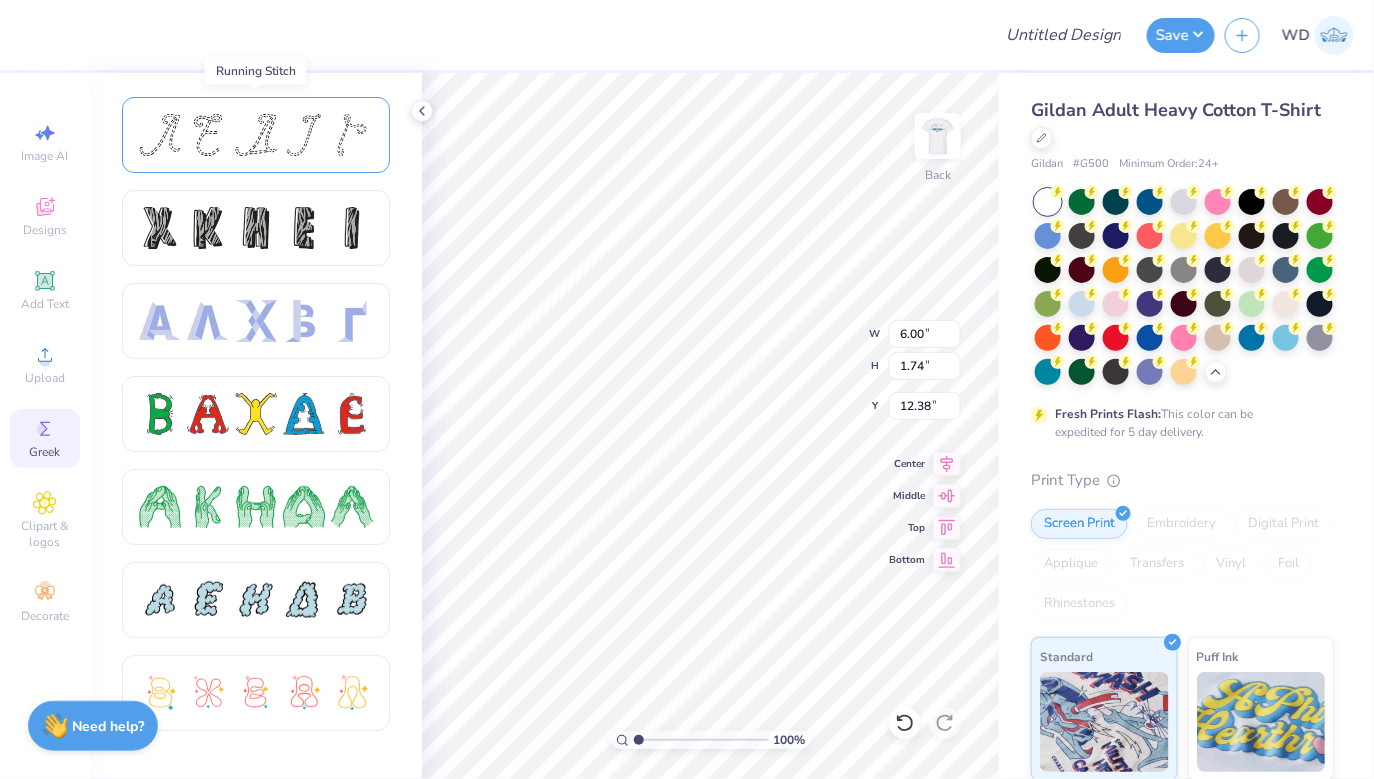 click at bounding box center (304, 135) 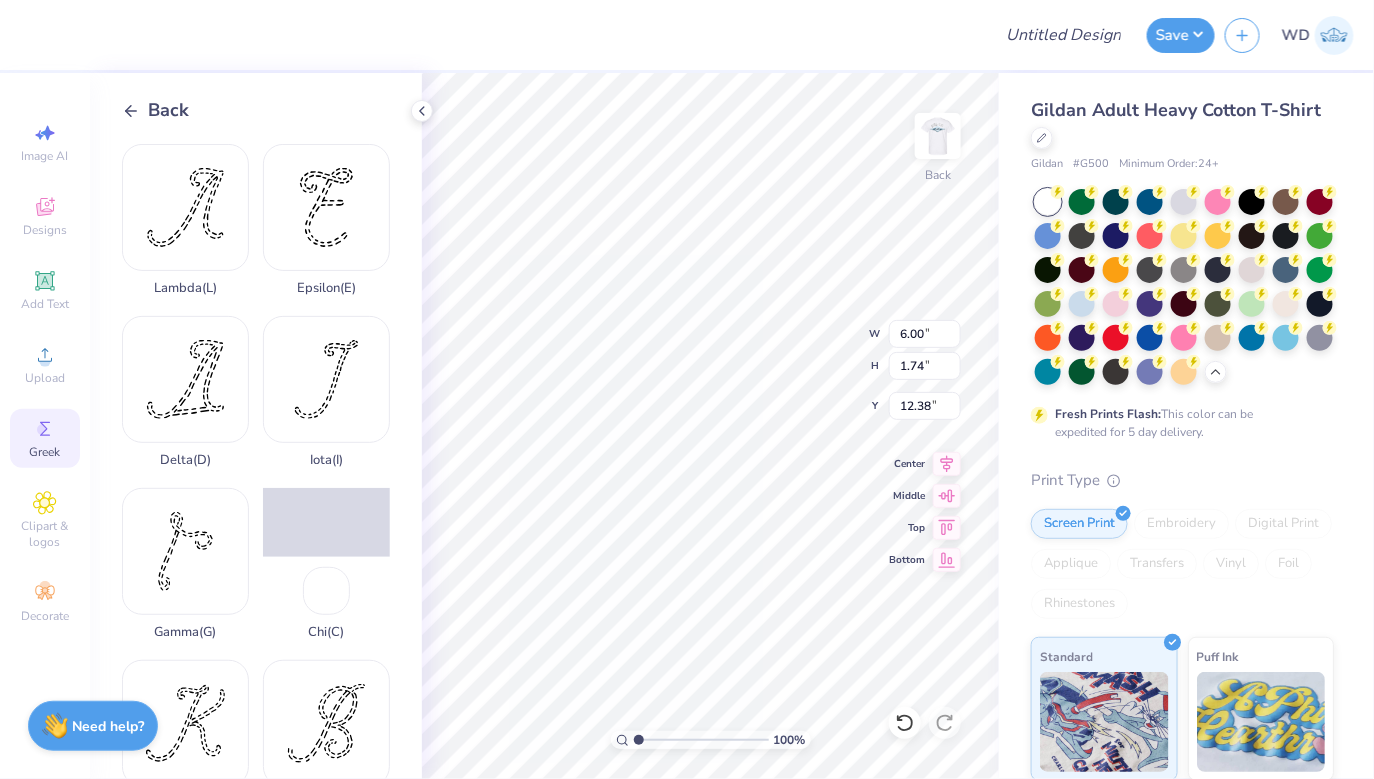 click 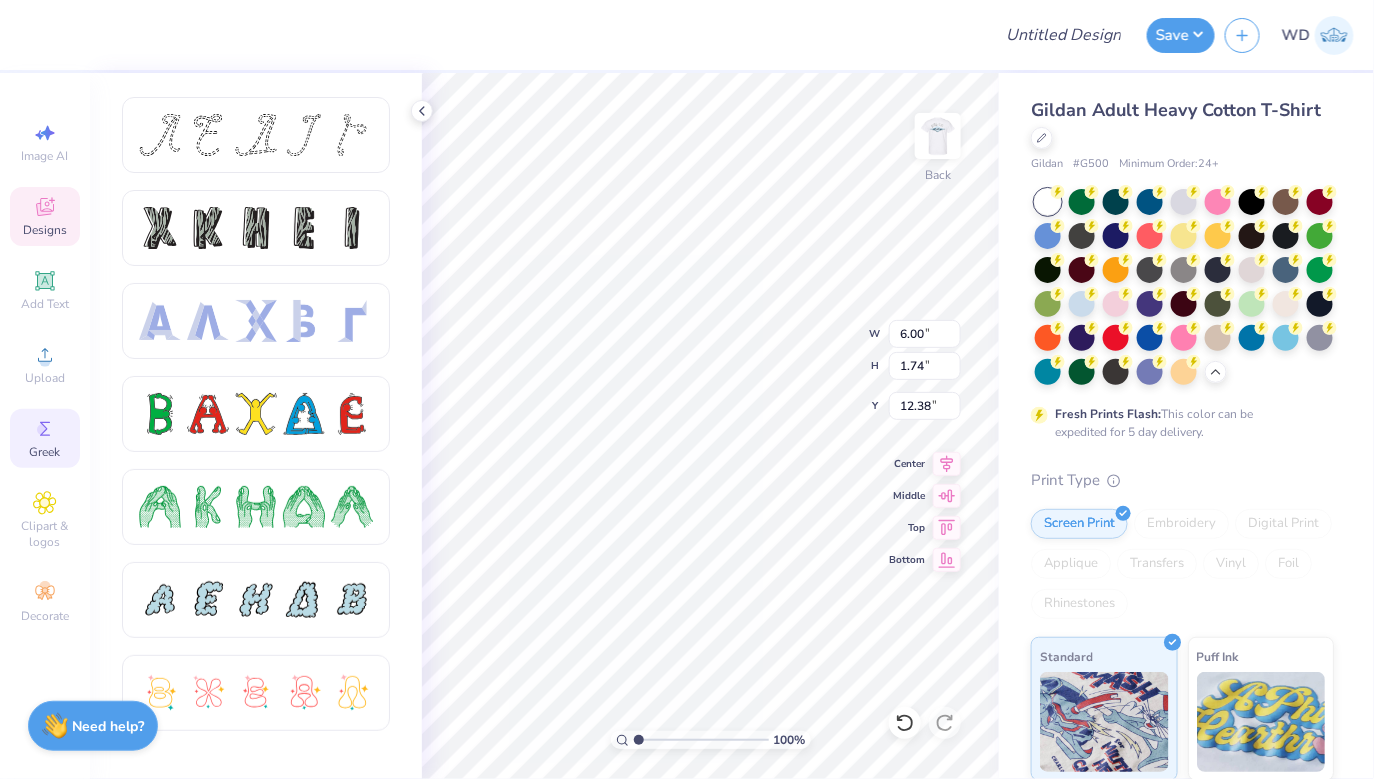 click 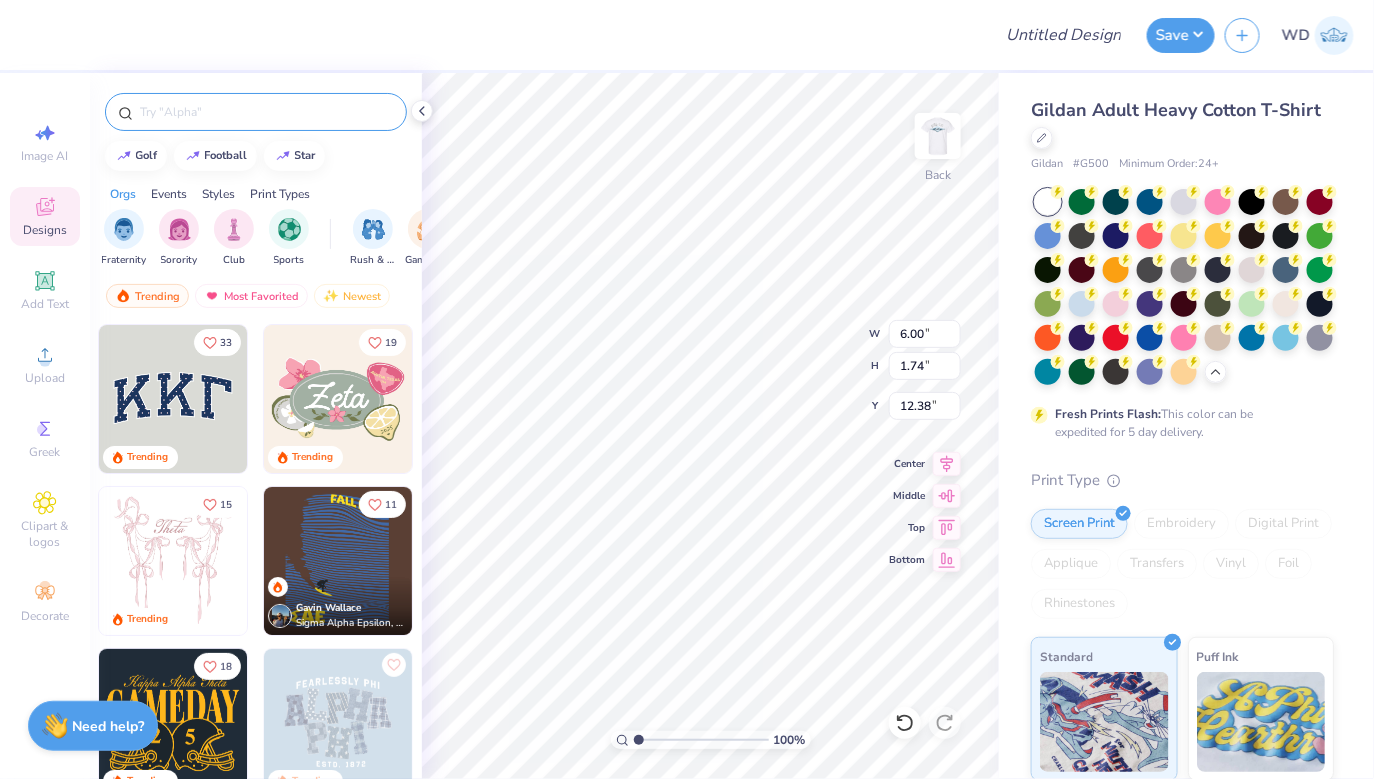 click at bounding box center [266, 112] 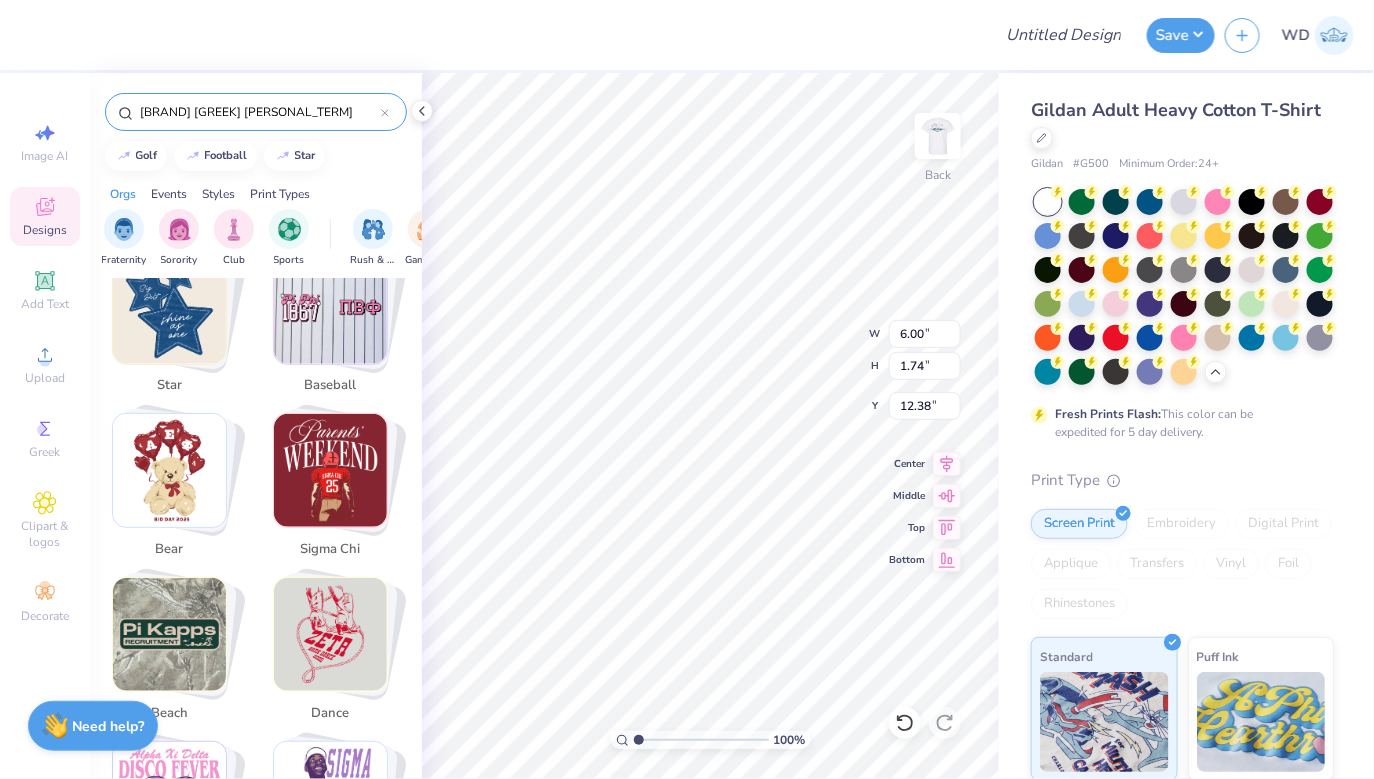 scroll, scrollTop: 525, scrollLeft: 0, axis: vertical 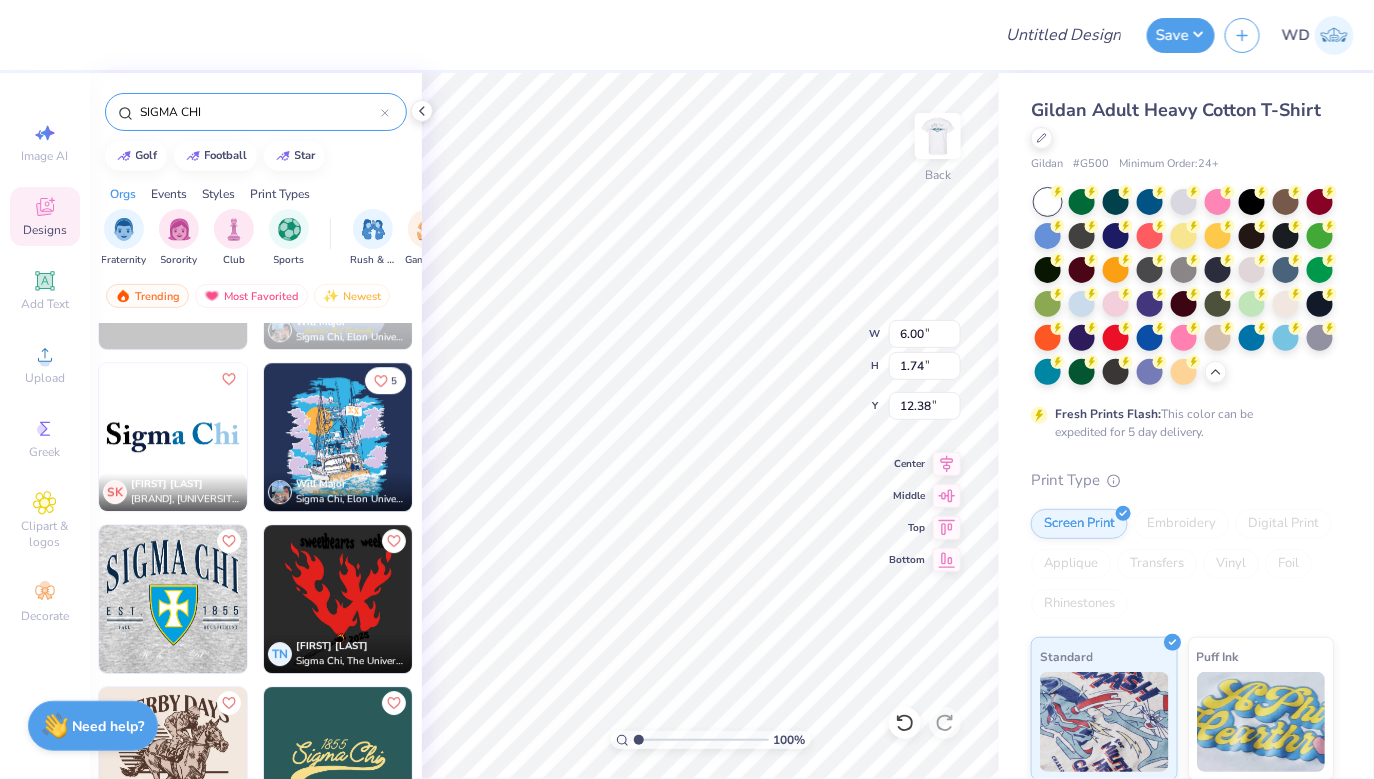 drag, startPoint x: 229, startPoint y: 111, endPoint x: 99, endPoint y: 100, distance: 130.46455 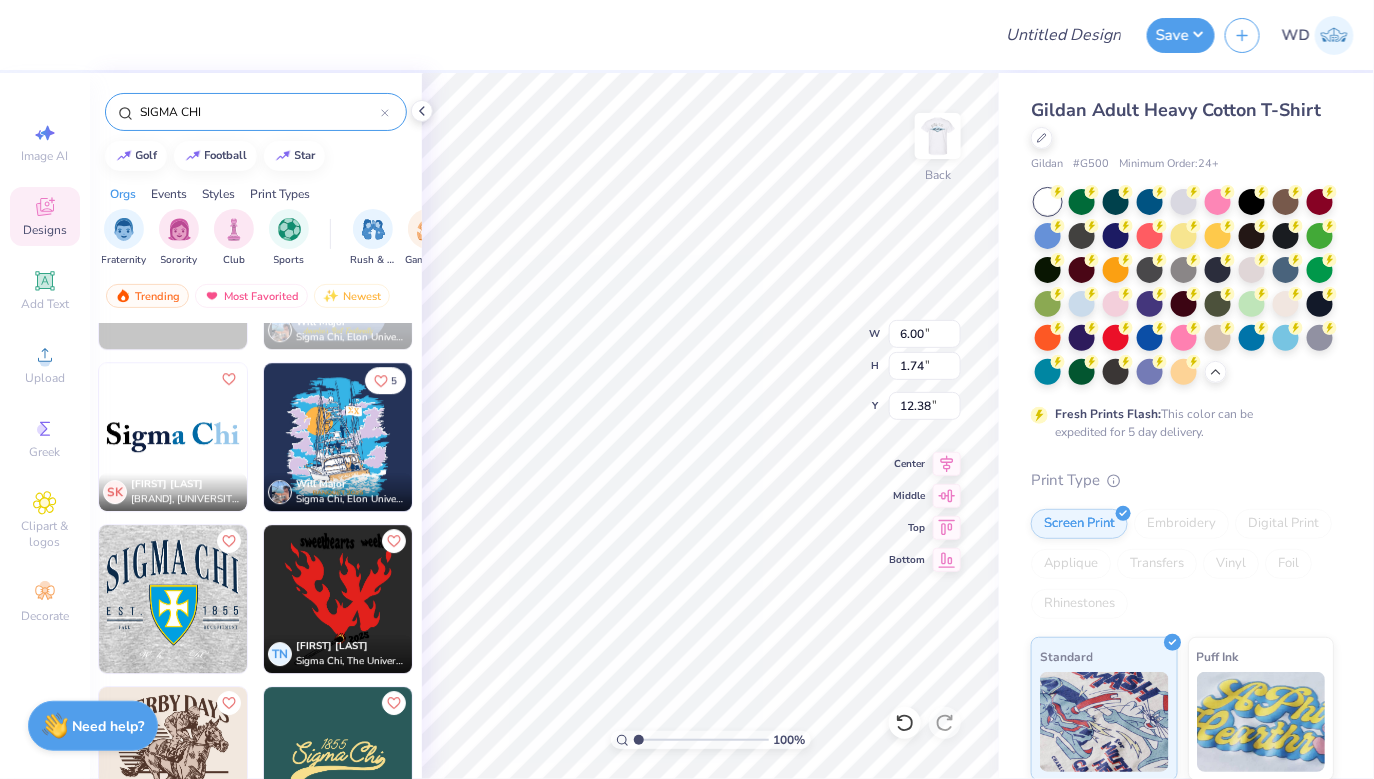 click on "SIGMA CHI" at bounding box center (256, 107) 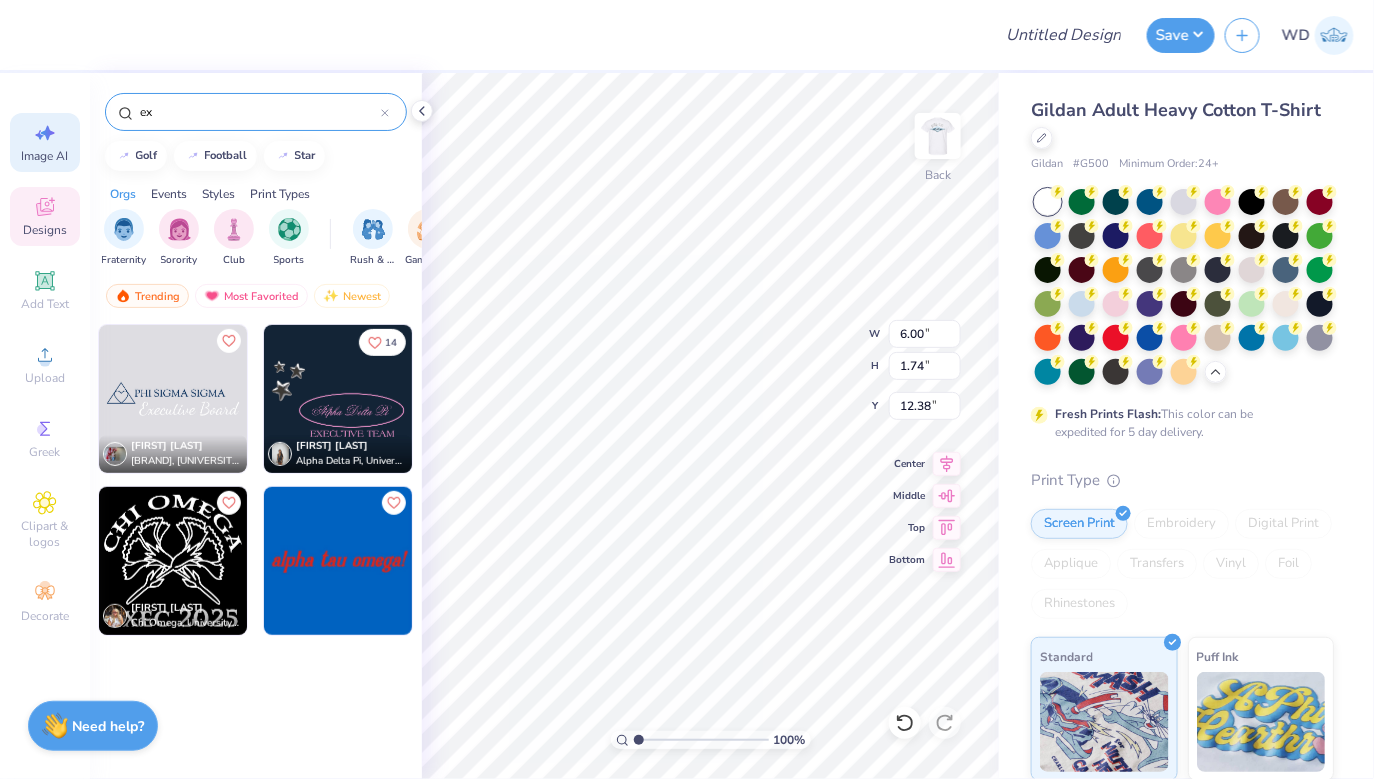 type on "ex" 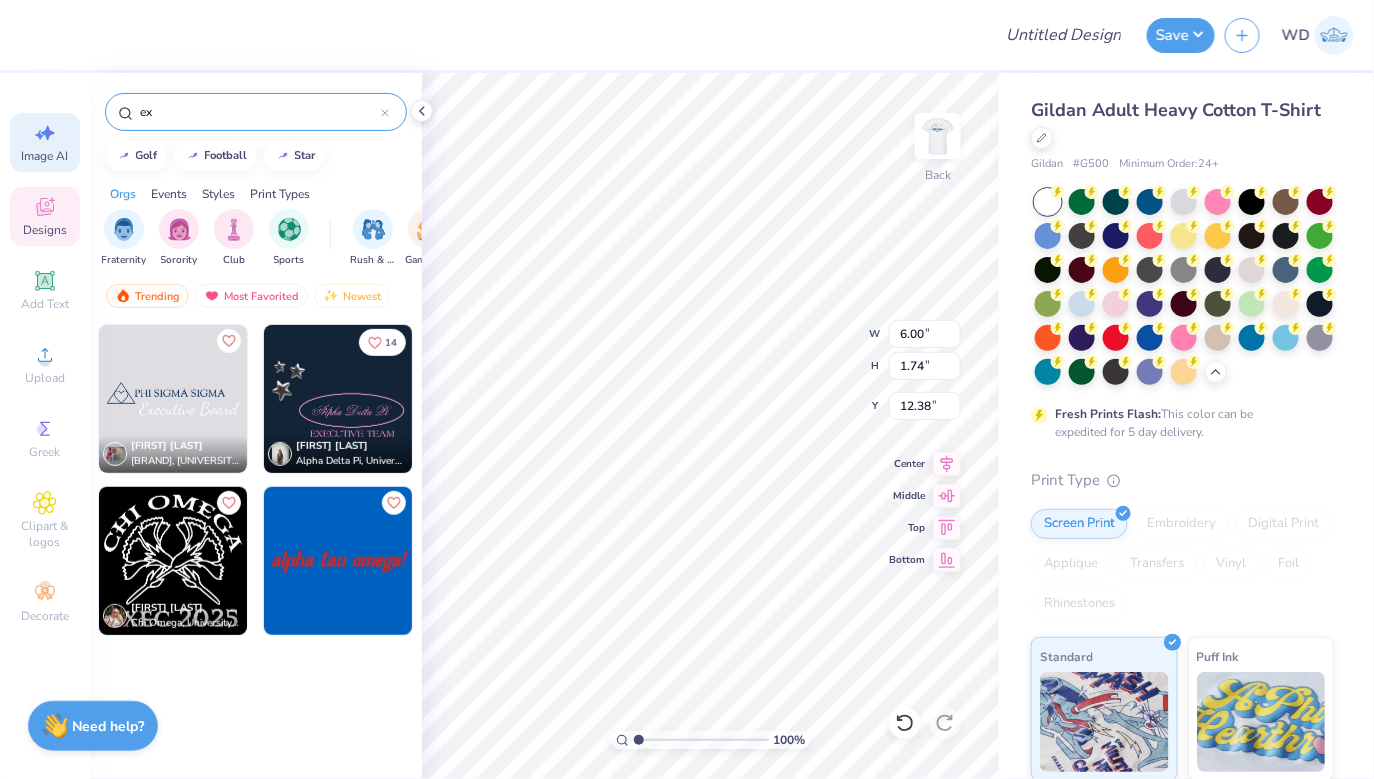 click 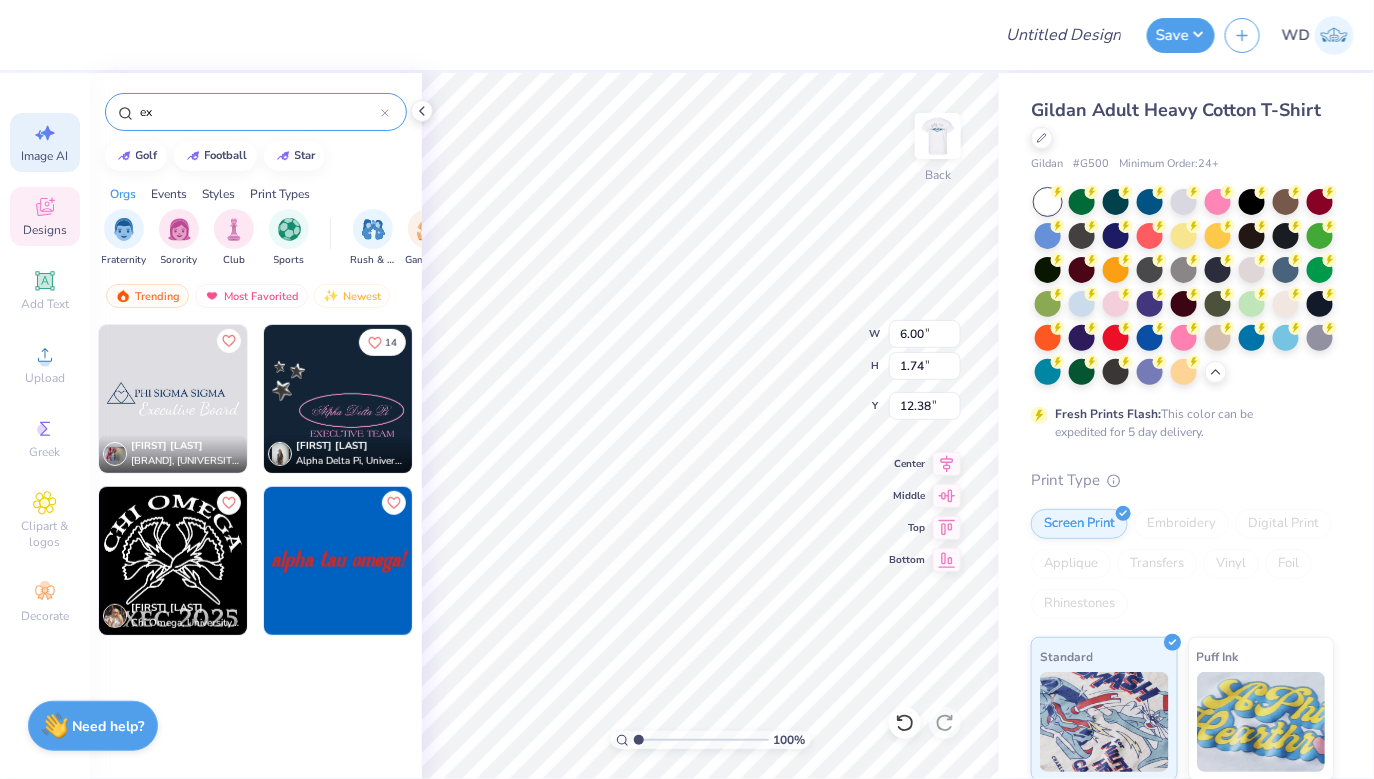 select on "4" 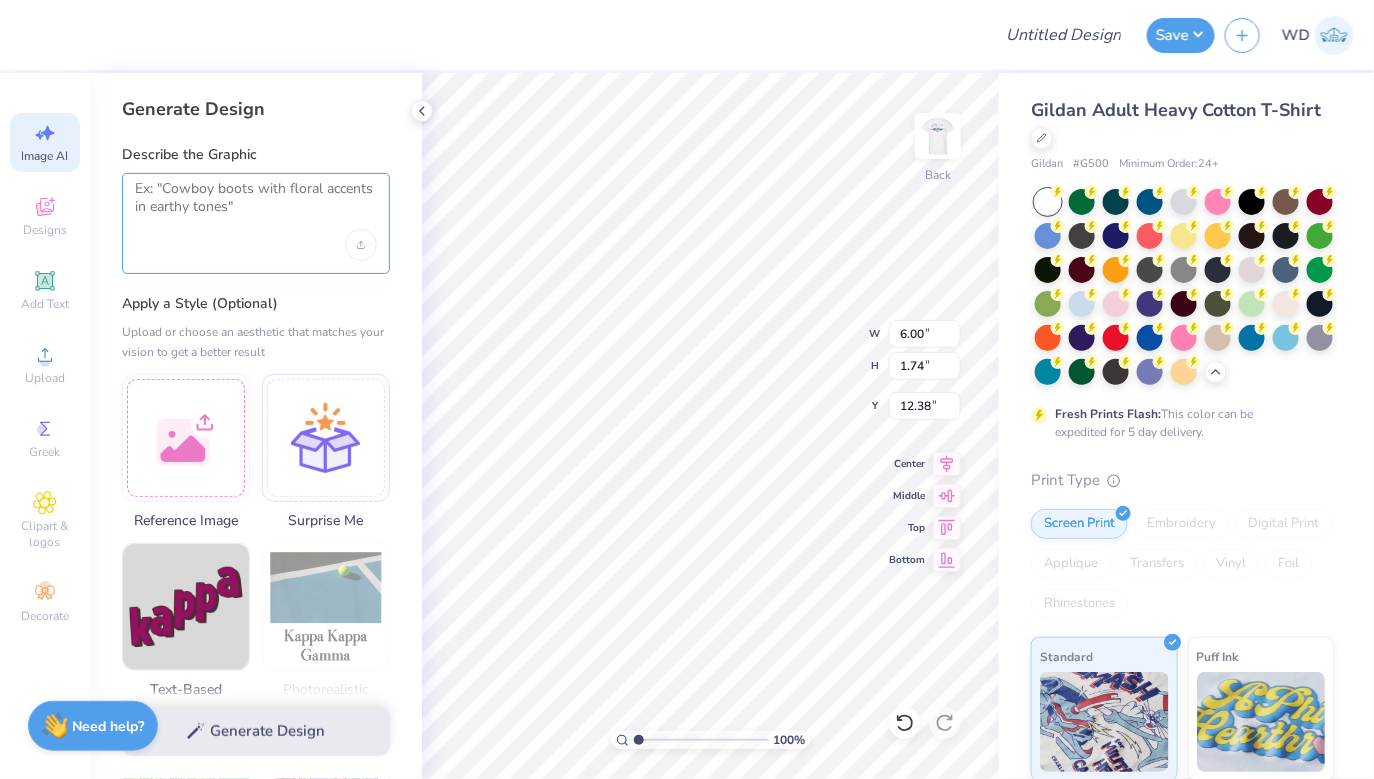 click at bounding box center [256, 205] 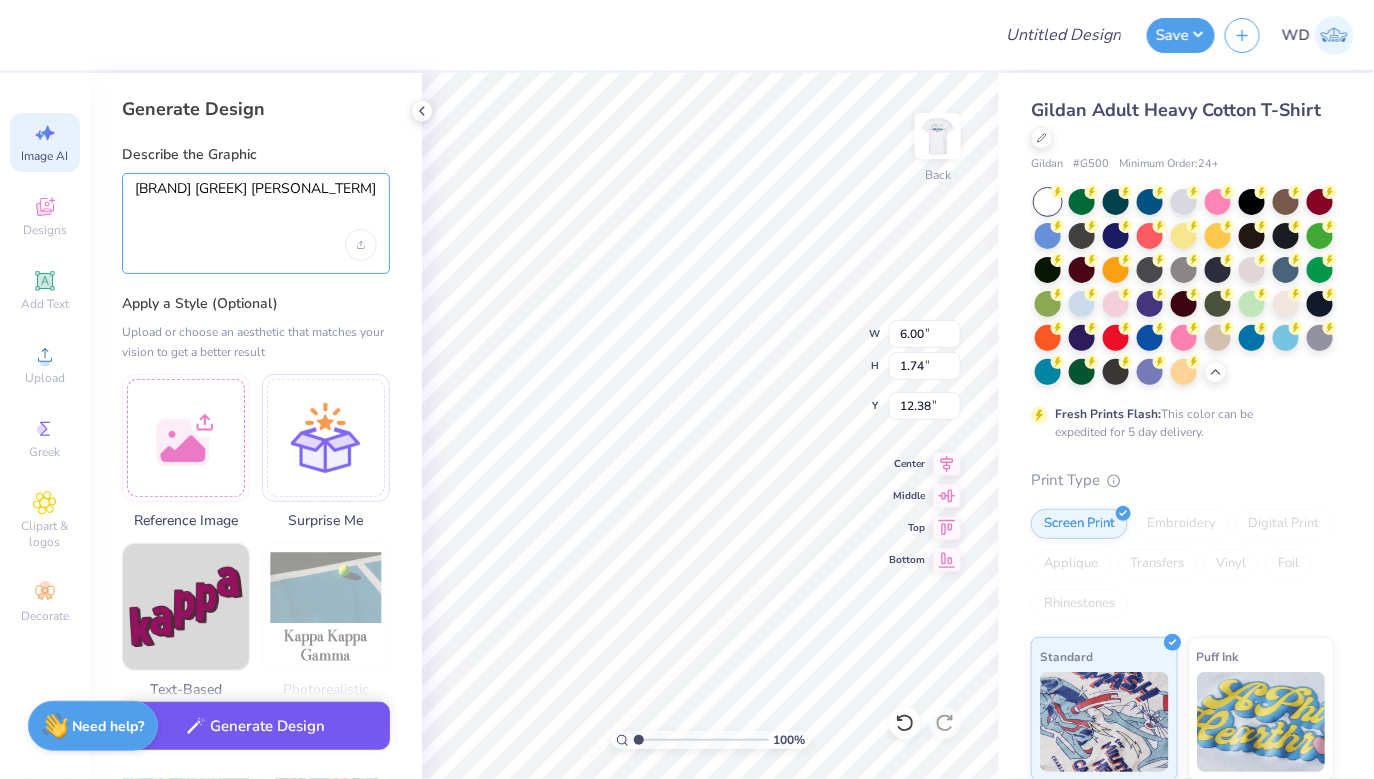 type on "sigma chi greek letters" 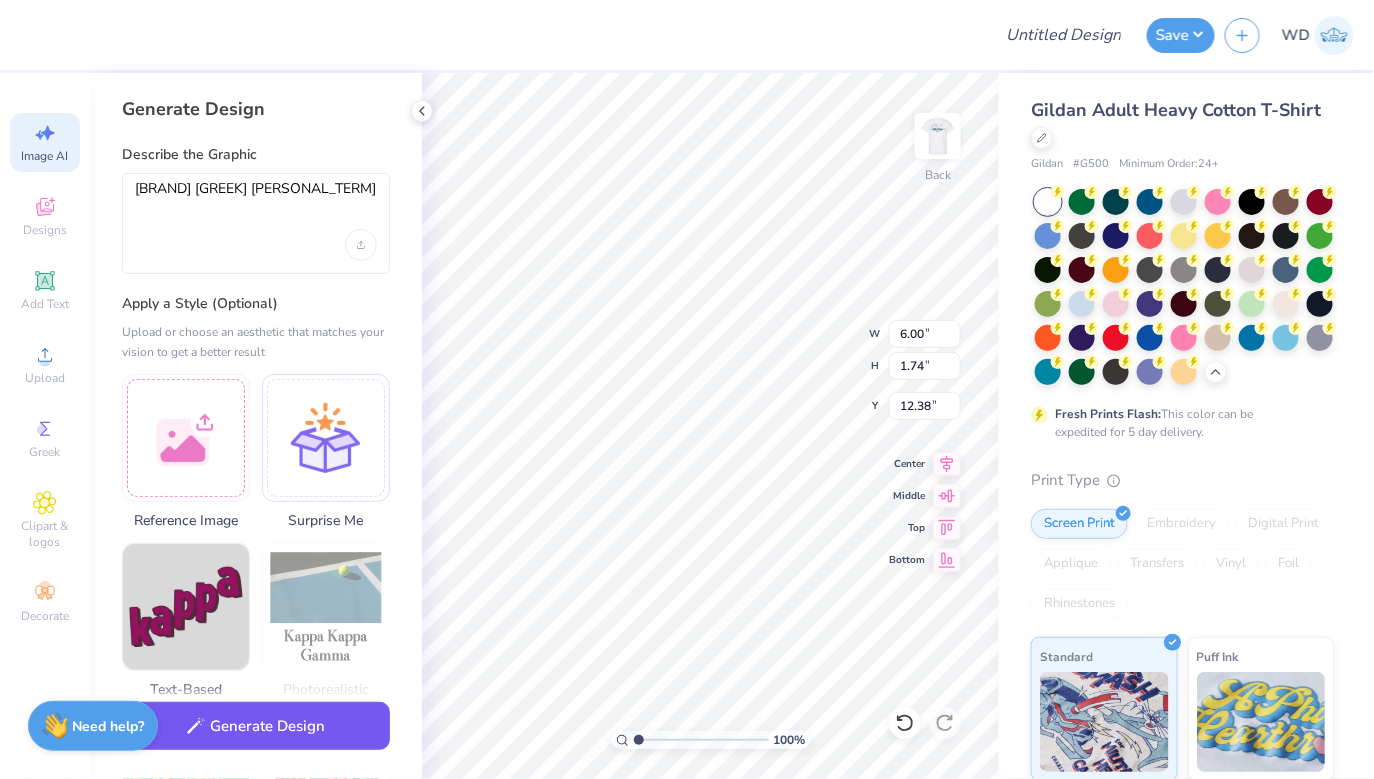 click on "Generate Design" at bounding box center [256, 726] 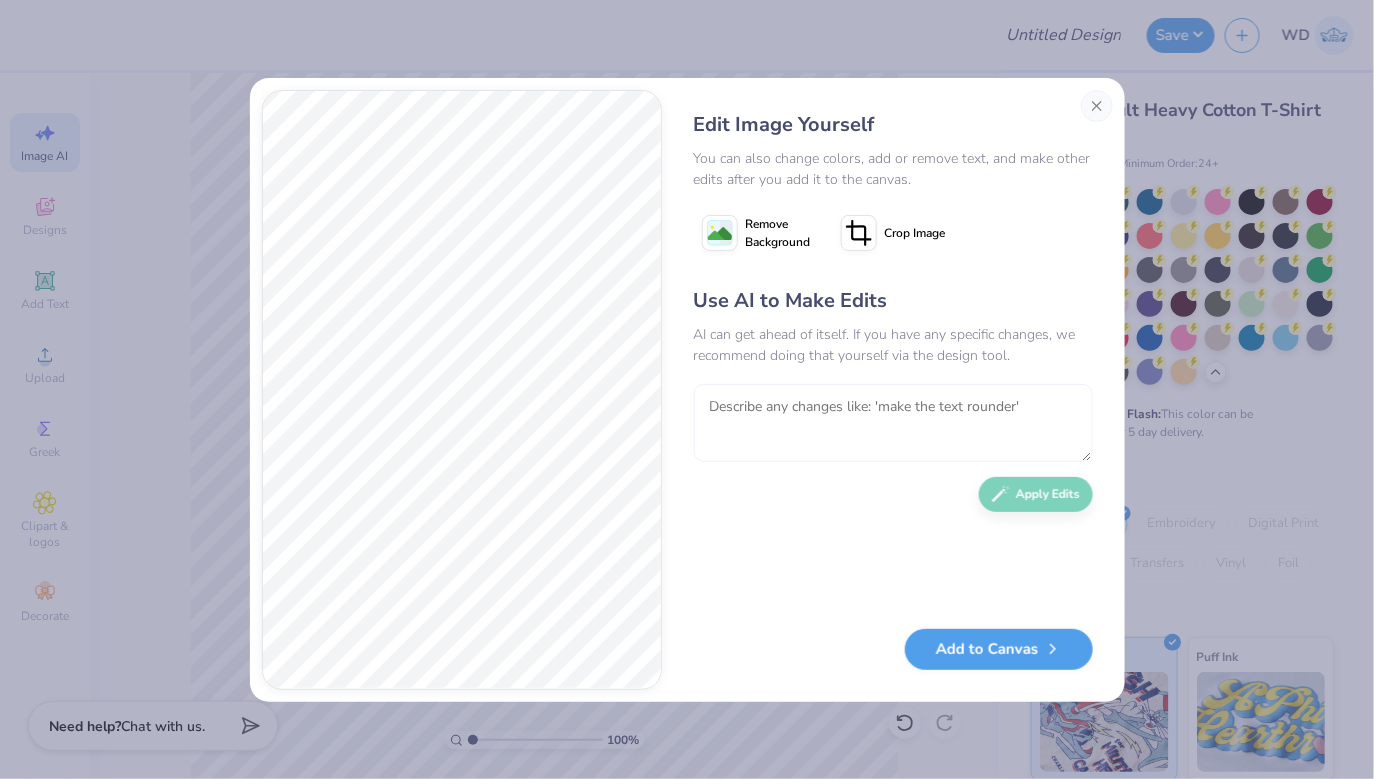 click at bounding box center (893, 423) 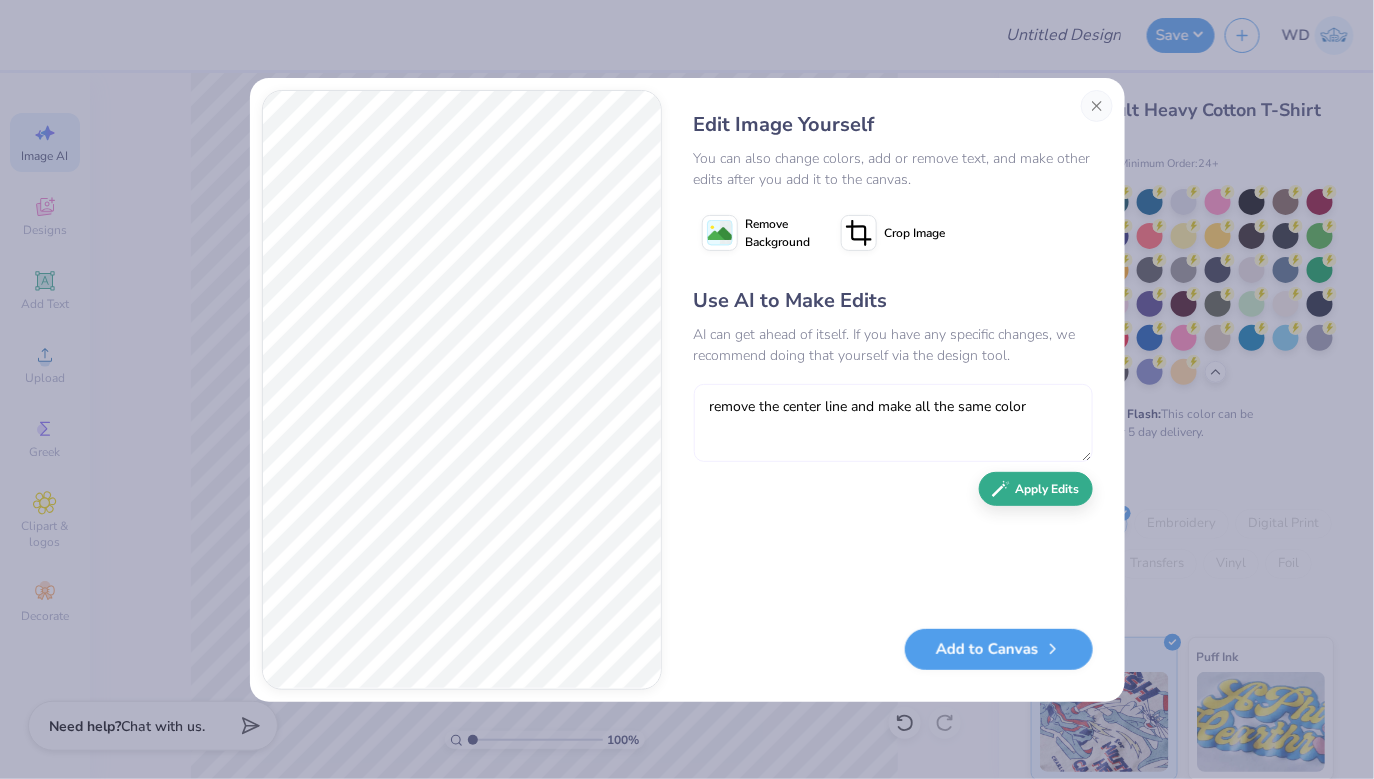 type on "remove the center line and make all the same color" 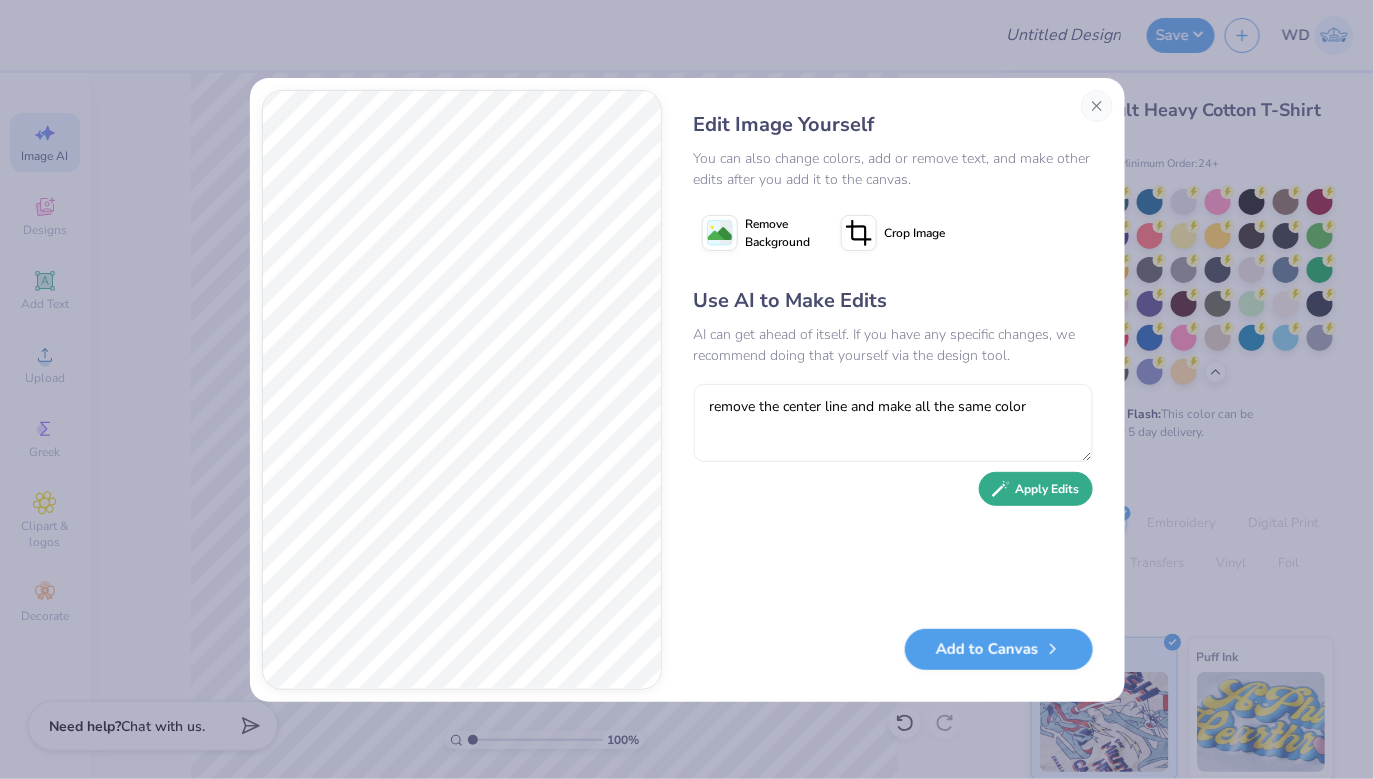 click on "Apply Edits" at bounding box center [1036, 489] 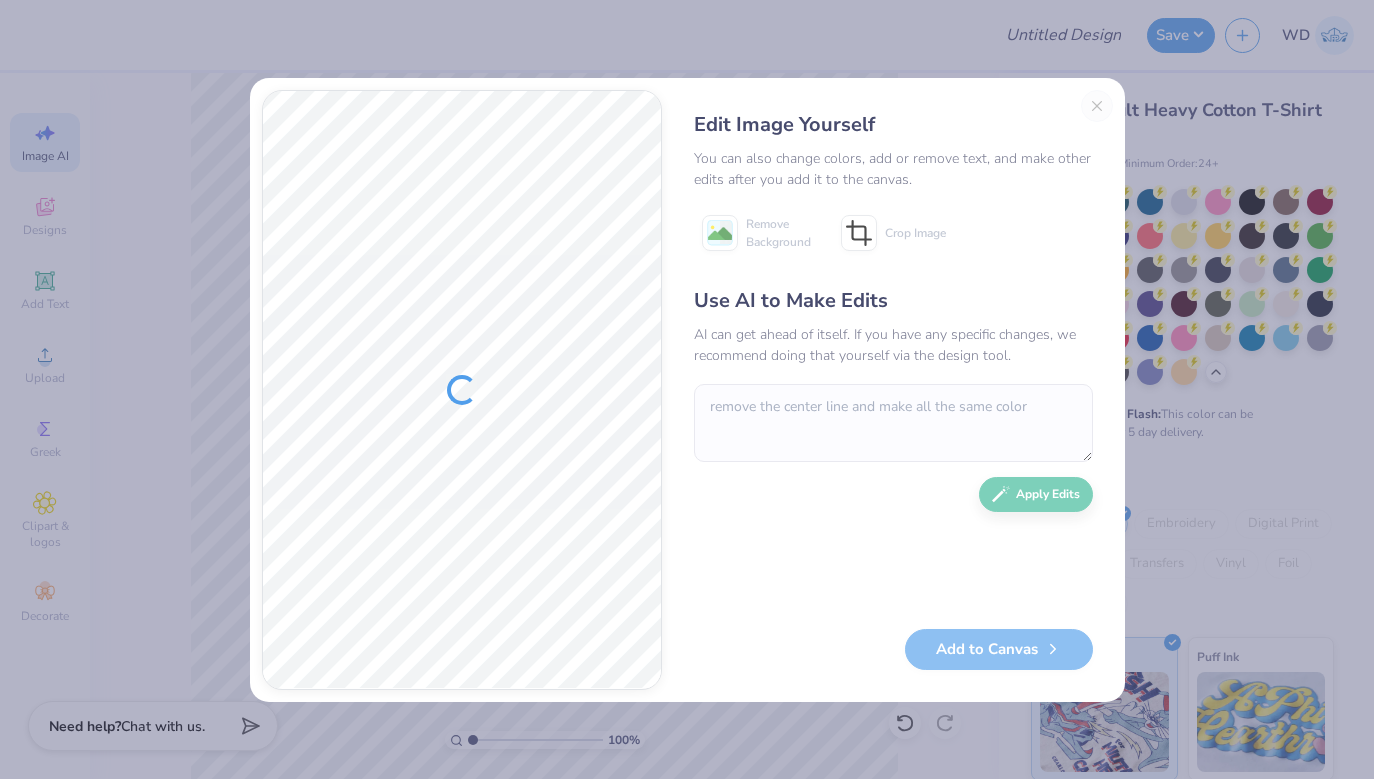 scroll, scrollTop: 0, scrollLeft: 0, axis: both 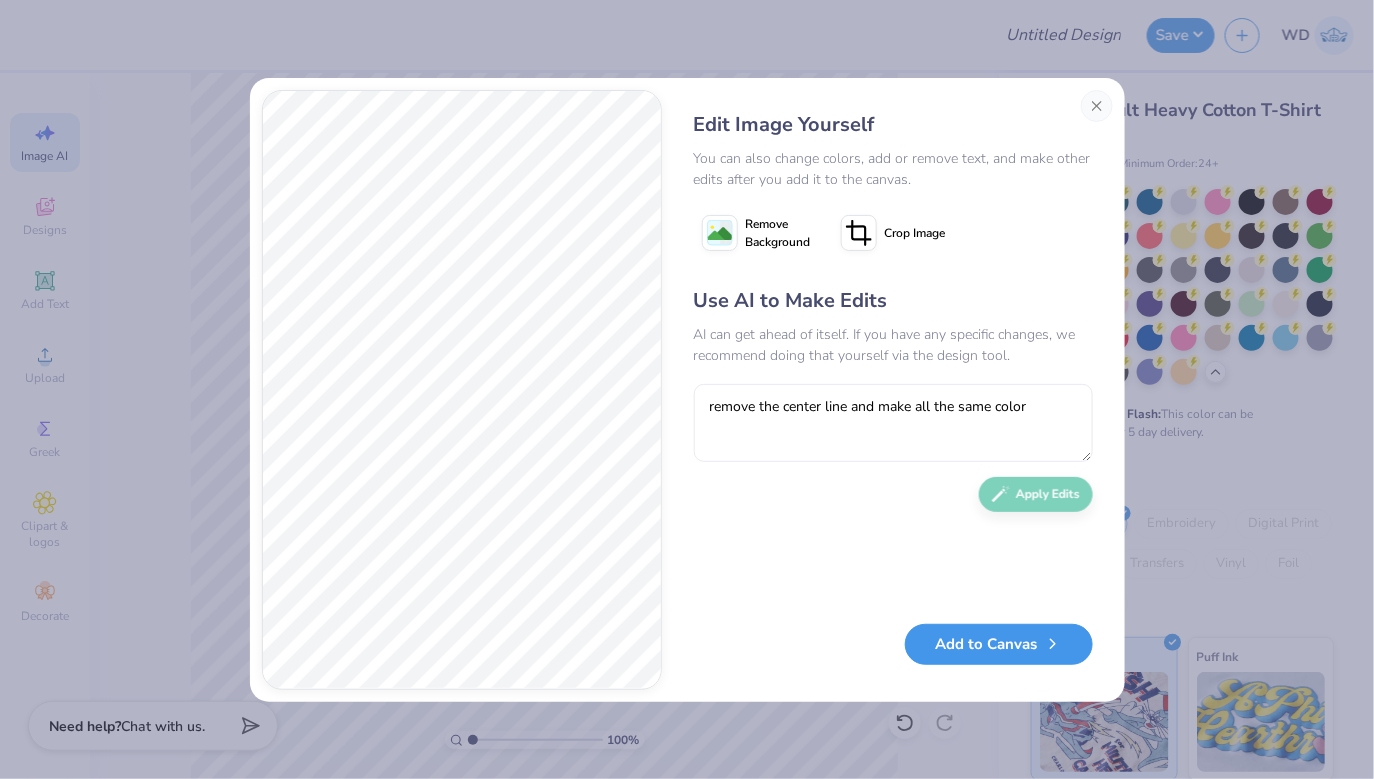 click on "Add to Canvas" at bounding box center (999, 644) 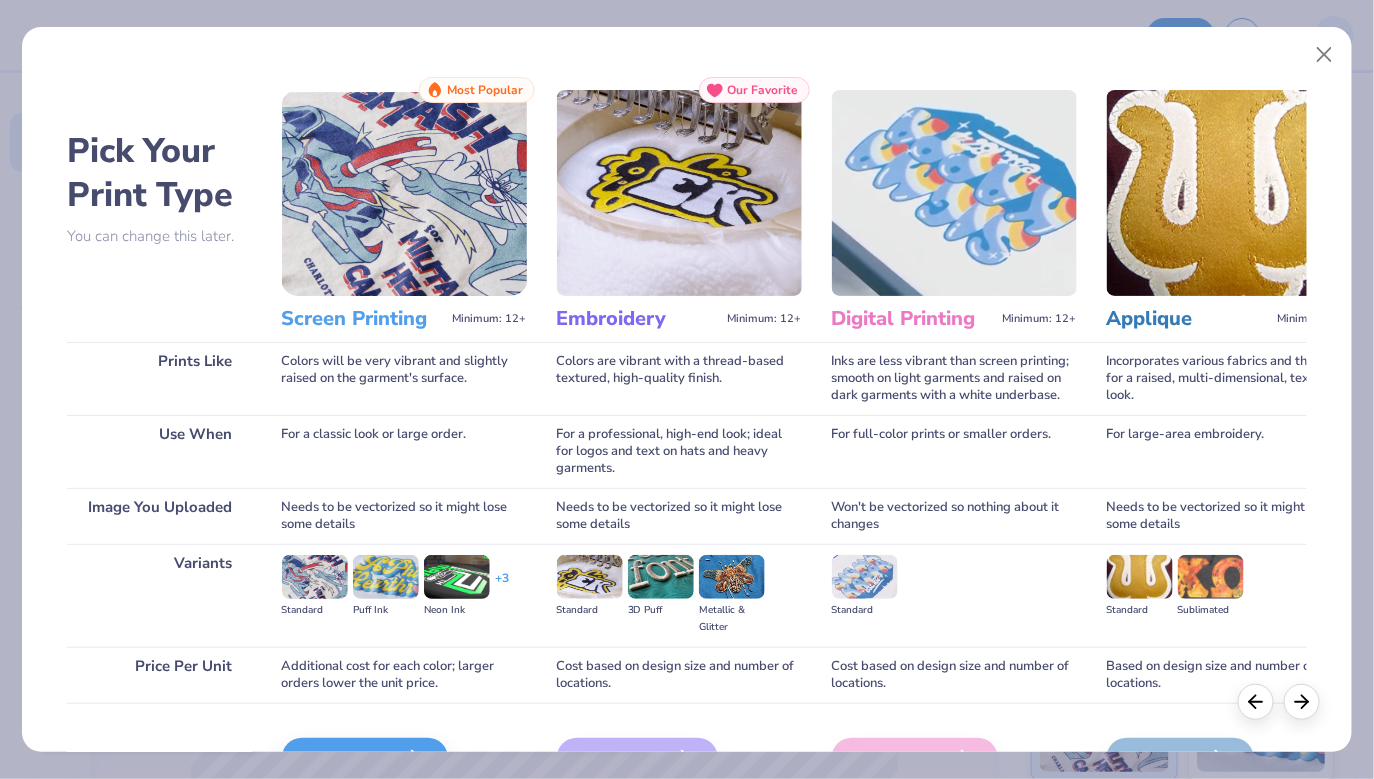 click on "Screen Print We'll vectorize your image." at bounding box center [404, 756] 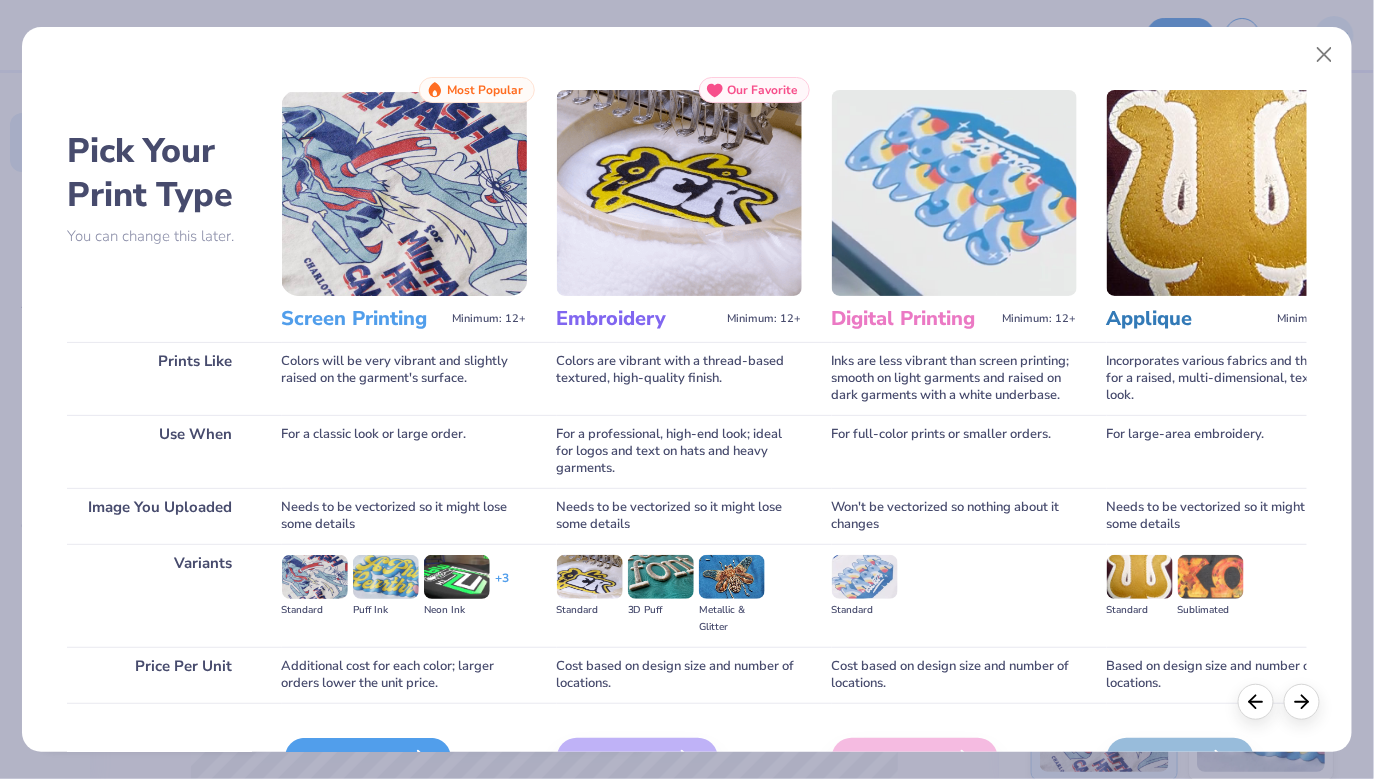 click on "Screen Print" at bounding box center (368, 758) 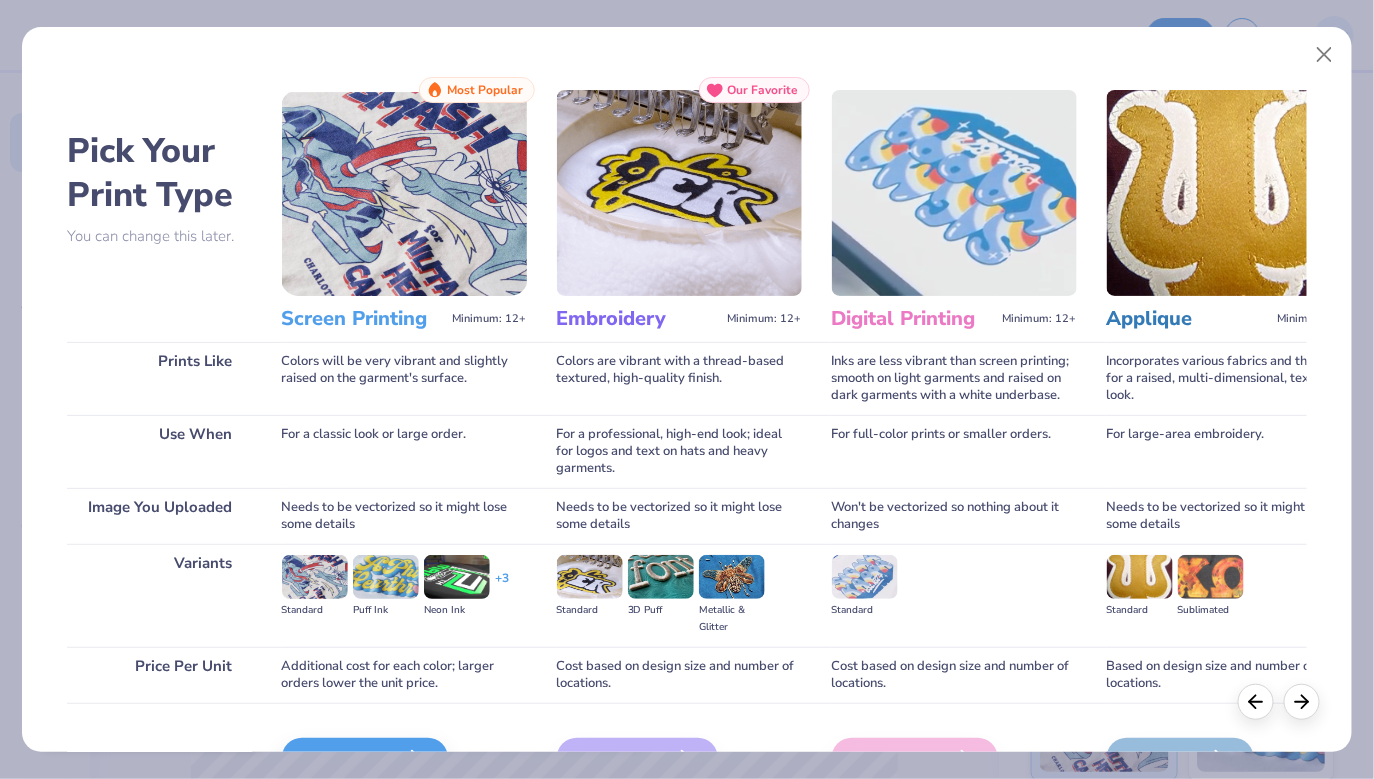 scroll, scrollTop: 118, scrollLeft: 0, axis: vertical 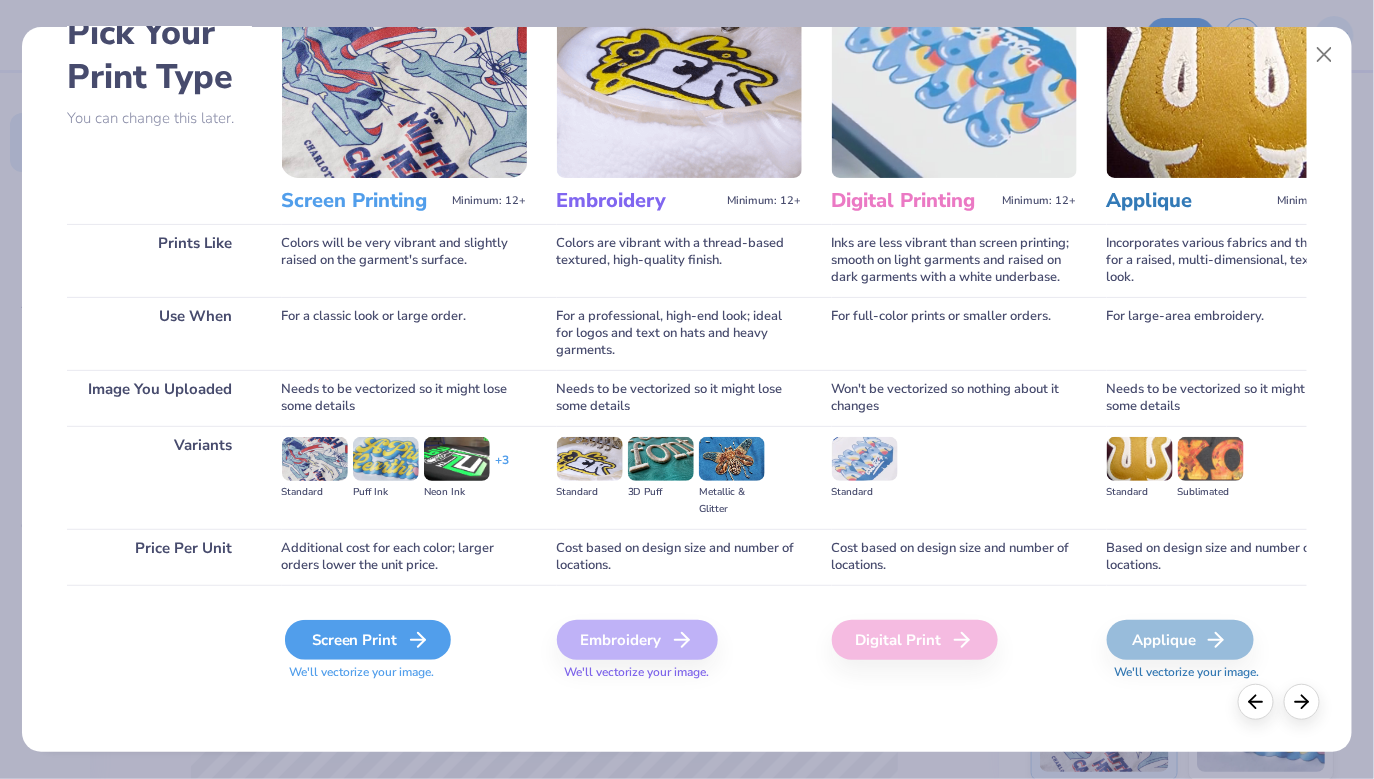 click on "Screen Print" at bounding box center [368, 640] 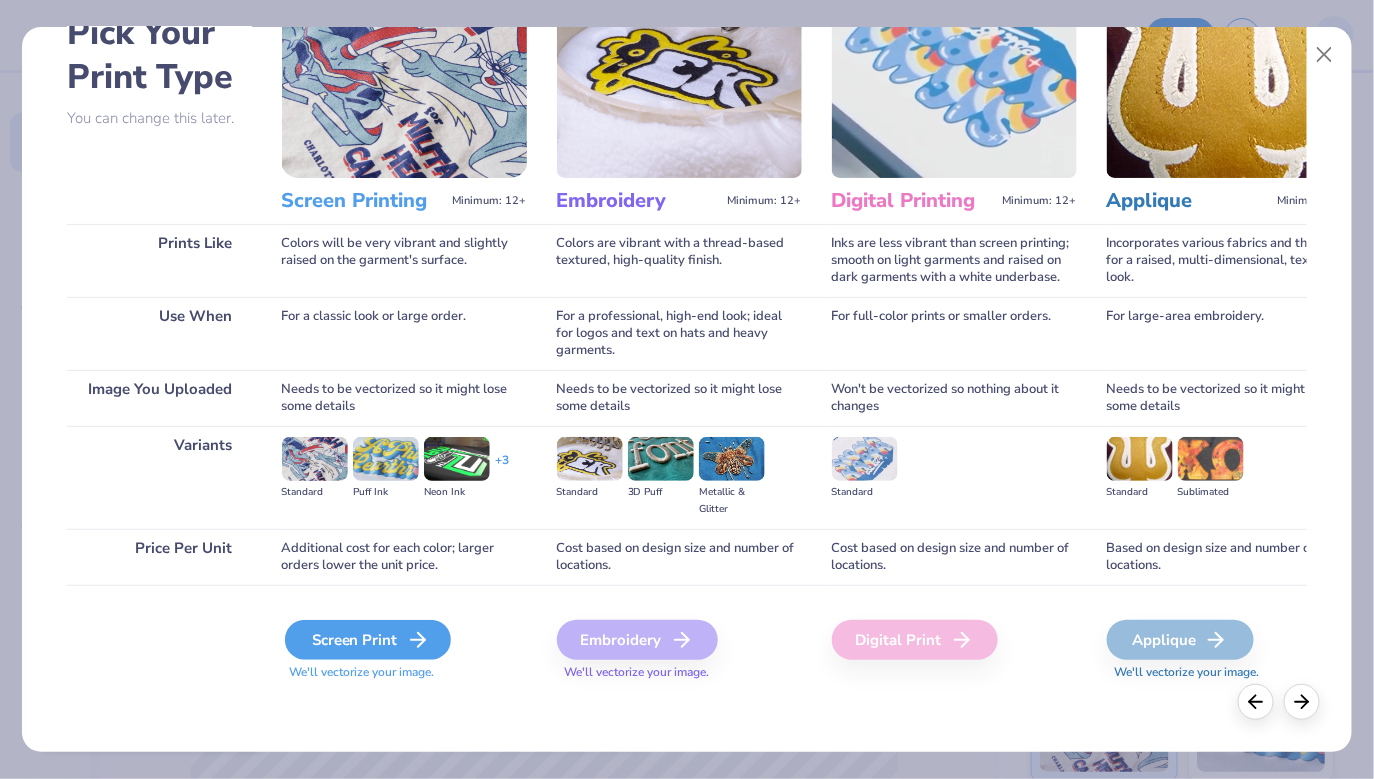 click on "Screen Print" at bounding box center [368, 640] 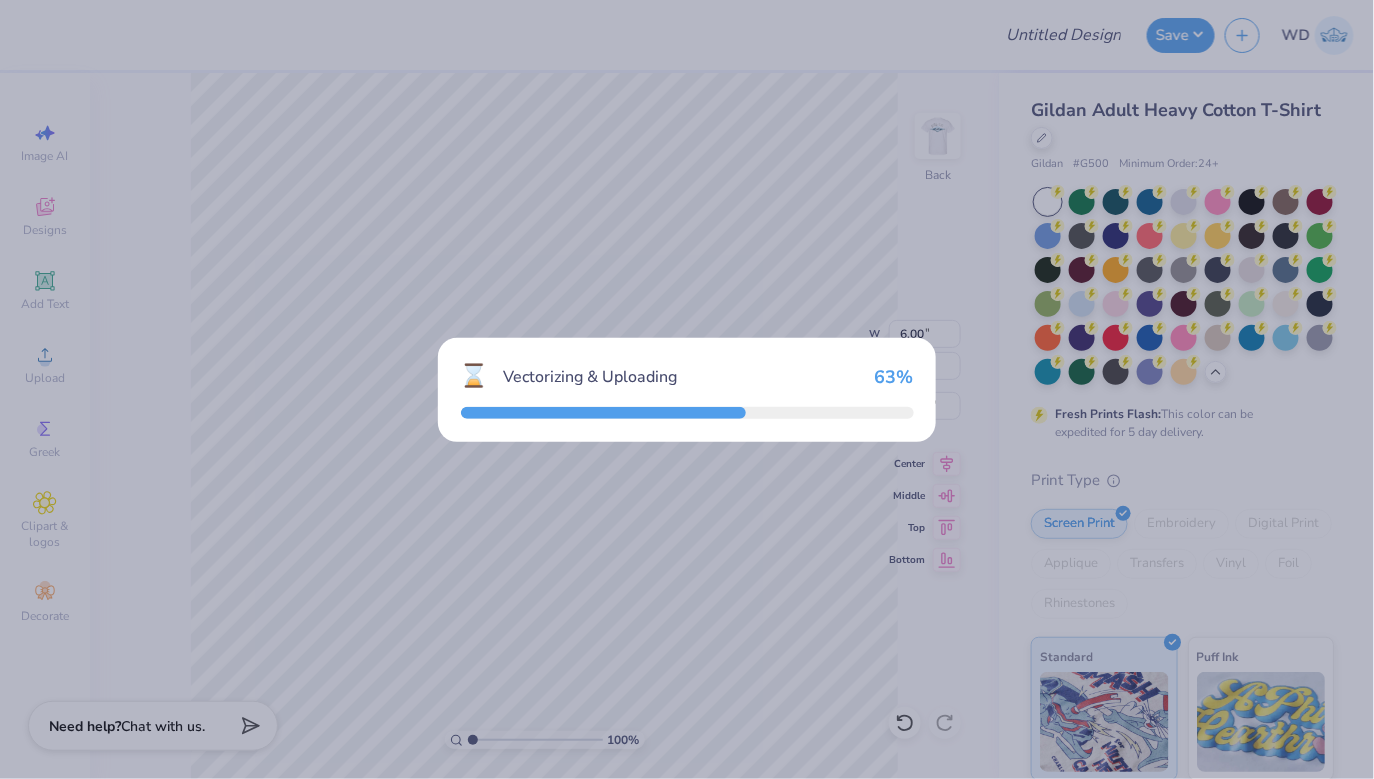 type on "15.00" 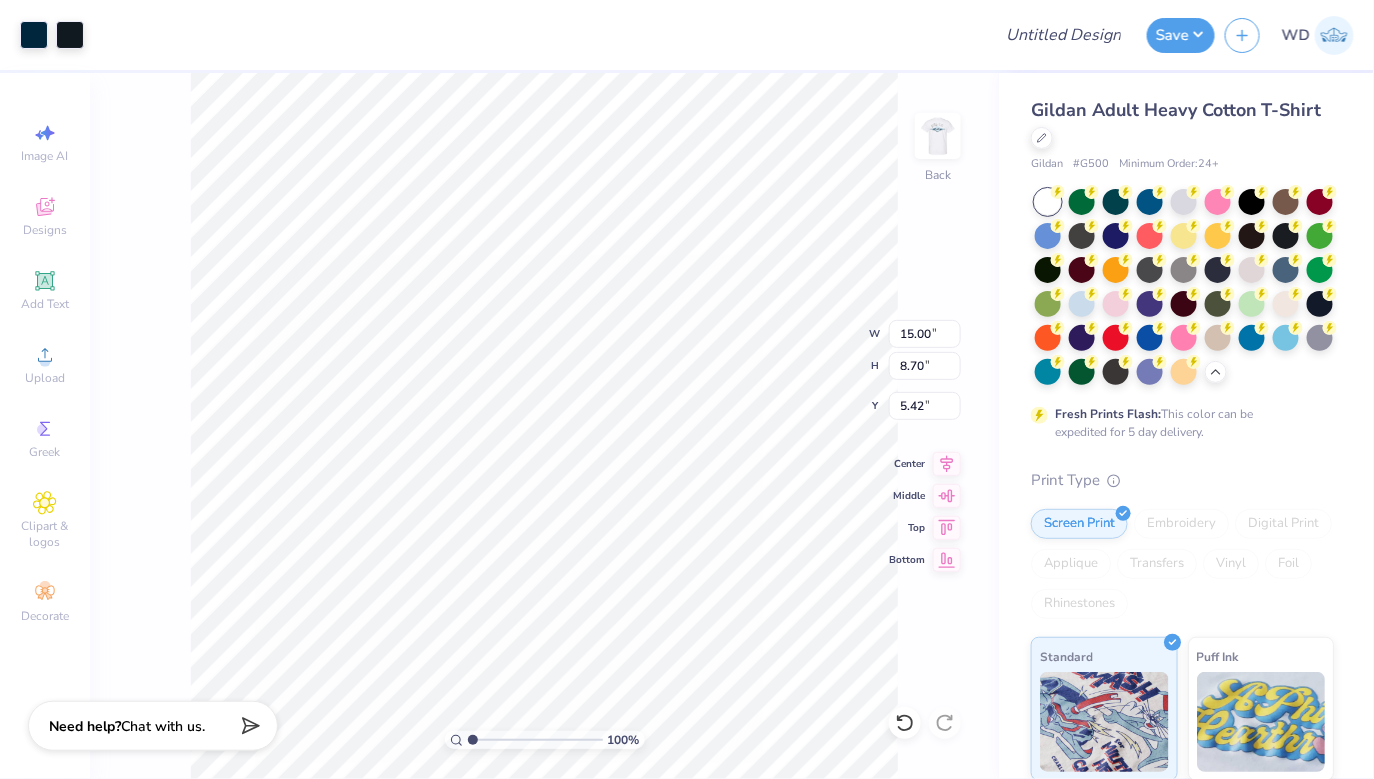type on "8.90" 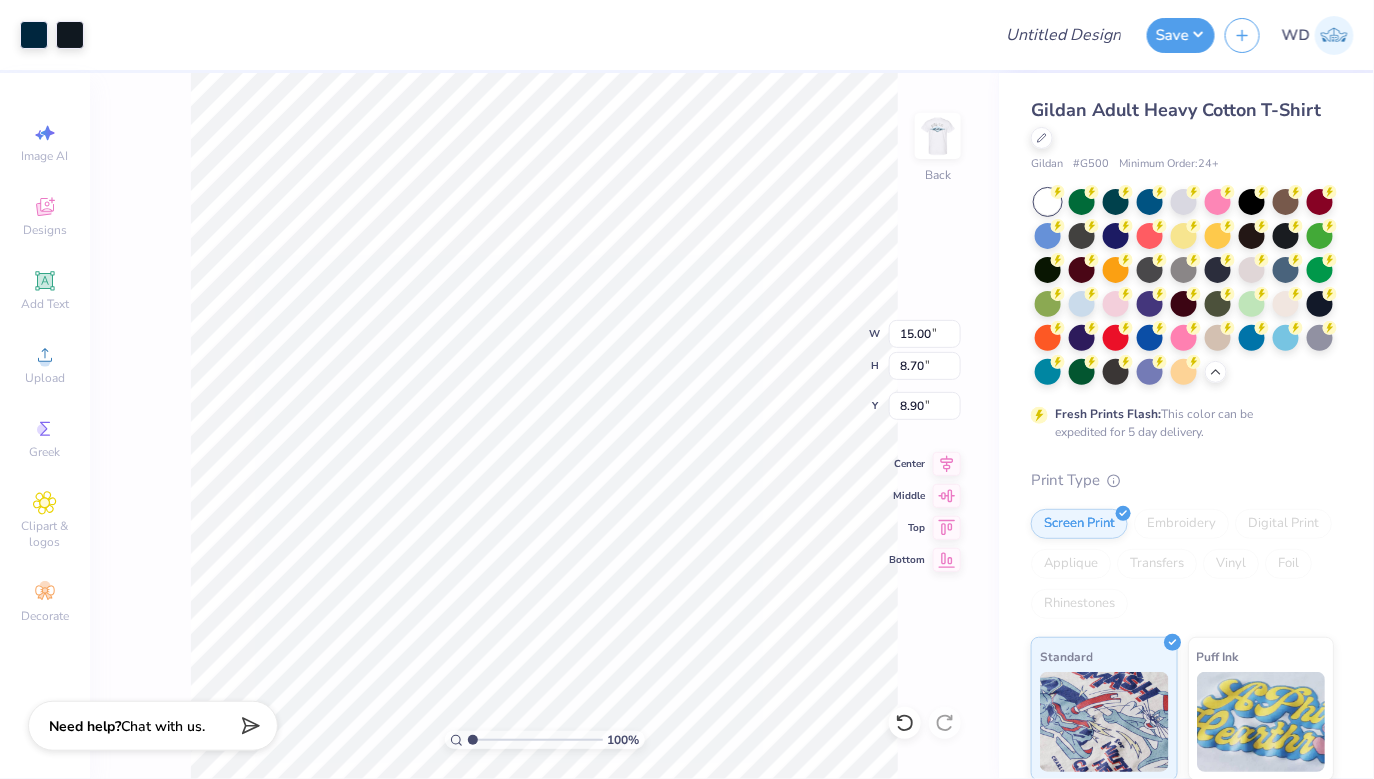 type on "3.34" 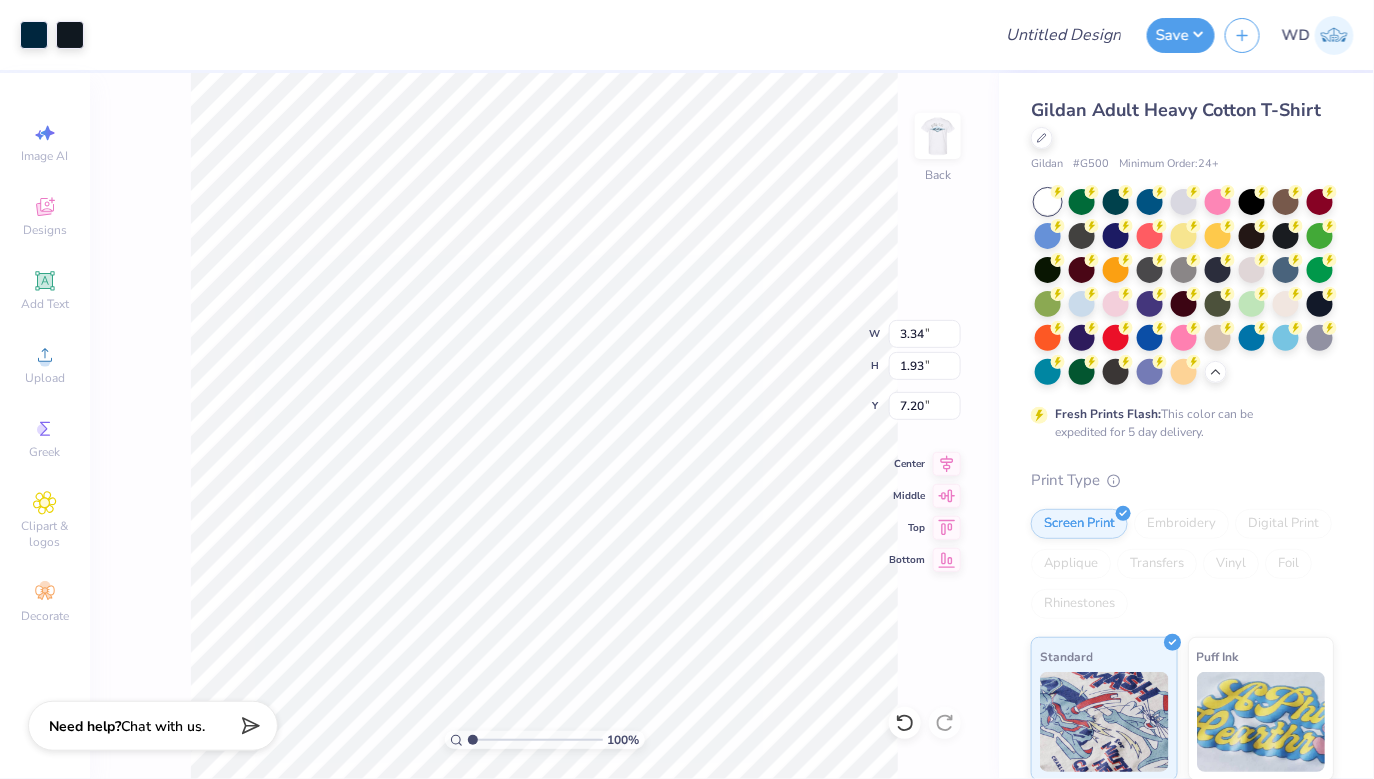 type on "7.20" 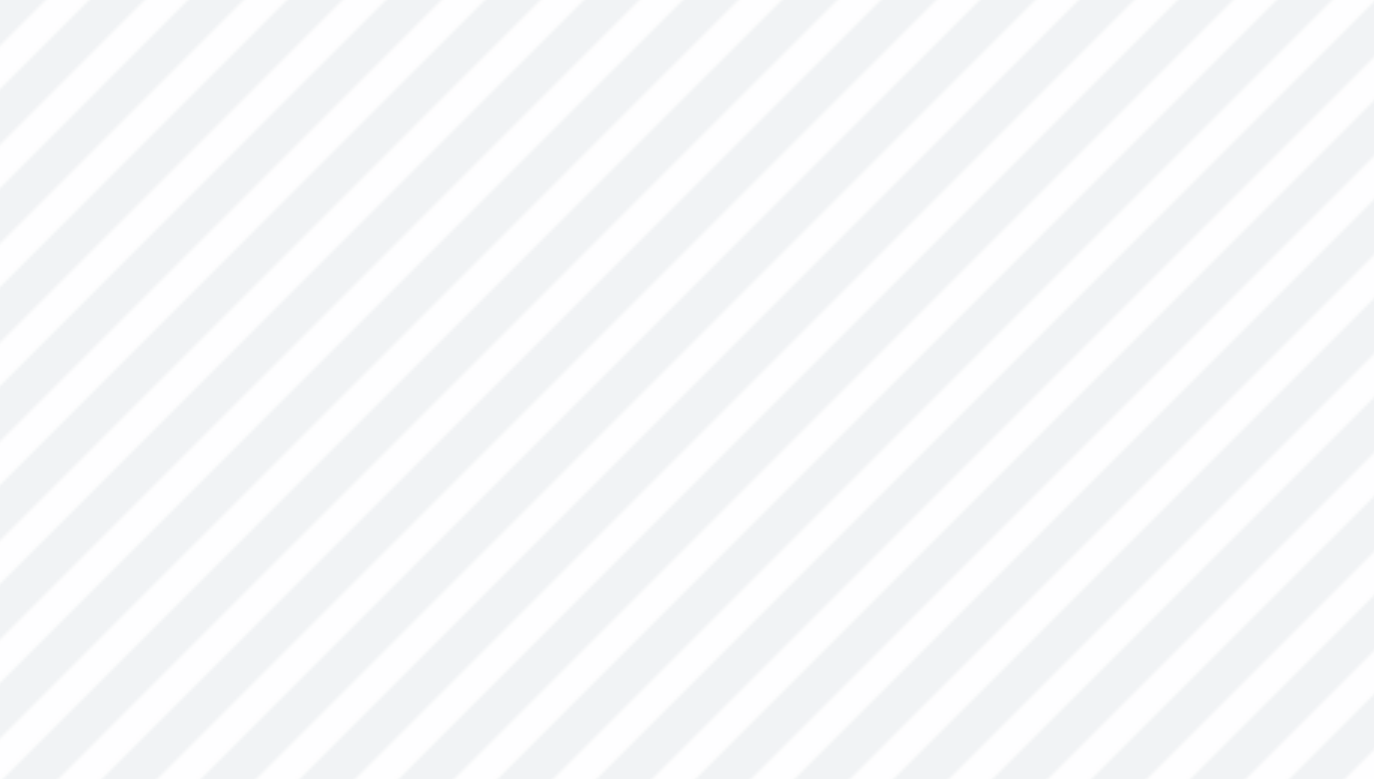 type on "3.63" 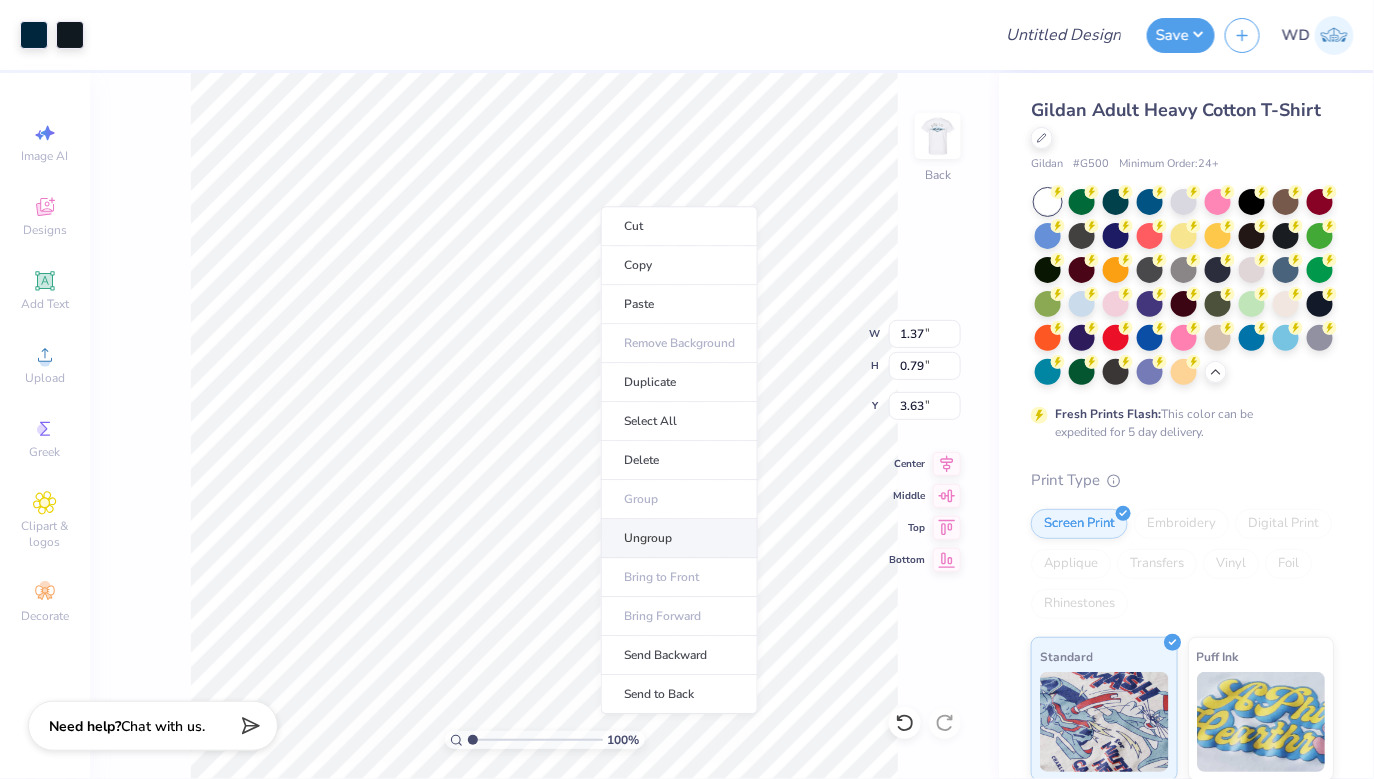click on "Ungroup" at bounding box center [679, 538] 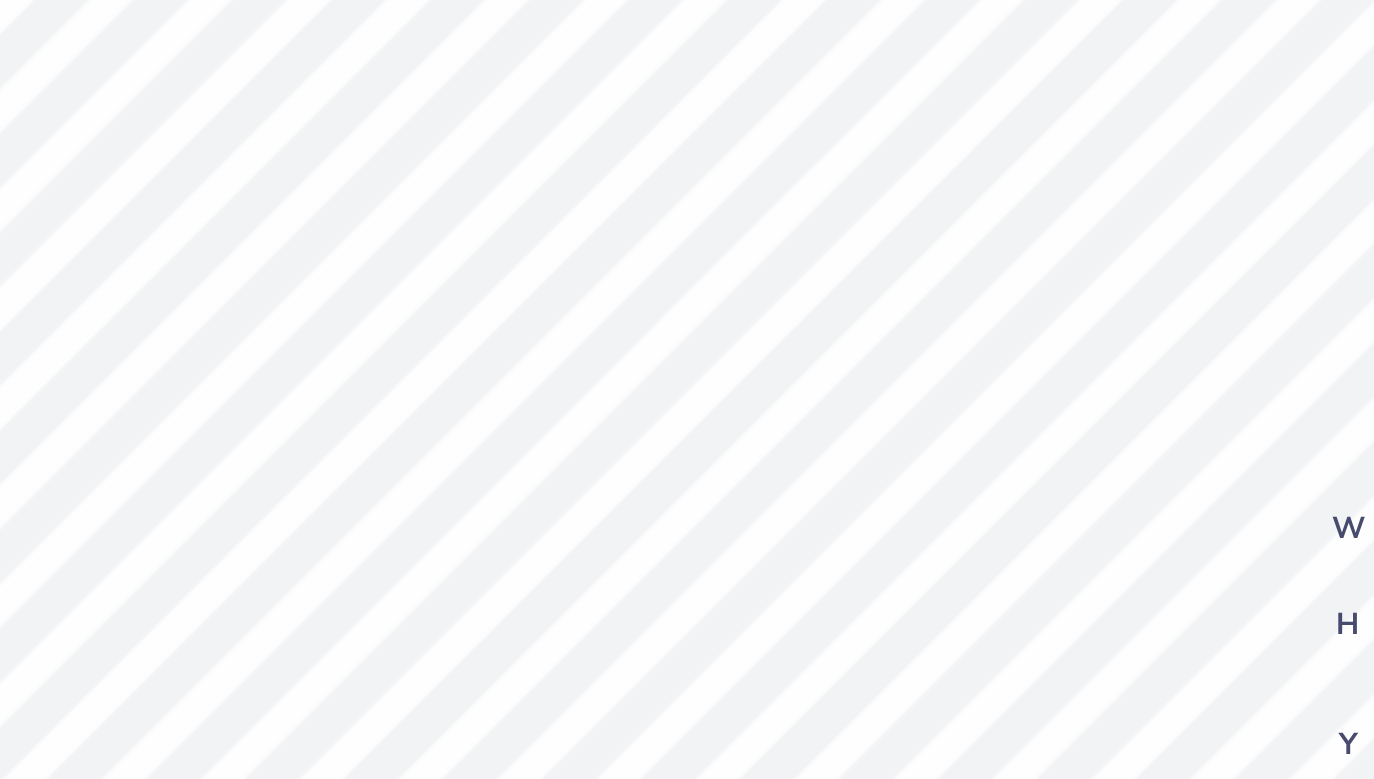 type on "2.21" 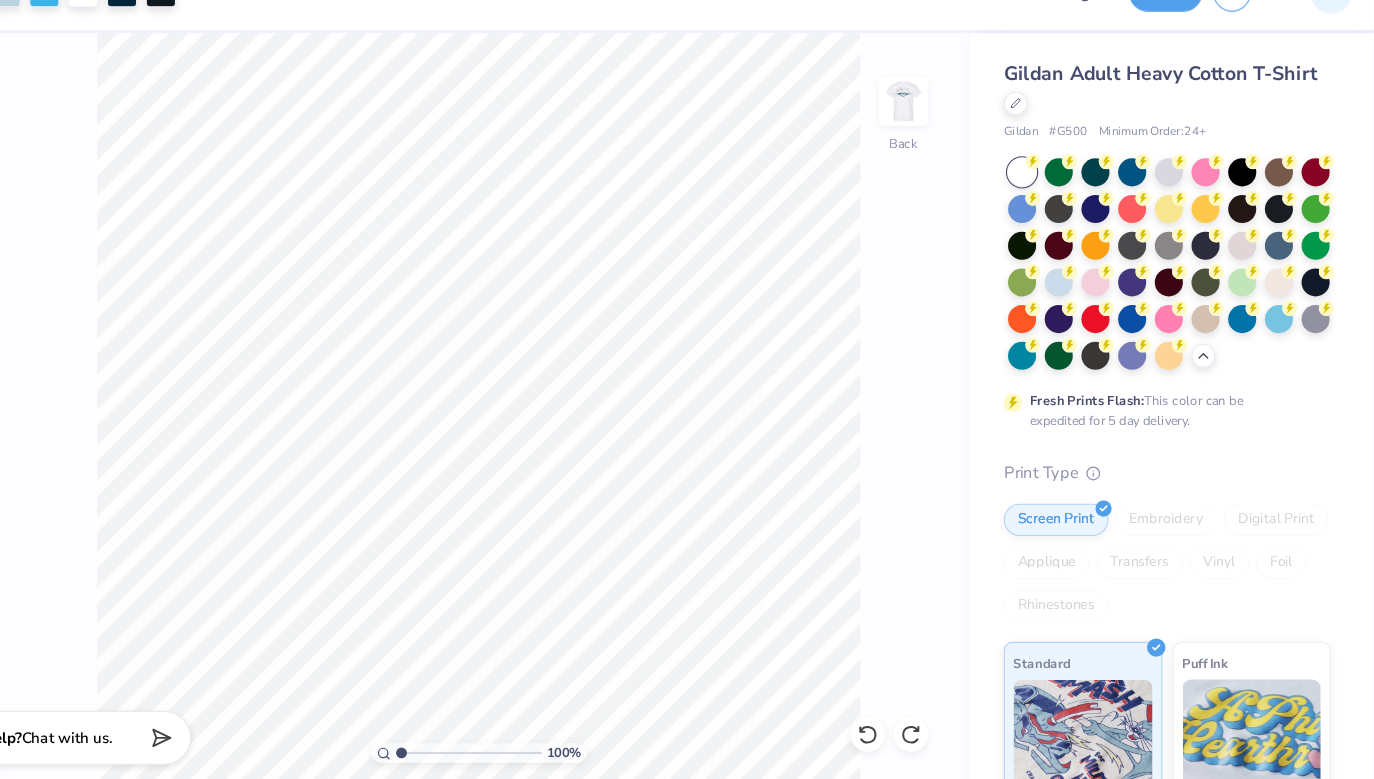 scroll, scrollTop: 0, scrollLeft: 0, axis: both 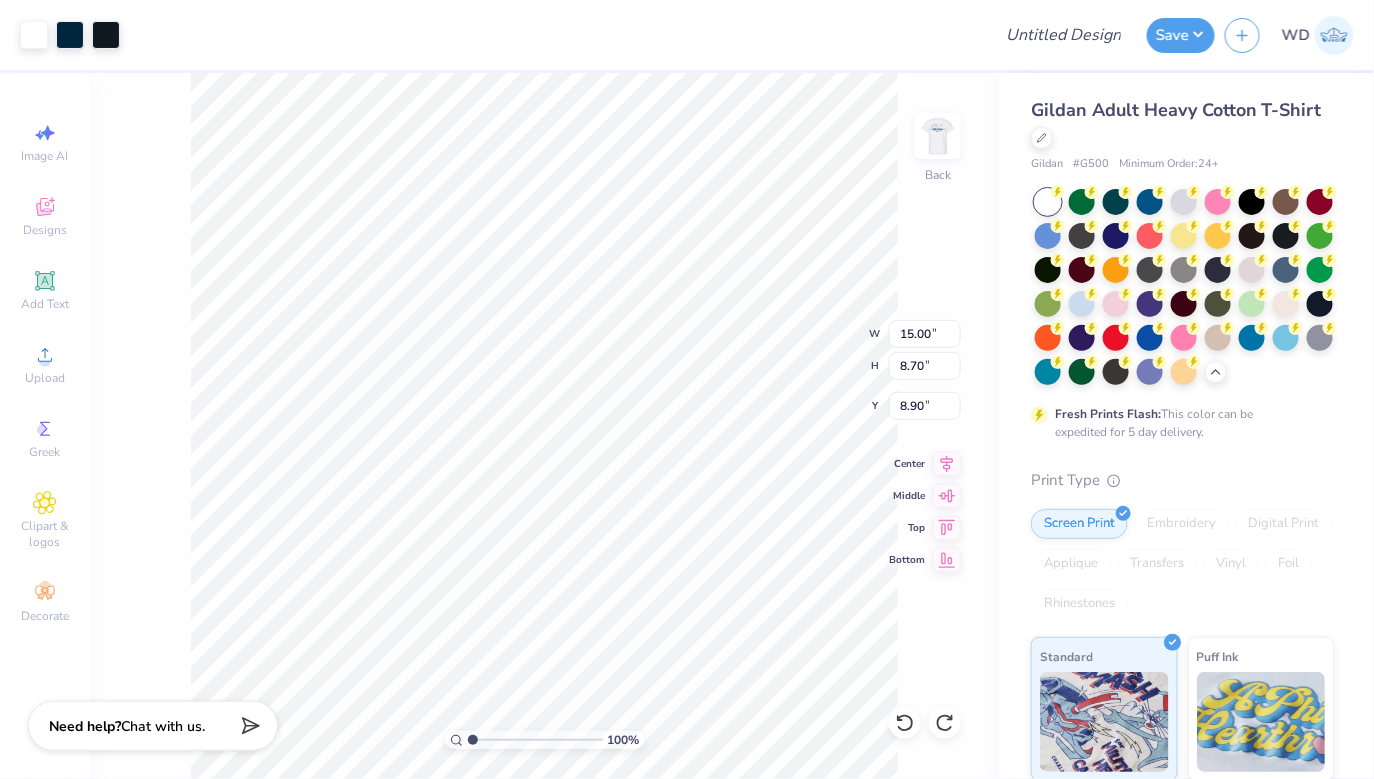 type on "6.00" 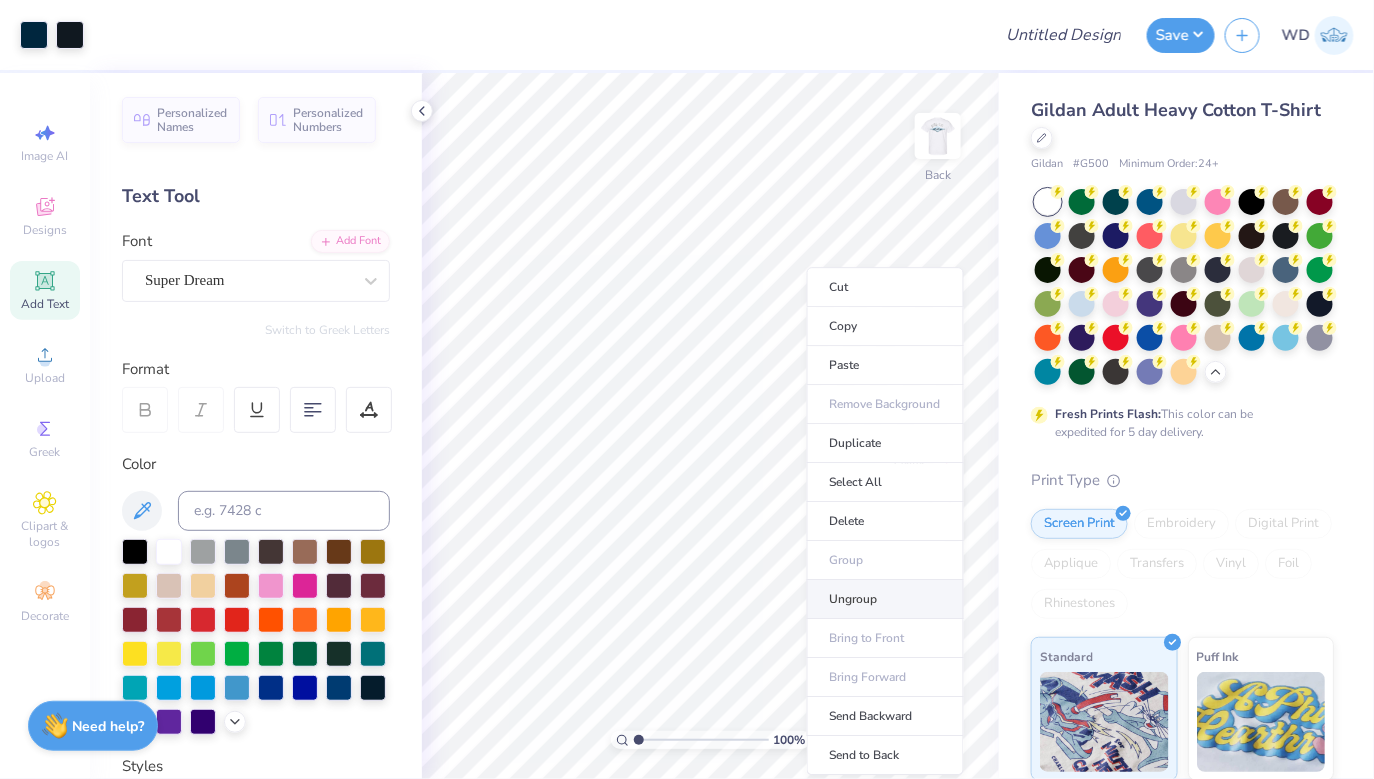 click on "Ungroup" at bounding box center [885, 599] 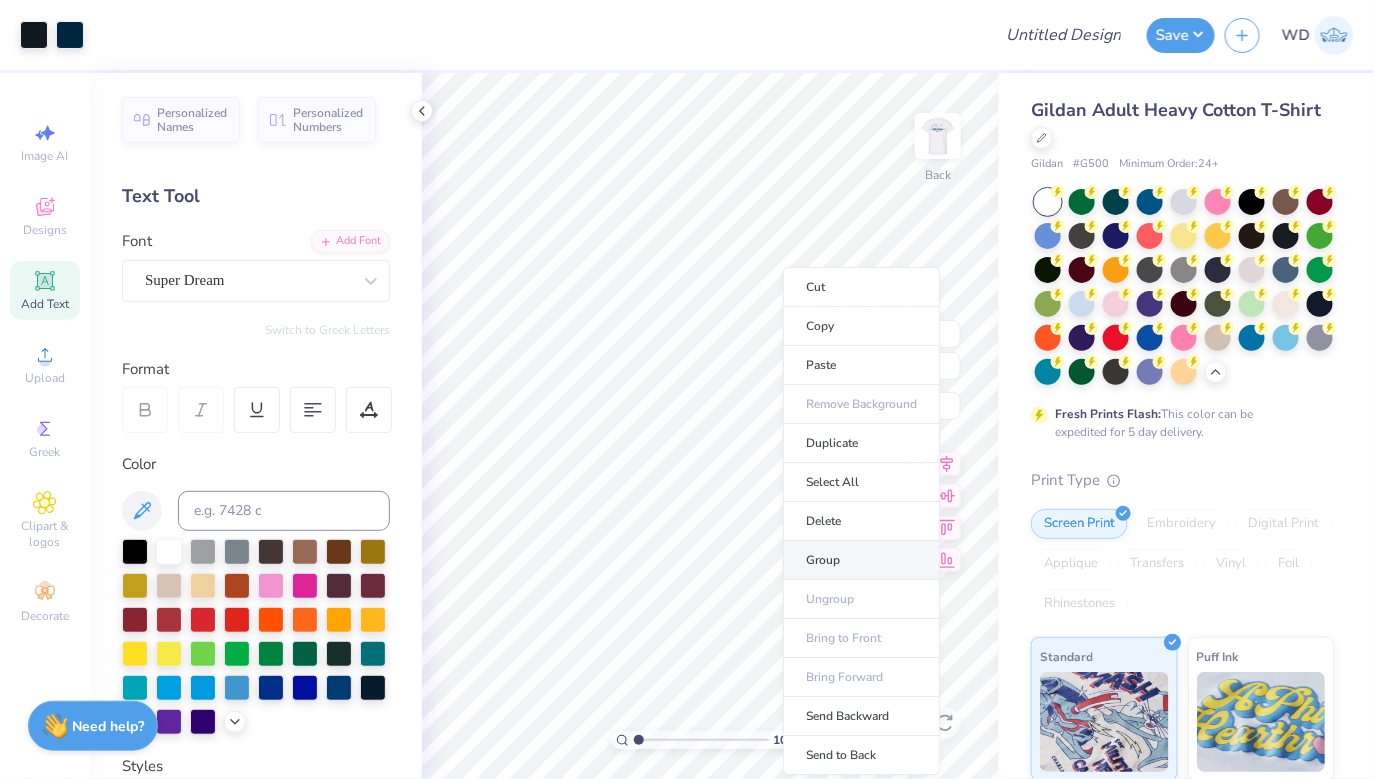 click on "Group" at bounding box center [861, 560] 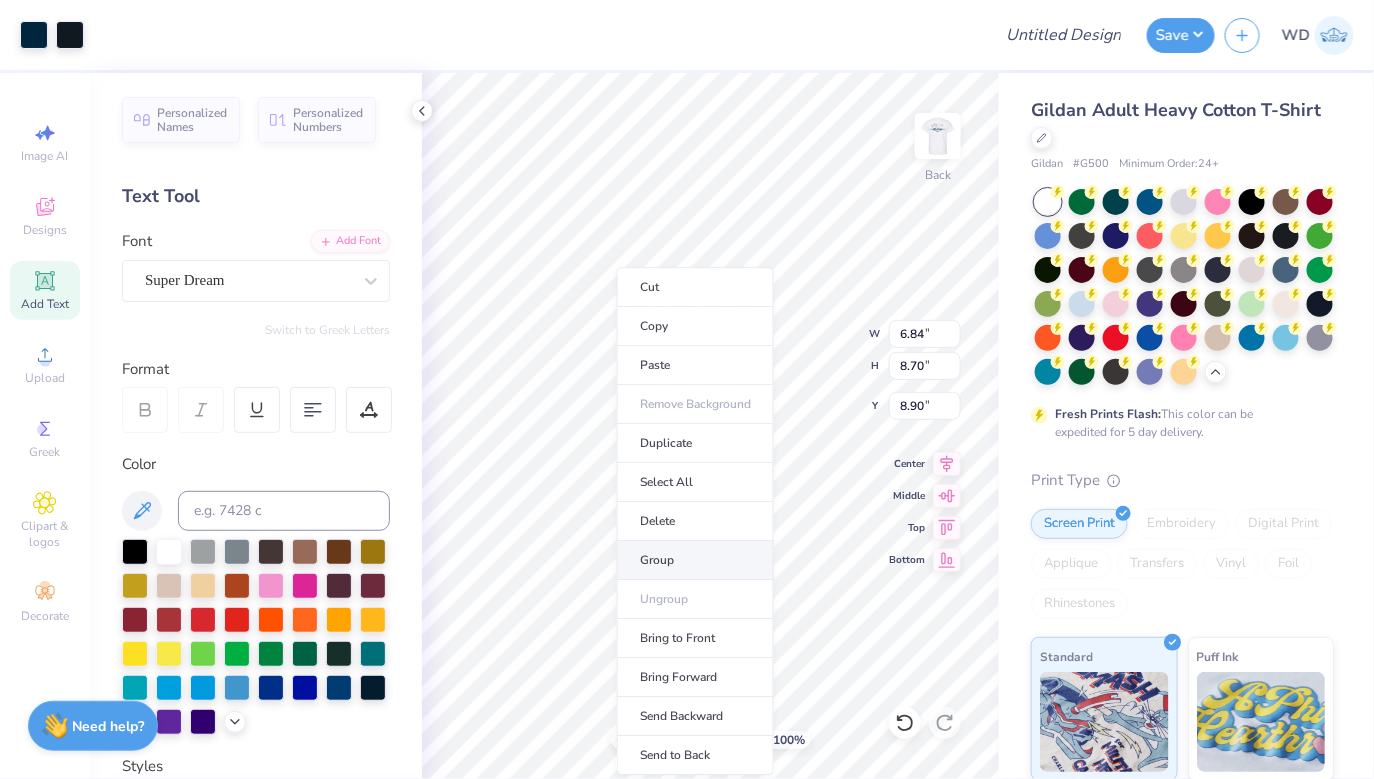 click on "Group" at bounding box center (695, 560) 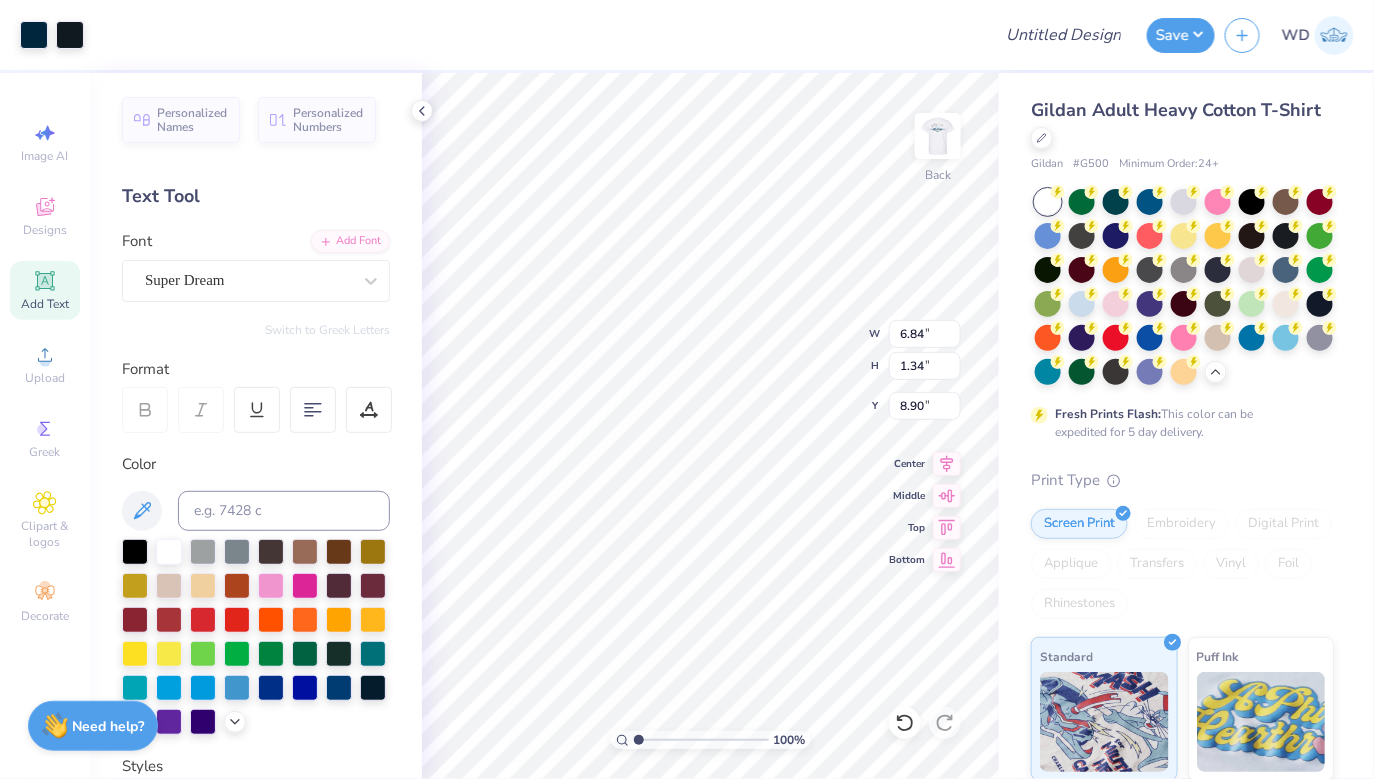 type on "1.05" 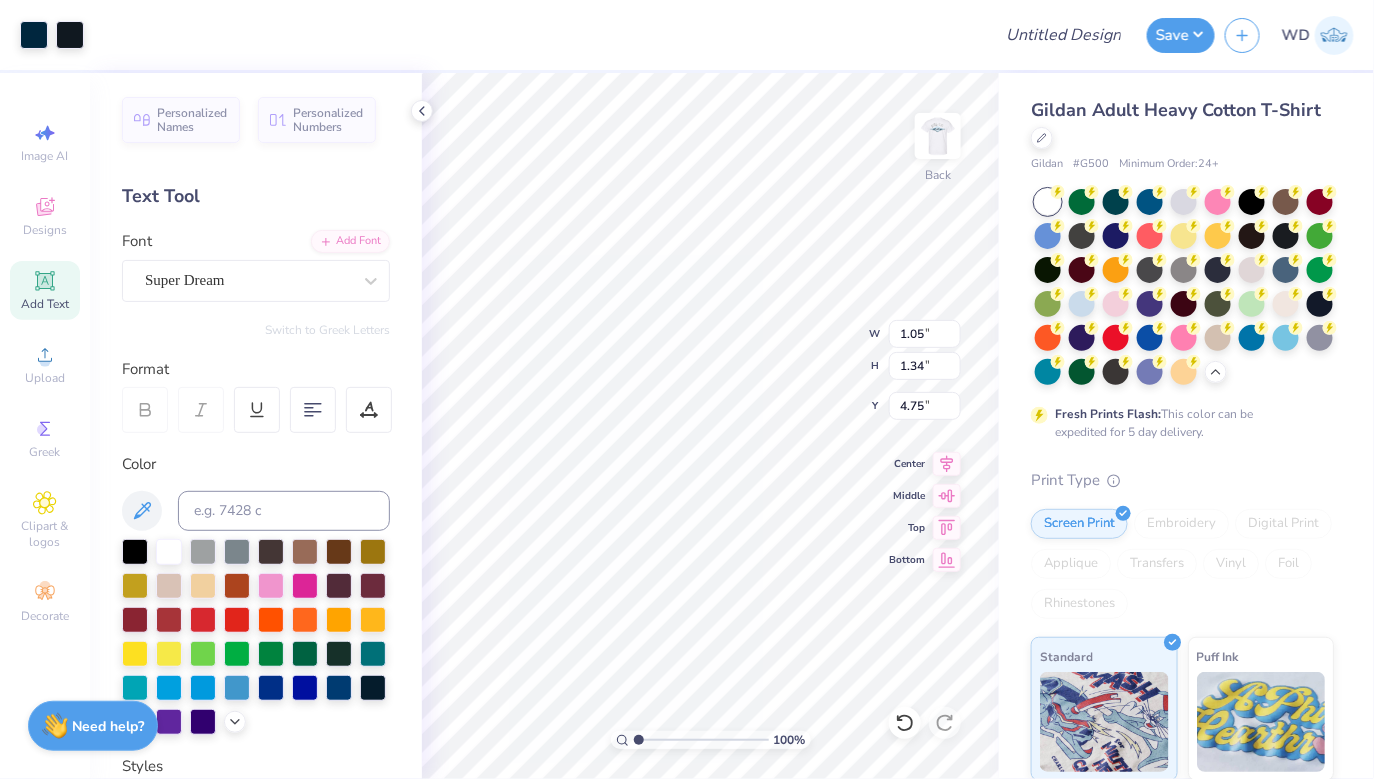 type on "4.75" 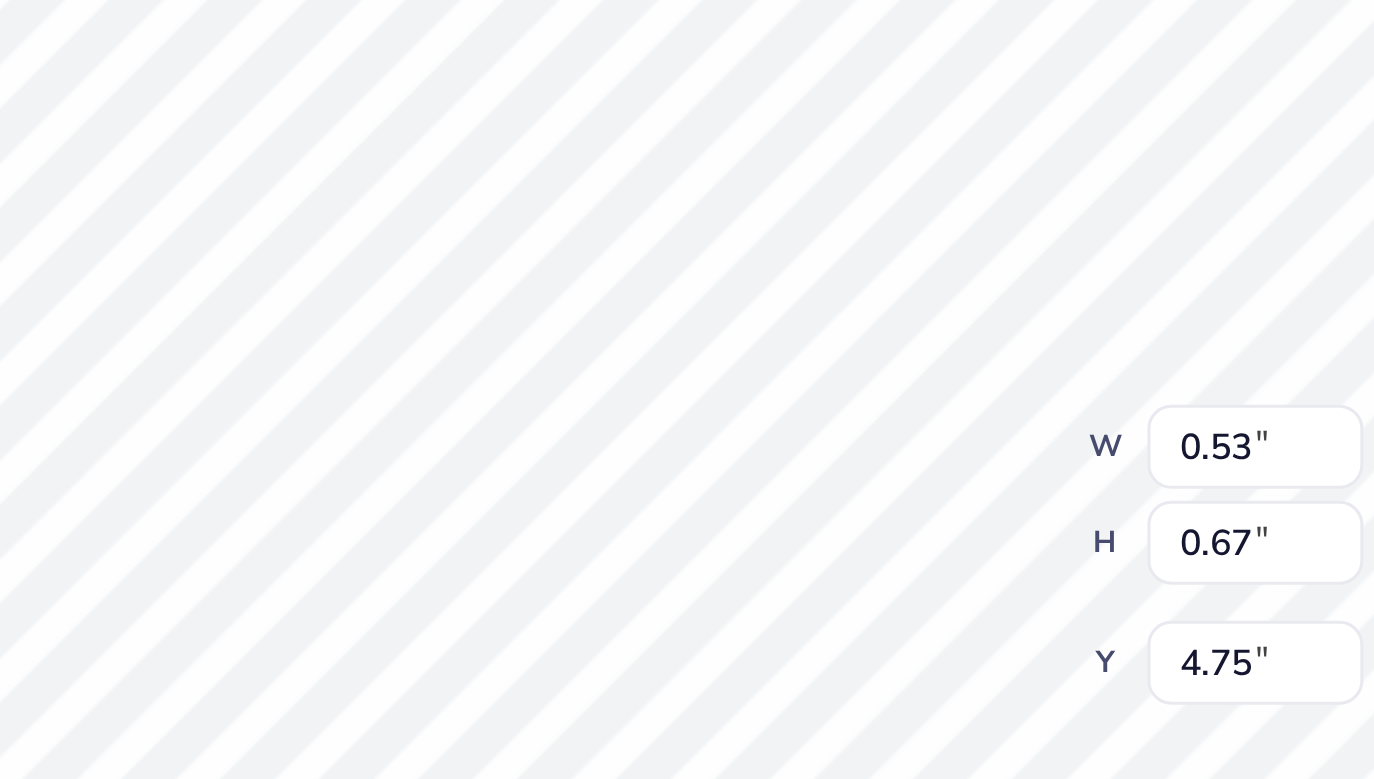 type on "3.68" 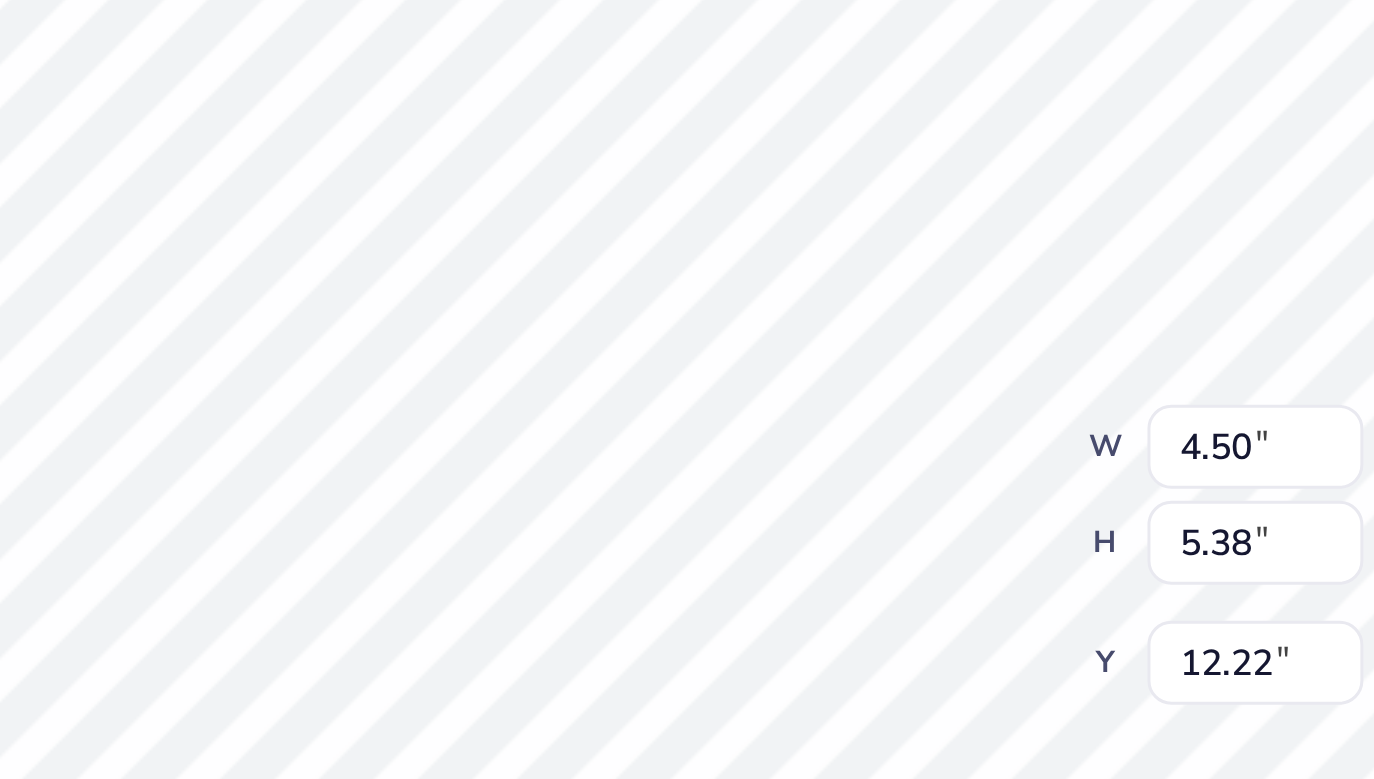 type on "4.50" 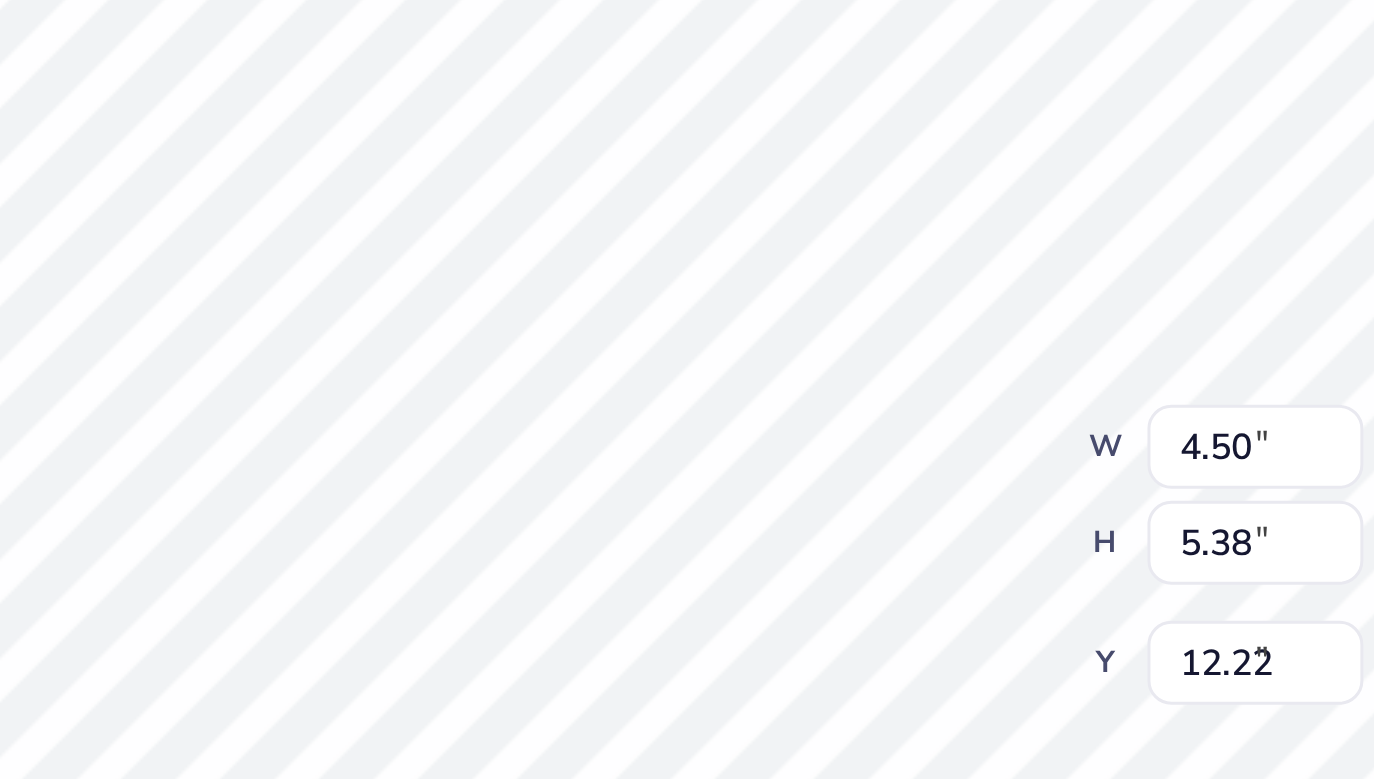 type on "6.91" 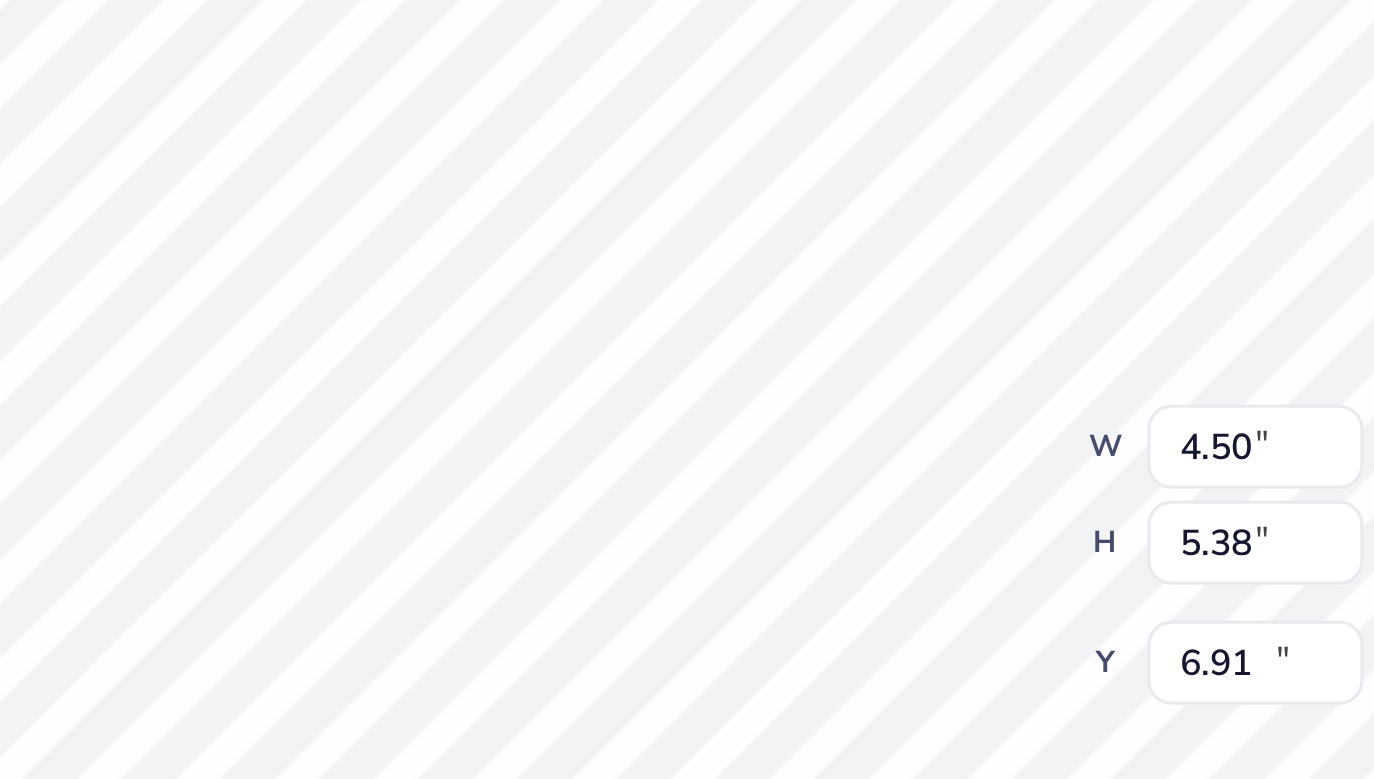 type on "0.63" 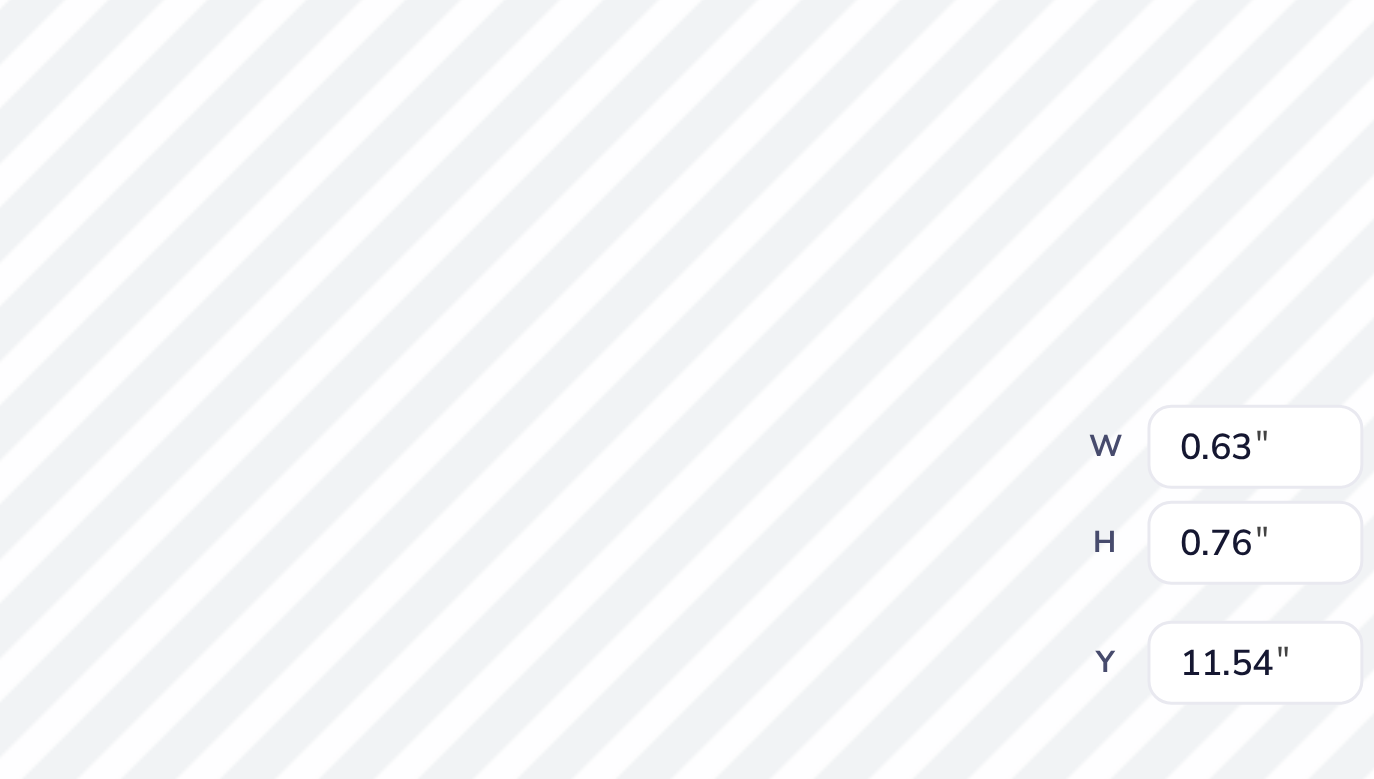 type on "0.37" 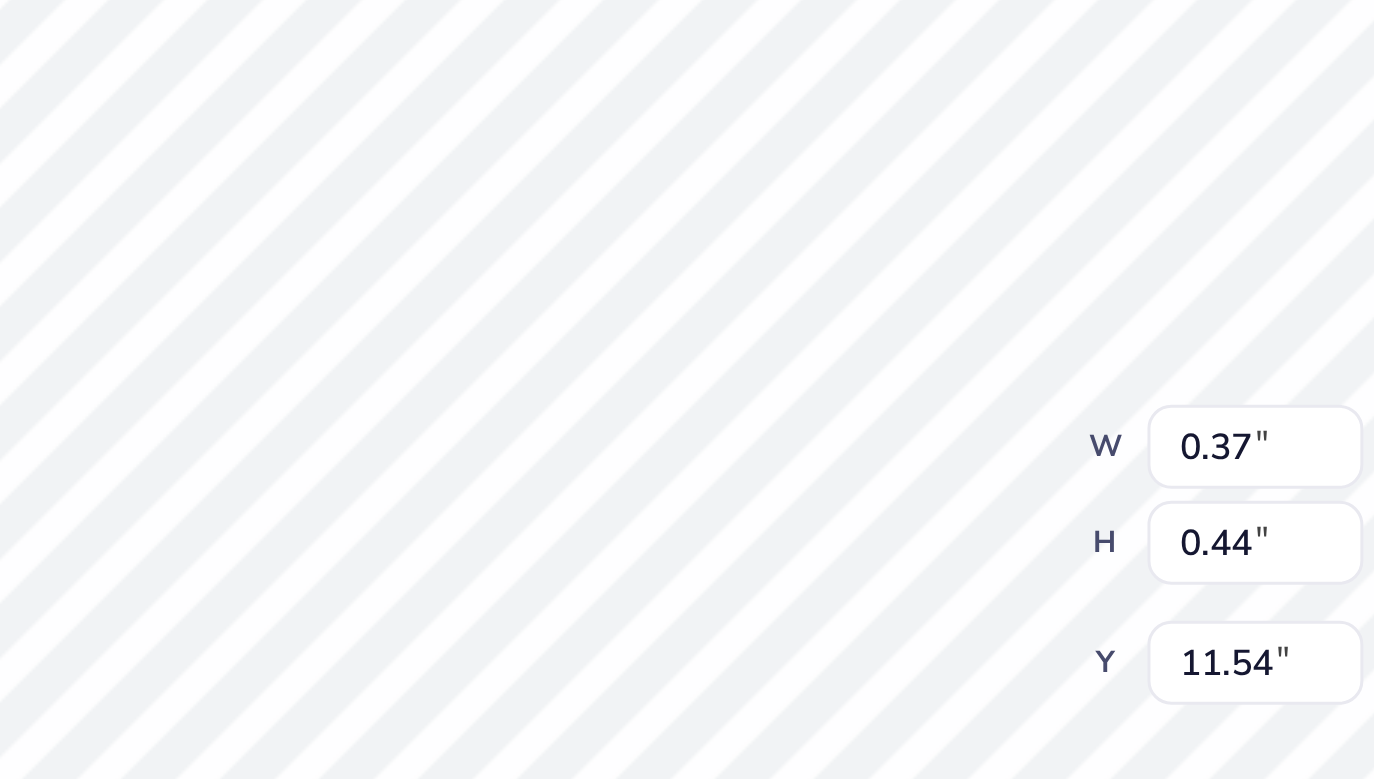 type on "0.63" 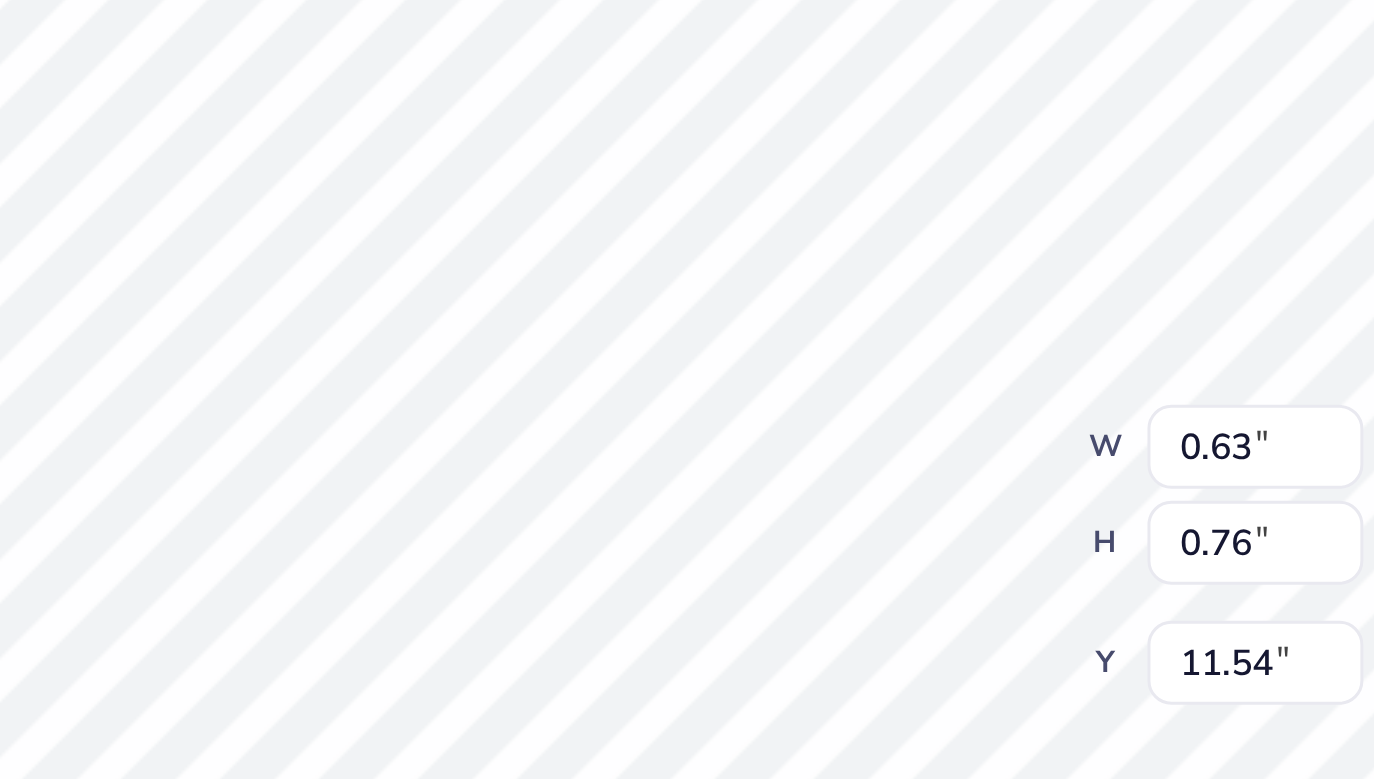 type on "4.50" 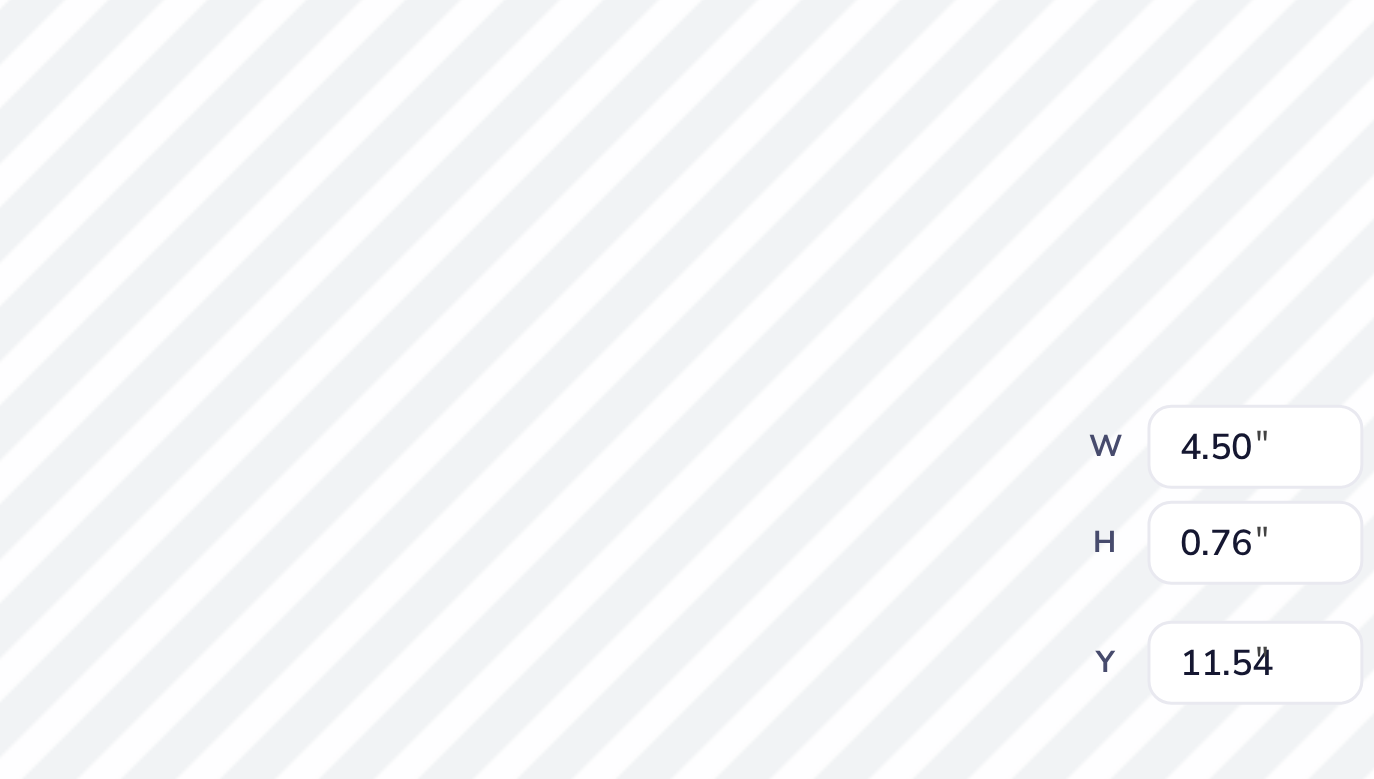 type on "5.38" 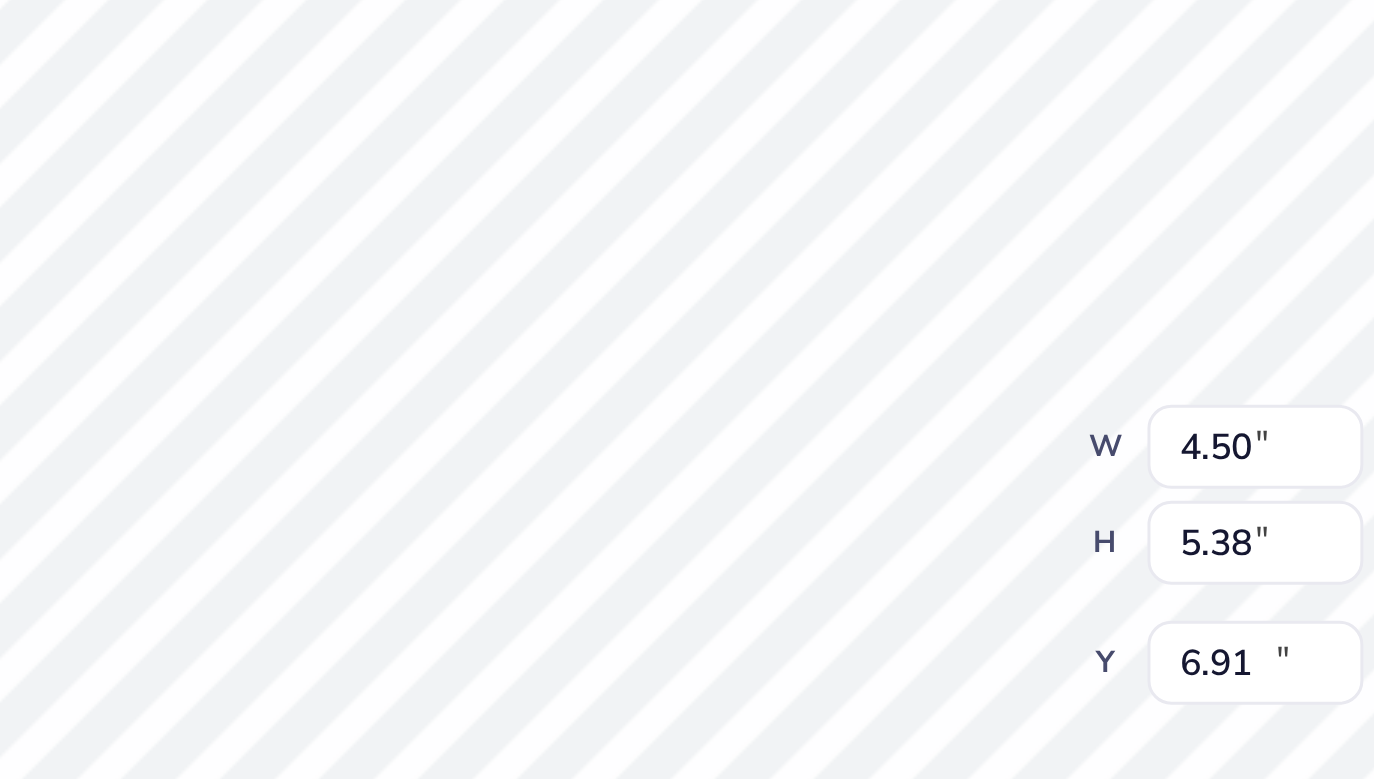 type on "12.22" 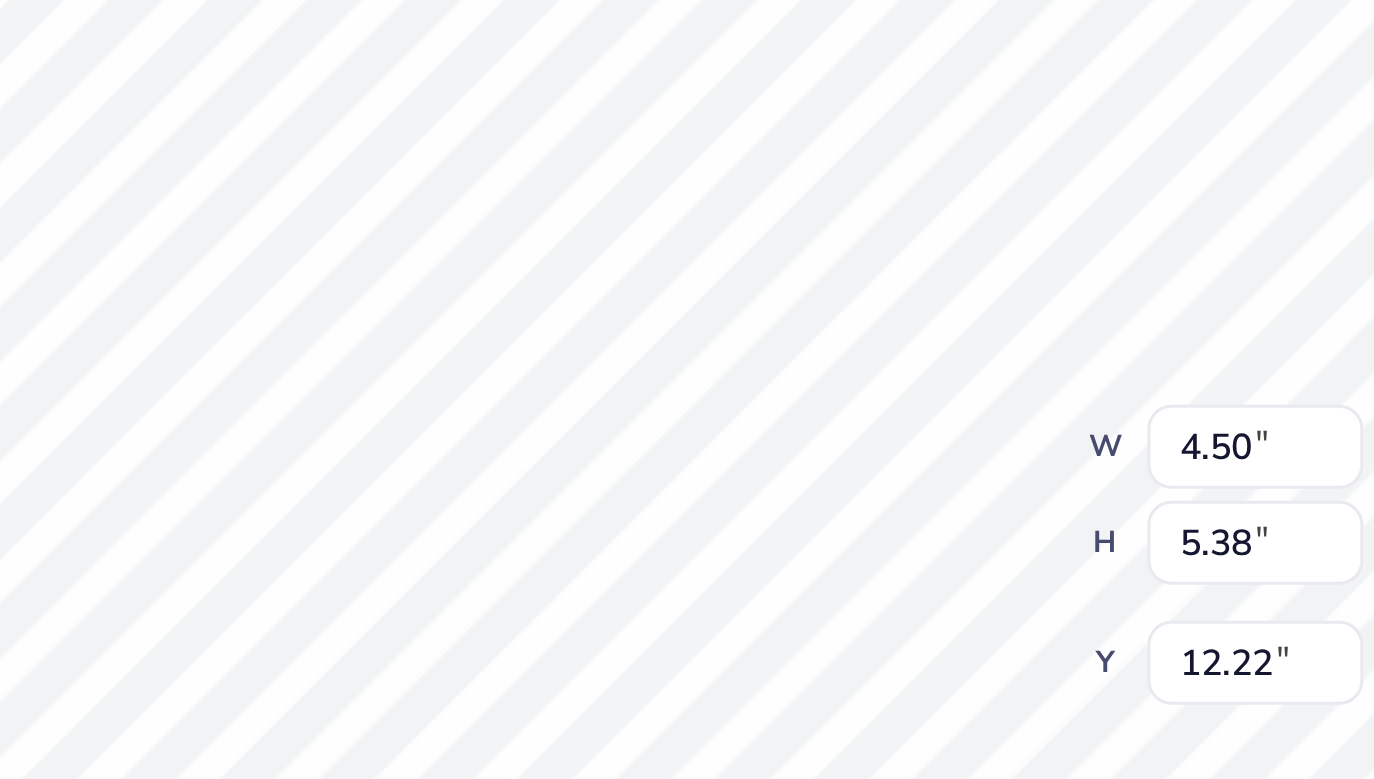 type on "7.28" 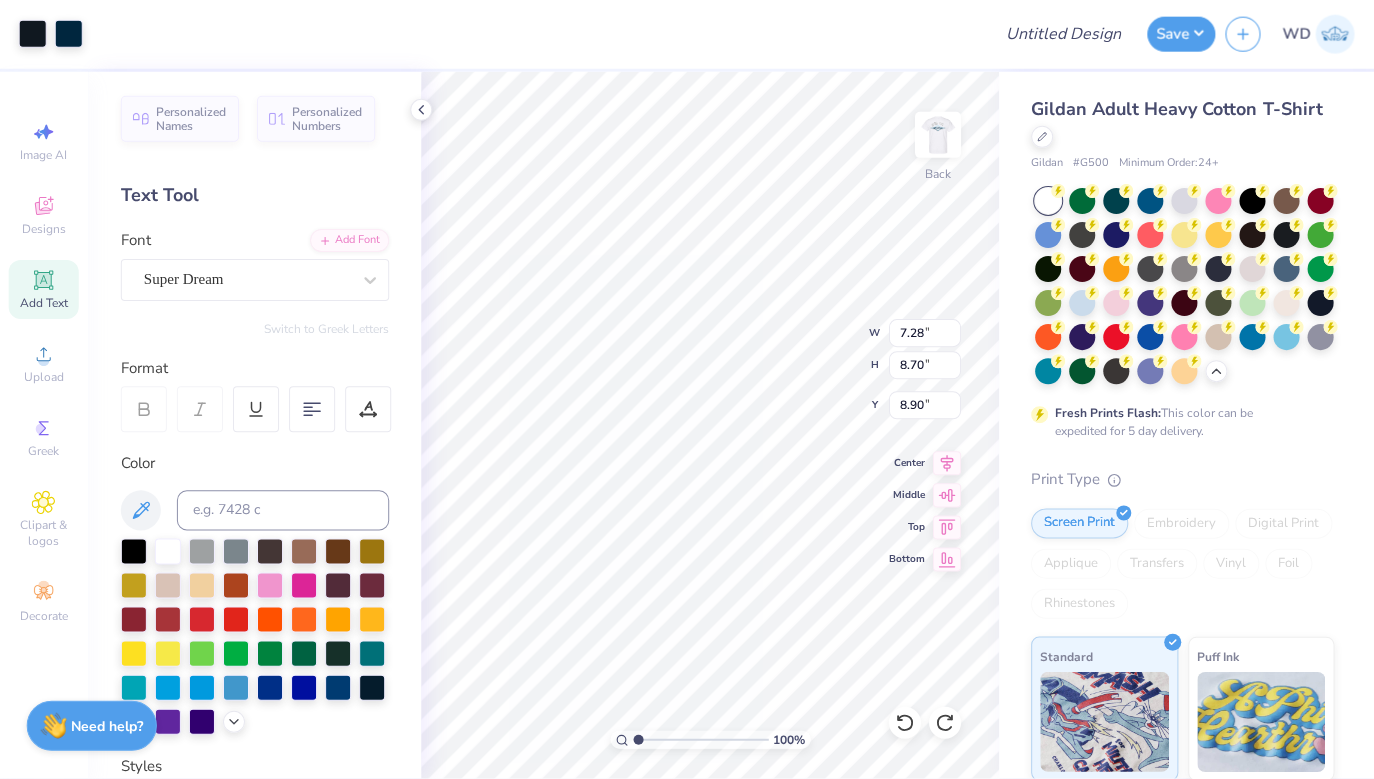 scroll, scrollTop: 0, scrollLeft: 0, axis: both 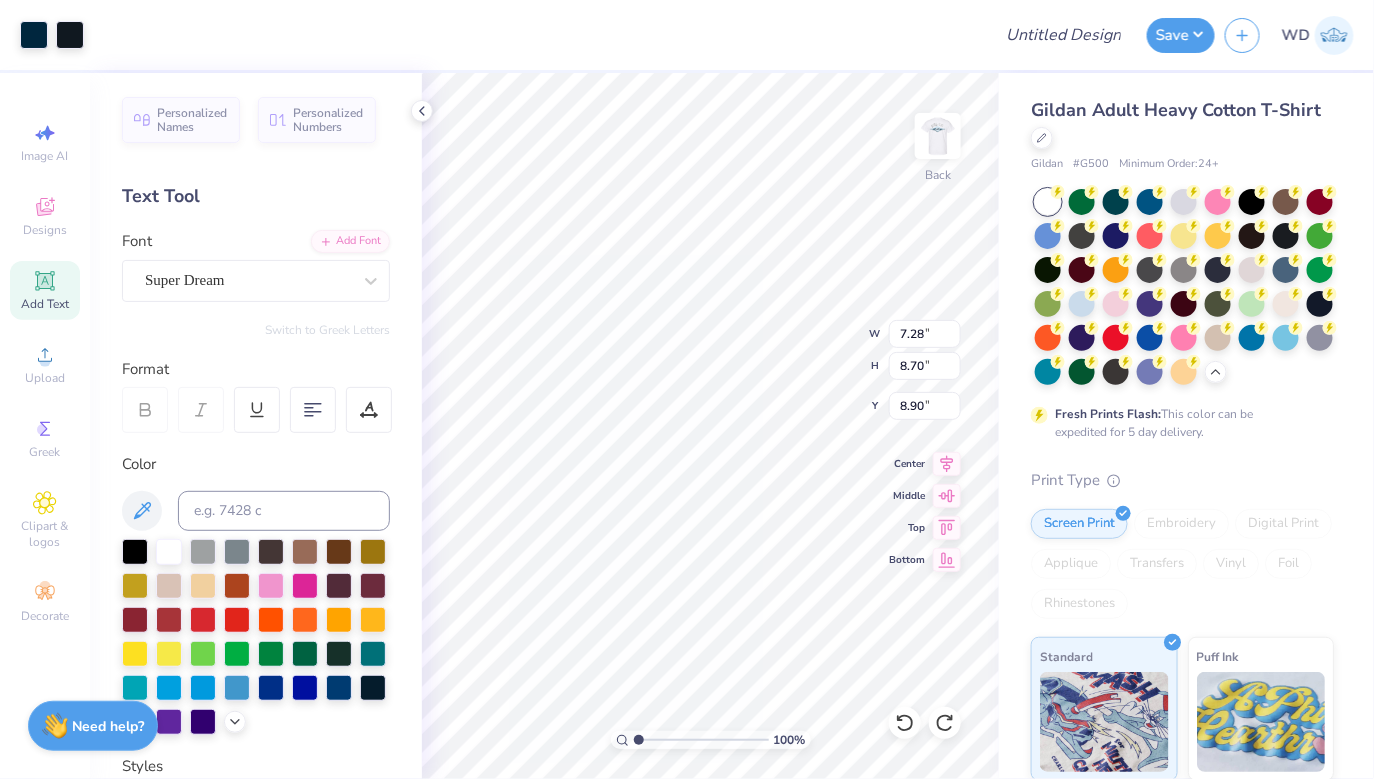 type on "6.84" 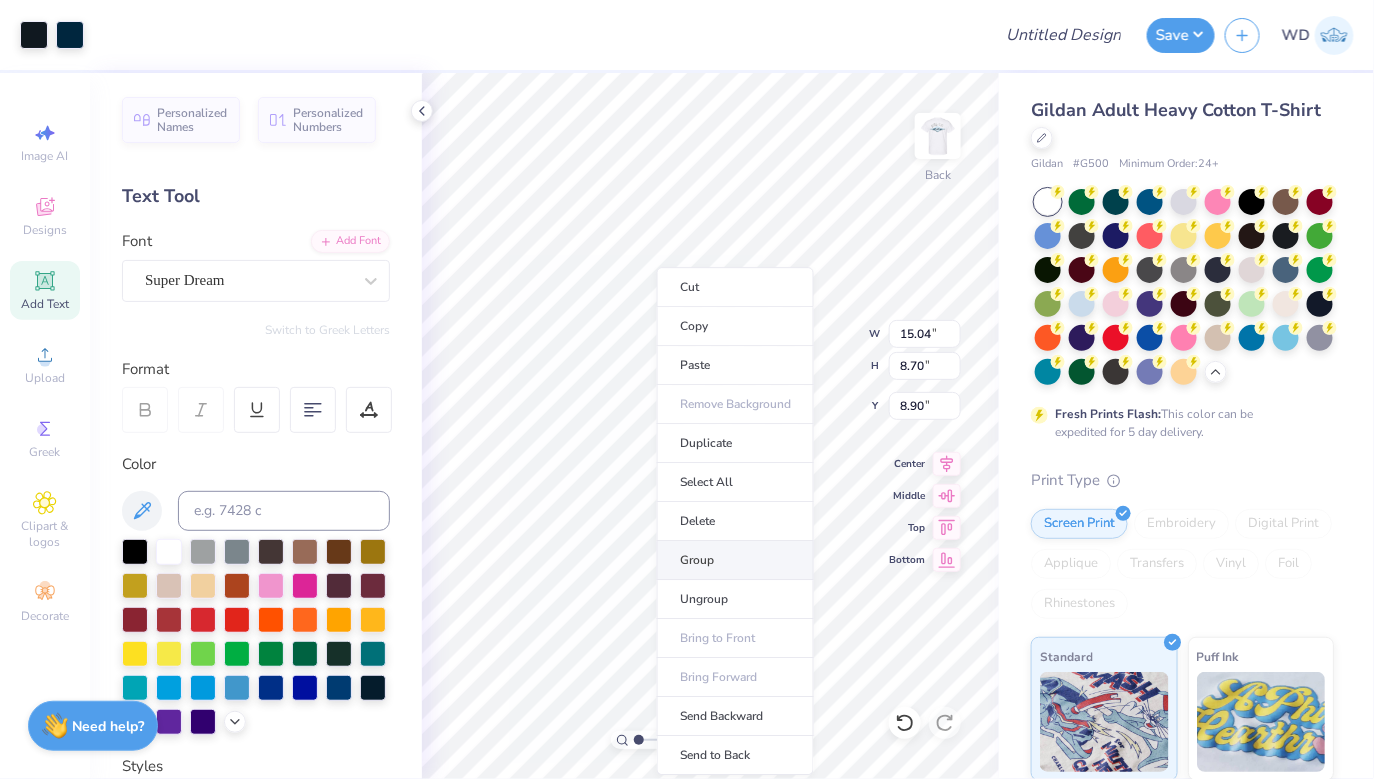 click on "Group" at bounding box center (735, 560) 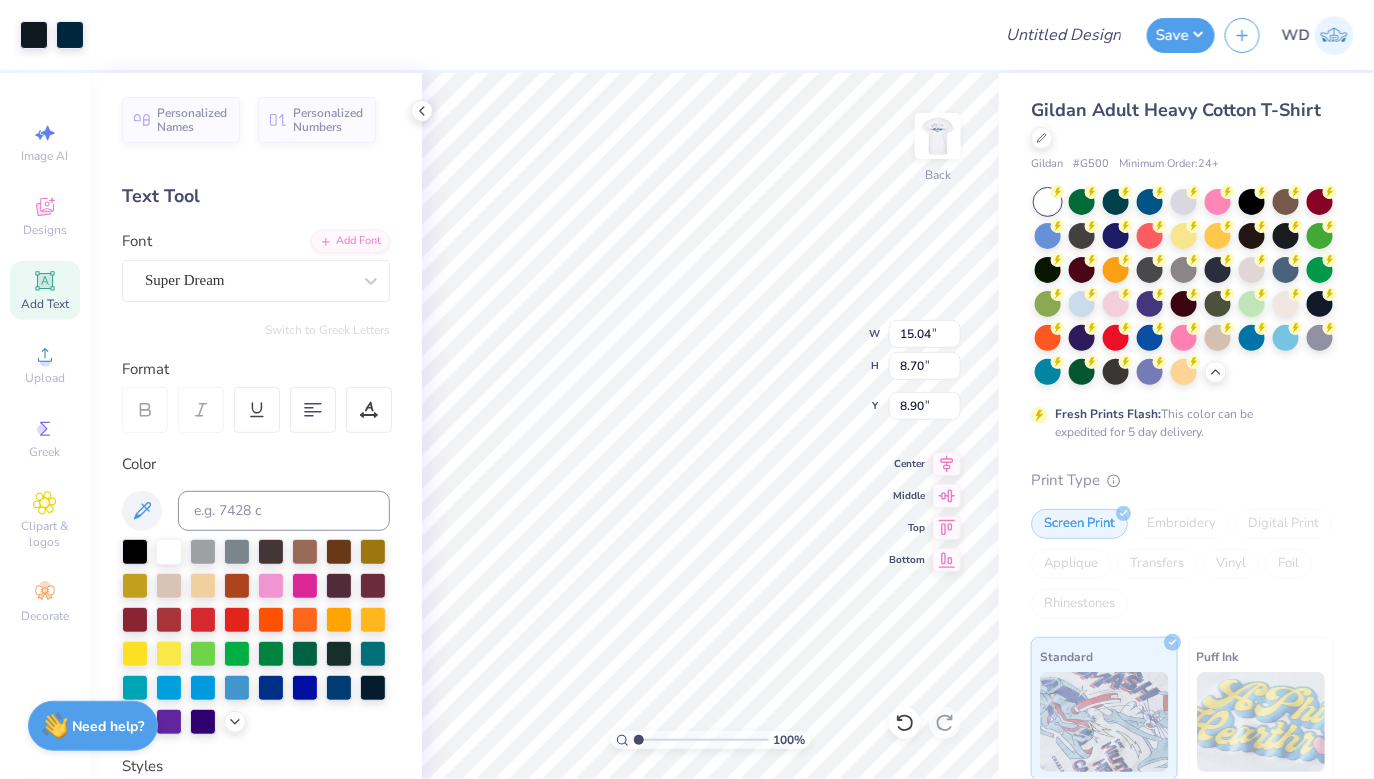 type on "12.56" 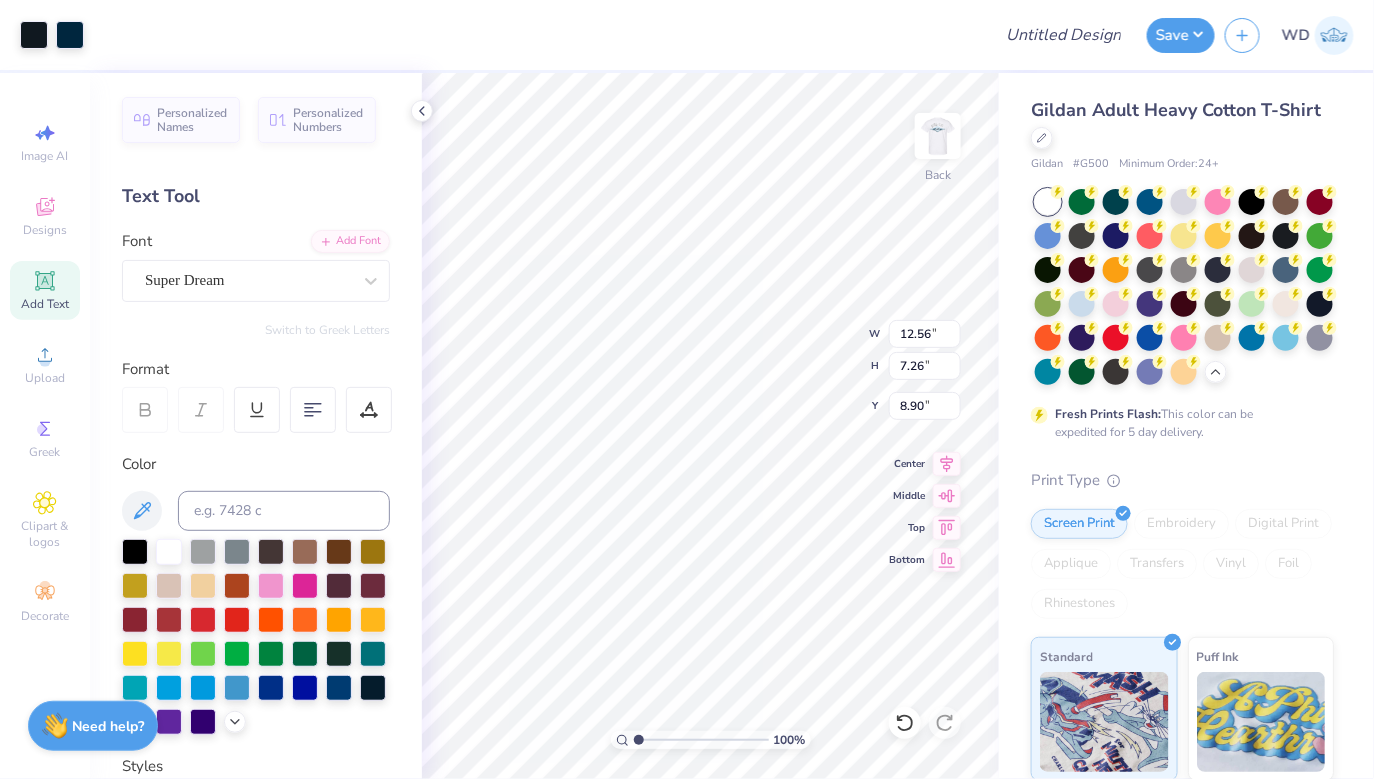type on "7.26" 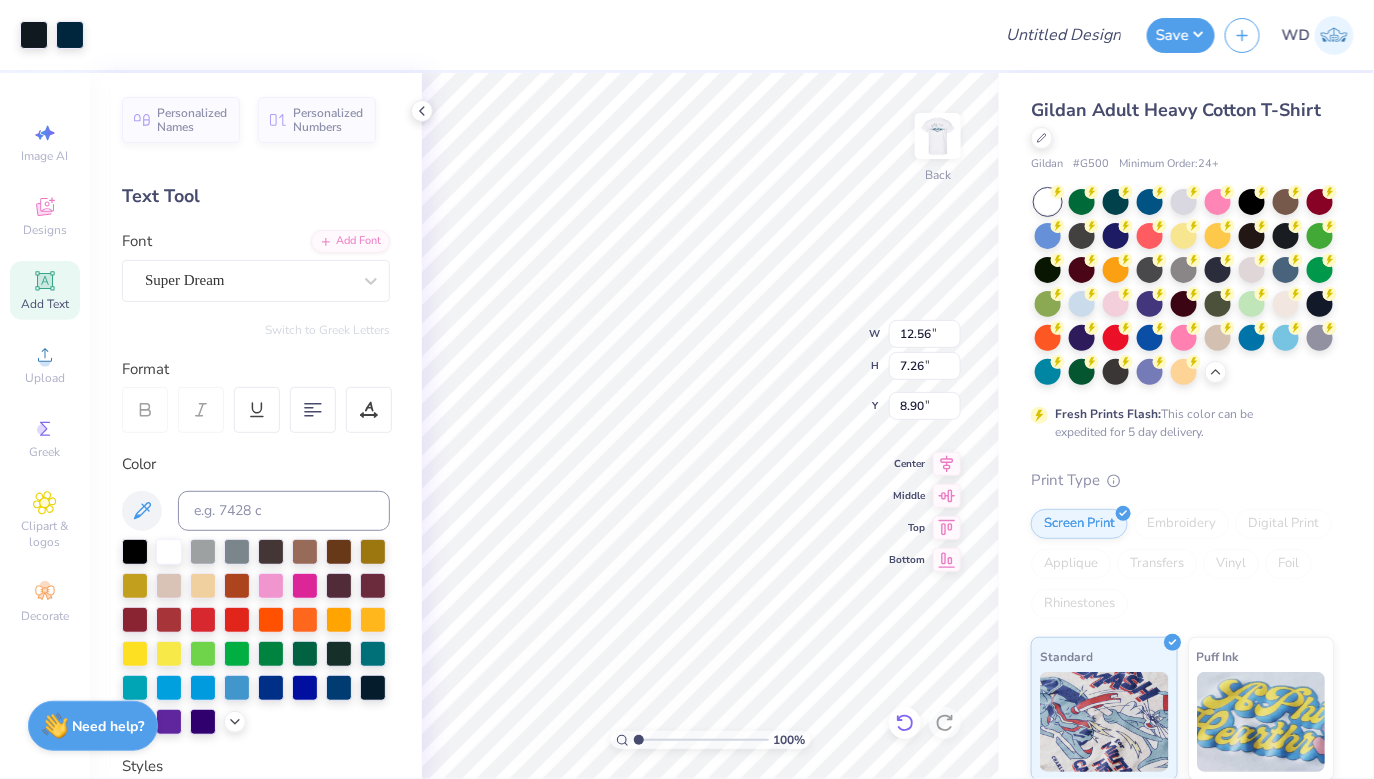 type on "2.23" 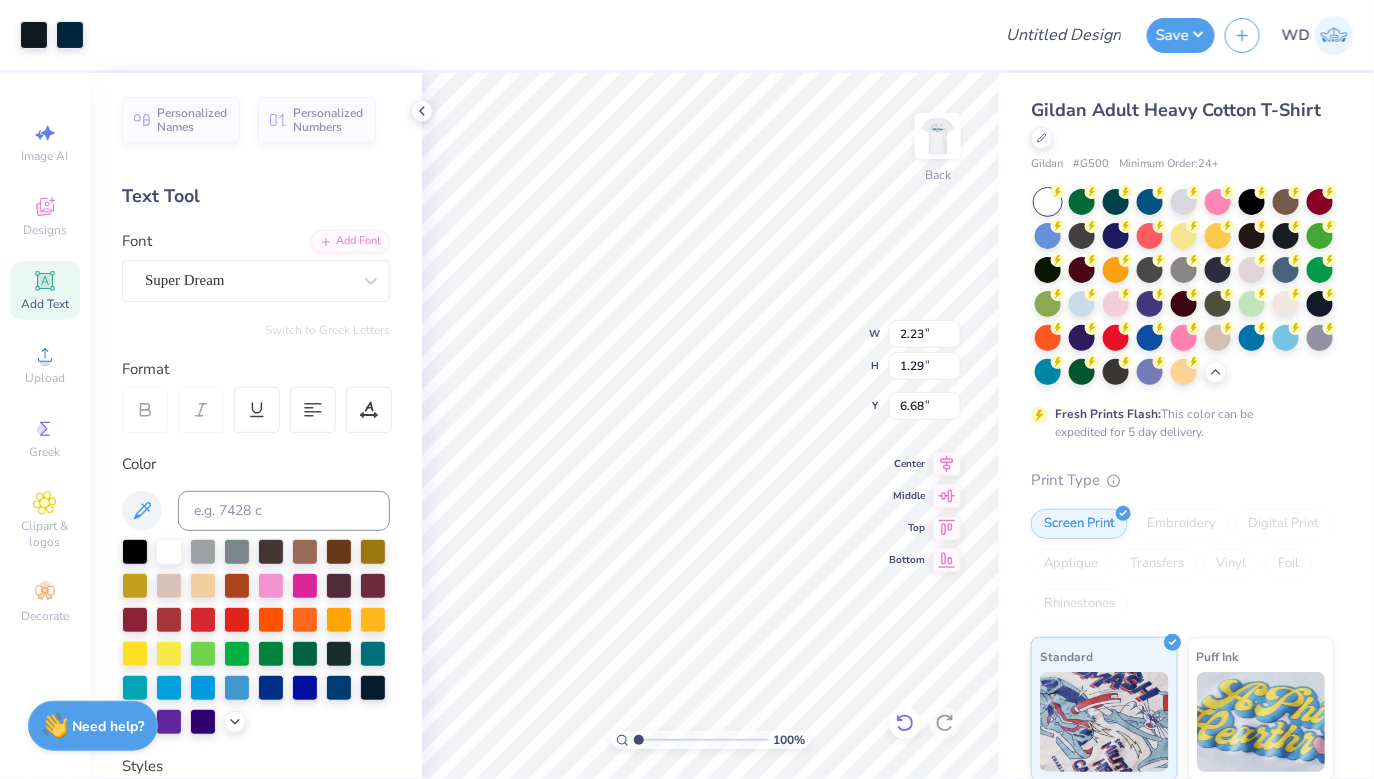 type on "6.68" 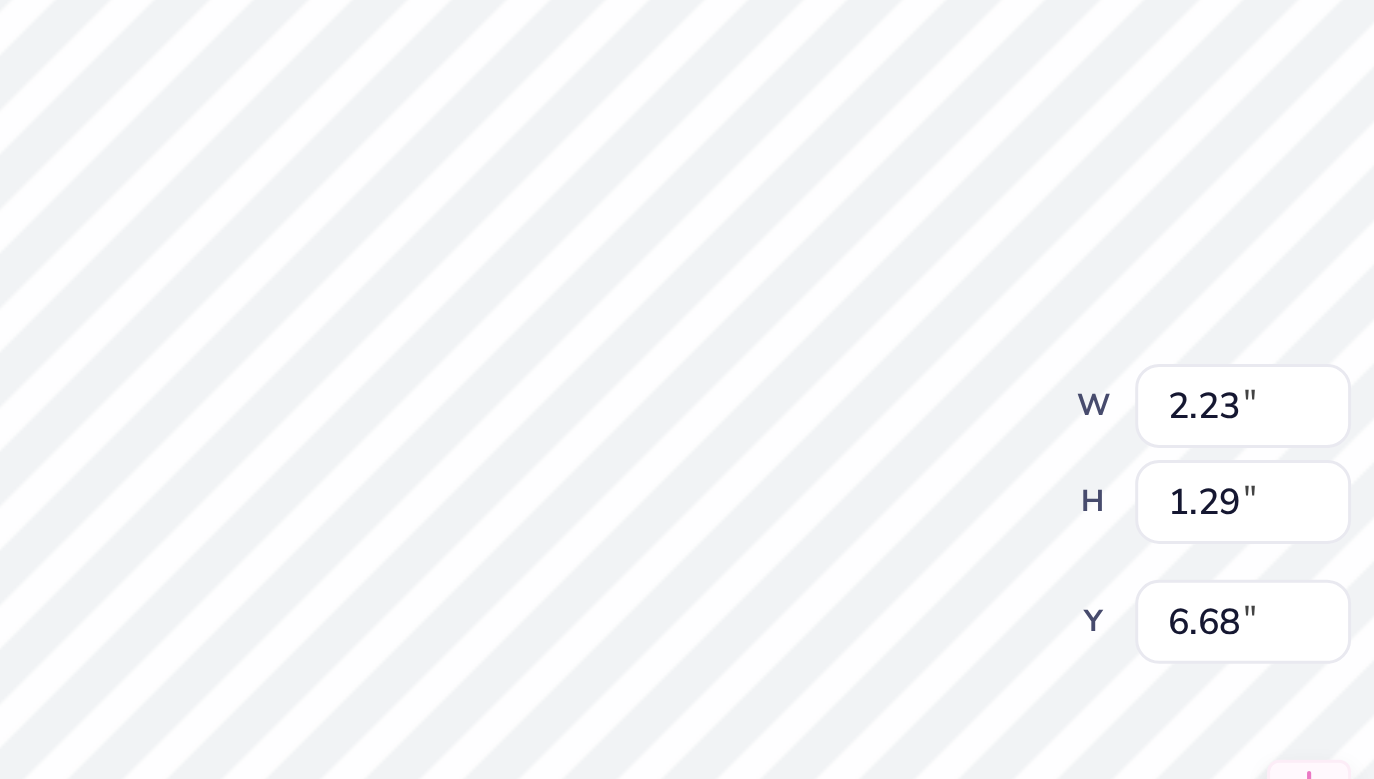 type on "1.21" 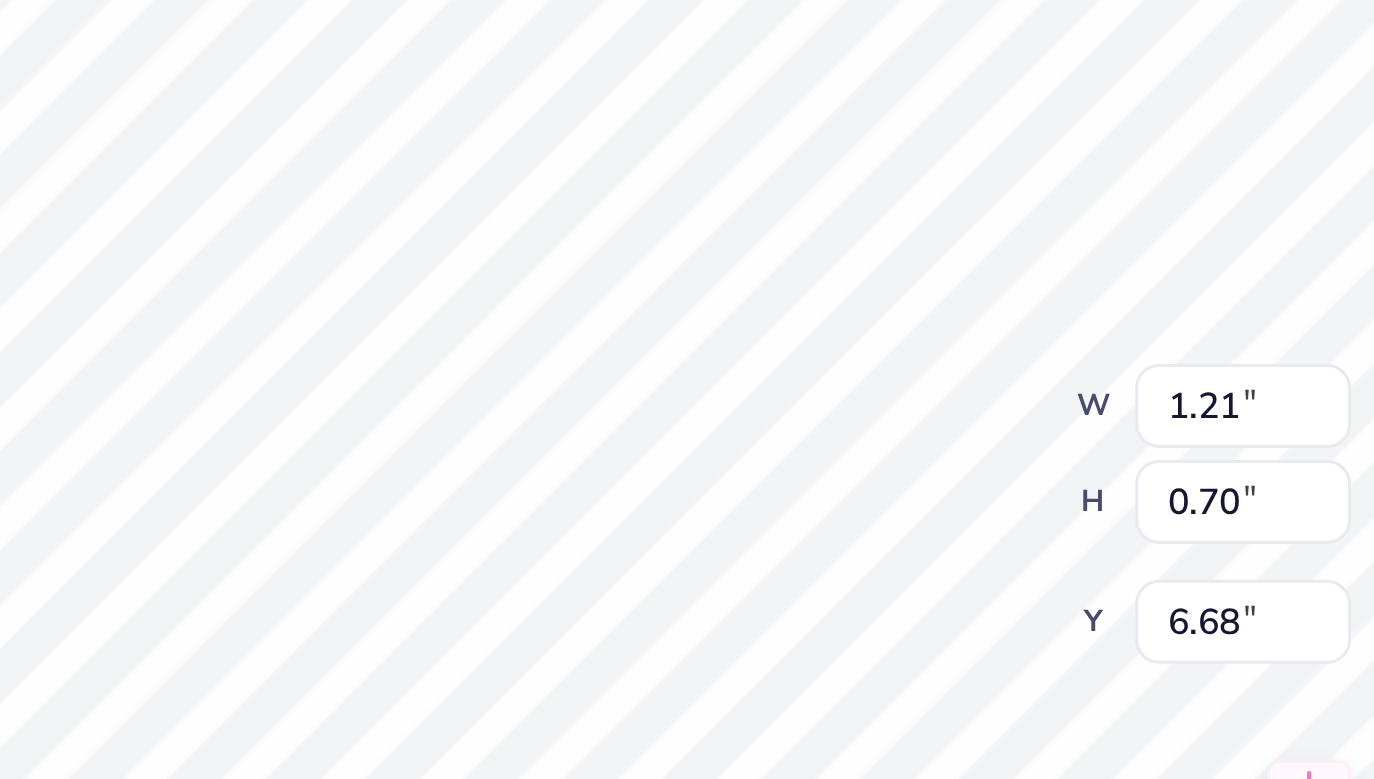 type on "3.71" 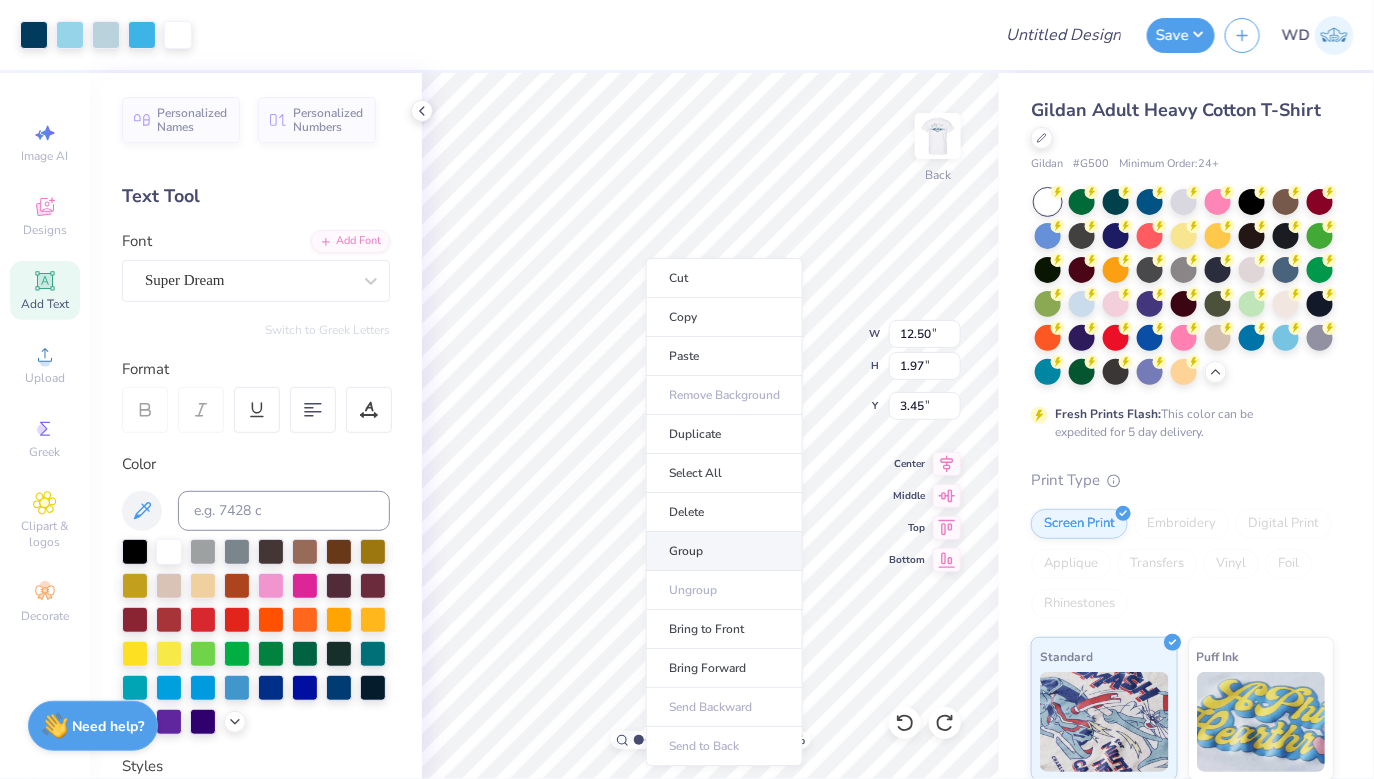 click on "Group" at bounding box center [724, 551] 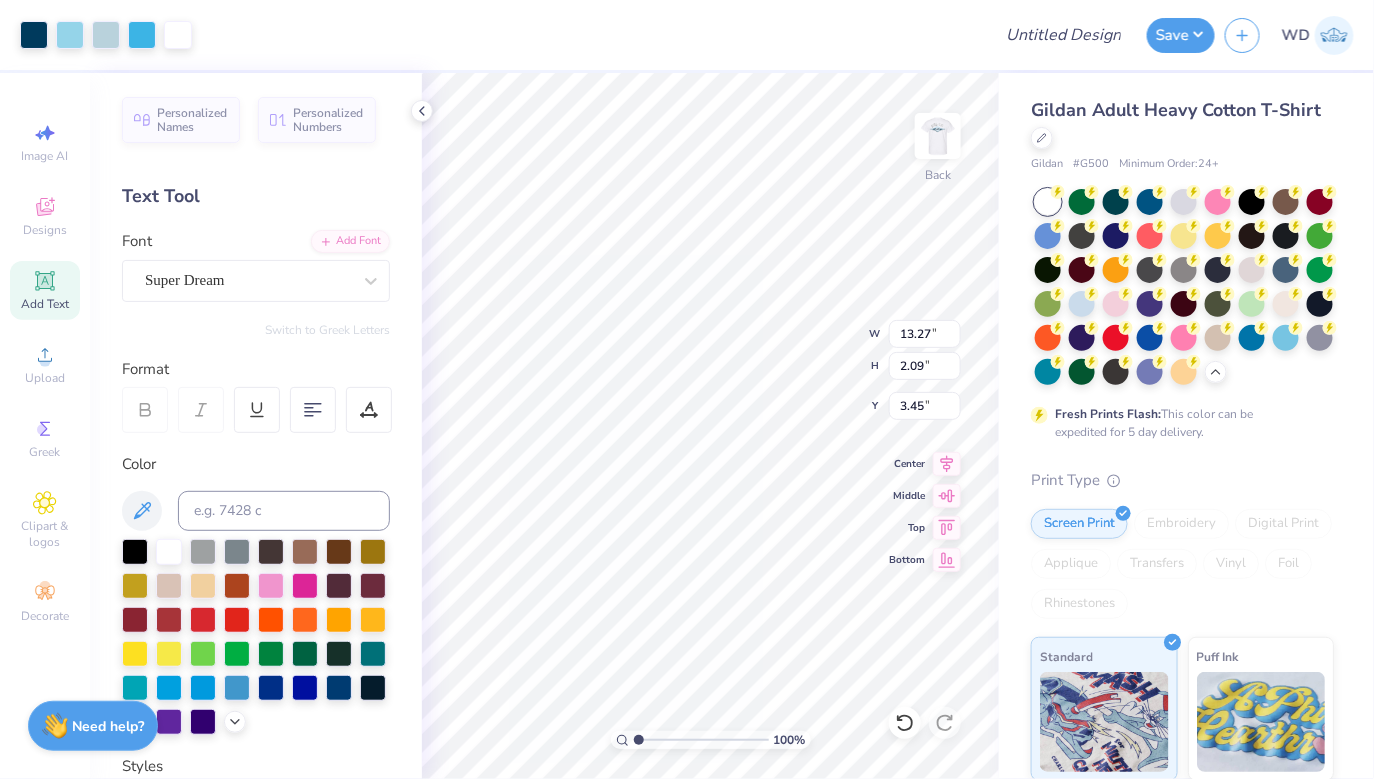 type on "13.27" 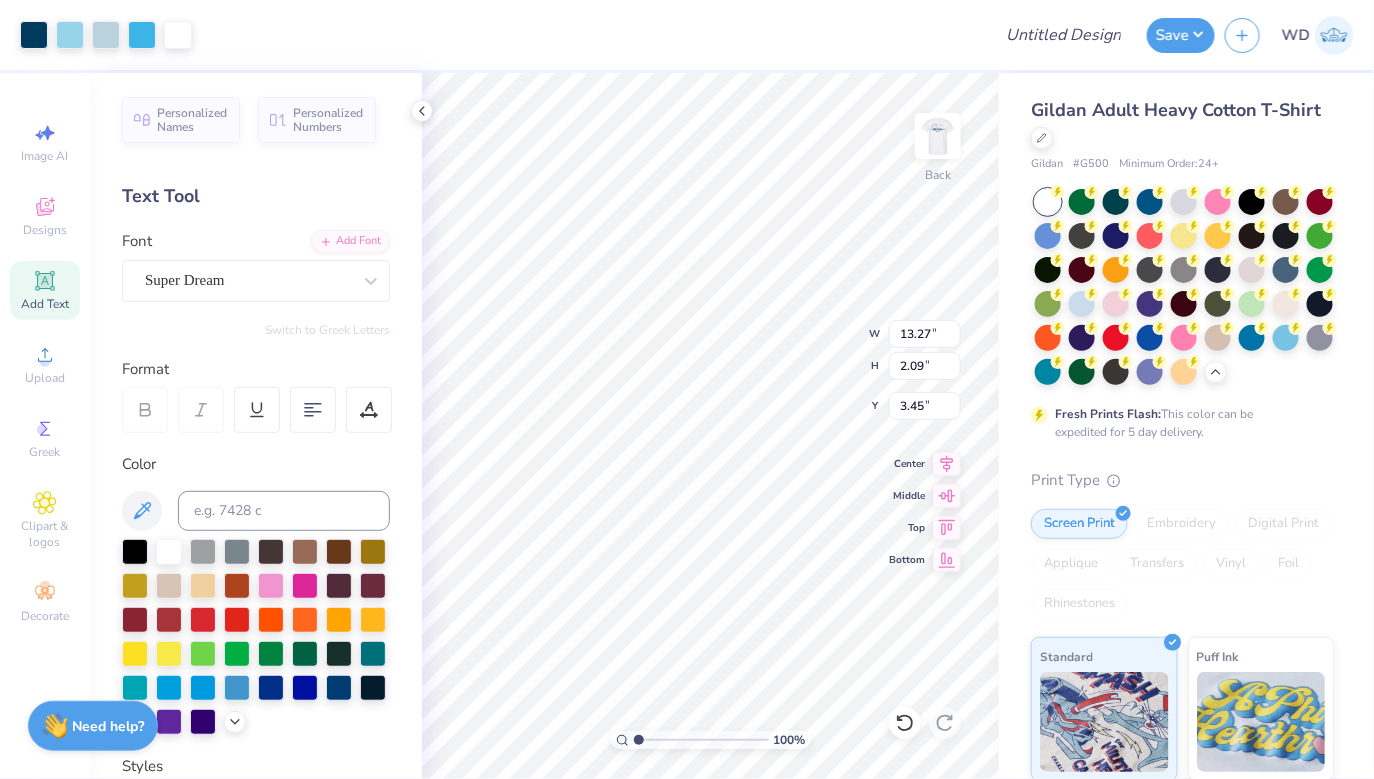 type on "3.44" 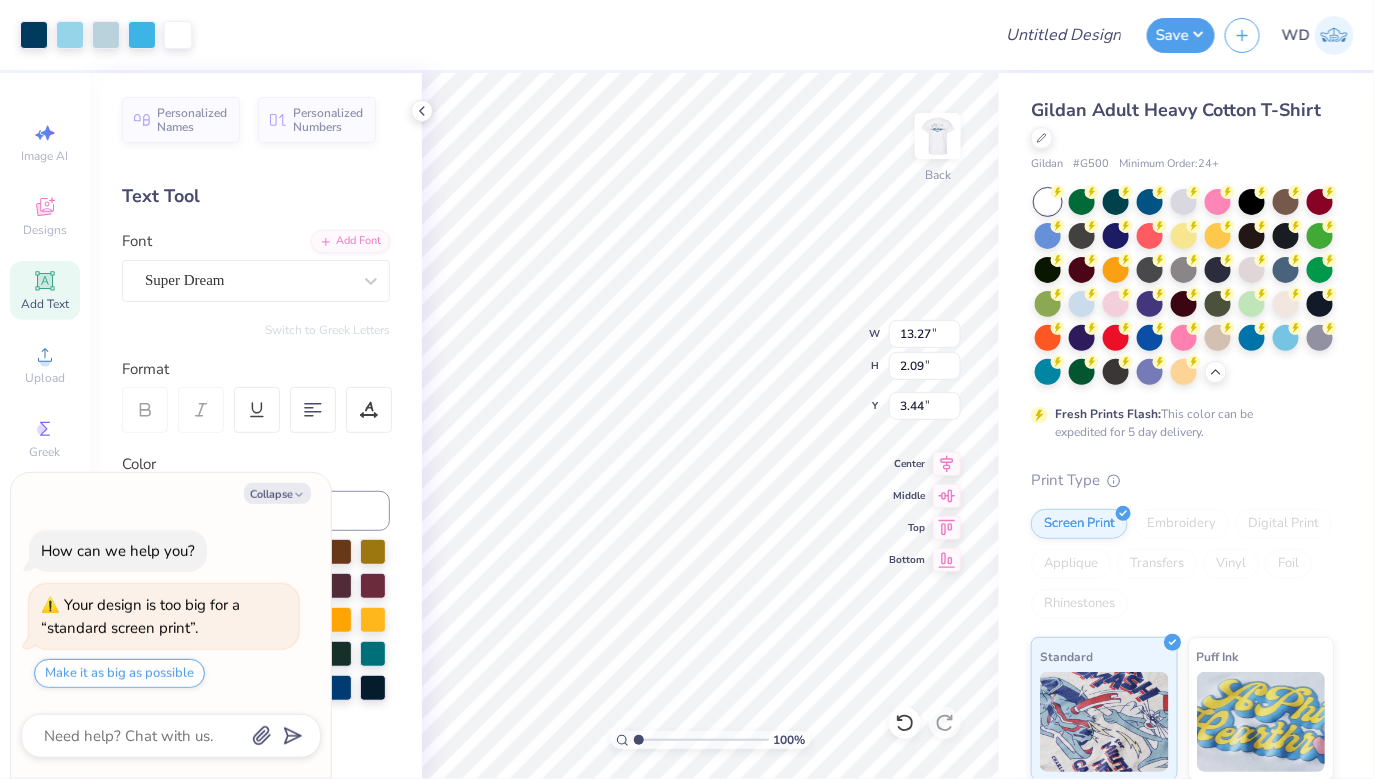 type on "x" 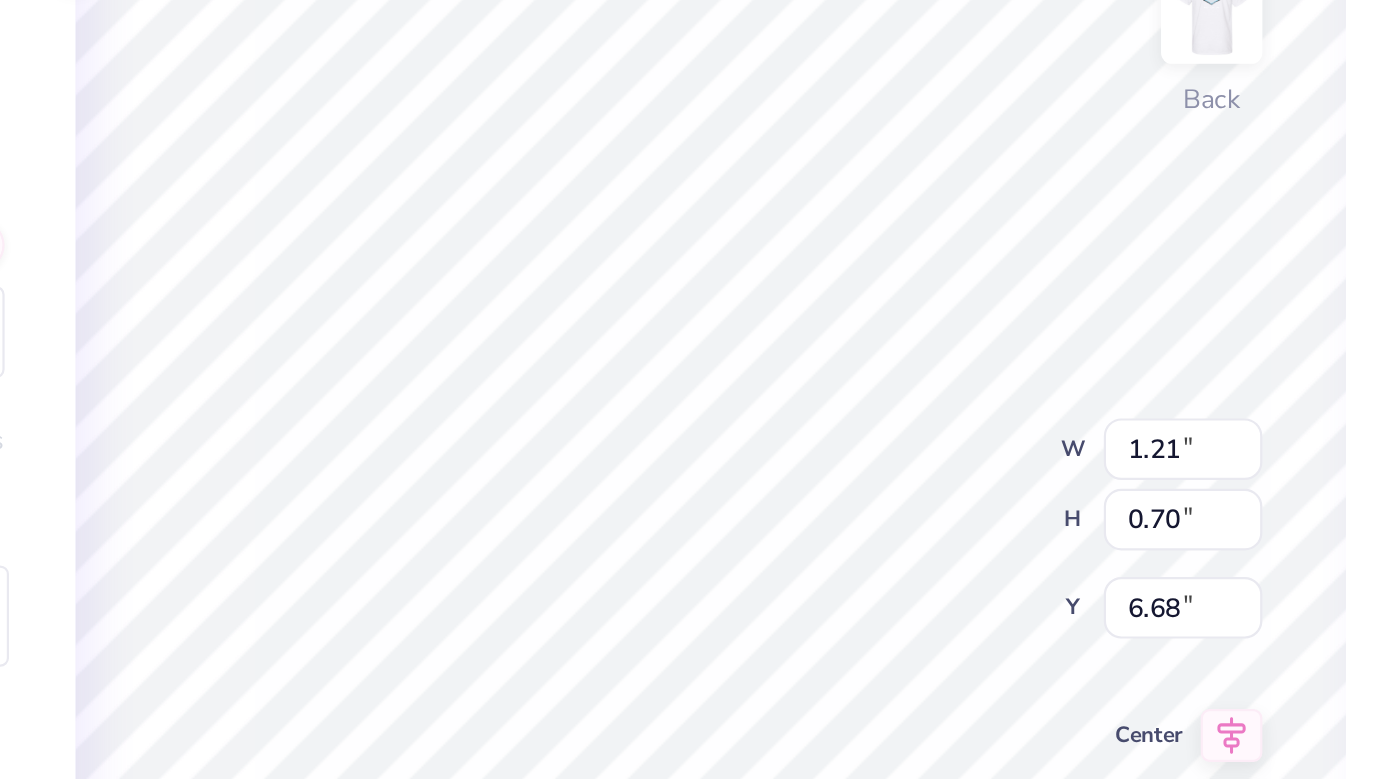 type on "x" 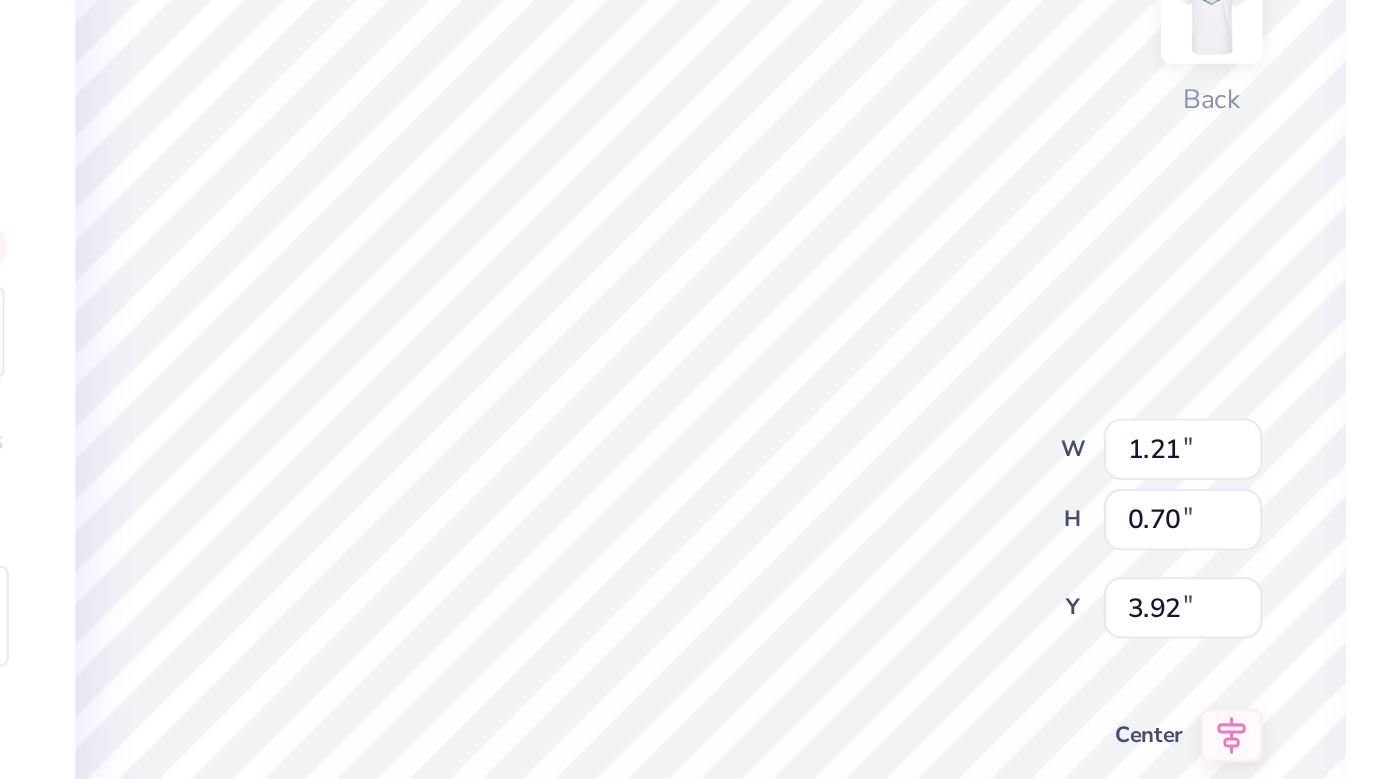 type on "x" 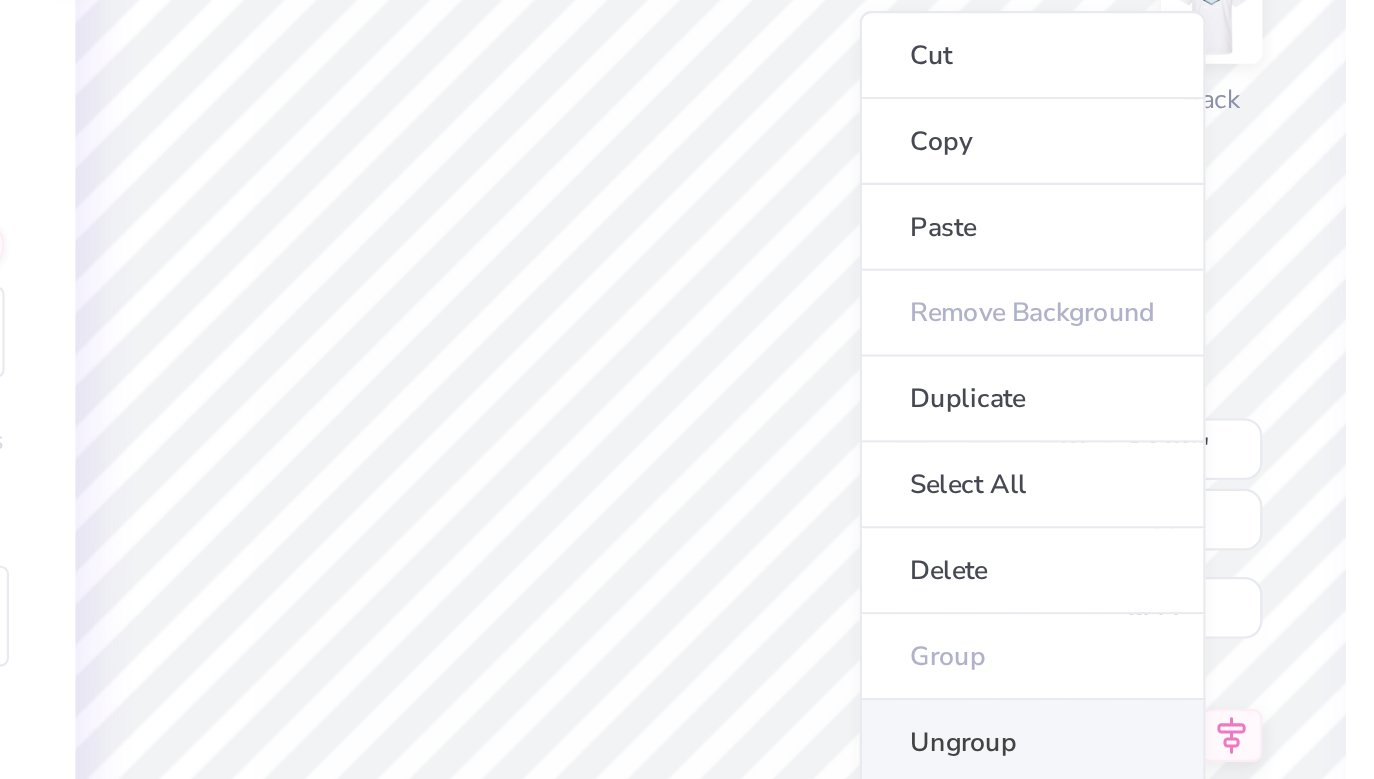 click on "Ungroup" at bounding box center (856, 467) 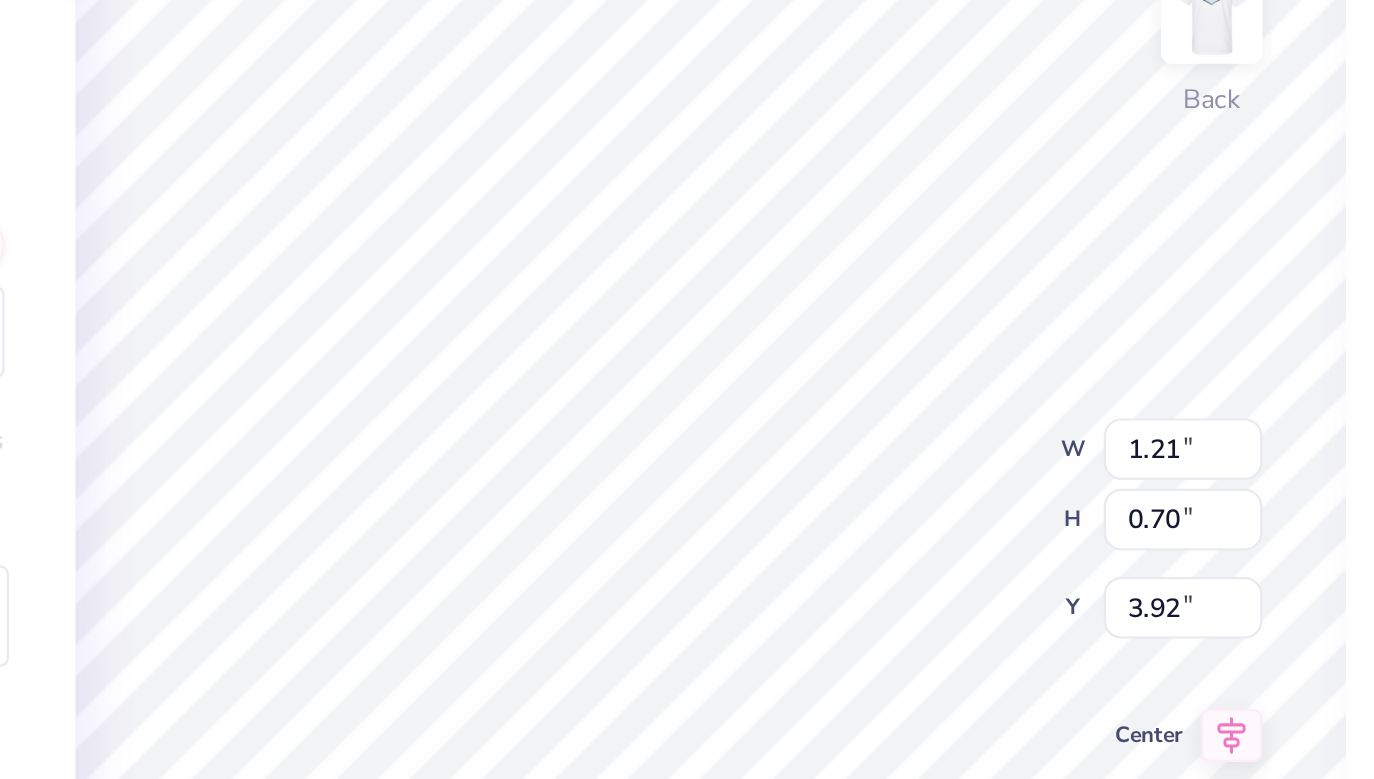 type on "x" 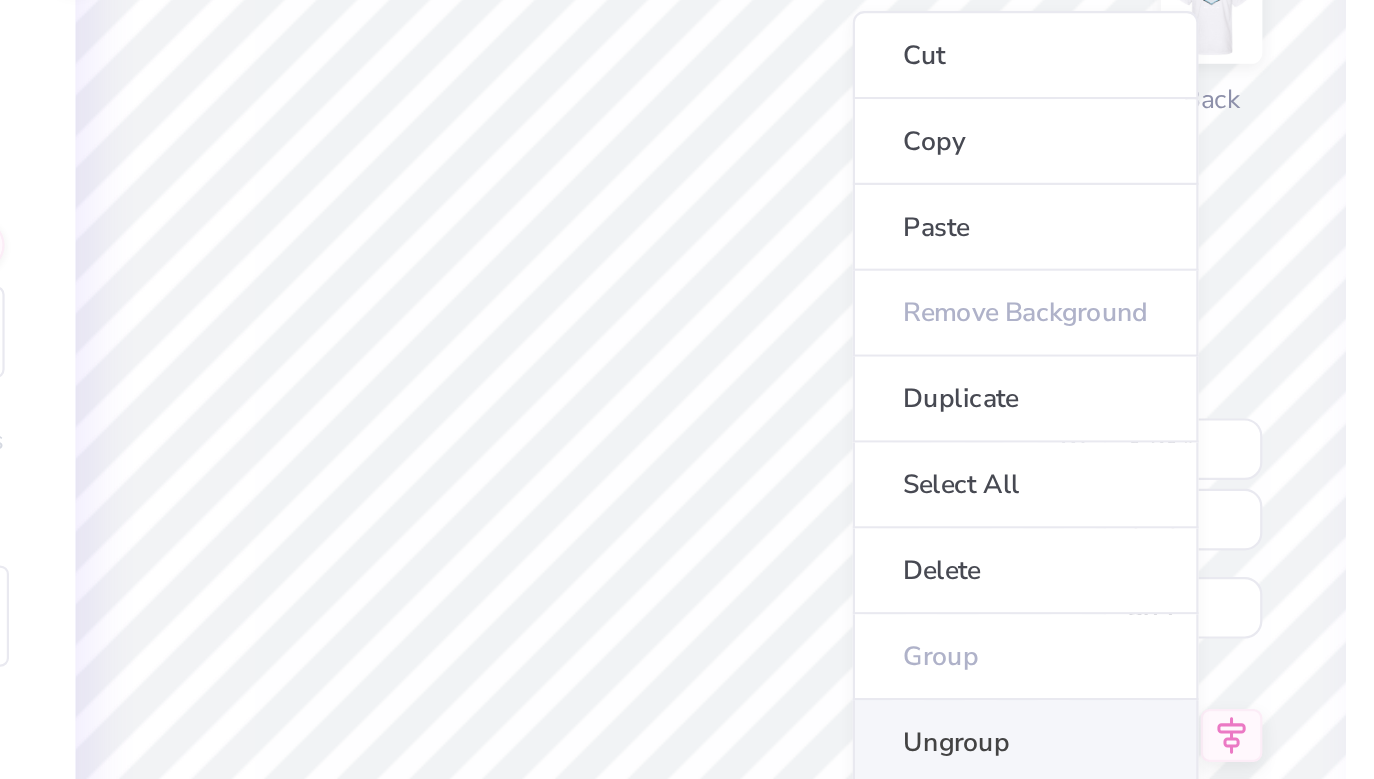 click on "Ungroup" at bounding box center (853, 467) 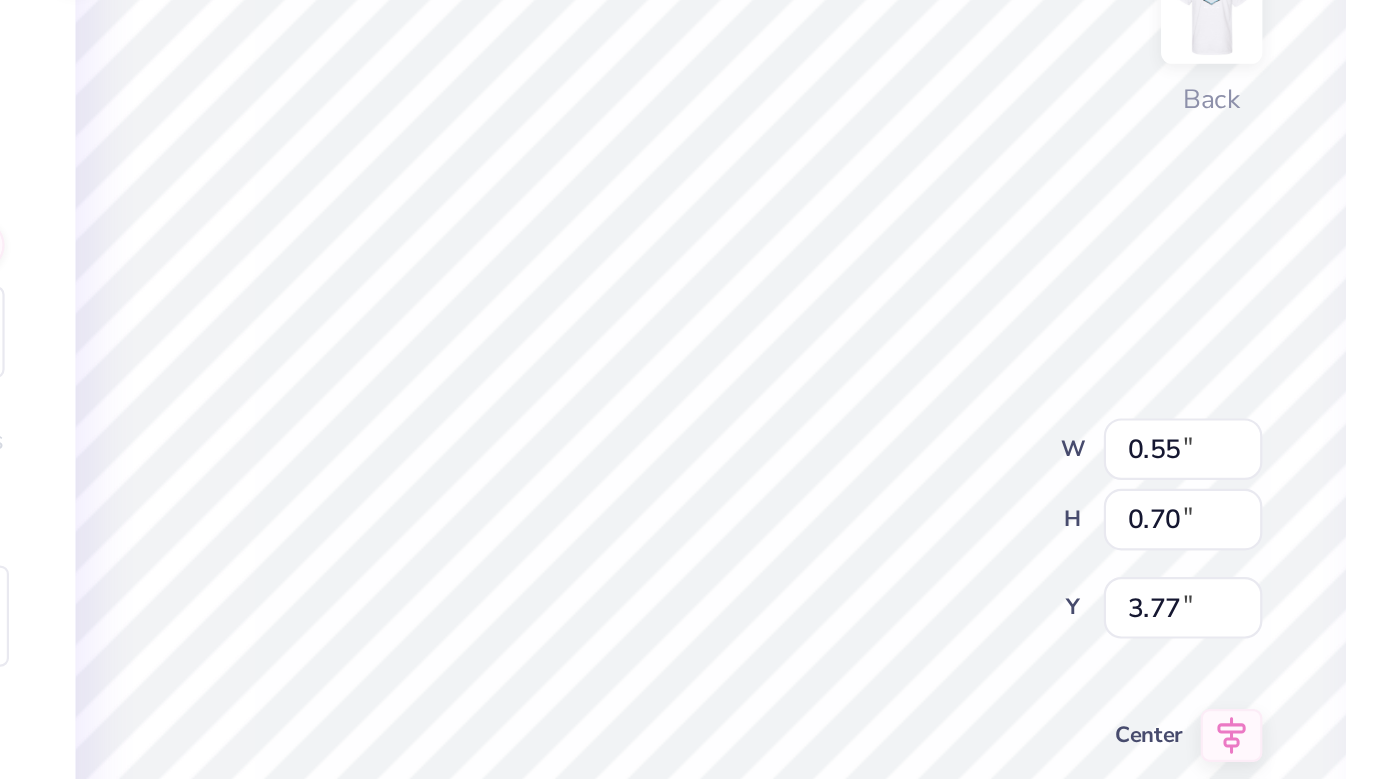 type on "x" 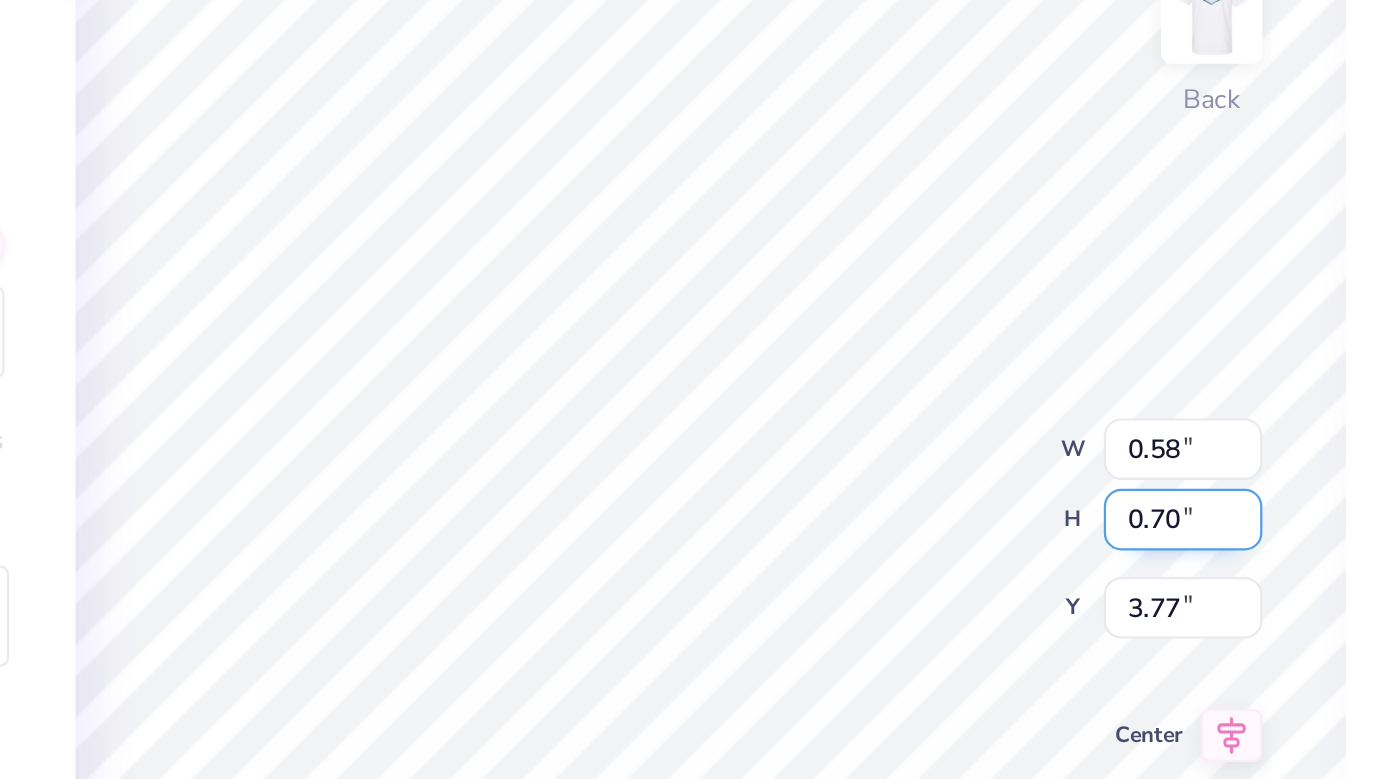 click on "100  % Back W 0.58 0.58 " H 0.70 0.70 " Y 3.77 3.77 " Center Middle Top Bottom" at bounding box center (710, 426) 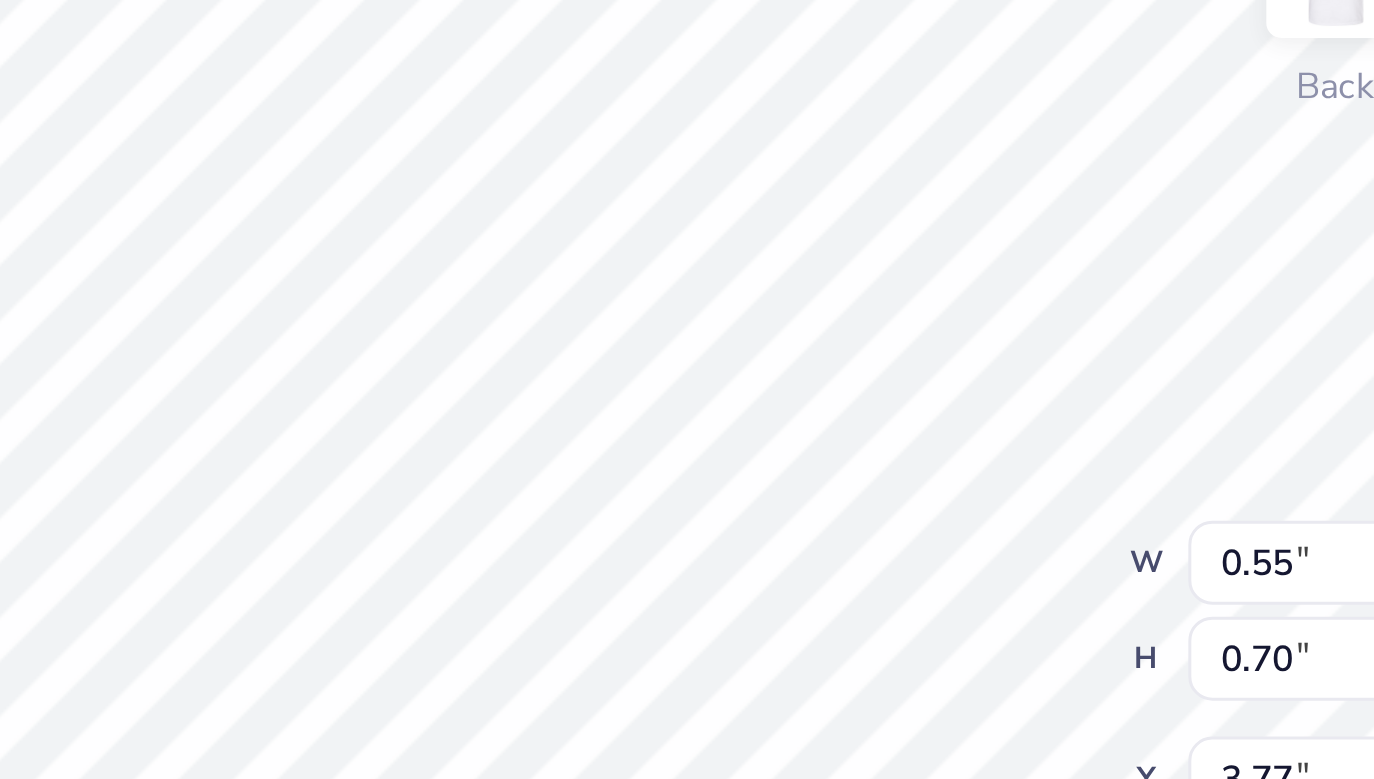 type on "x" 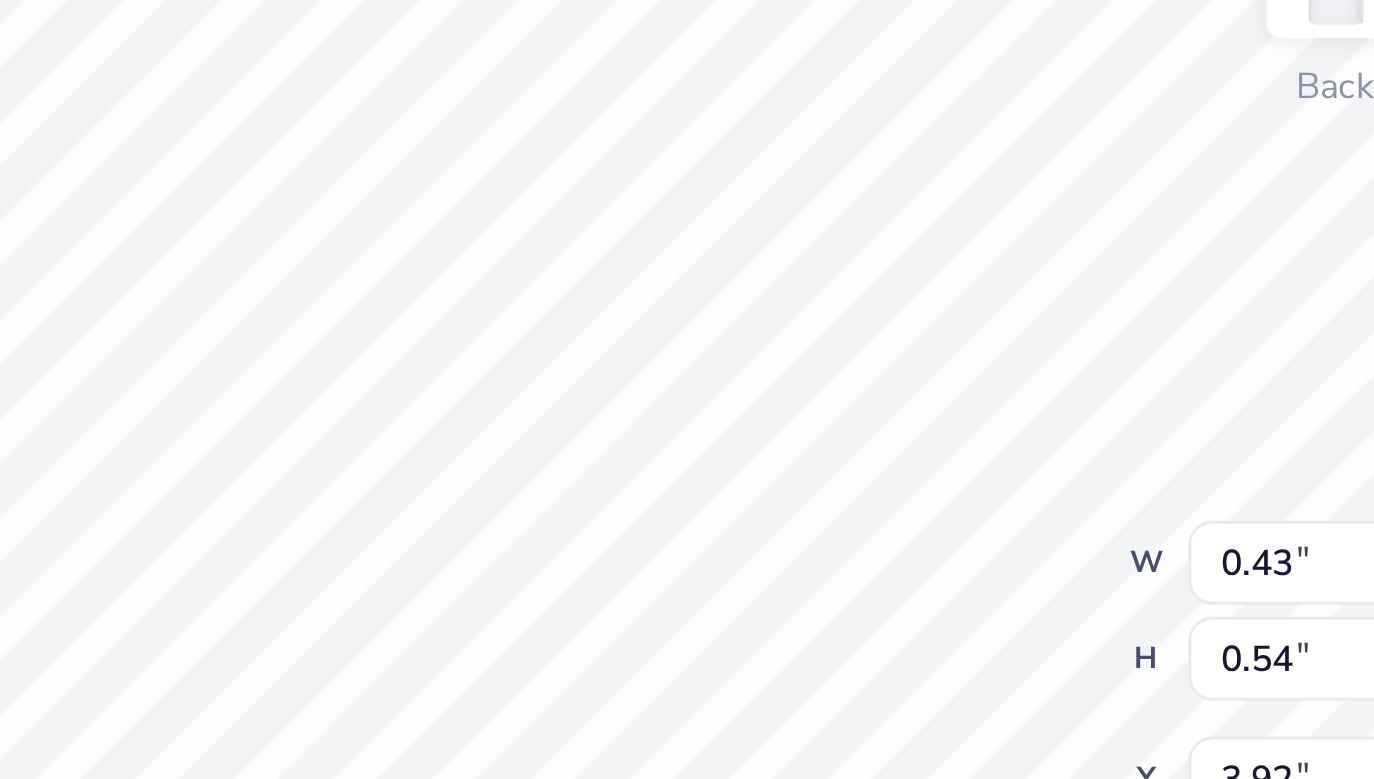 type on "x" 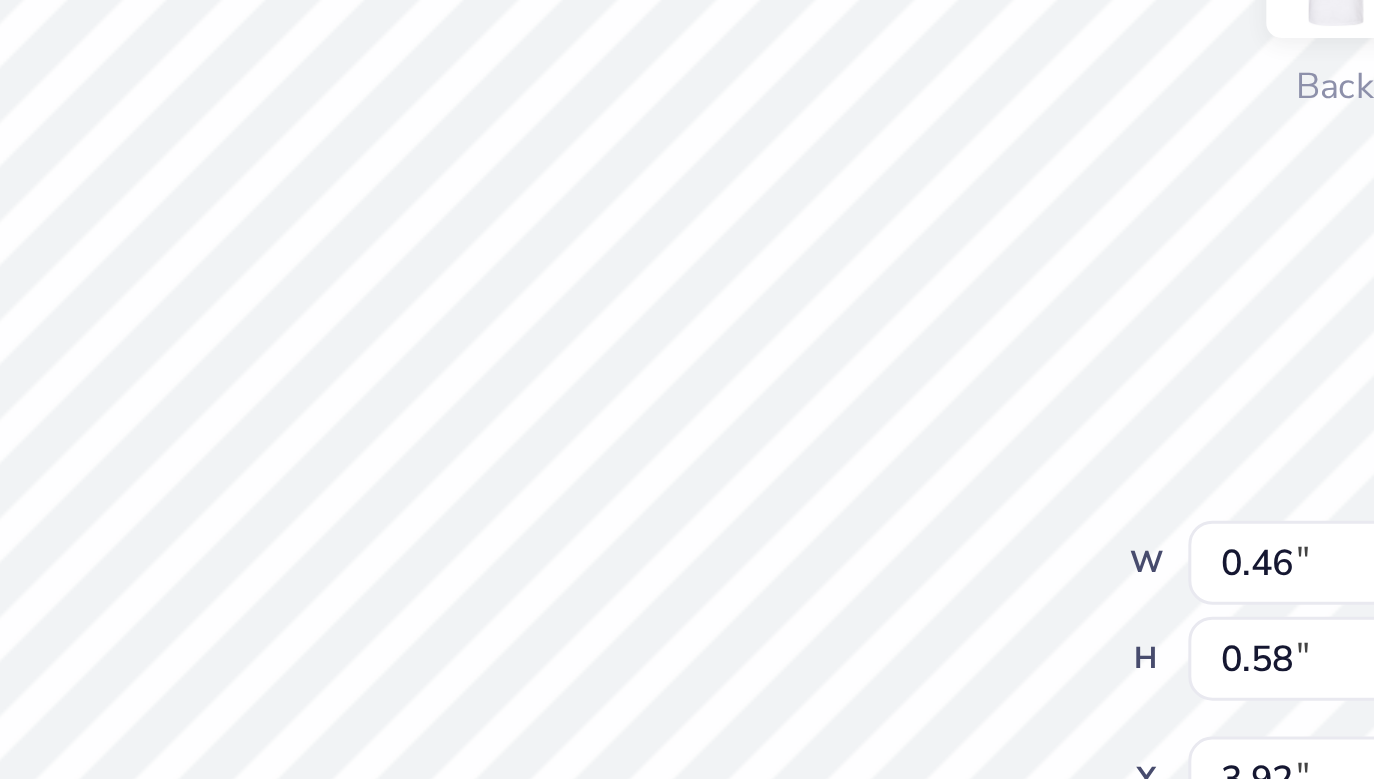 type on "x" 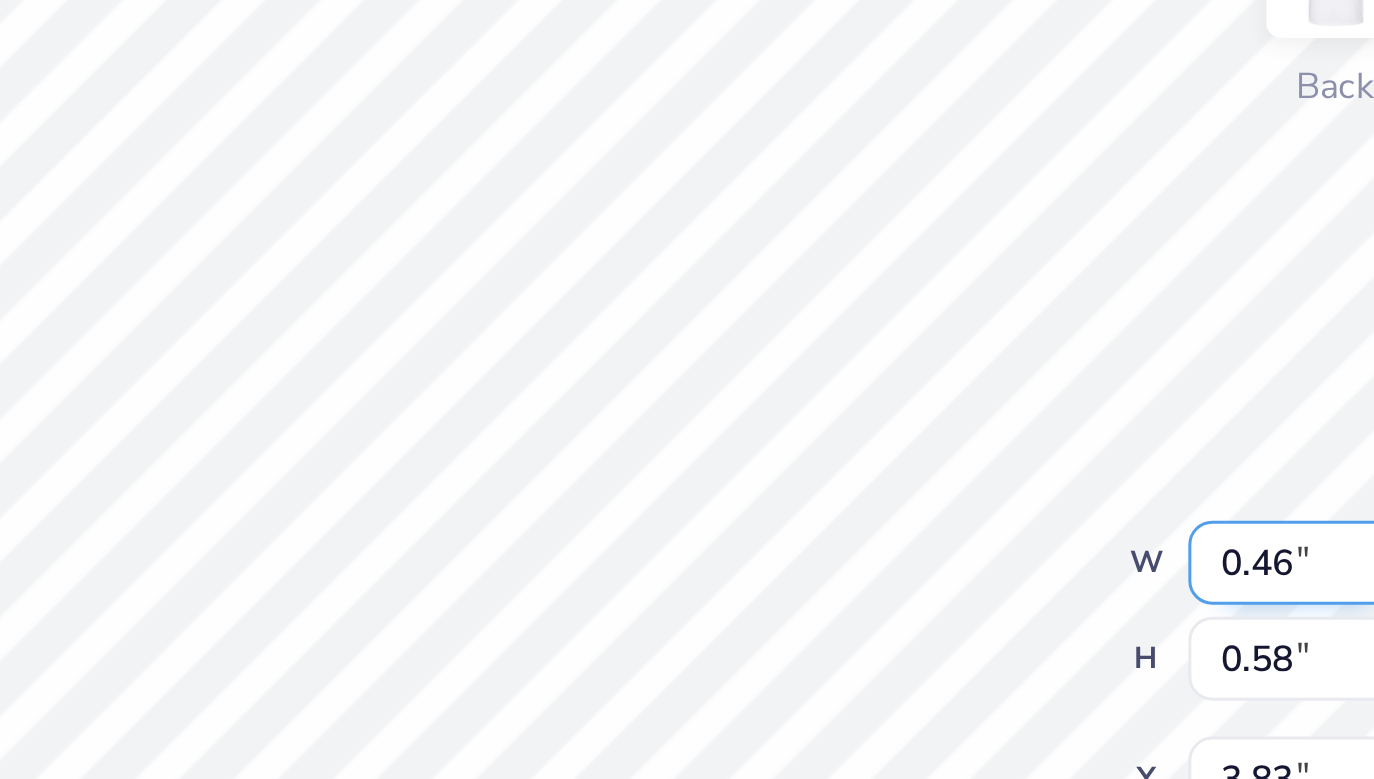 click on "100  % Back W 0.46 0.46 " H 0.58 0.58 " Y 3.83 3.83 " Center Middle Top Bottom" at bounding box center (710, 426) 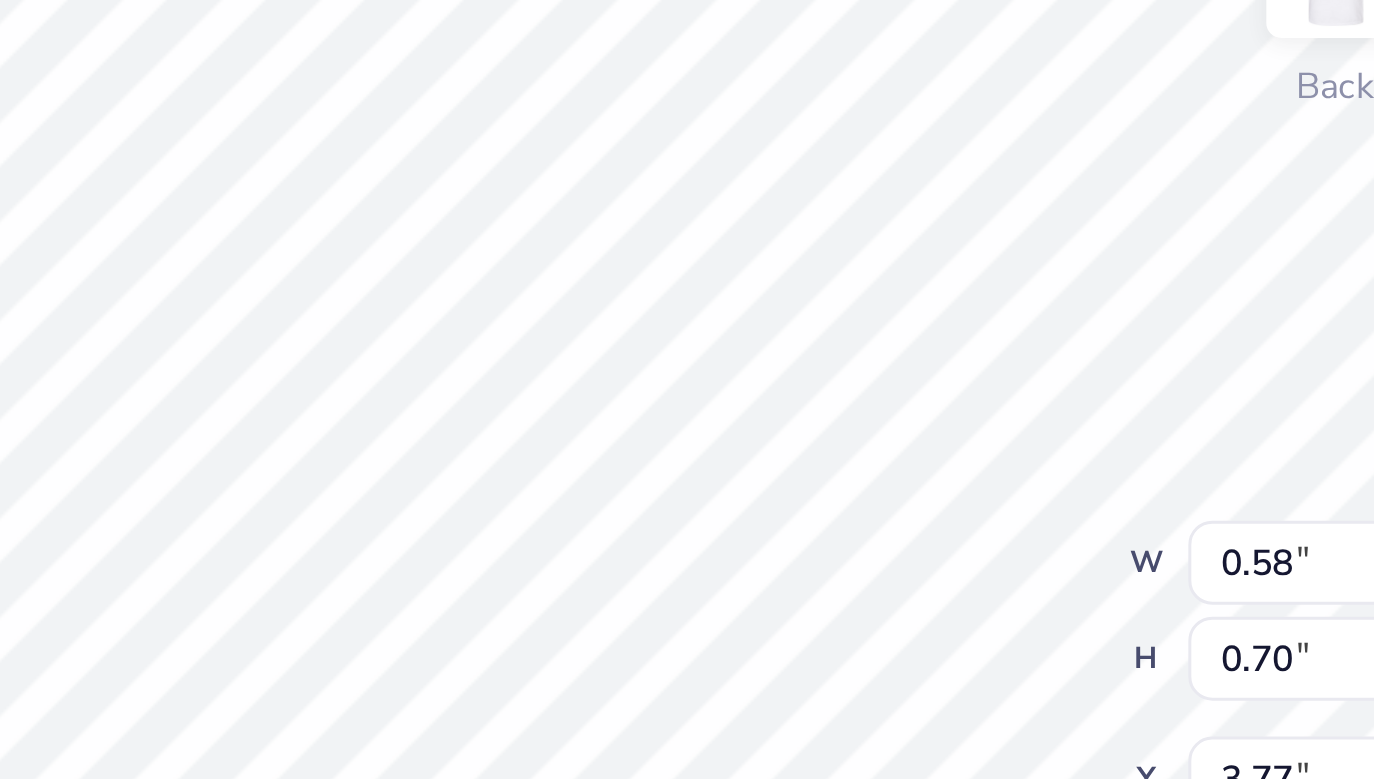 type on "x" 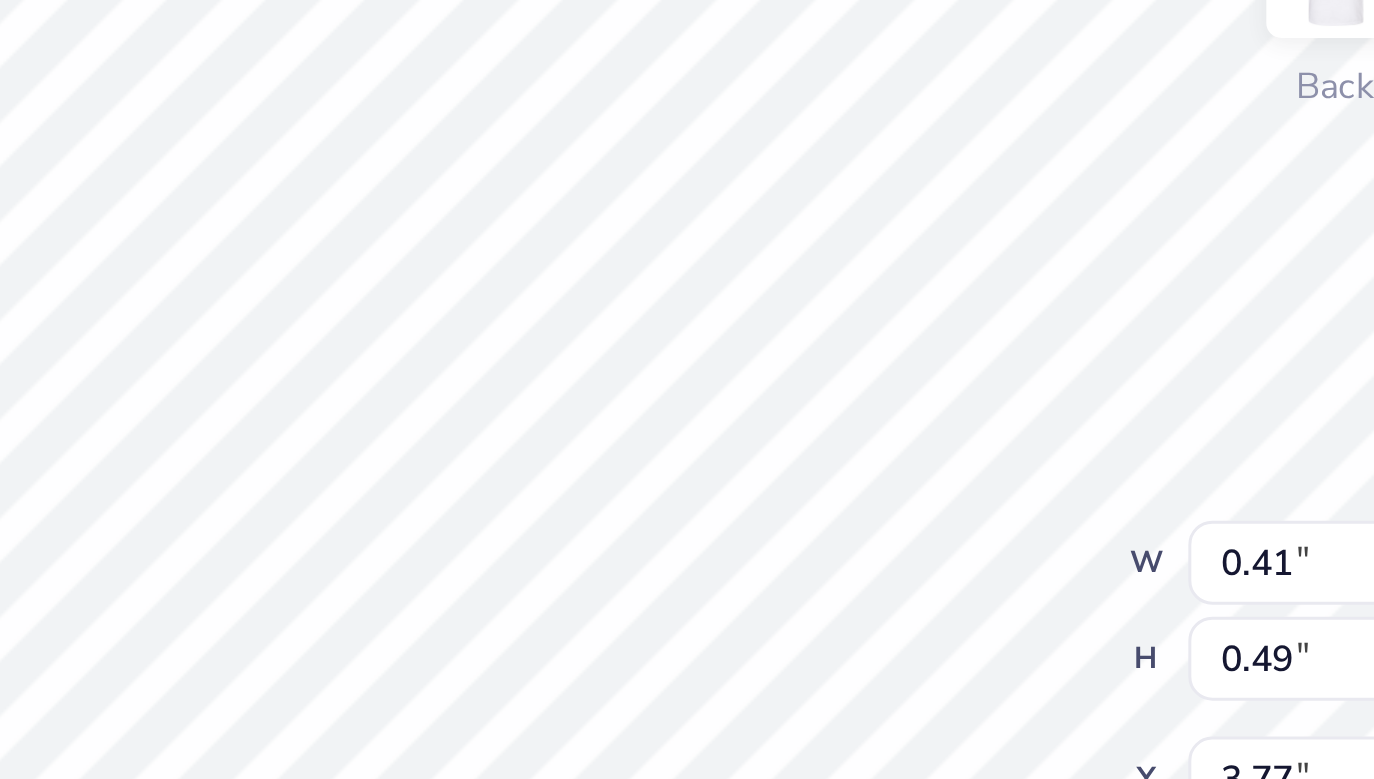 type on "x" 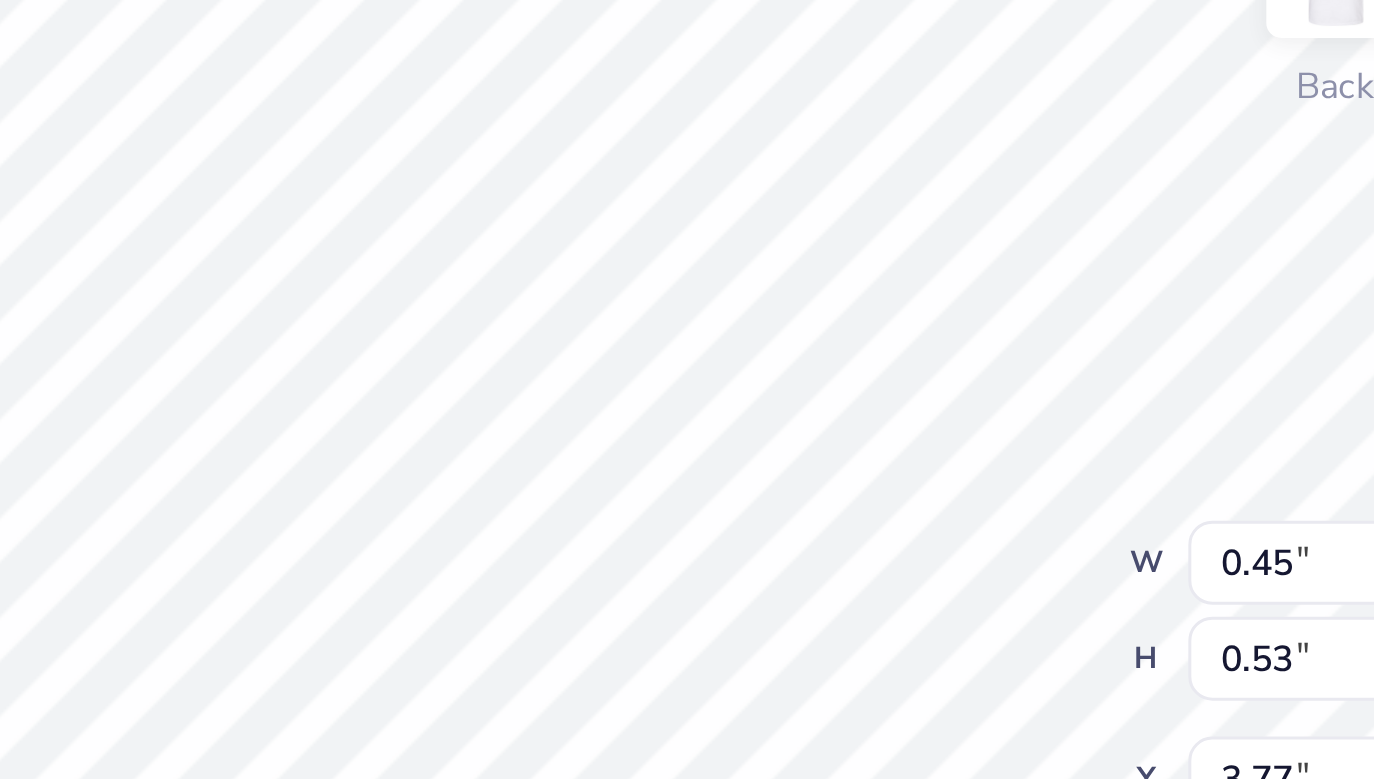 type on "x" 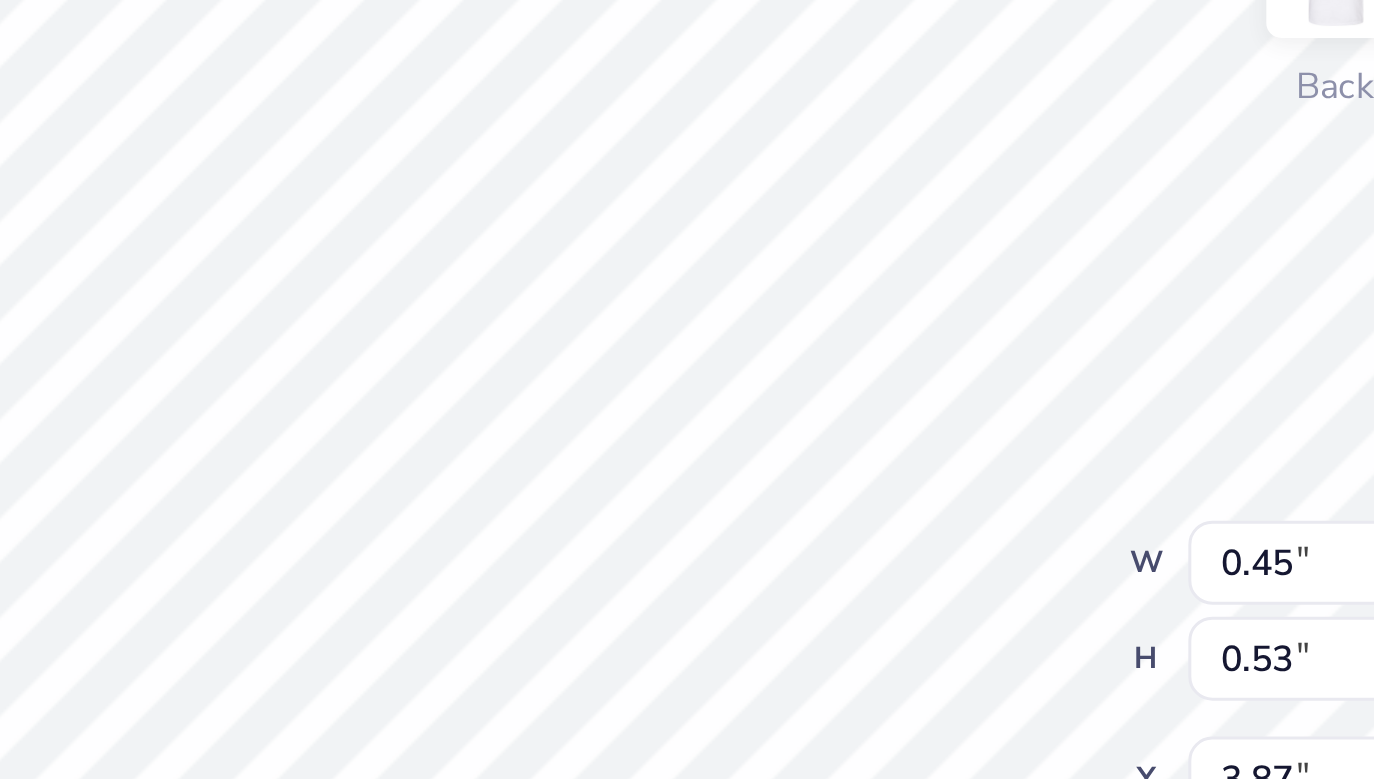 type on "x" 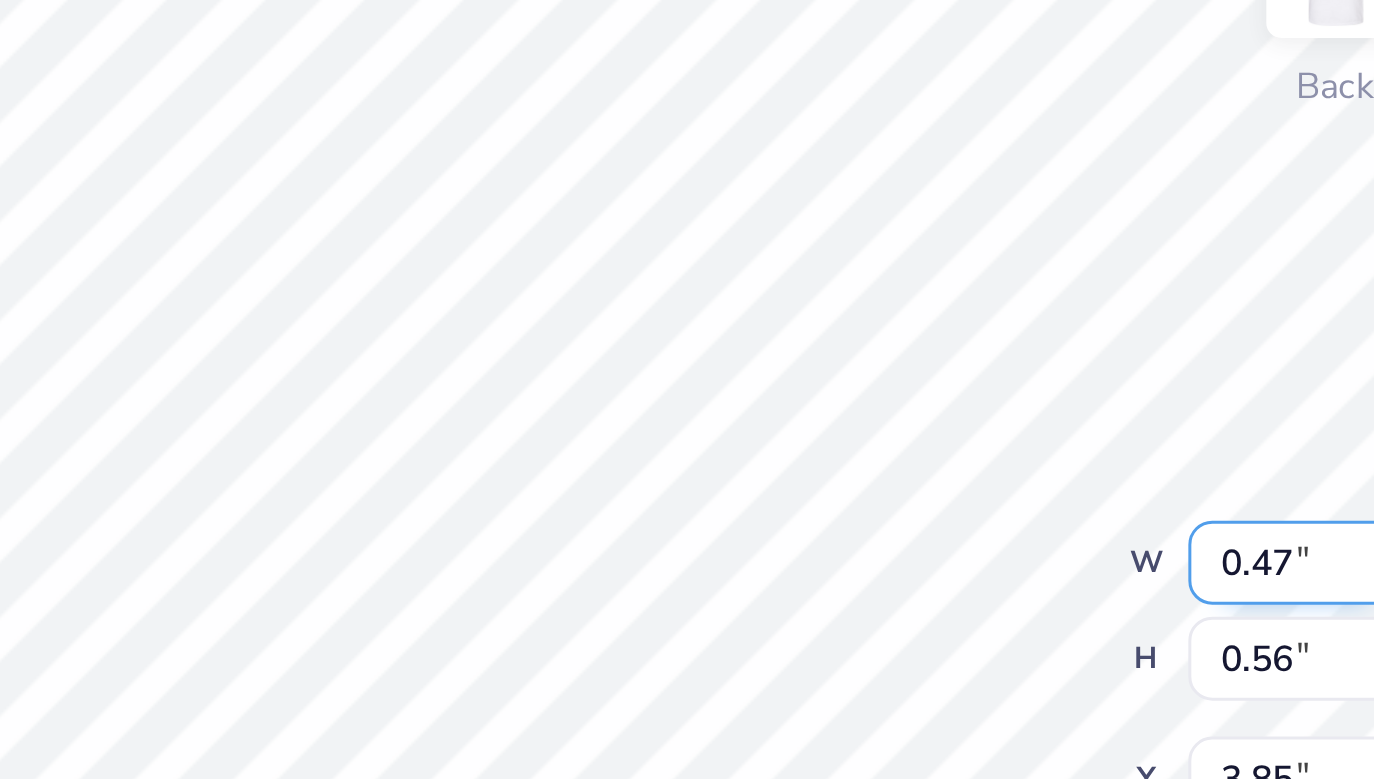 click on "100  % Back W 0.47 0.47 " H 0.56 0.56 " Y 3.85 3.85 " Center Middle Top Bottom" at bounding box center [710, 426] 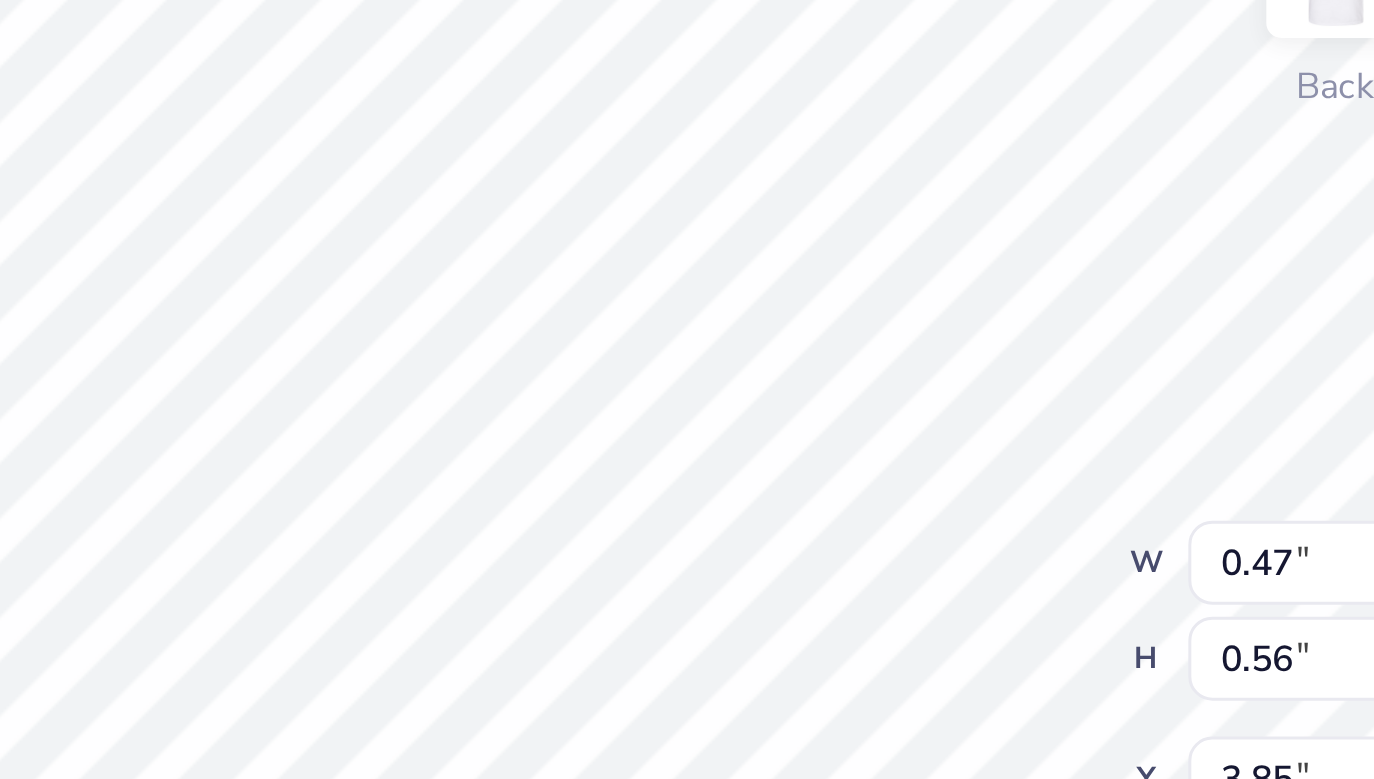 type on "x" 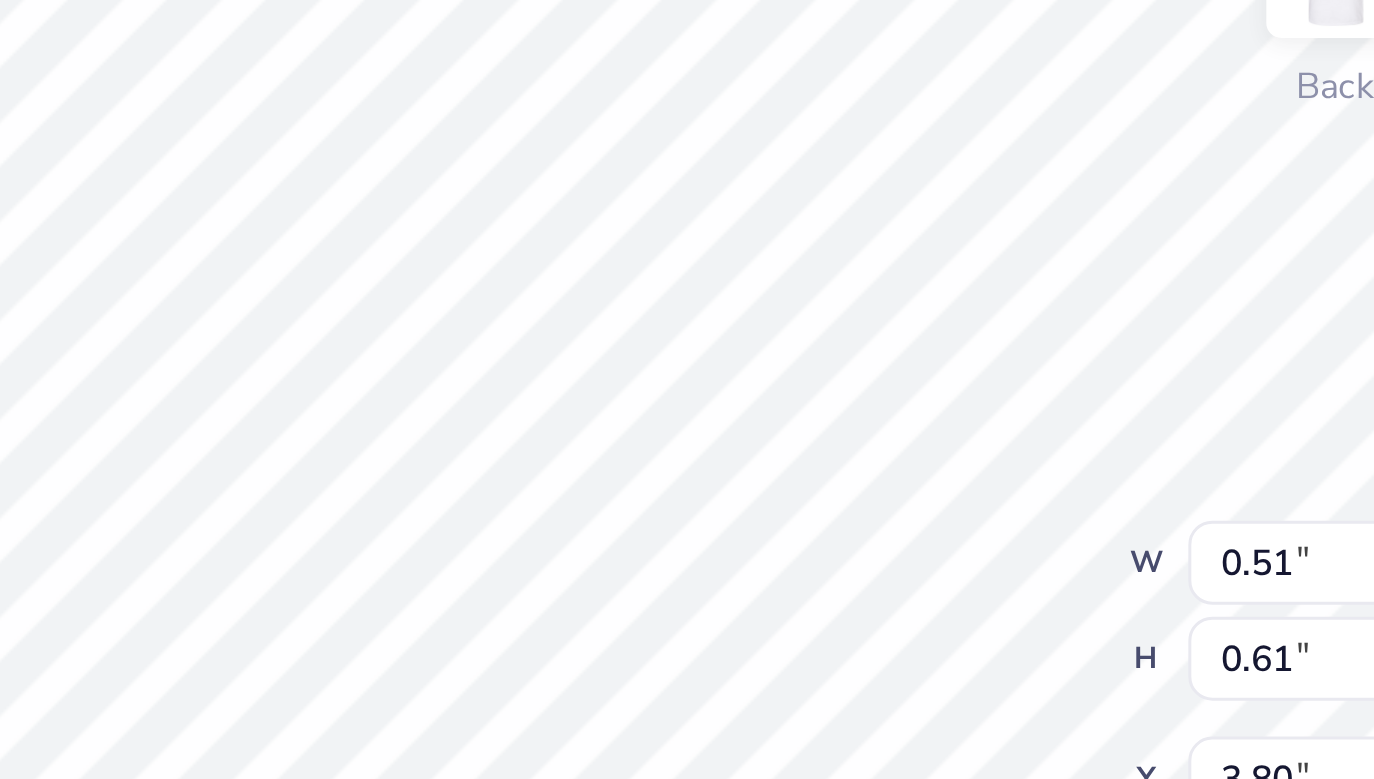 type on "x" 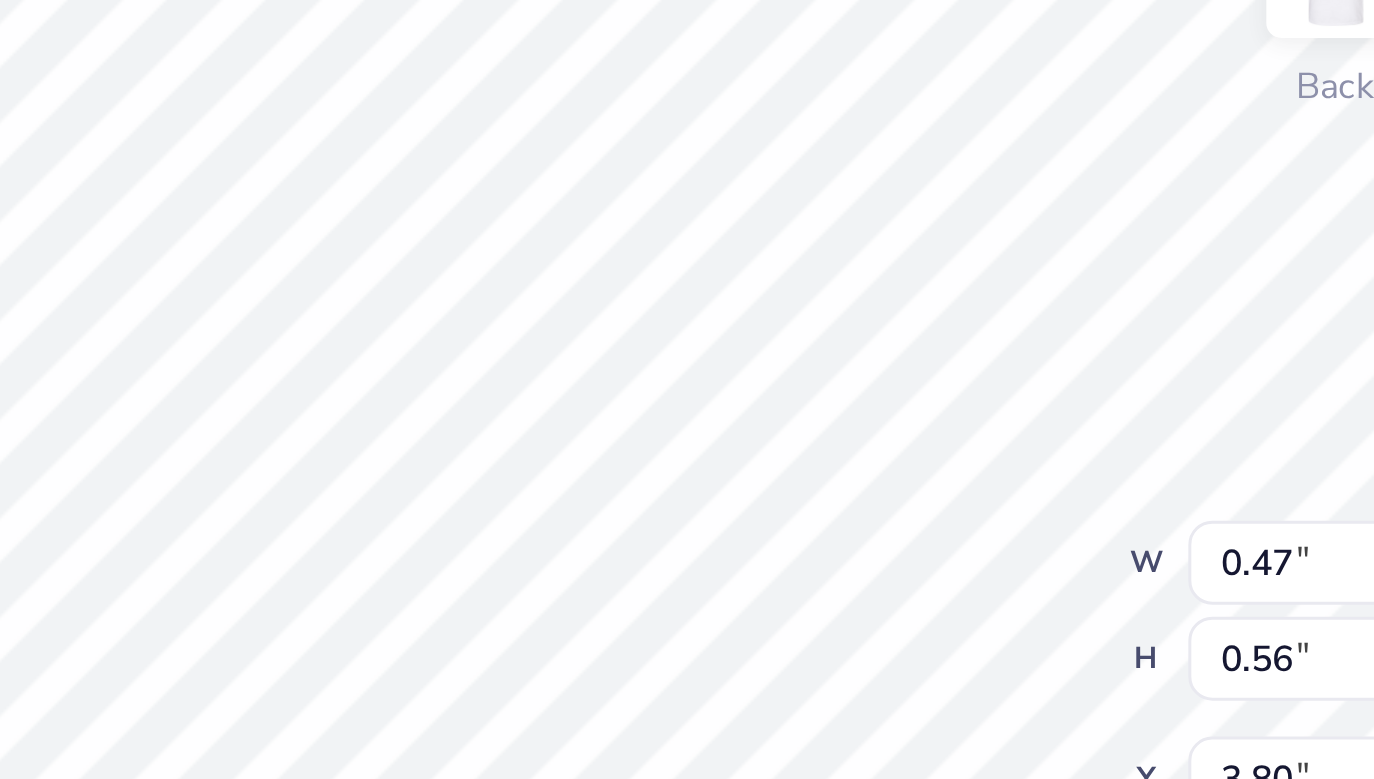 type on "x" 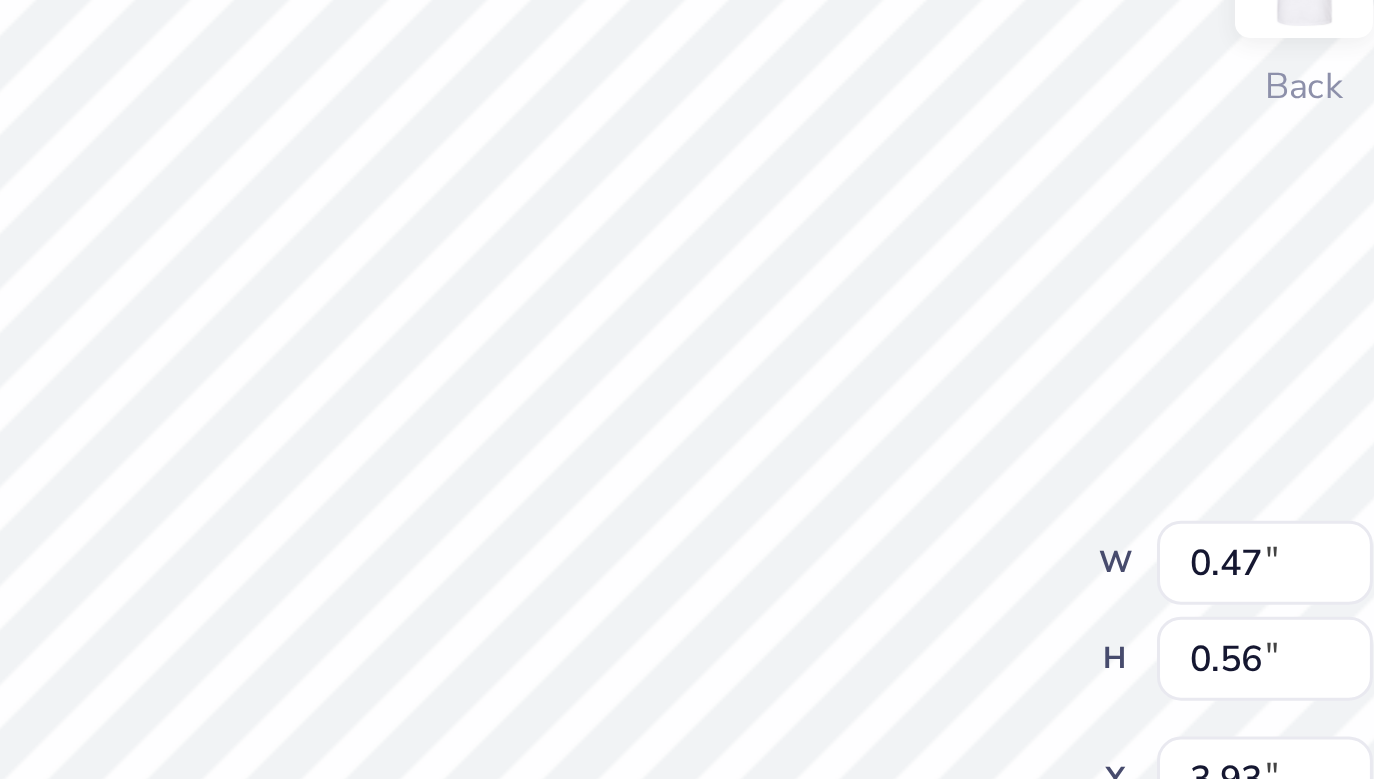 type on "x" 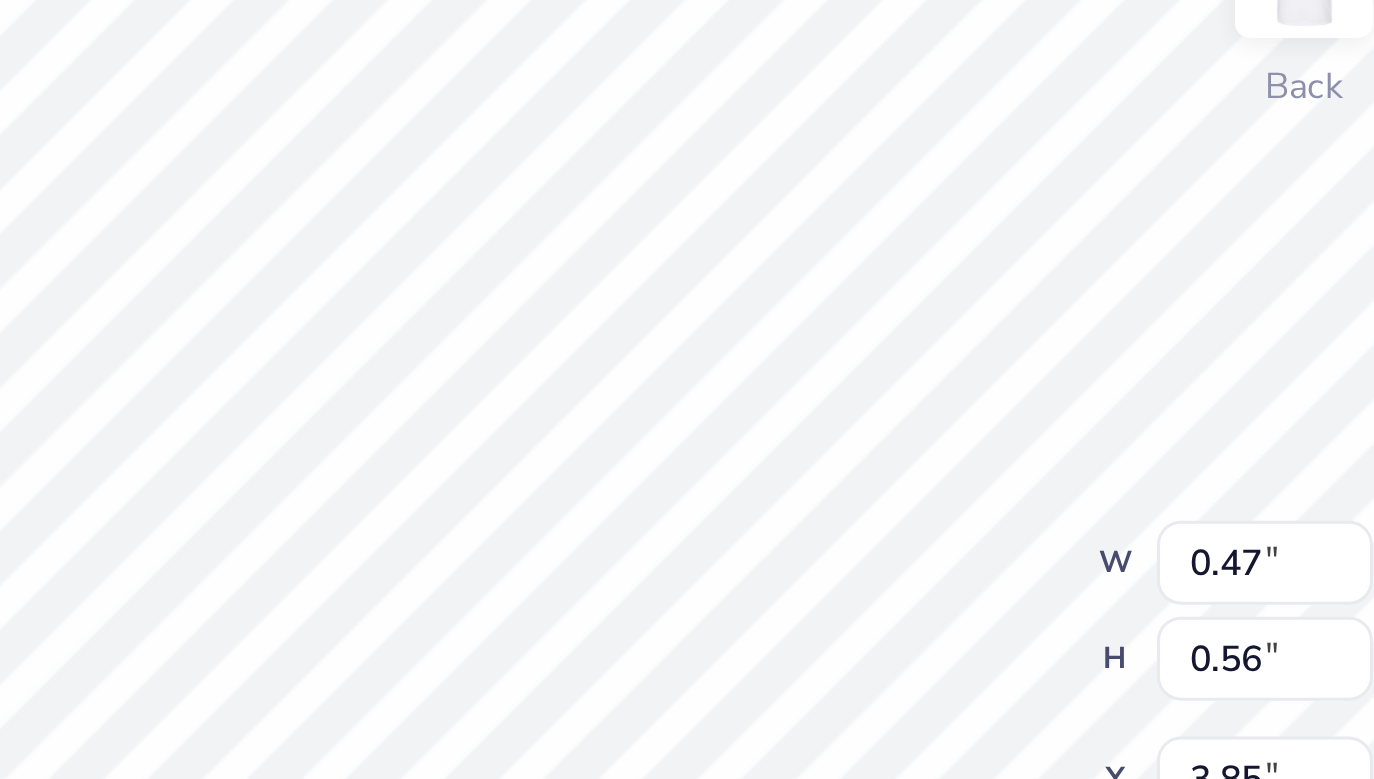type on "x" 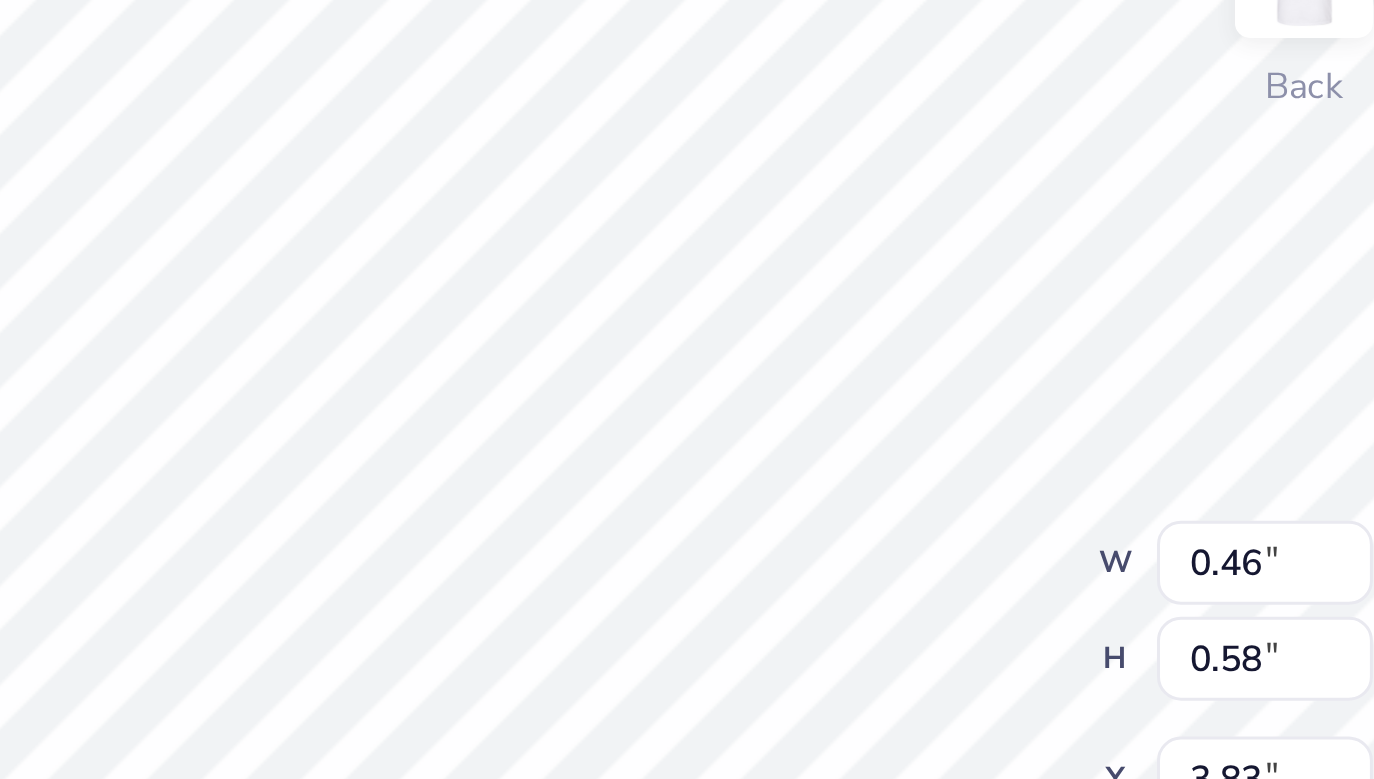 type on "x" 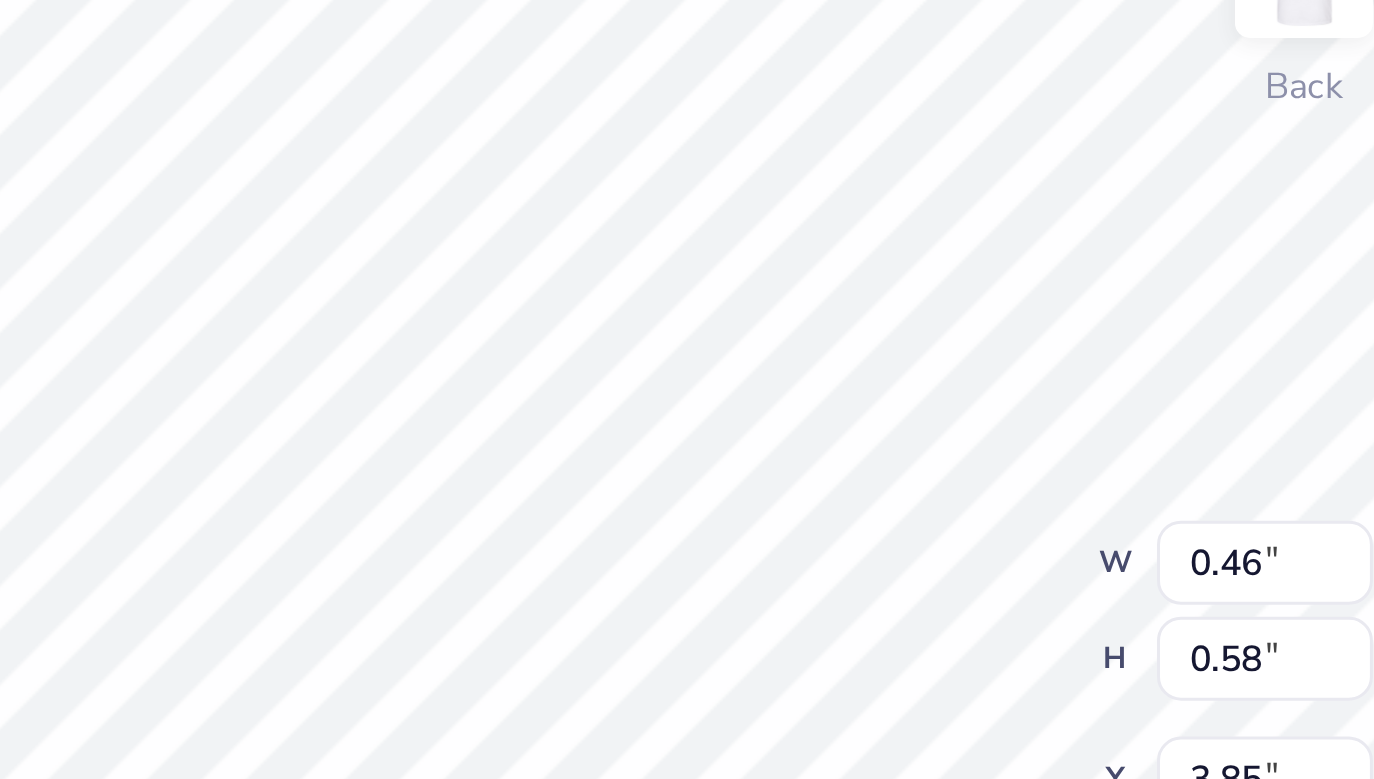 type on "x" 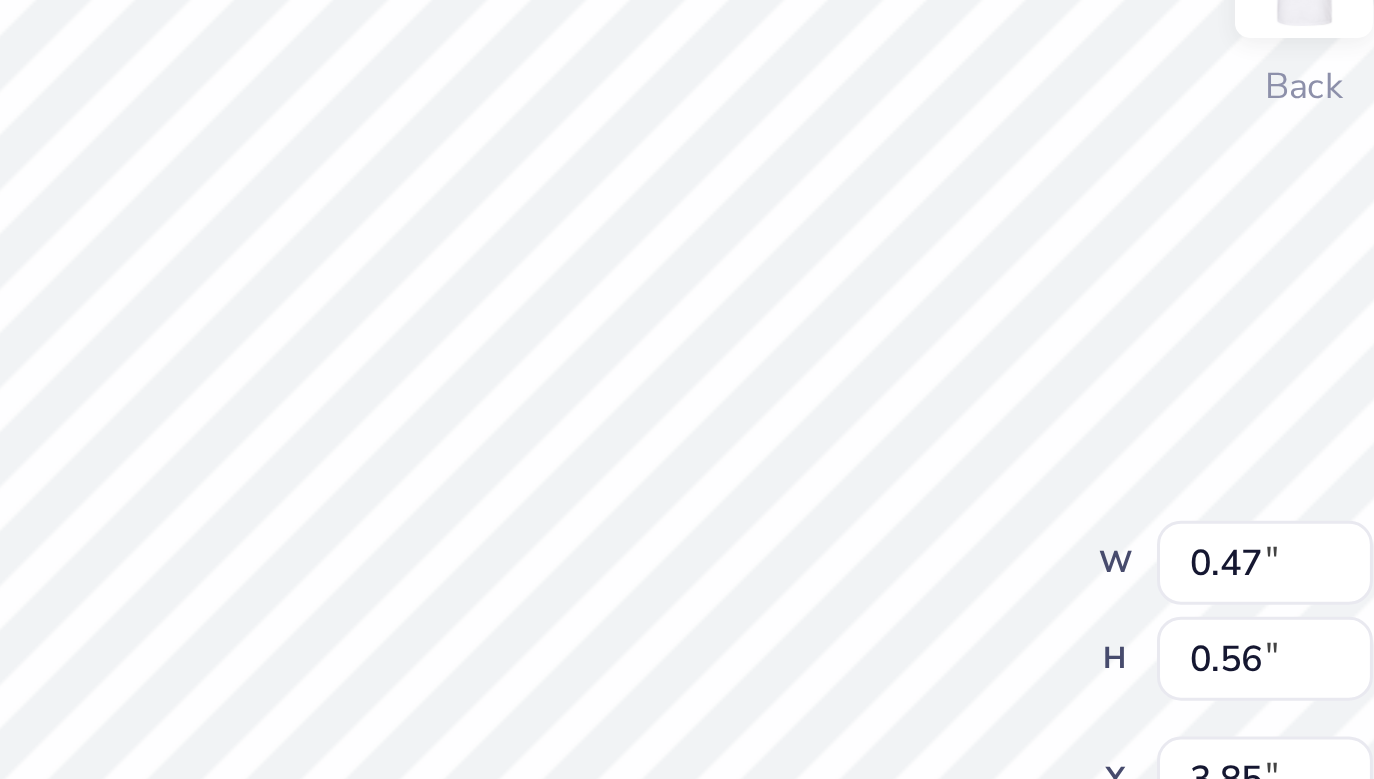 type on "x" 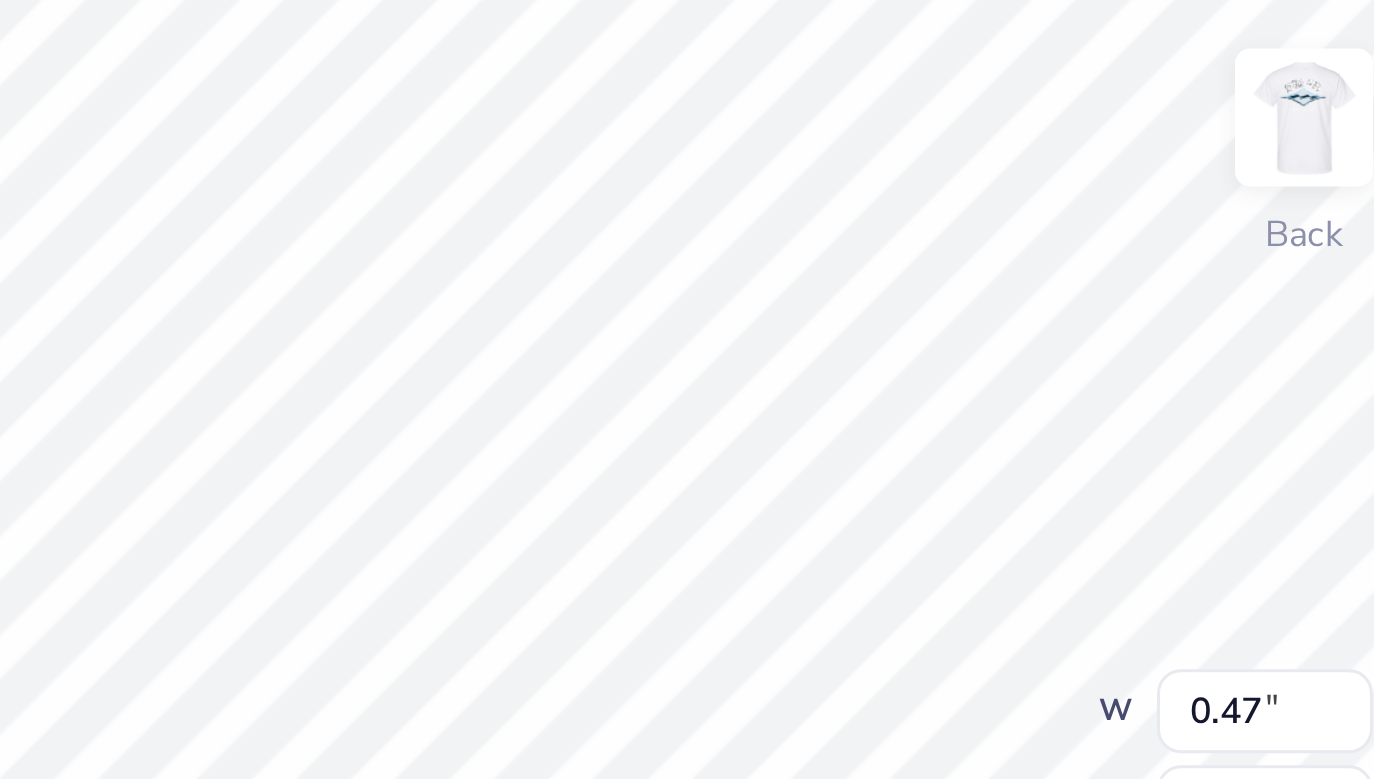 type on "x" 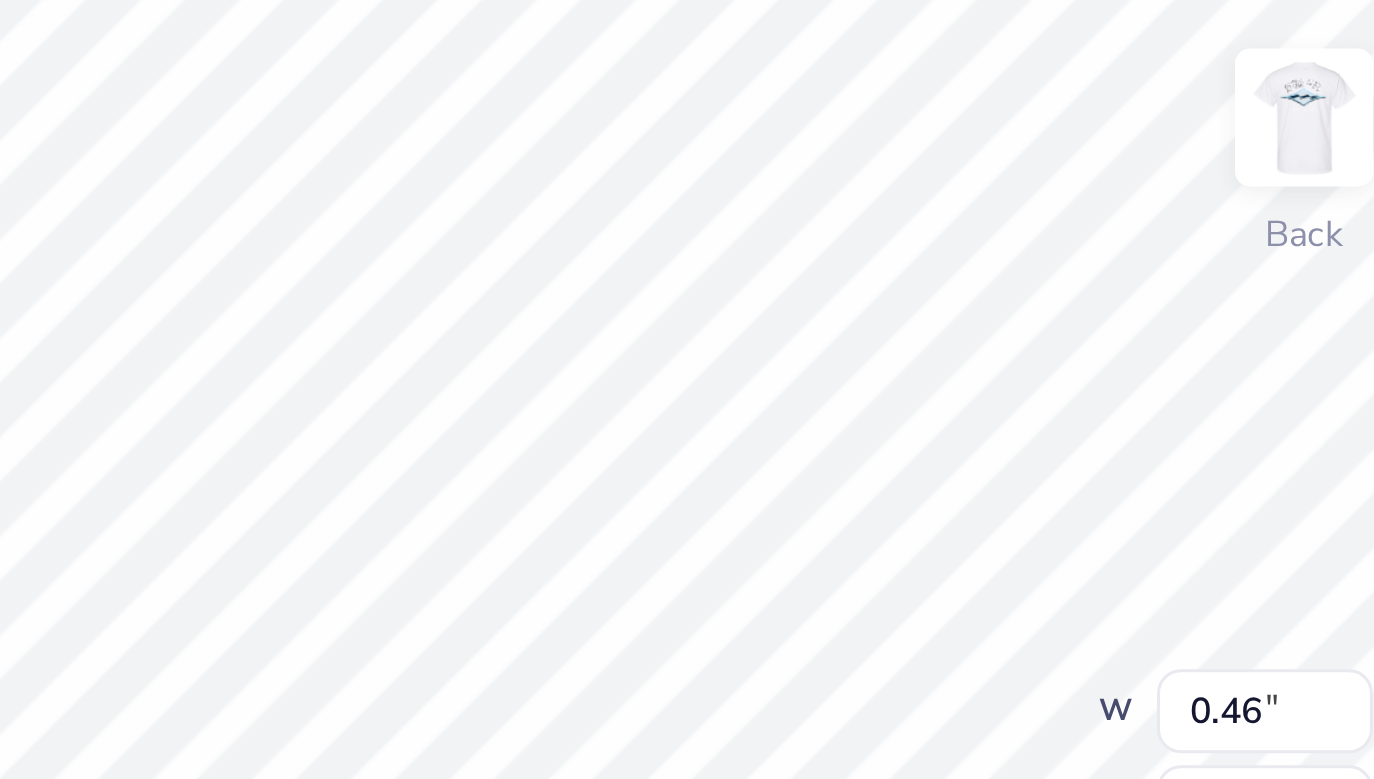 type on "x" 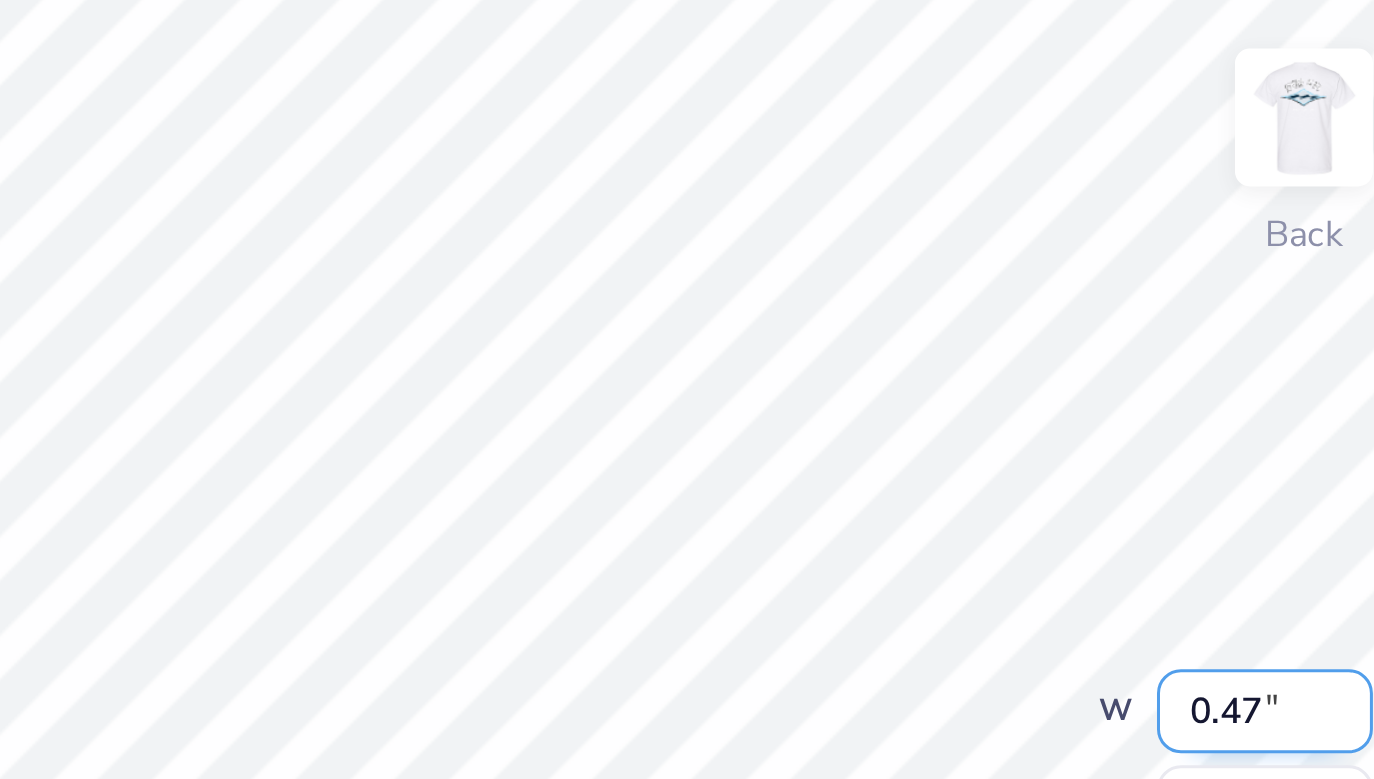 click on "100  % Back W 0.47 0.47 " H 0.59 0.59 " Y 3.85 3.85 " Center Middle Top Bottom" at bounding box center [710, 426] 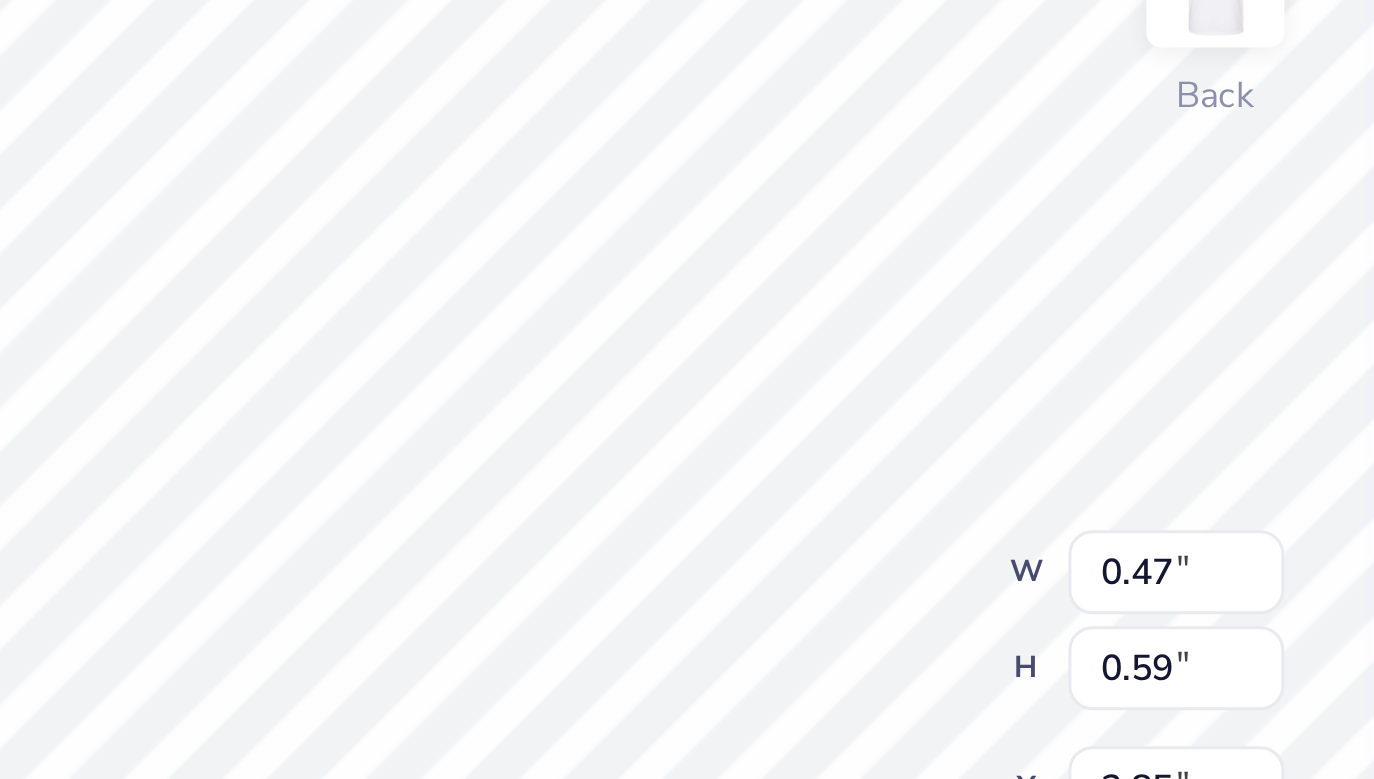 type on "x" 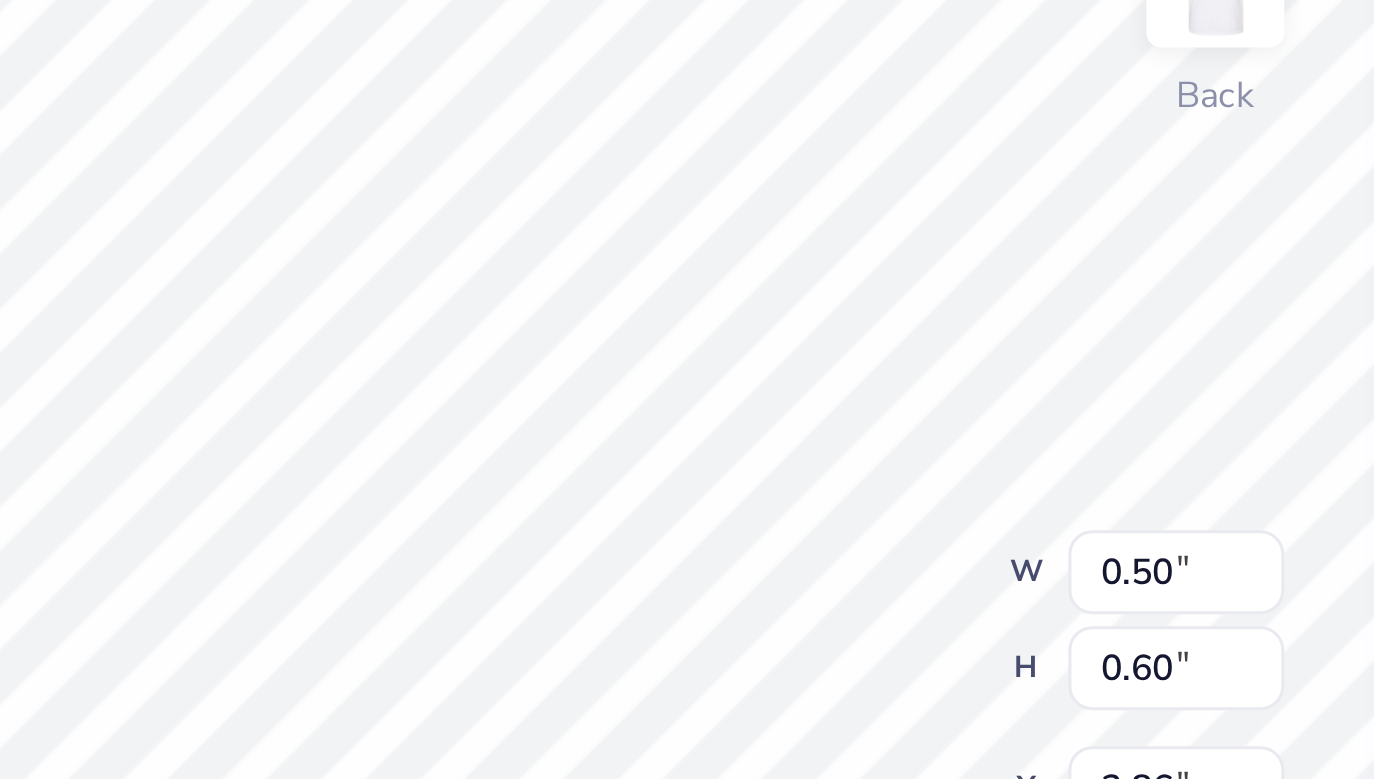 type on "x" 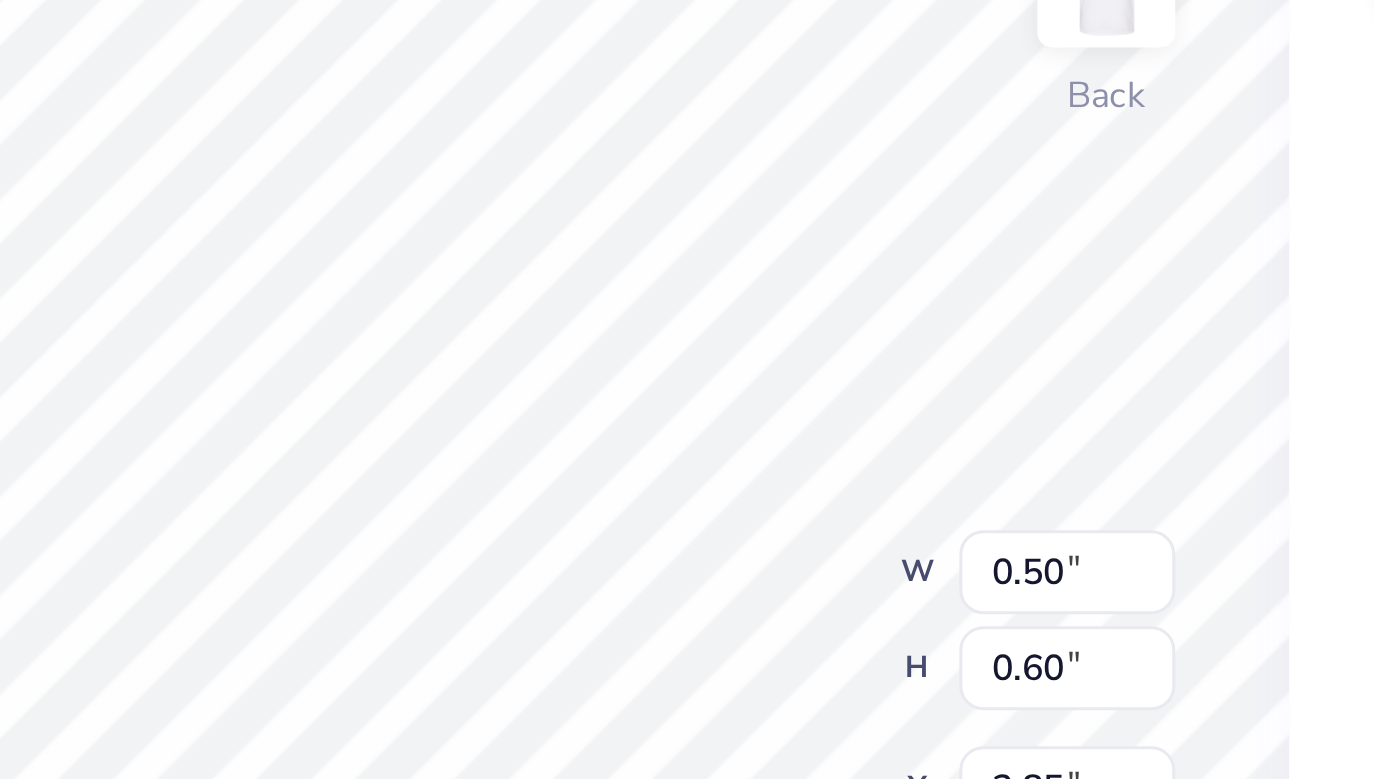 type on "x" 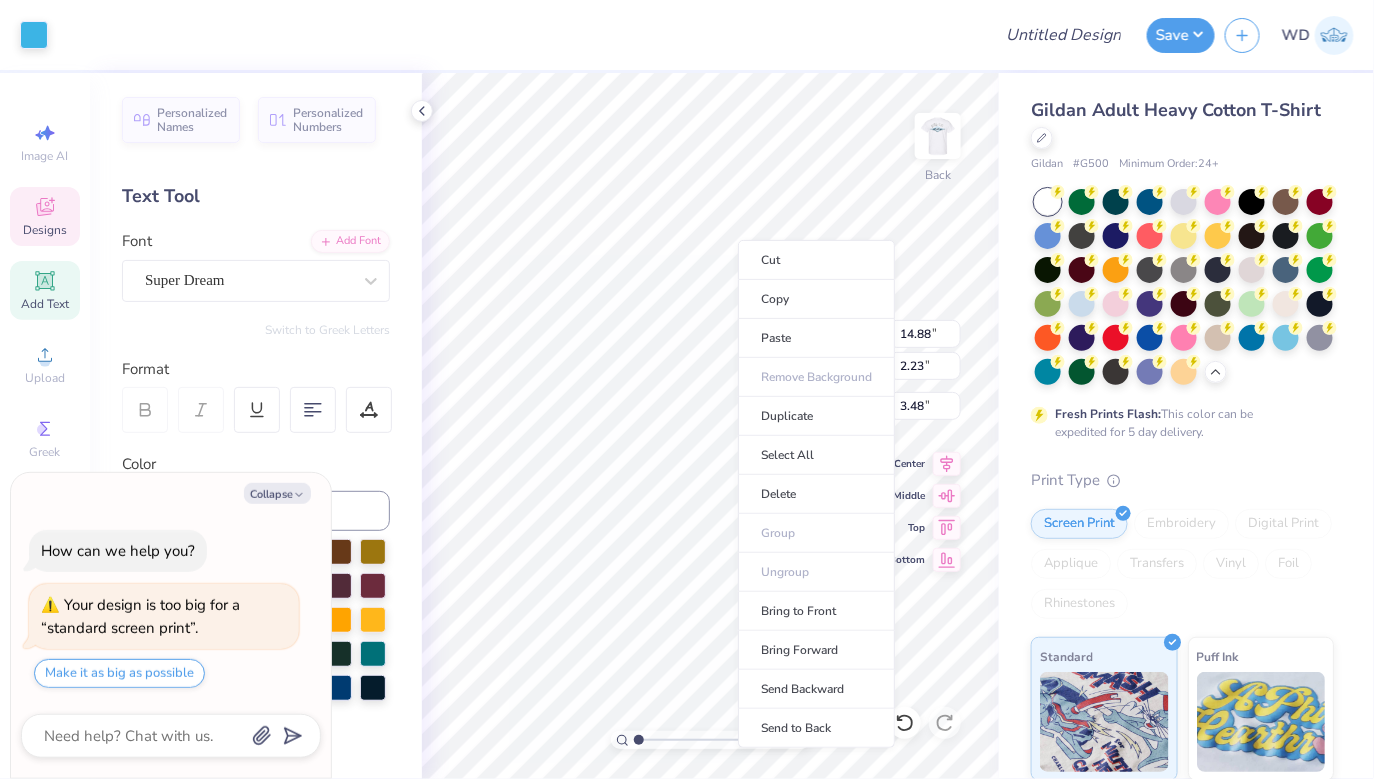 click on "Cut Copy Paste Remove Background Duplicate Select All Delete Group Ungroup Bring to Front Bring Forward Send Backward Send to Back" at bounding box center [816, 494] 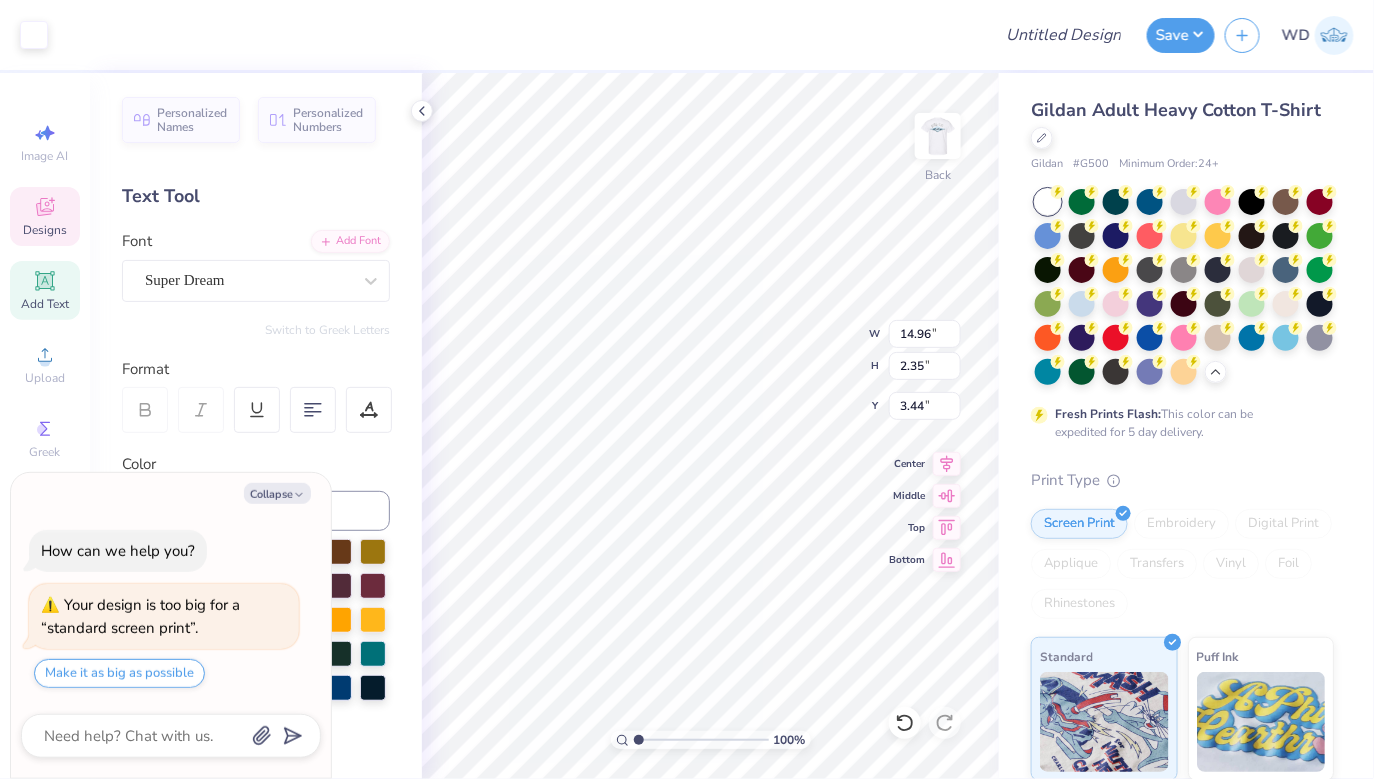 type on "x" 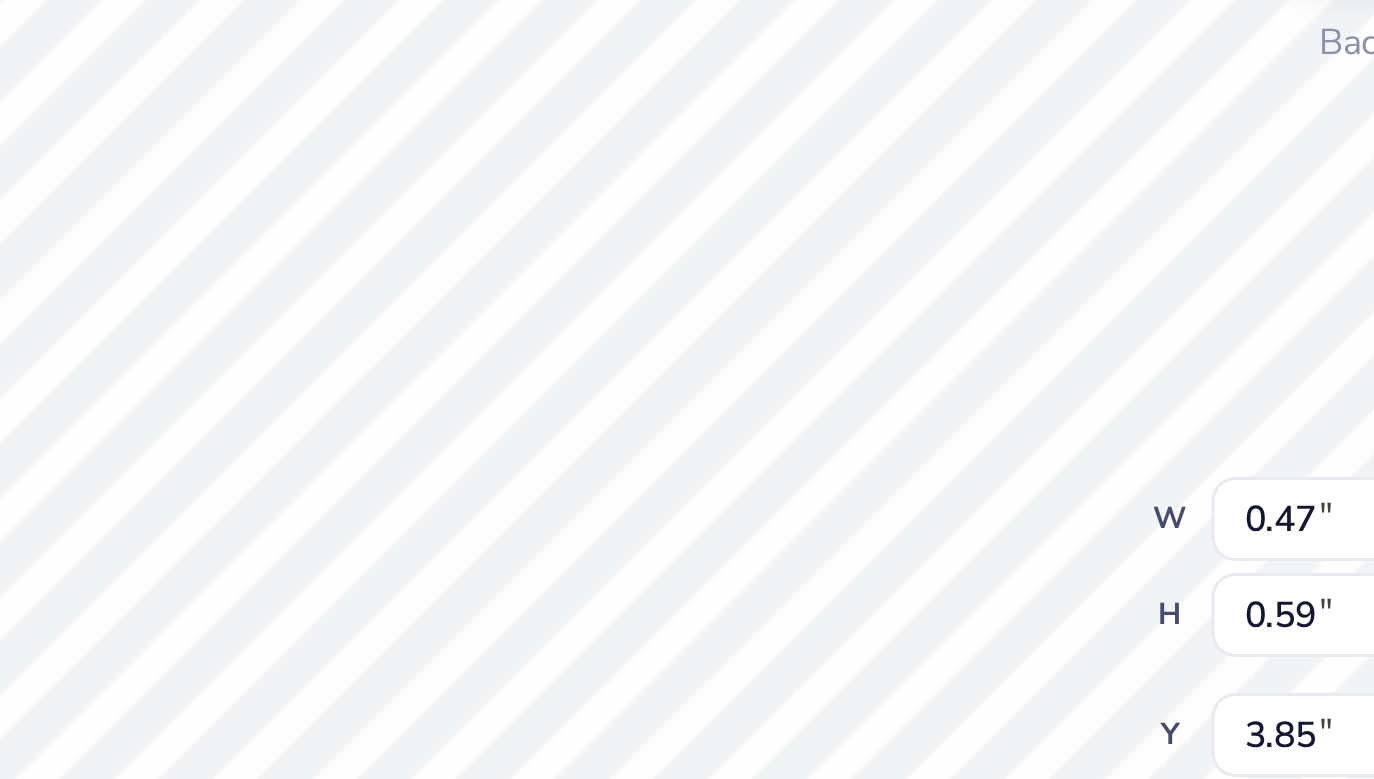 type on "x" 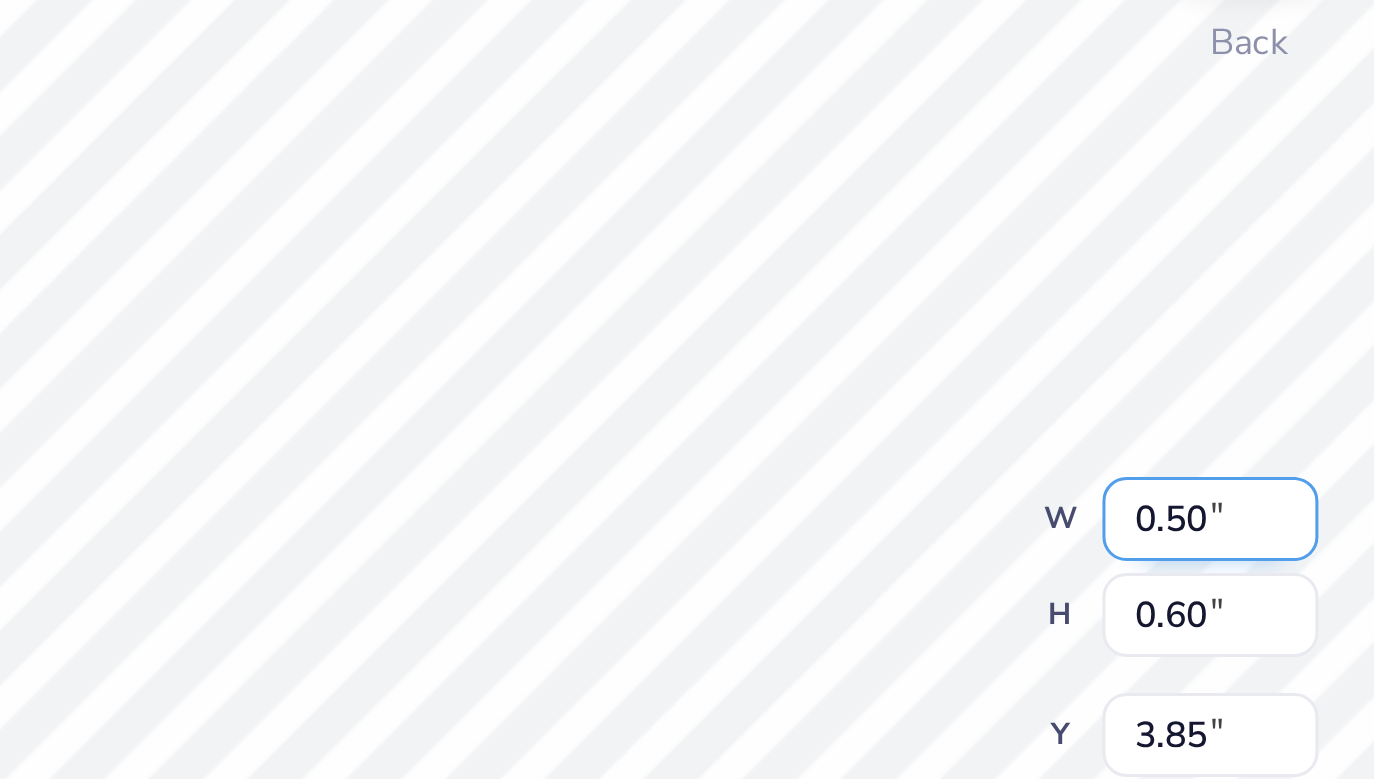 click on "100  % Back W 0.50 0.50 " H 0.60 0.60 " Y 3.85 3.85 " Center Middle Top Bottom" at bounding box center (710, 426) 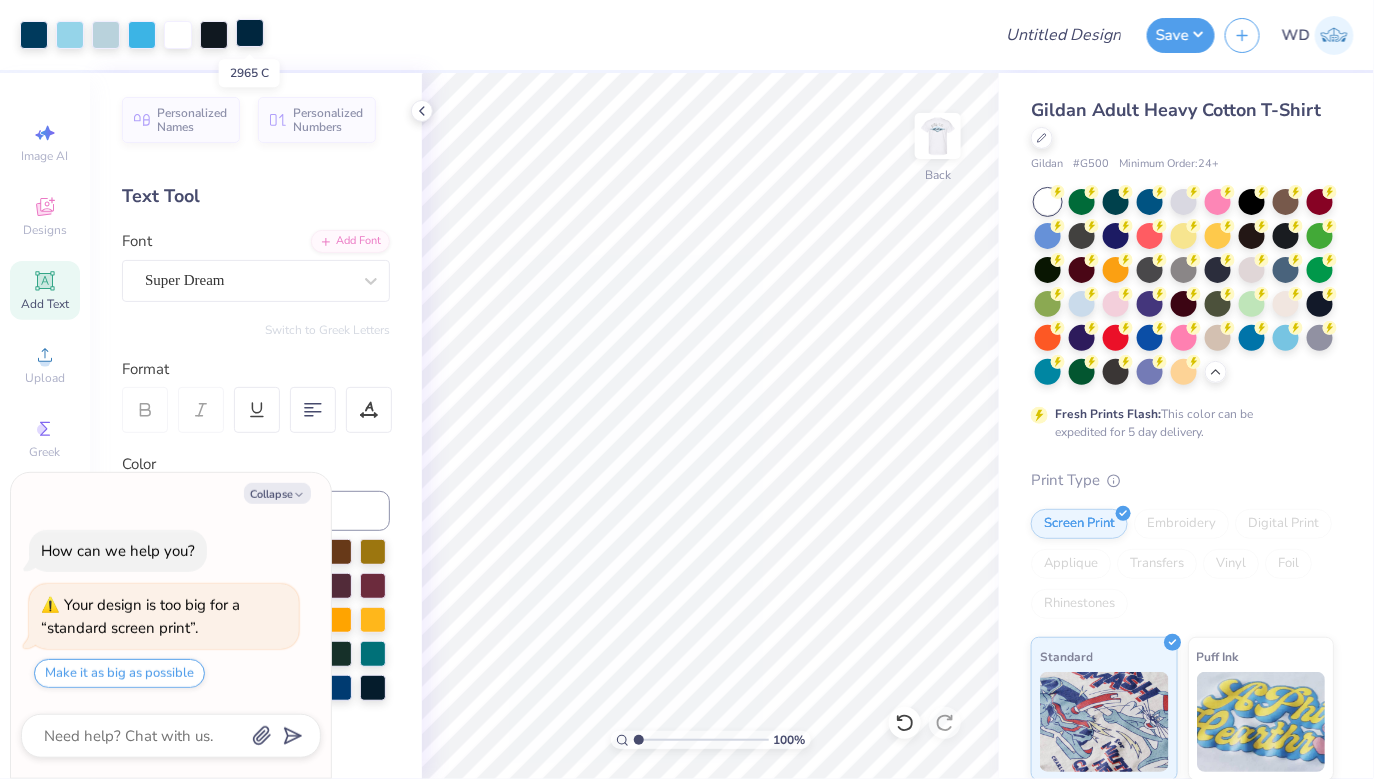 click at bounding box center [250, 33] 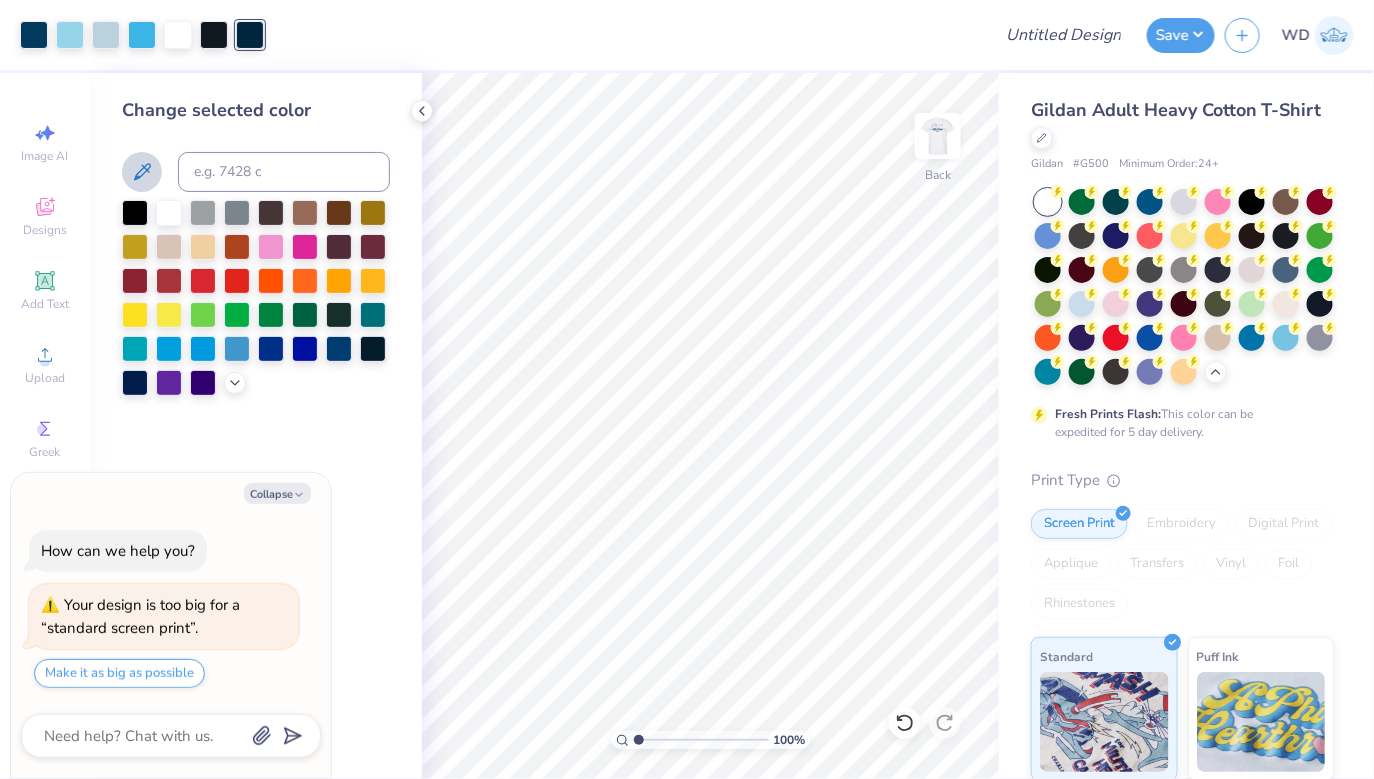 click 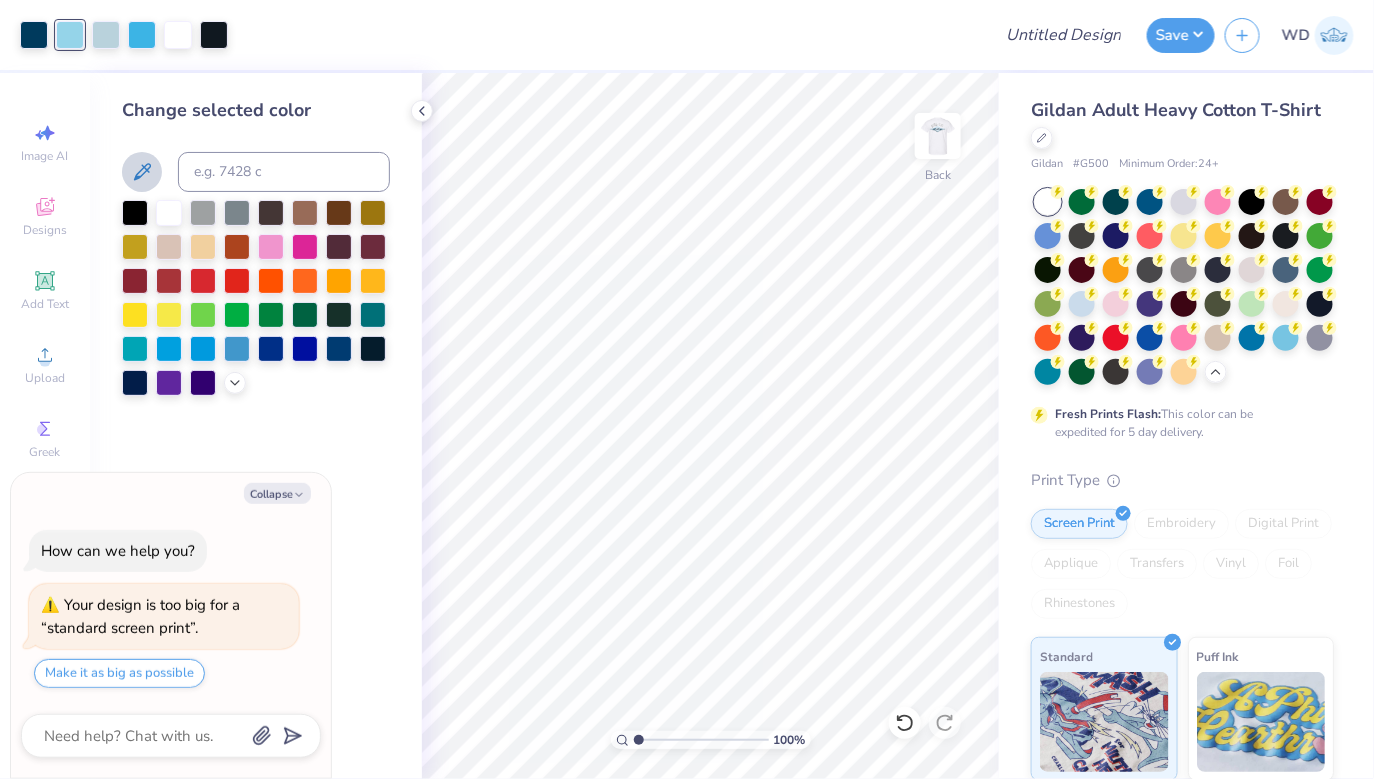 click 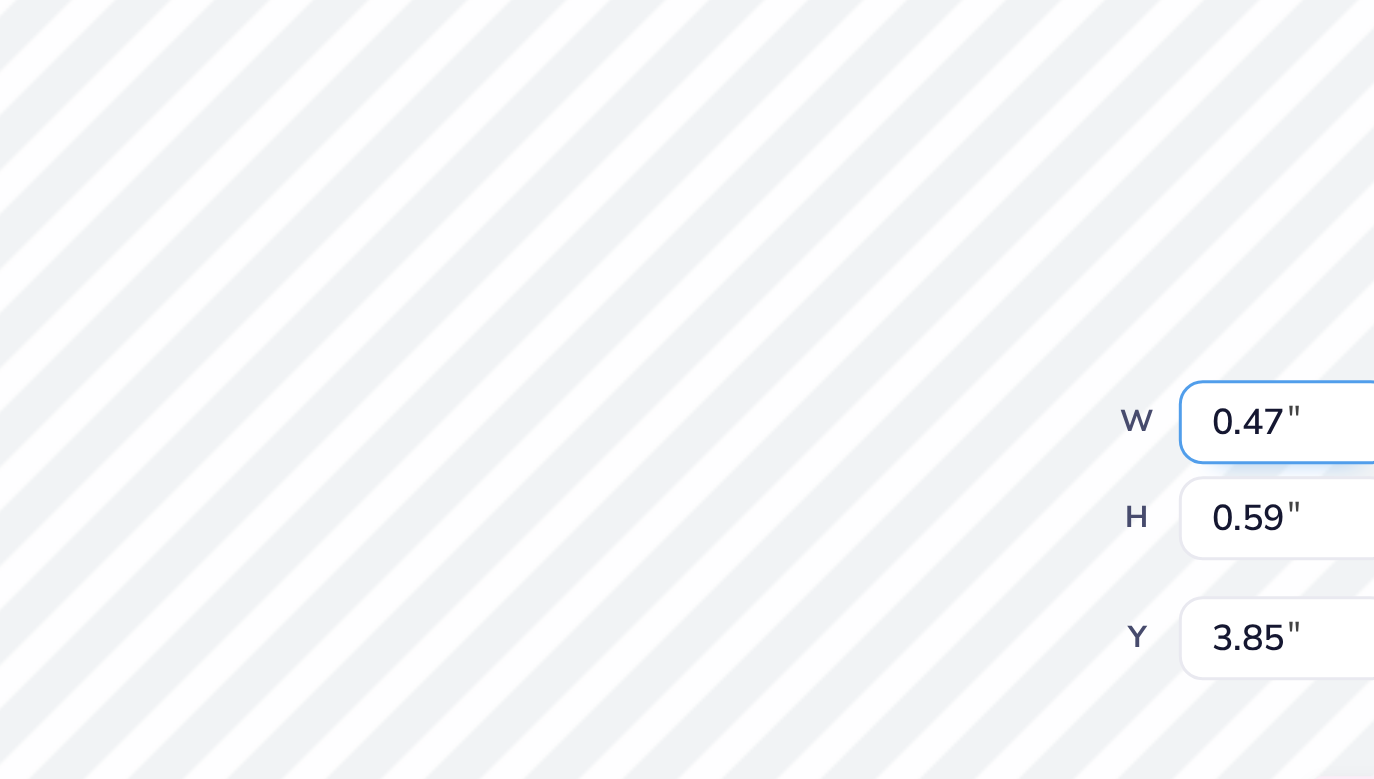 click on "100  % Back W 0.47 0.47 " H 0.59 0.59 " Y 3.85 3.85 " Center Middle Top Bottom" at bounding box center (710, 426) 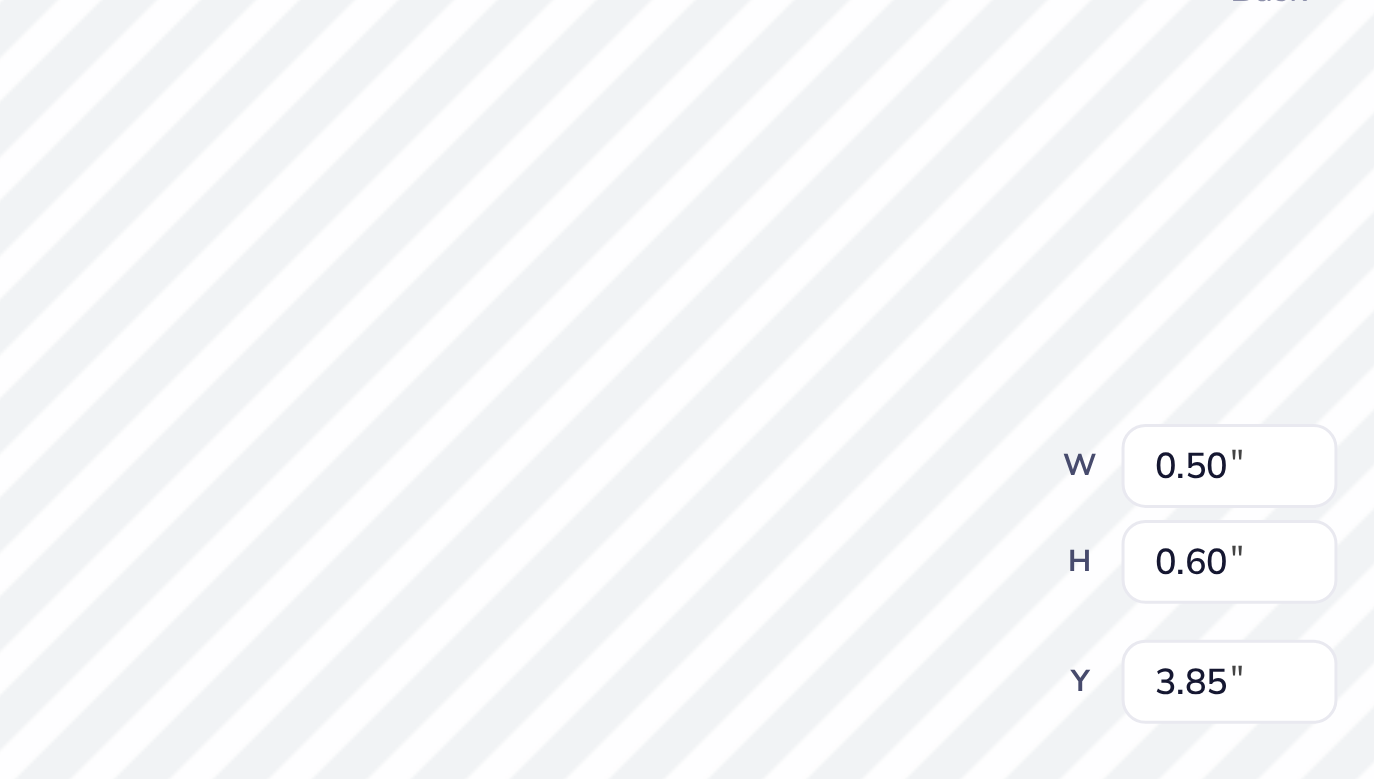 type on "x" 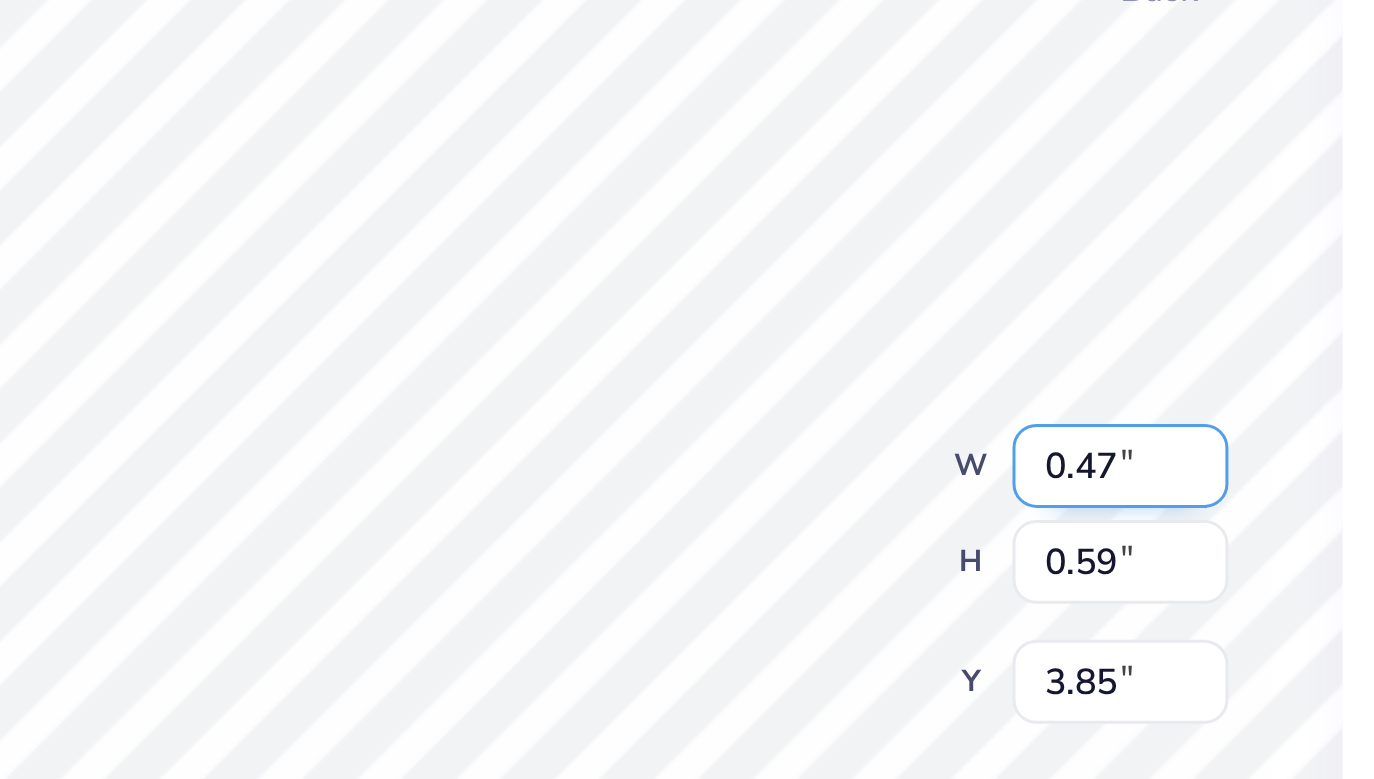 click on "100  % Back W 0.47 0.47 " H 0.59 0.59 " Y 3.85 3.85 " Center Middle Top Bottom" at bounding box center (710, 426) 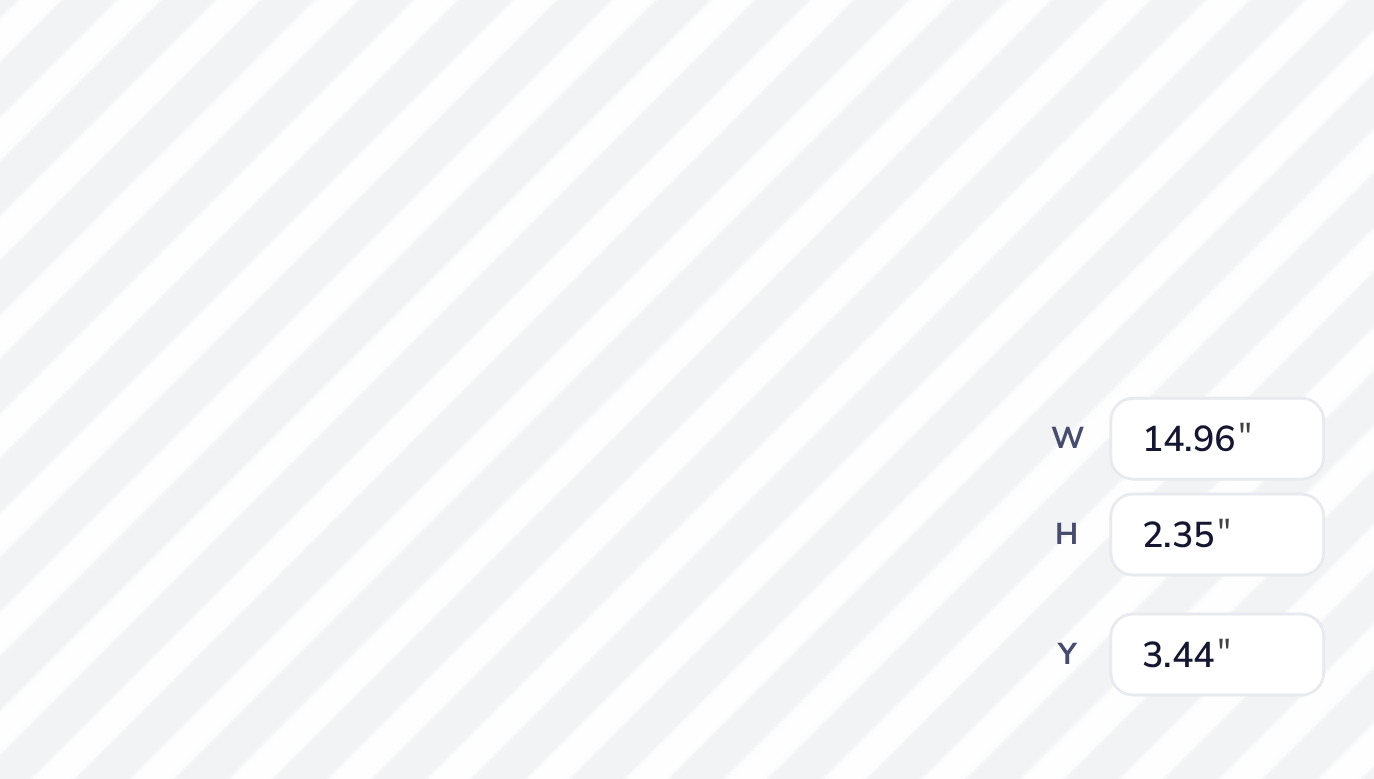 type on "x" 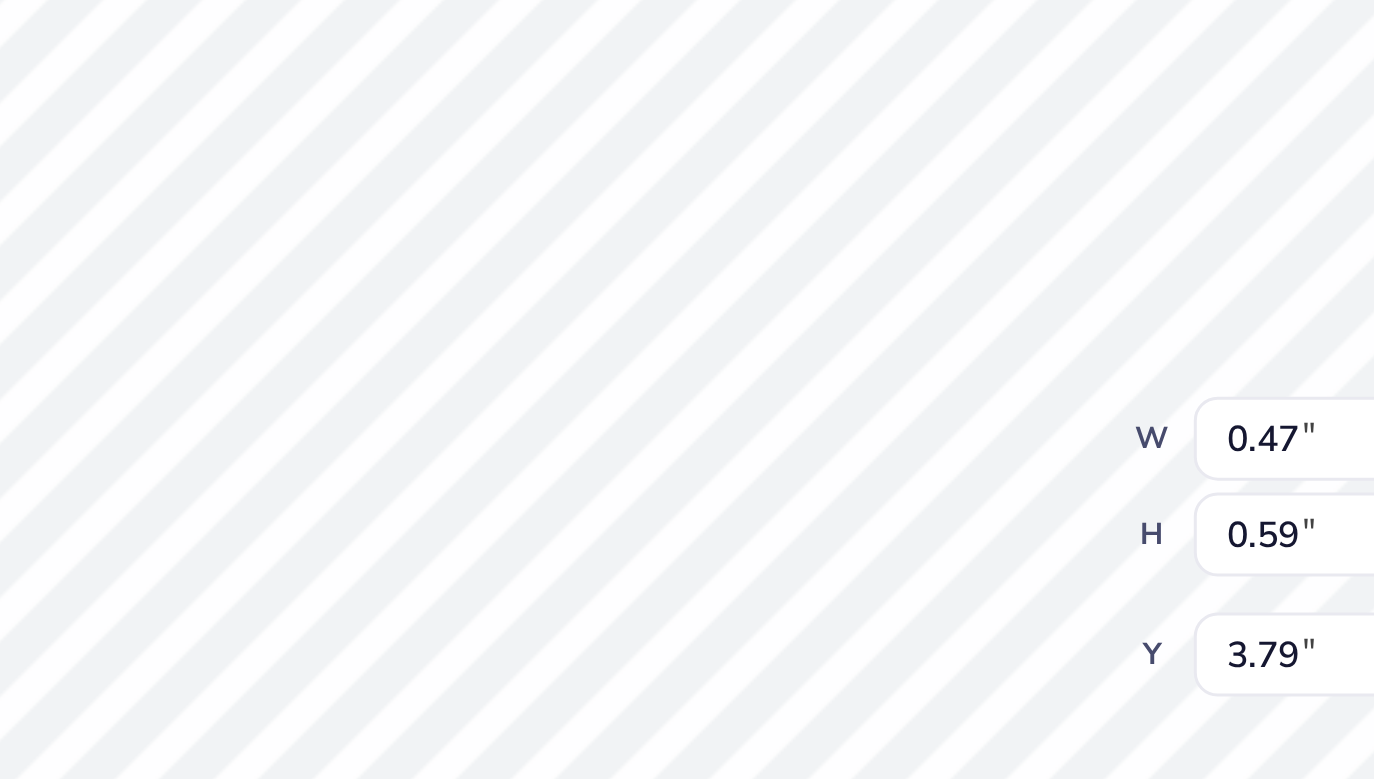 type on "x" 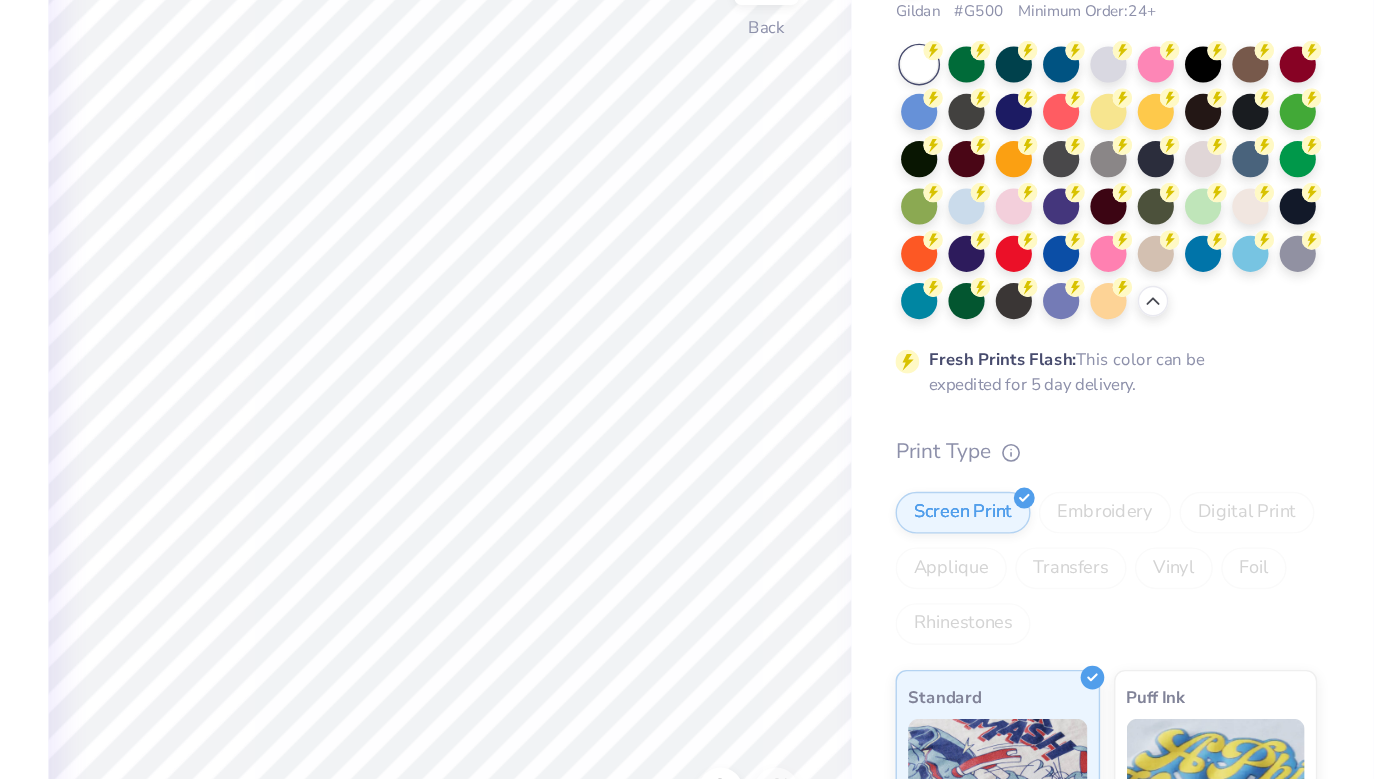 scroll, scrollTop: 0, scrollLeft: 0, axis: both 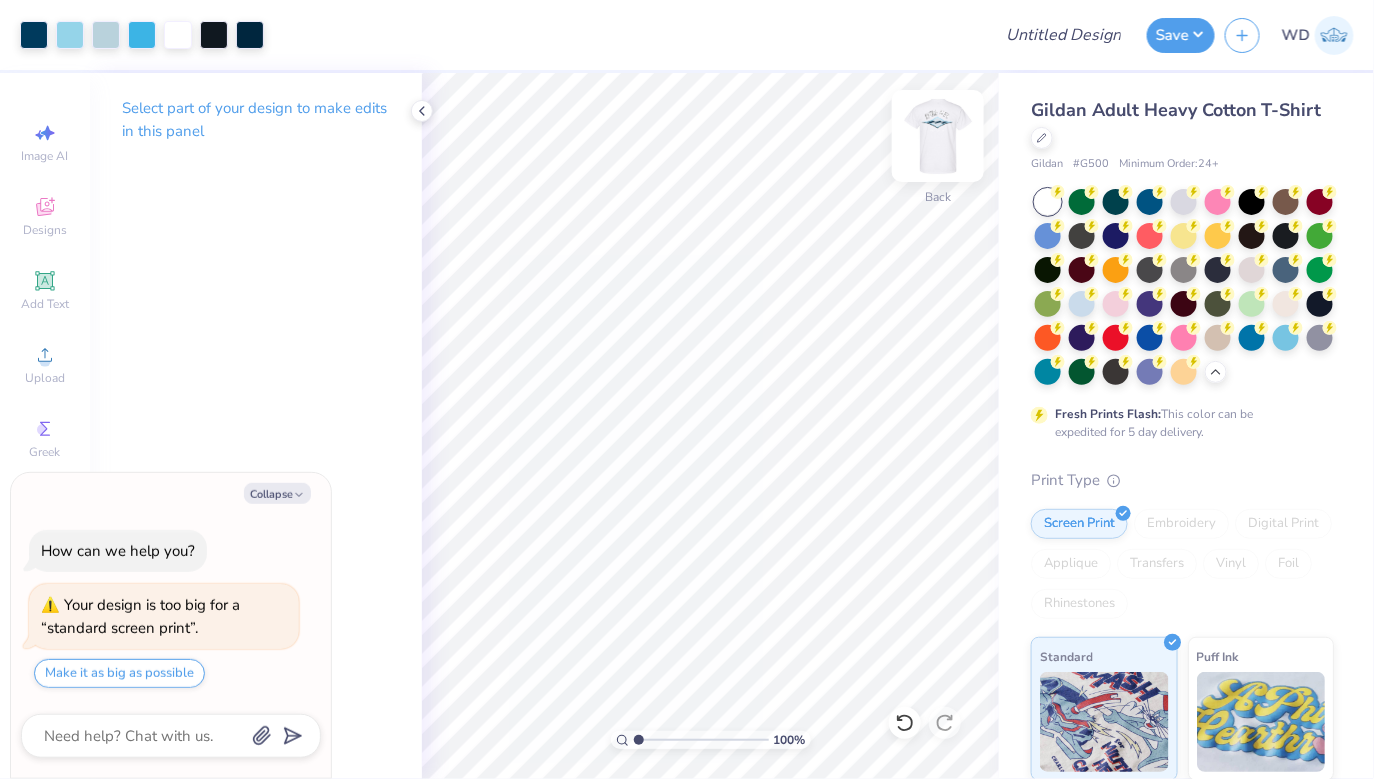 click at bounding box center [938, 136] 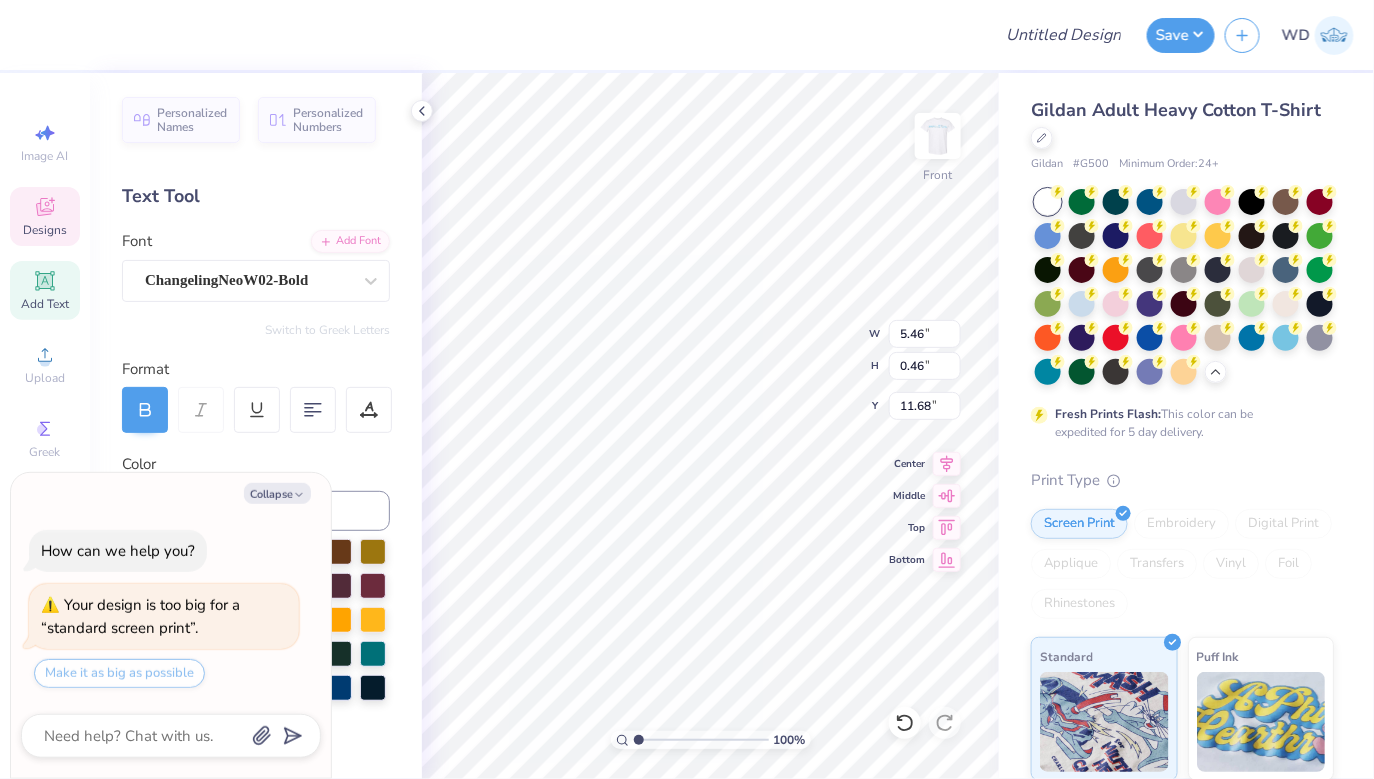 click on "Color" at bounding box center (256, 464) 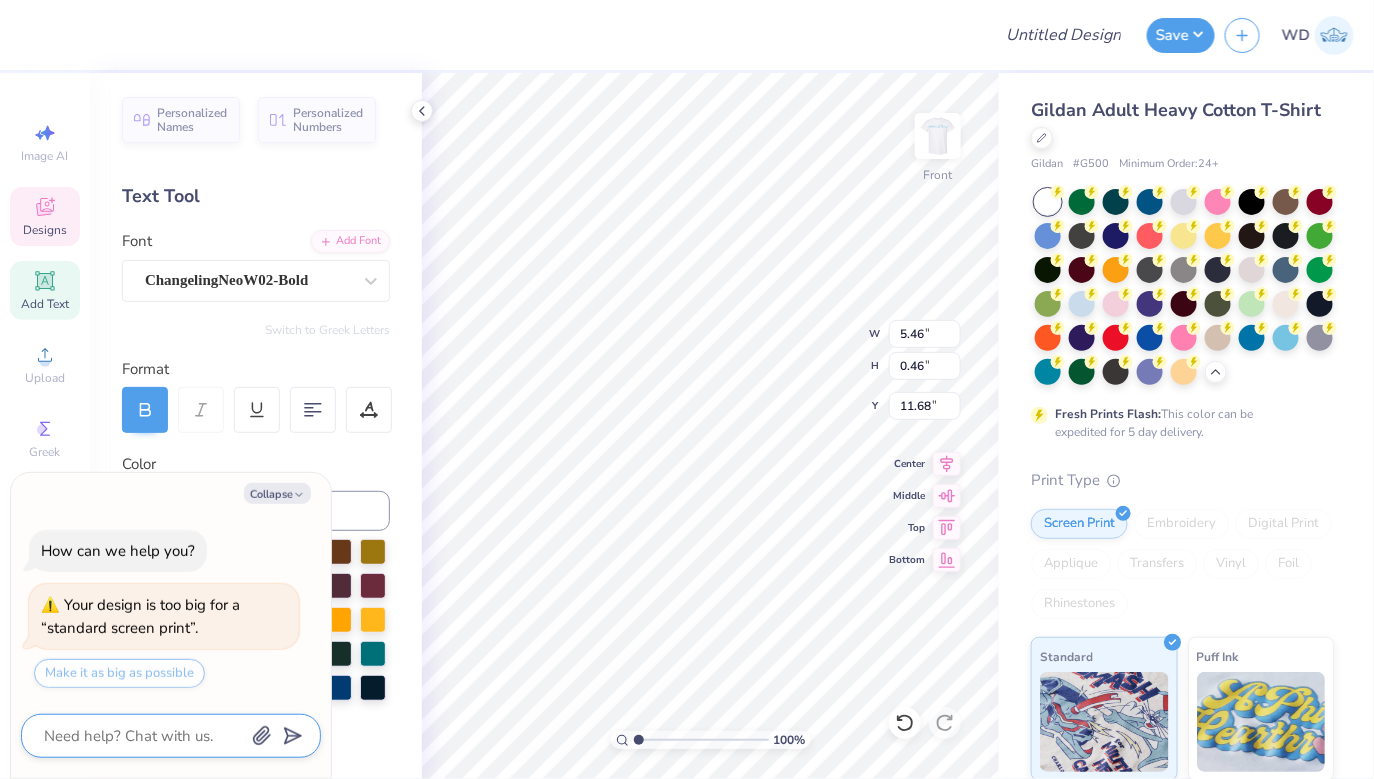 click at bounding box center (143, 736) 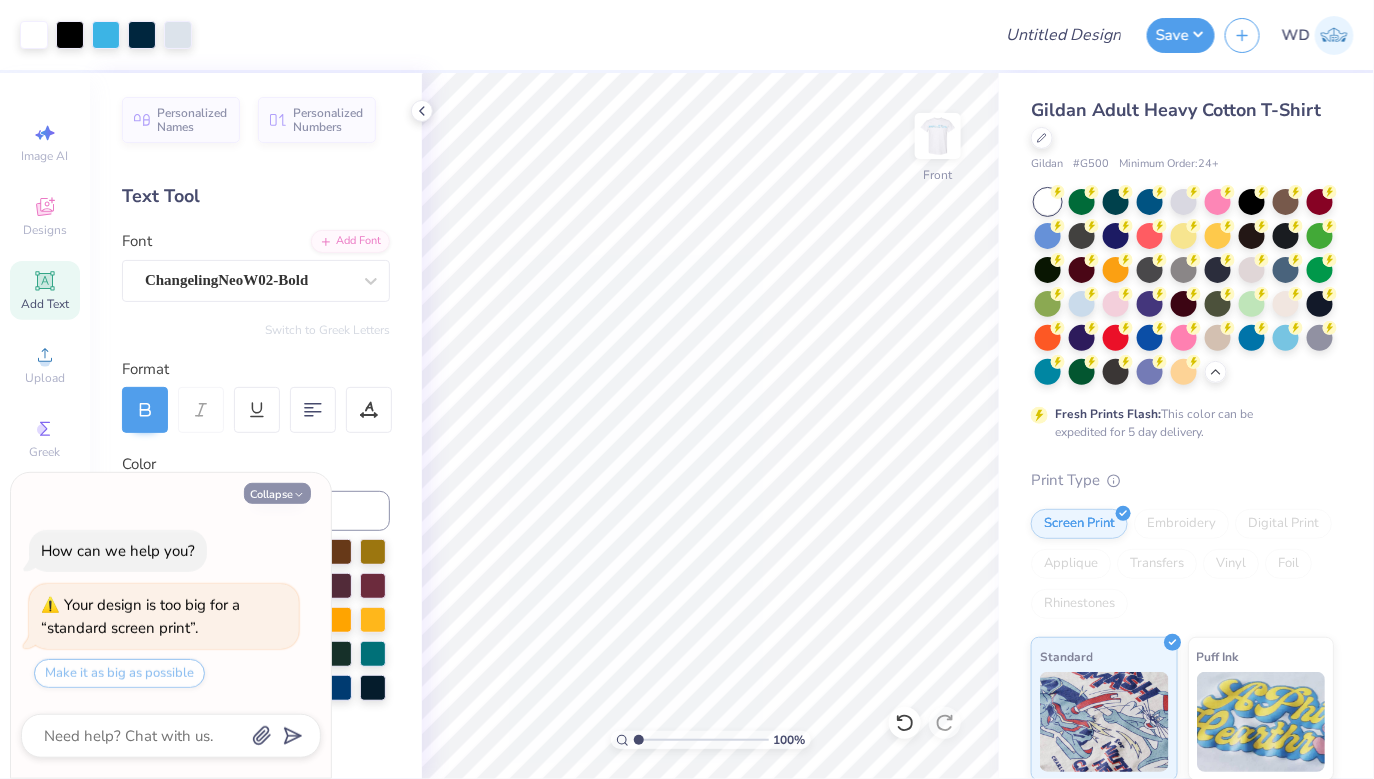 click 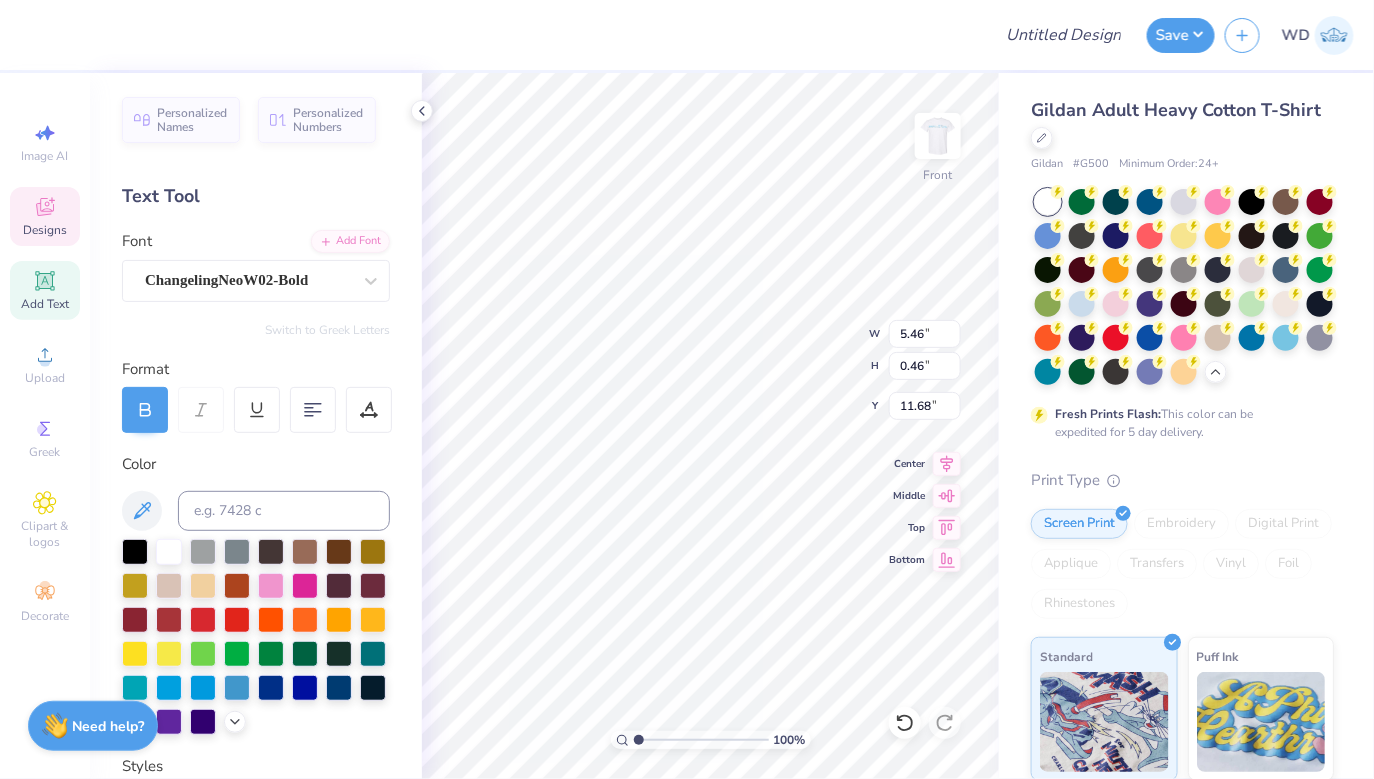 click at bounding box center (505, 35) 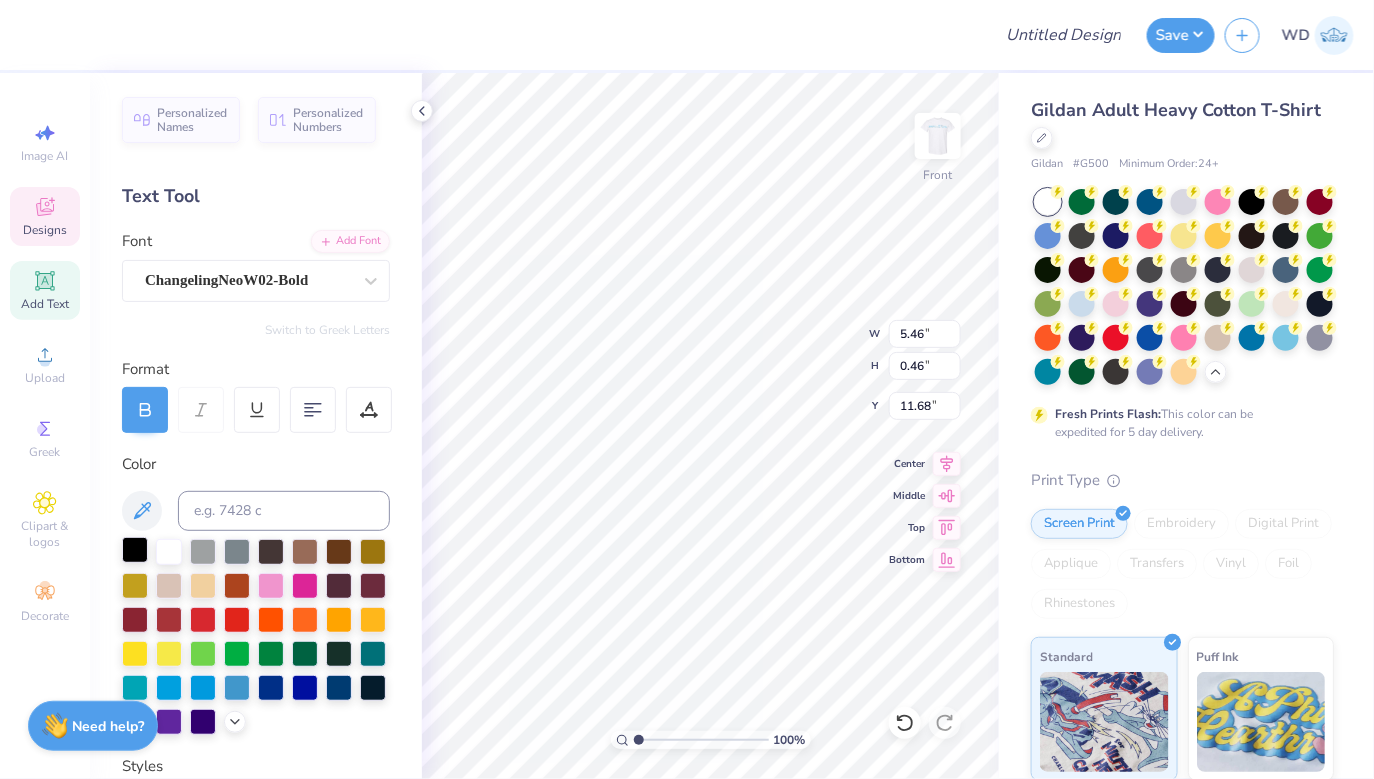click at bounding box center (135, 550) 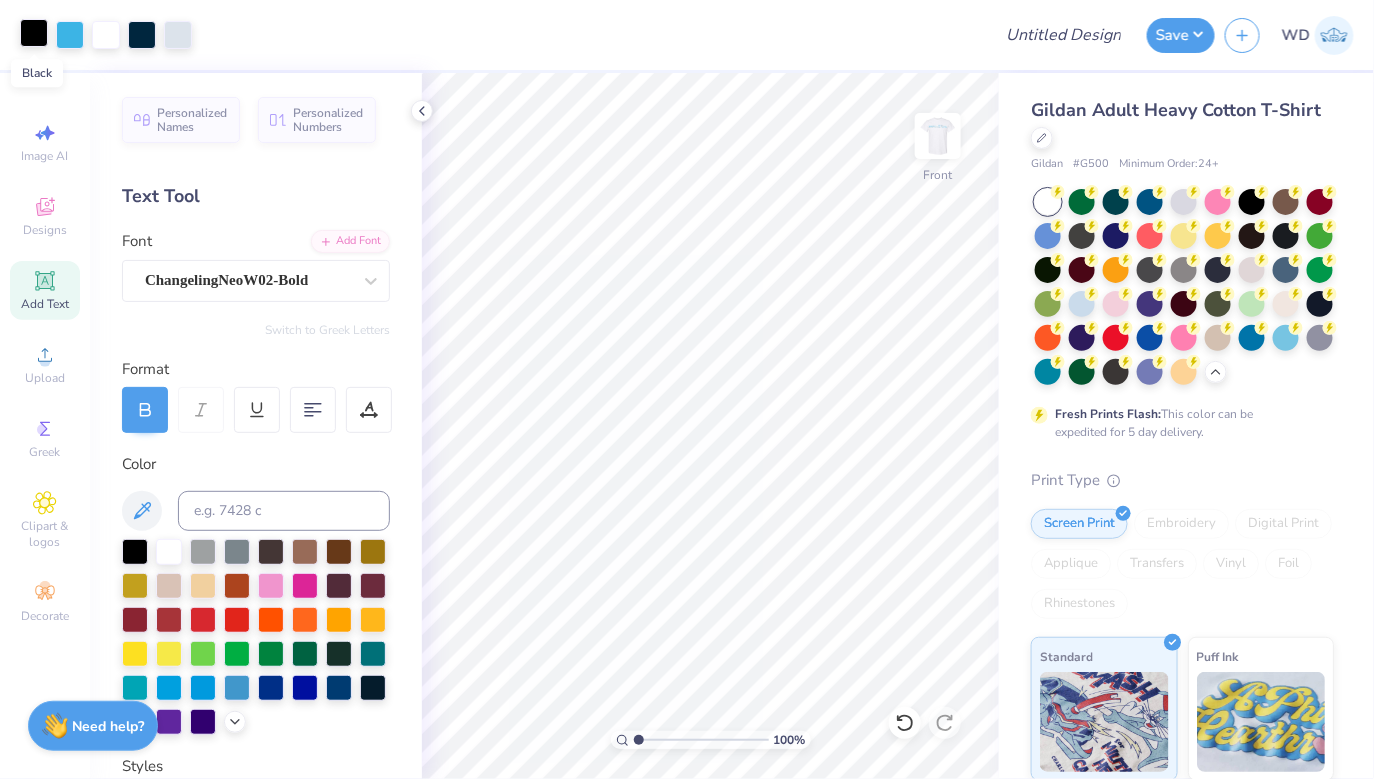 click at bounding box center [34, 33] 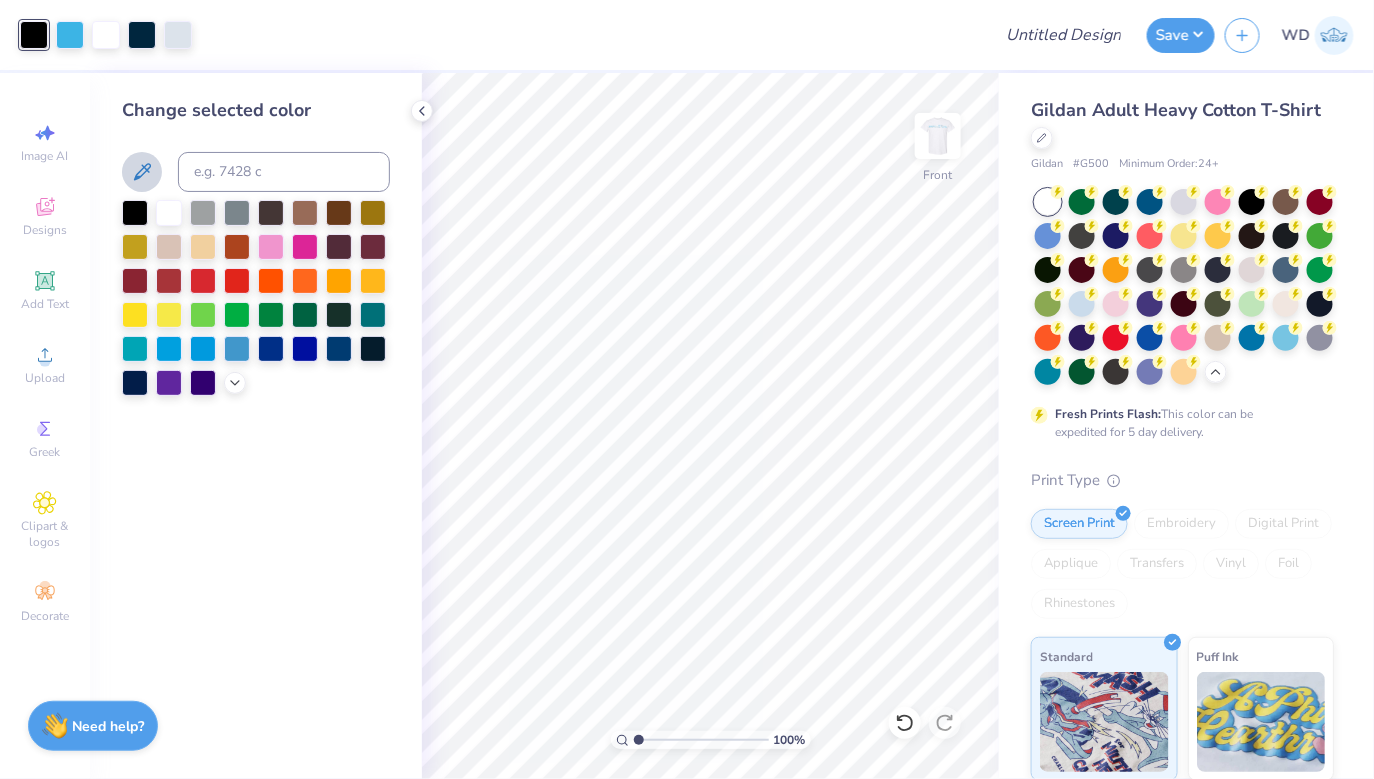 click 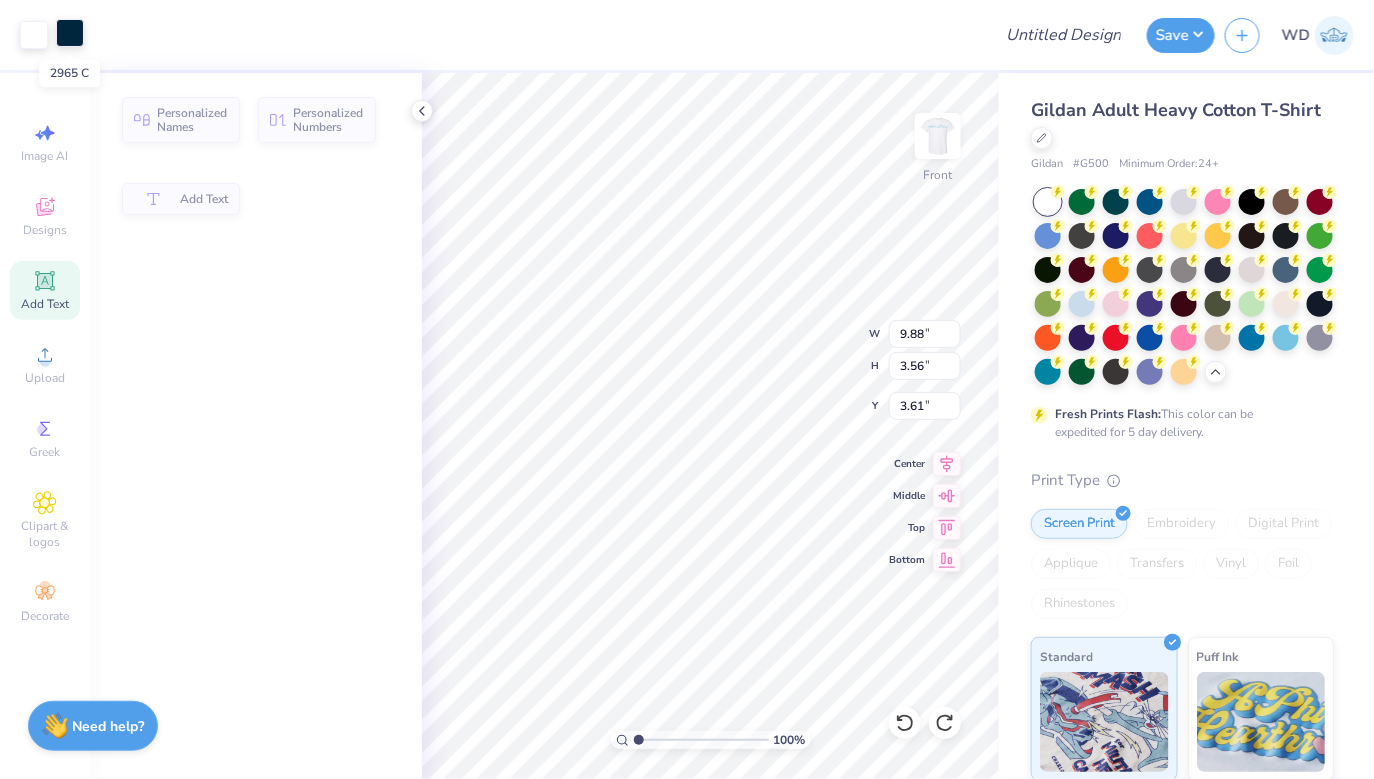 click at bounding box center [70, 33] 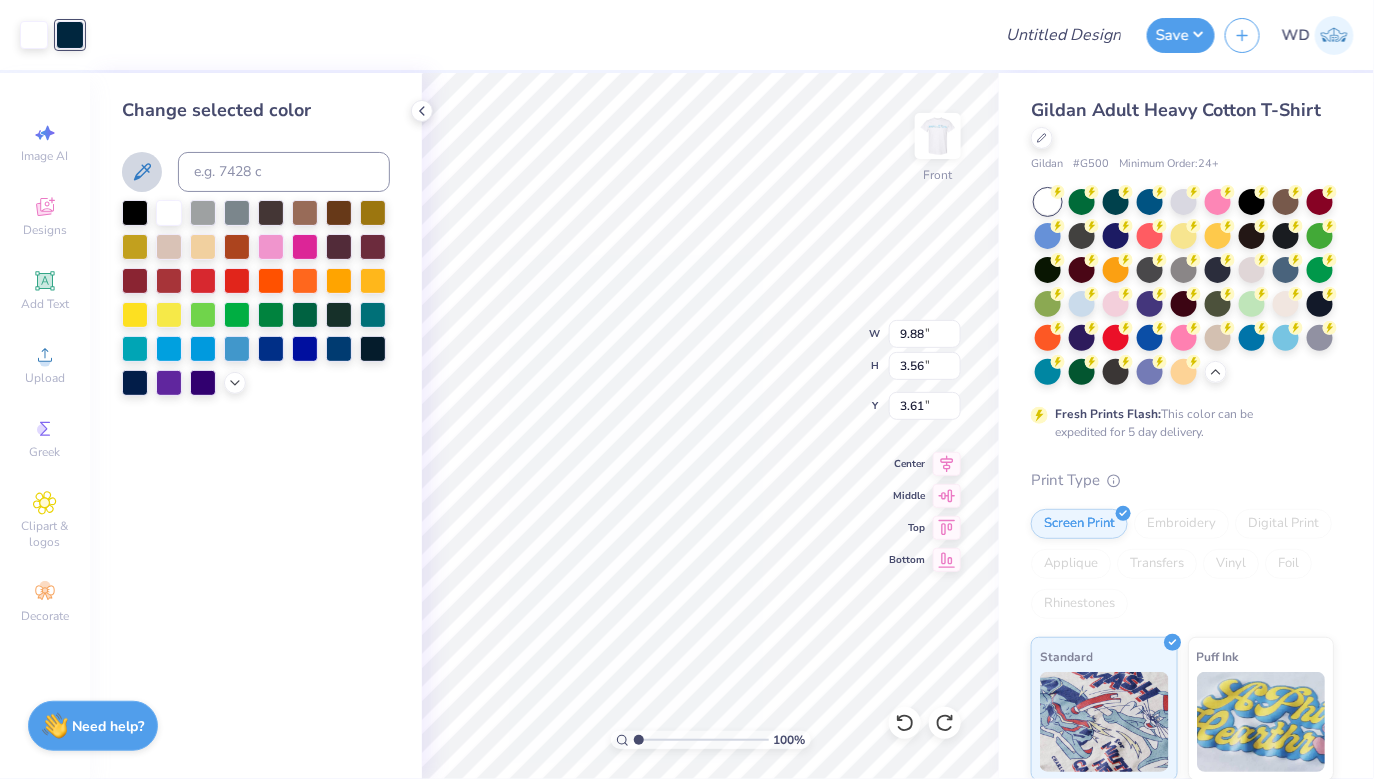 click 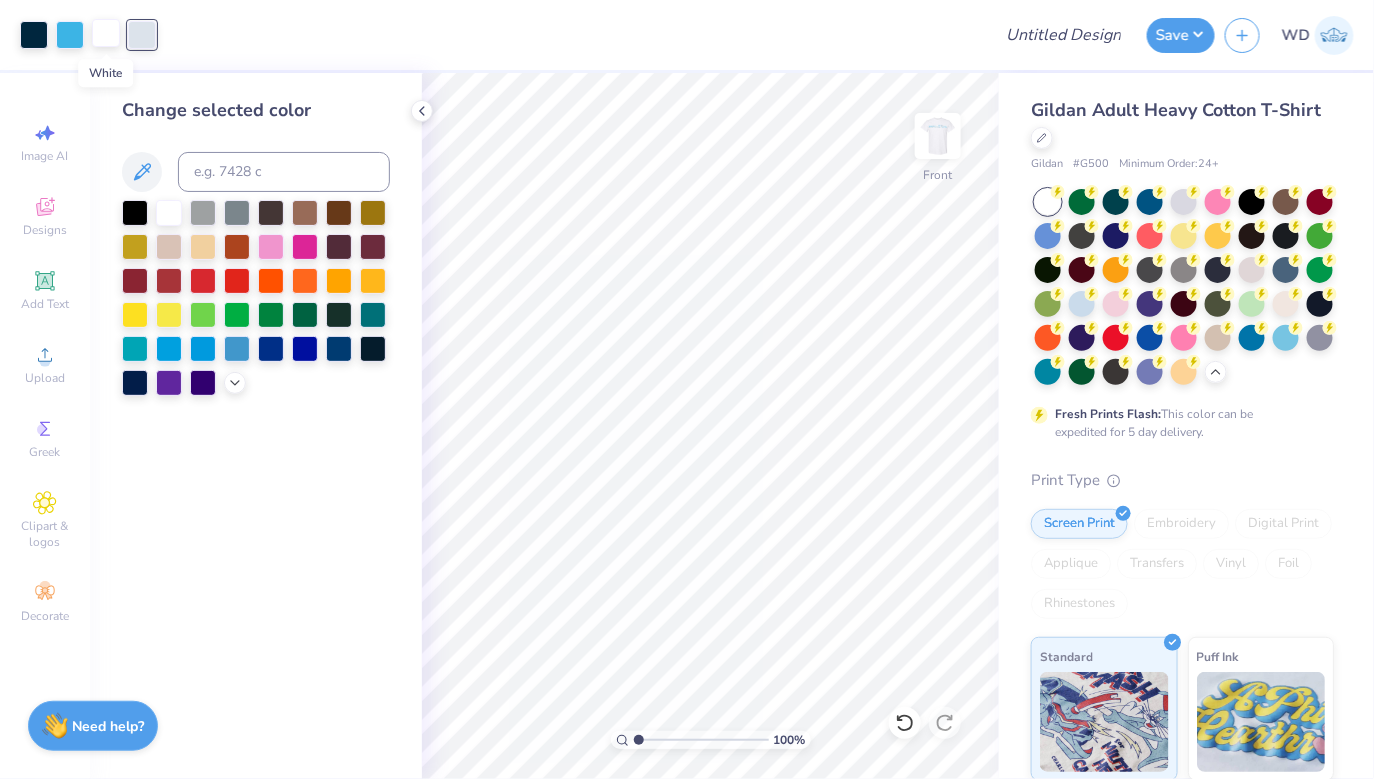 click at bounding box center (106, 33) 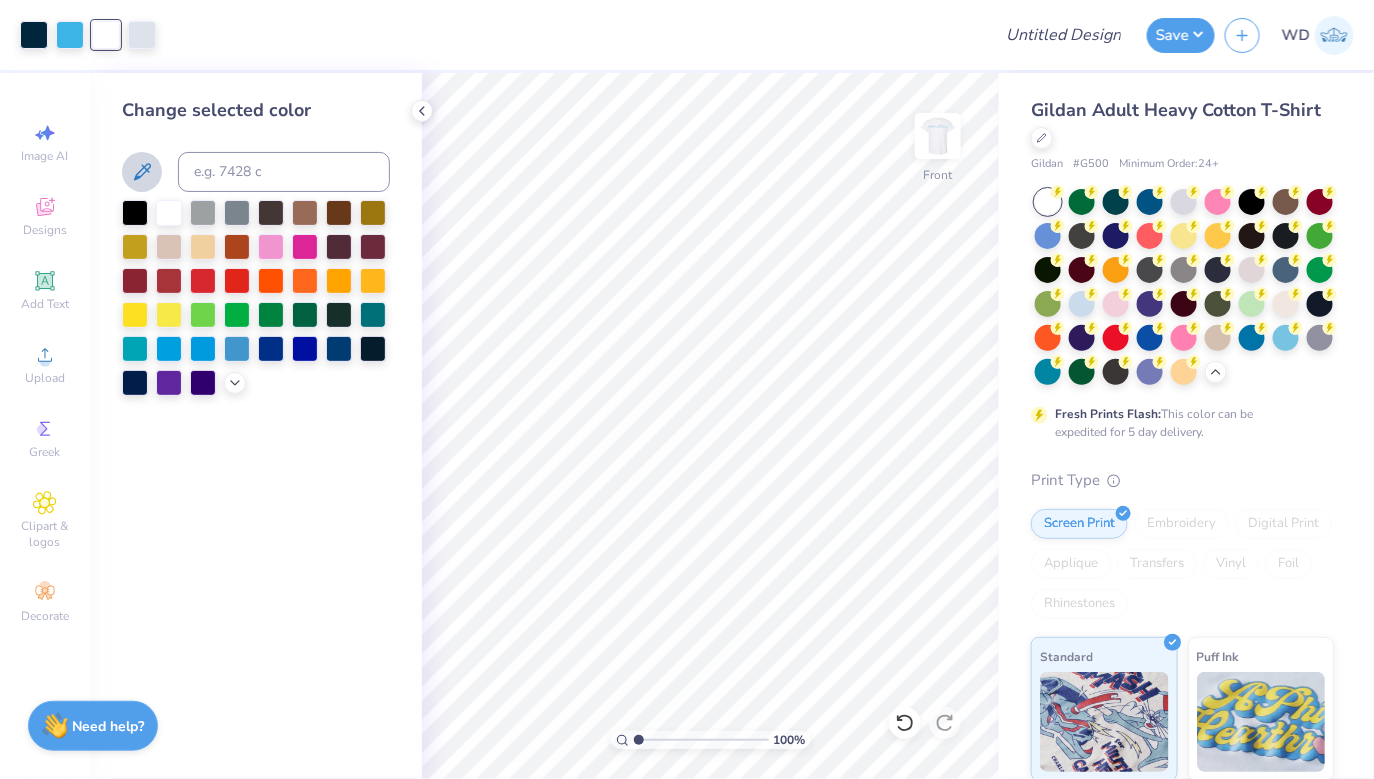 click 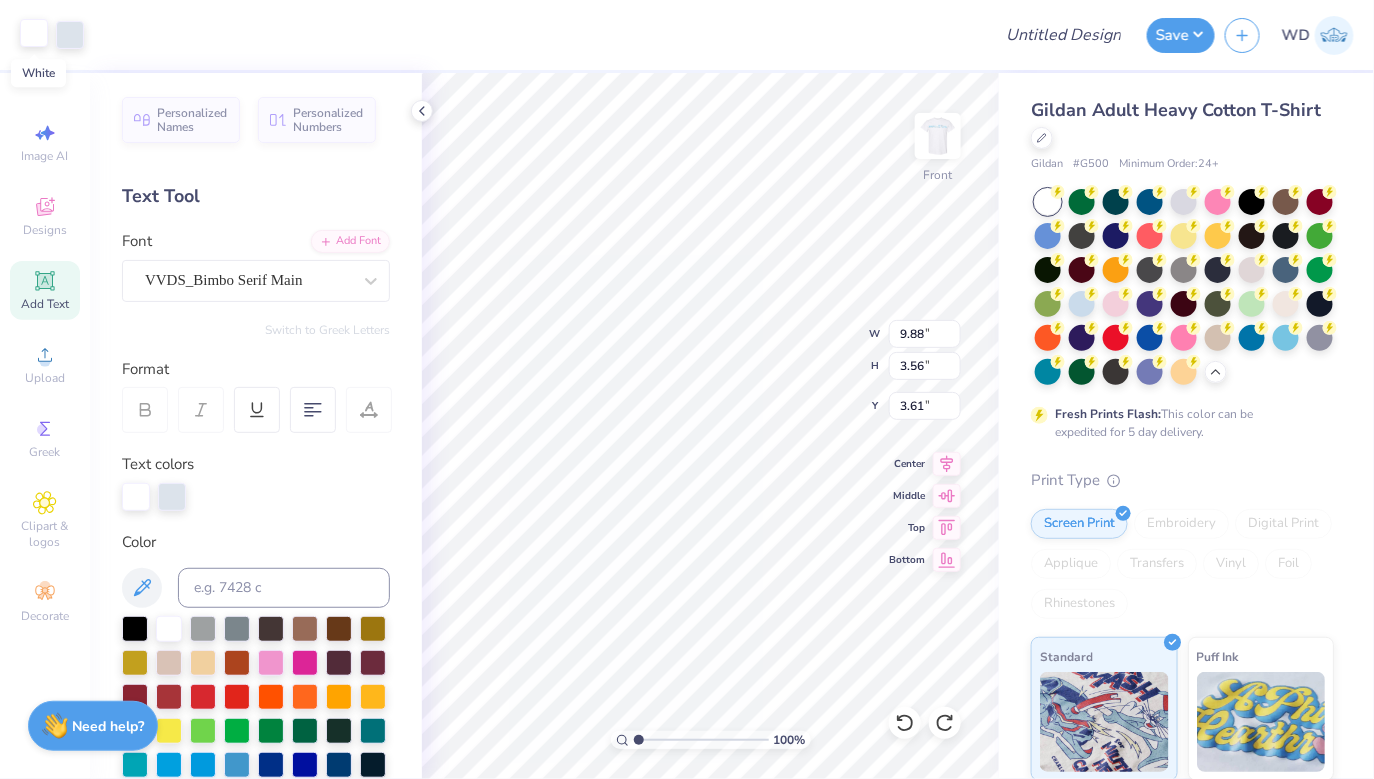 click at bounding box center (34, 33) 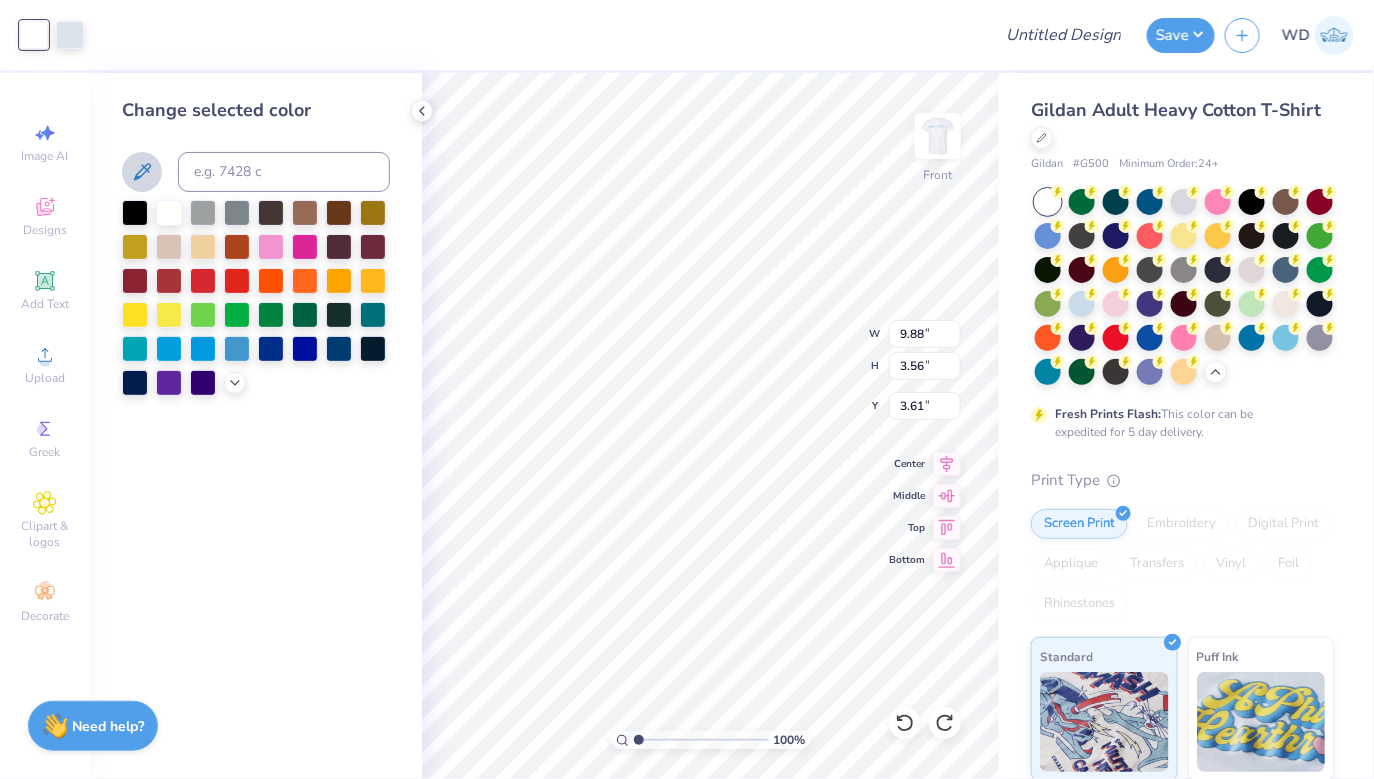 click 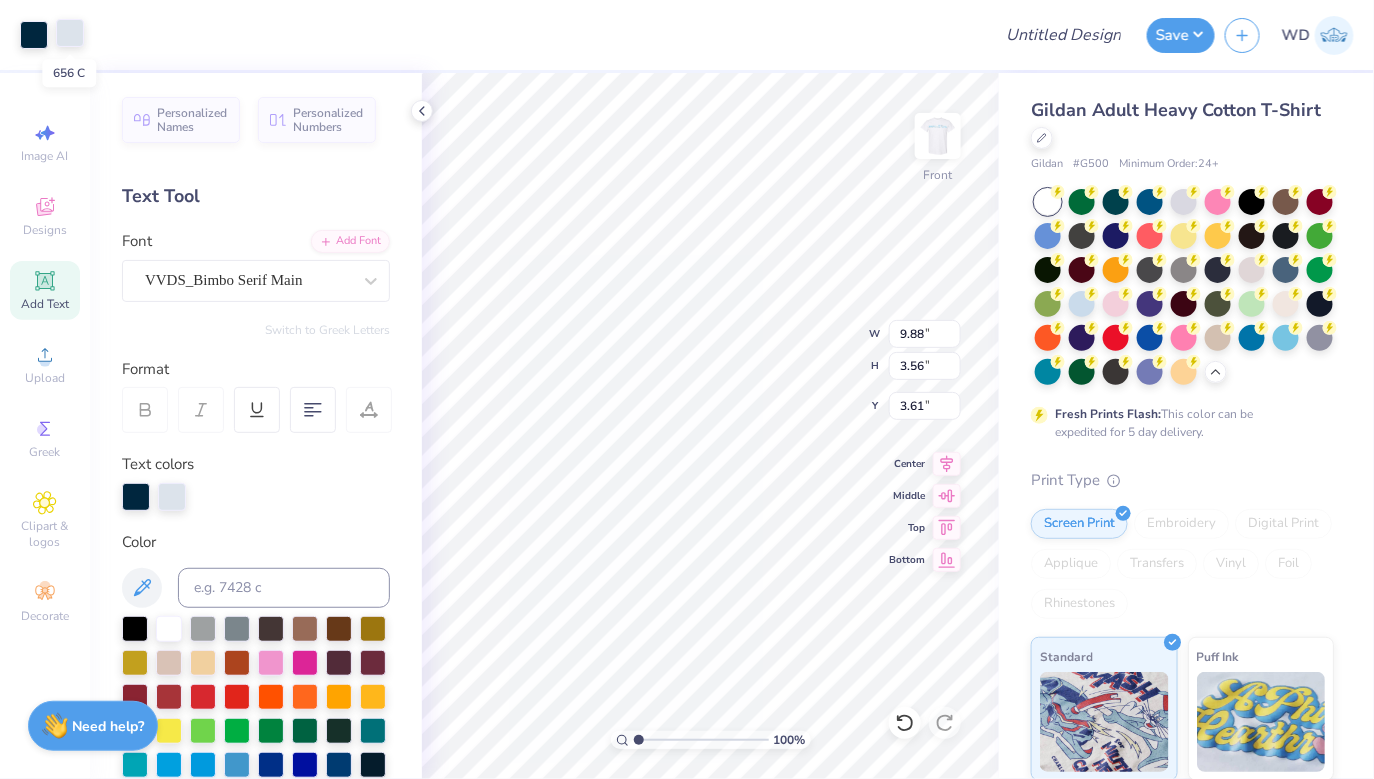 click at bounding box center (70, 33) 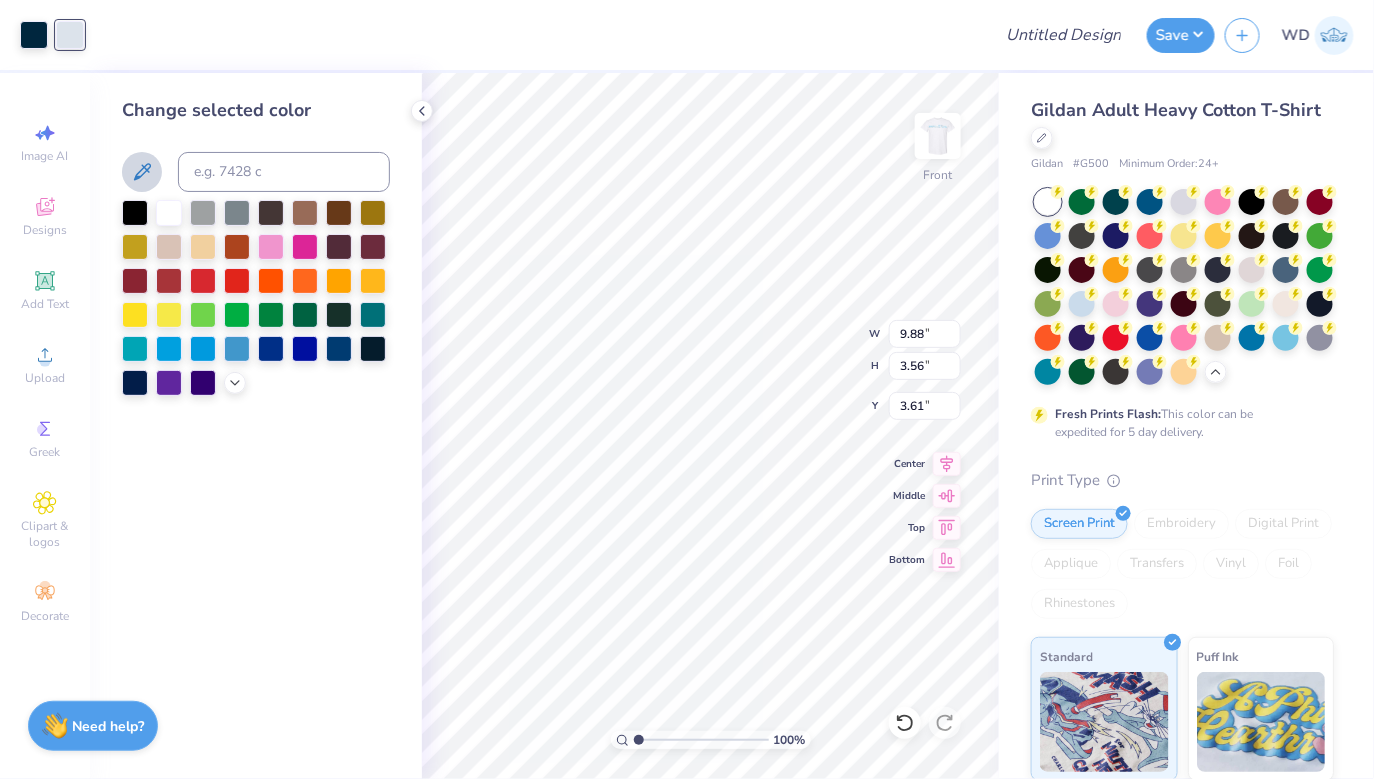 click 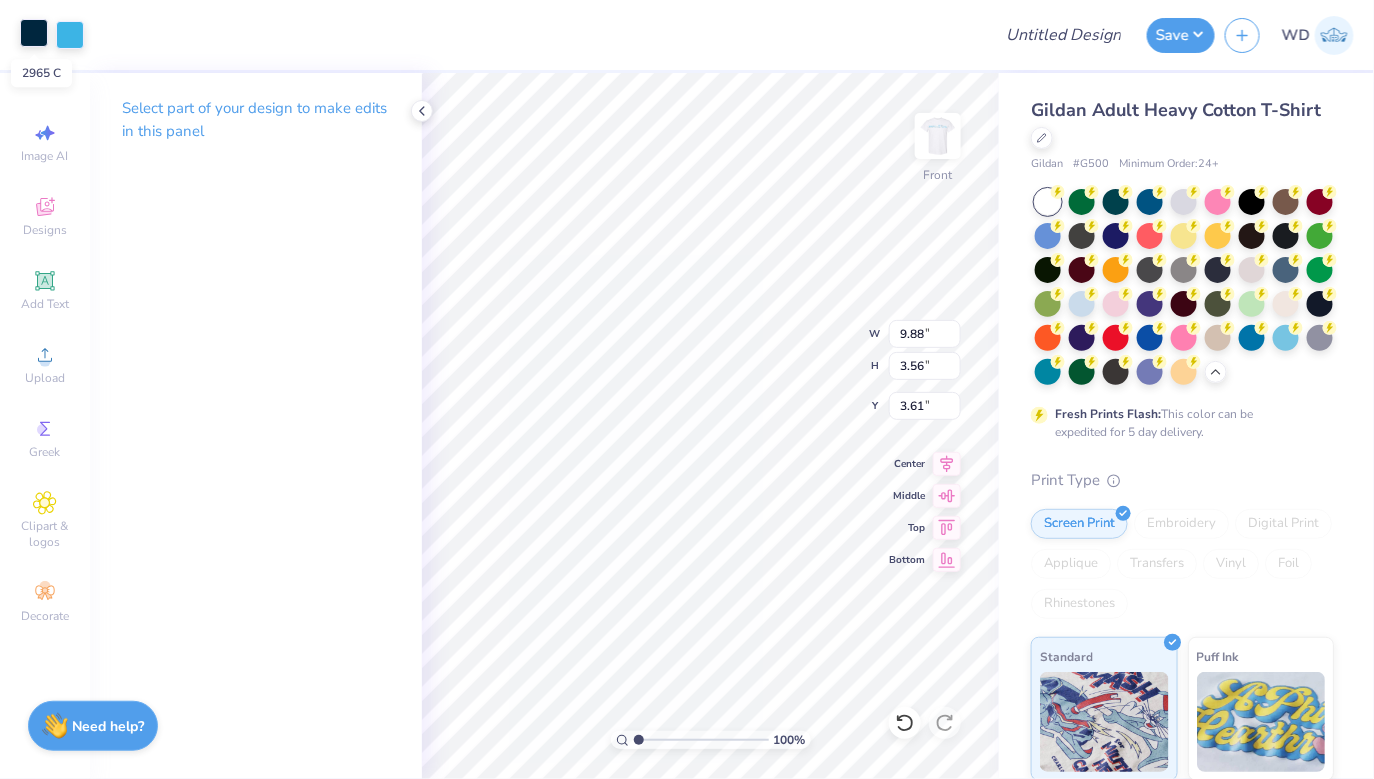click at bounding box center [34, 33] 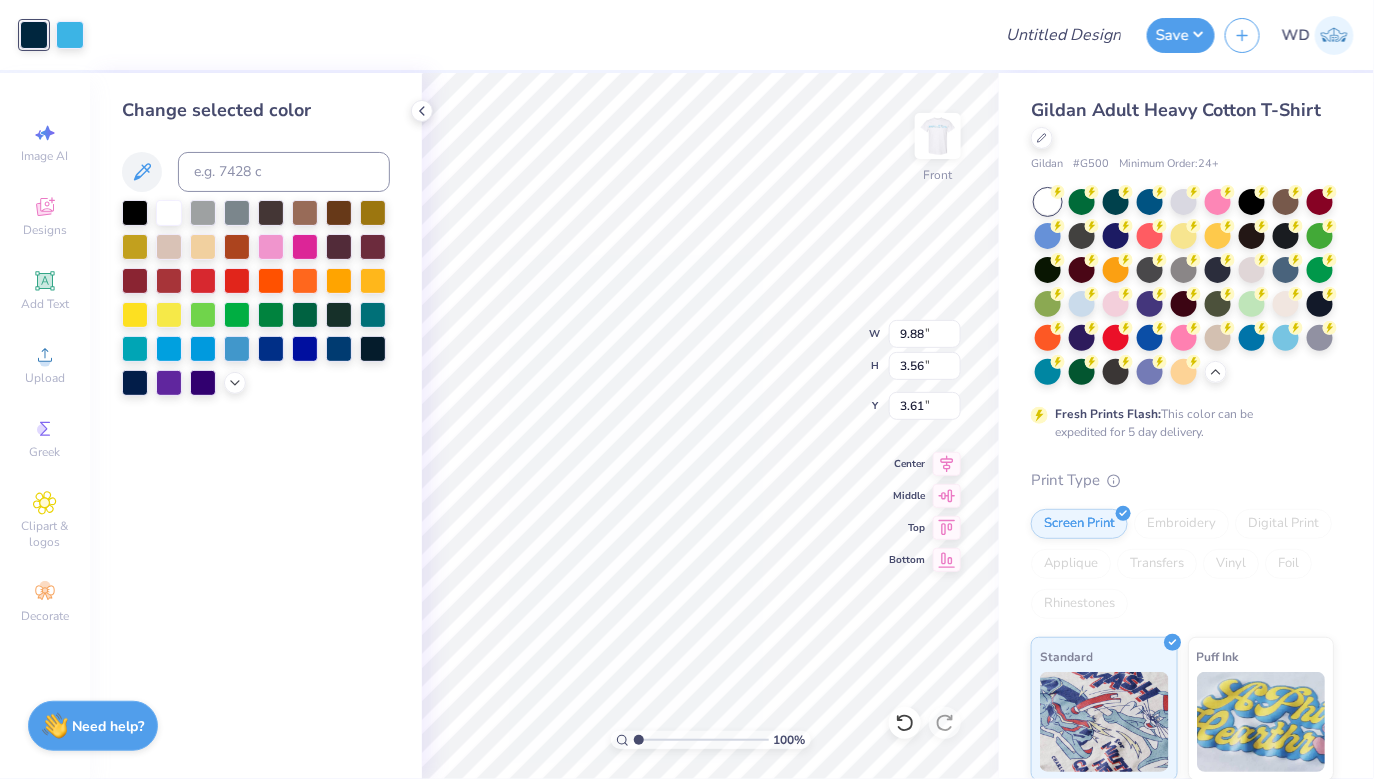 click at bounding box center [256, 172] 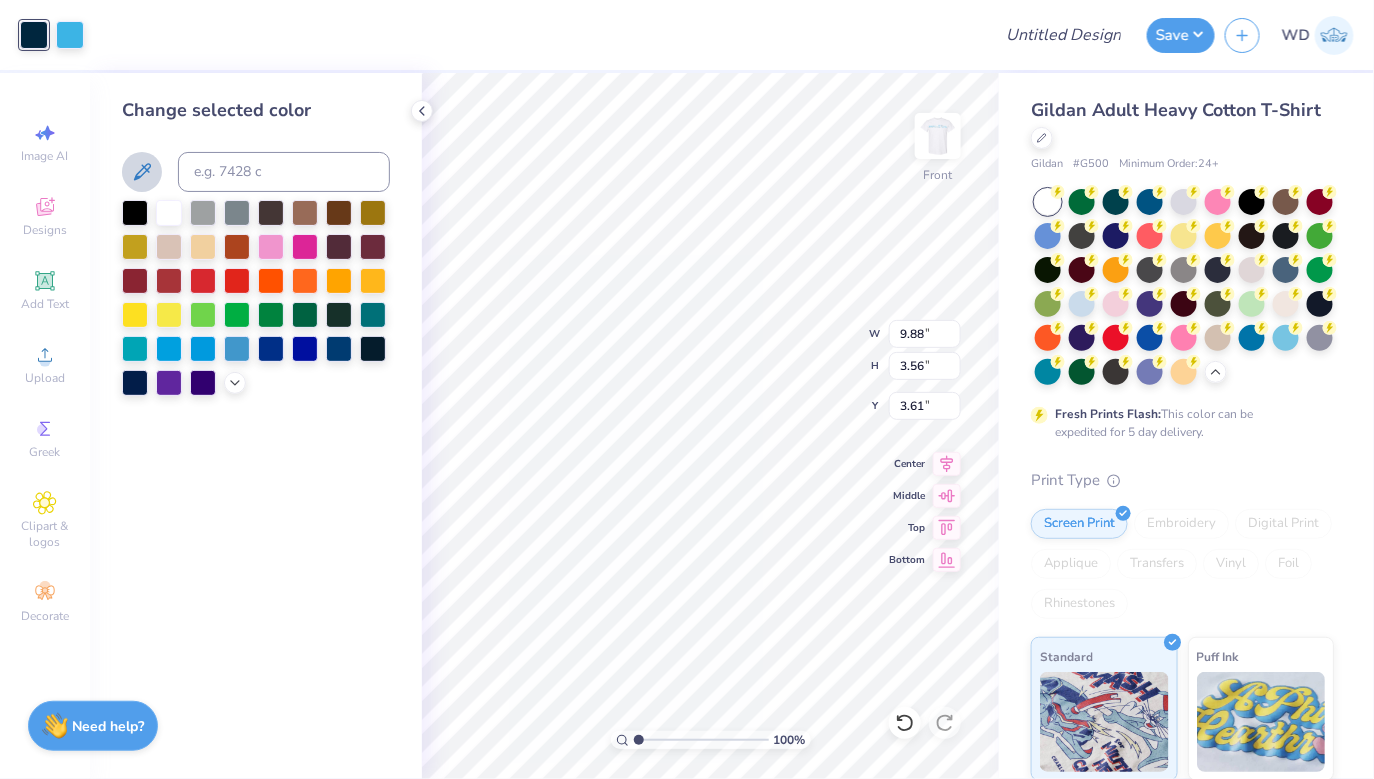 click 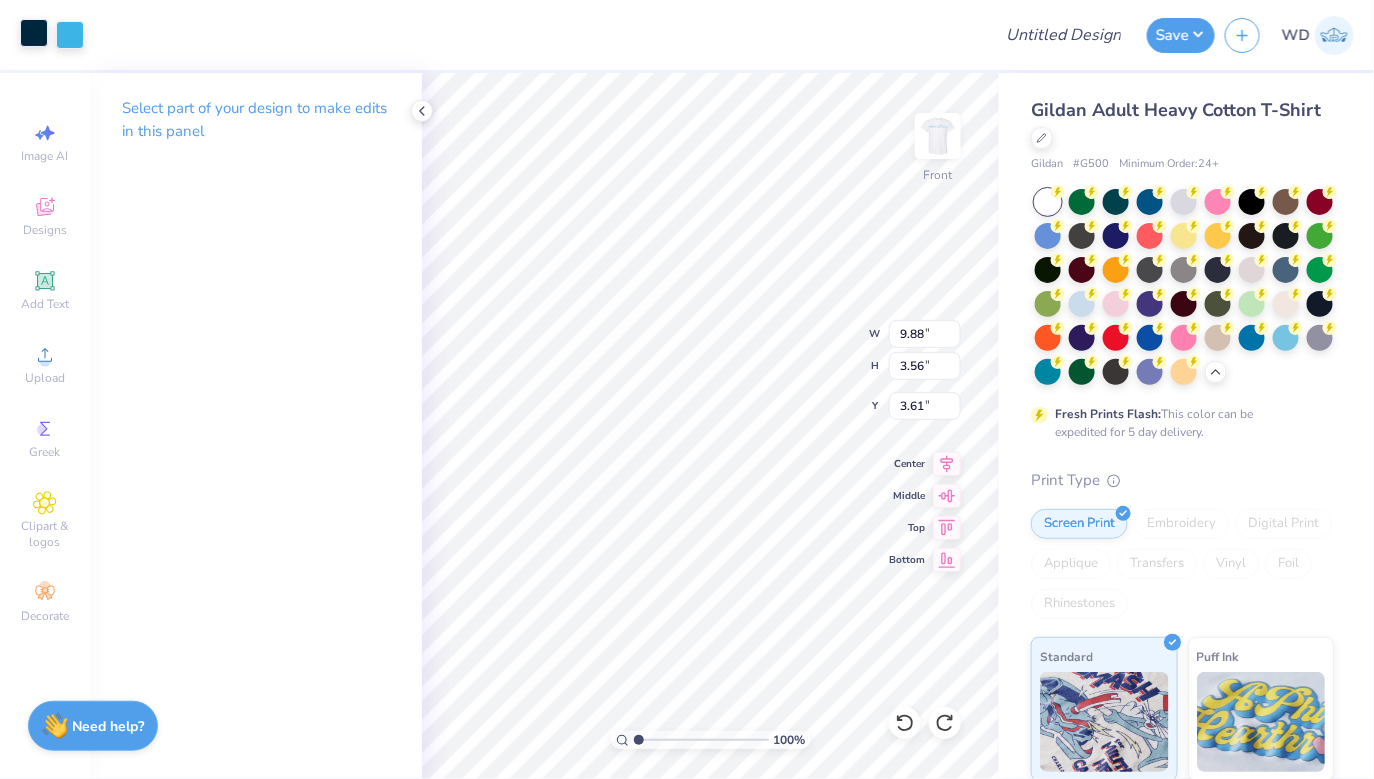 click at bounding box center (34, 33) 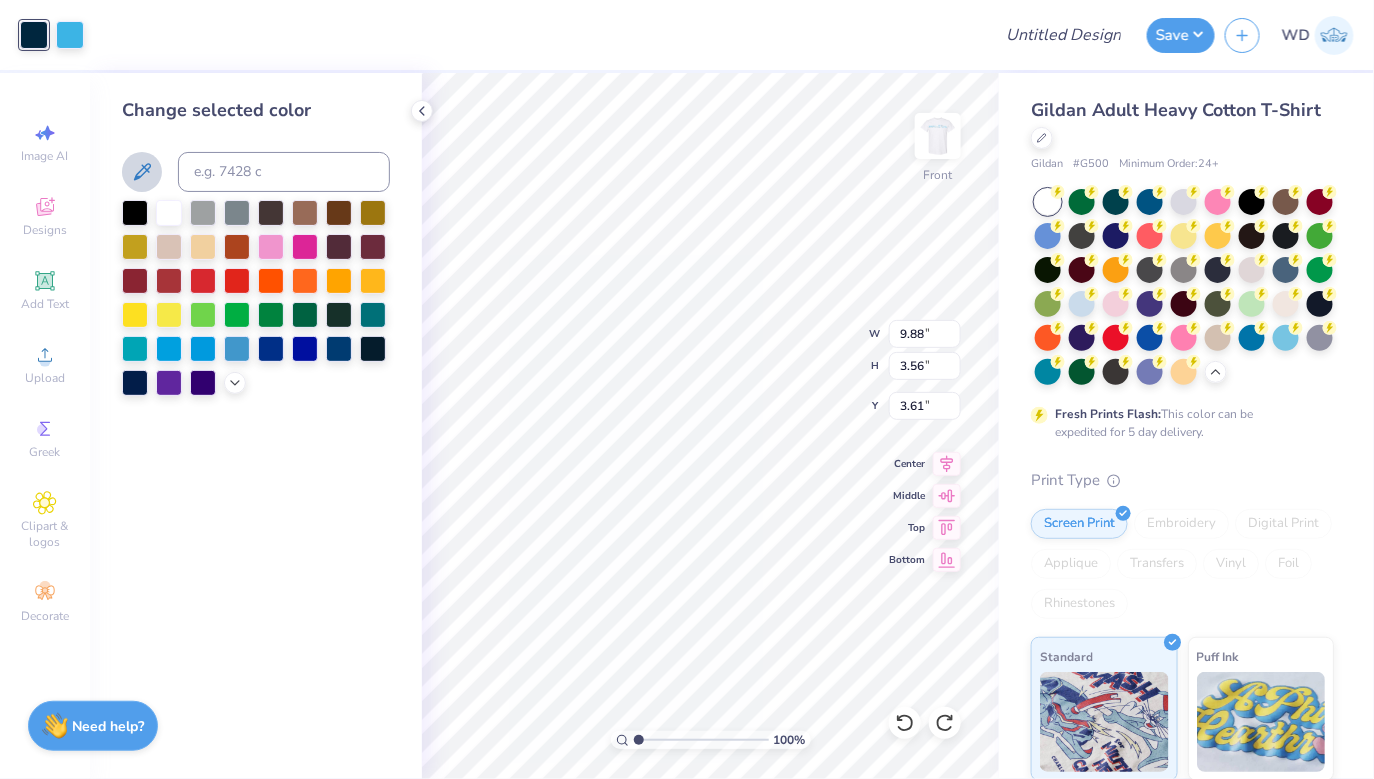 click 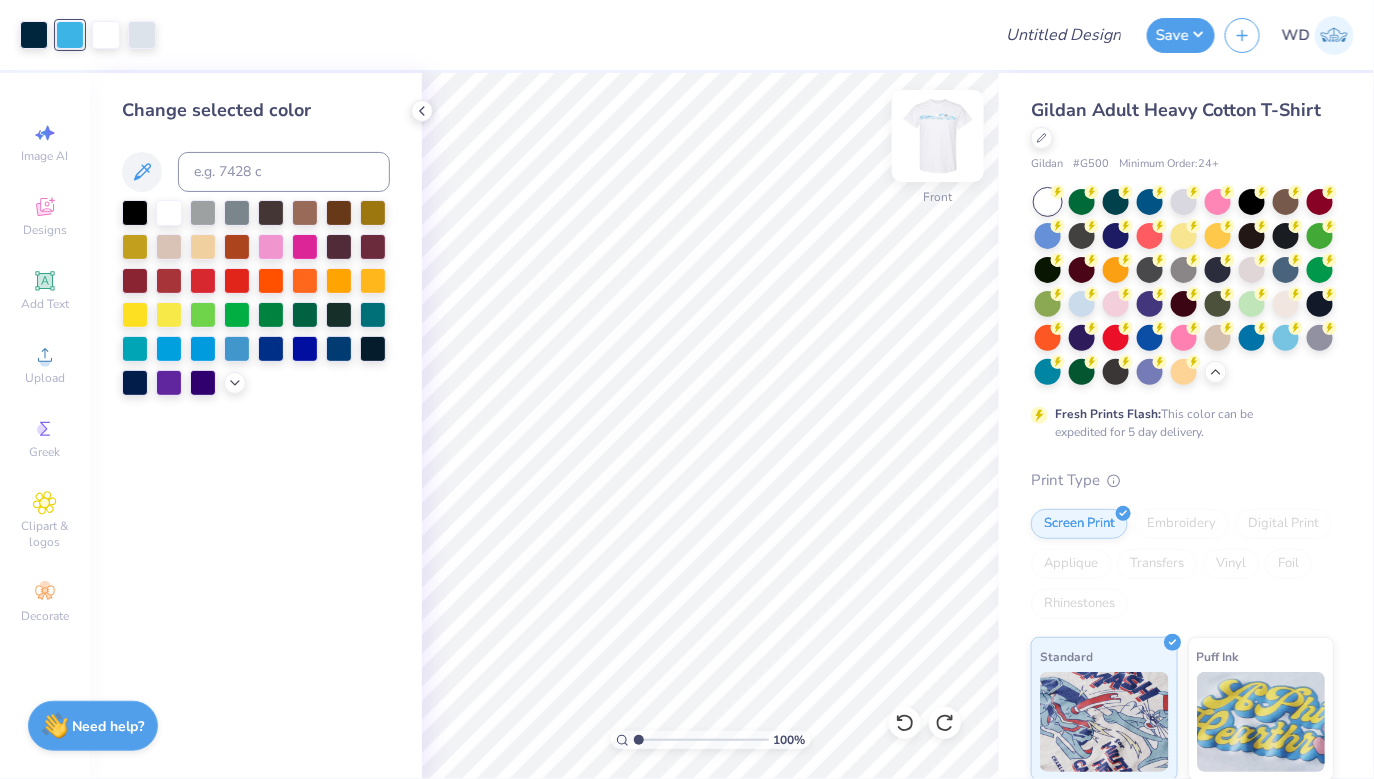 click at bounding box center (938, 136) 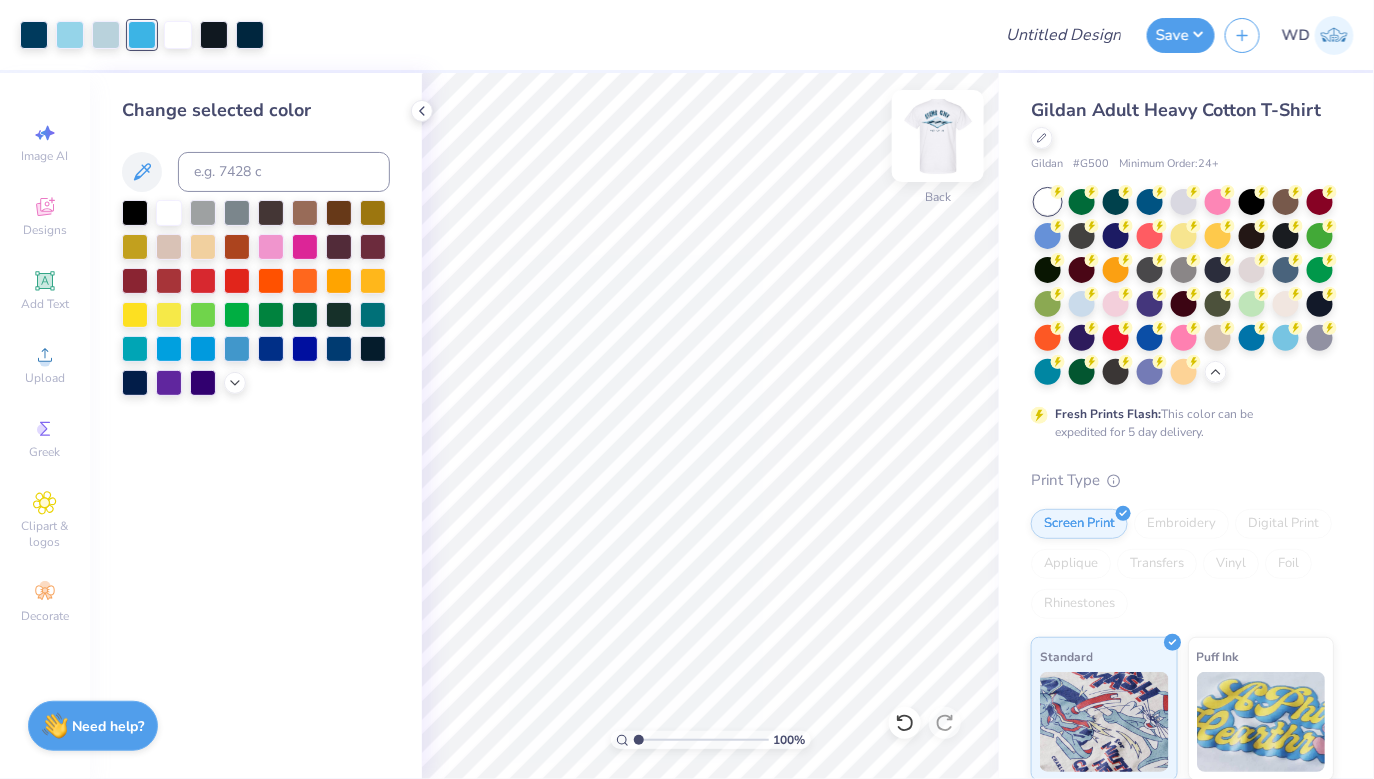 click at bounding box center (938, 136) 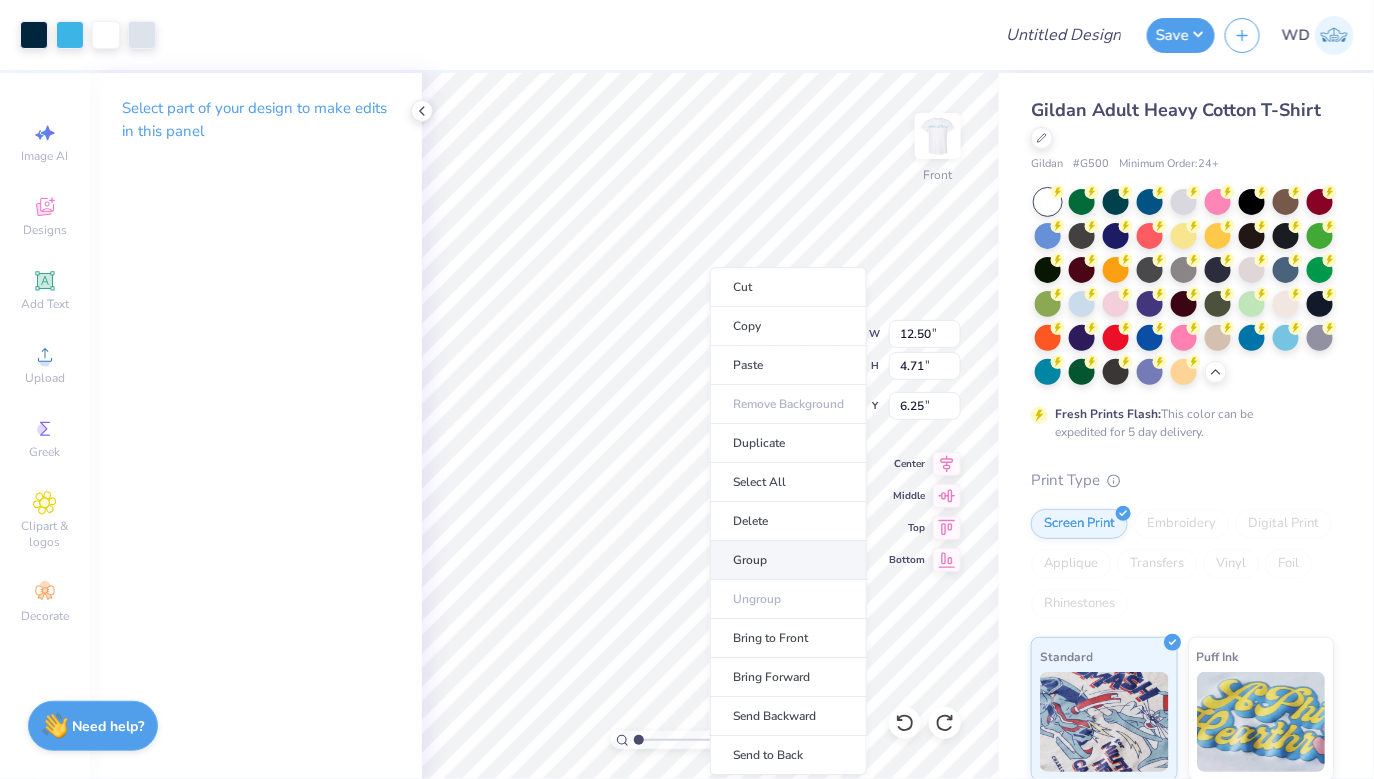 click on "Group" at bounding box center [788, 560] 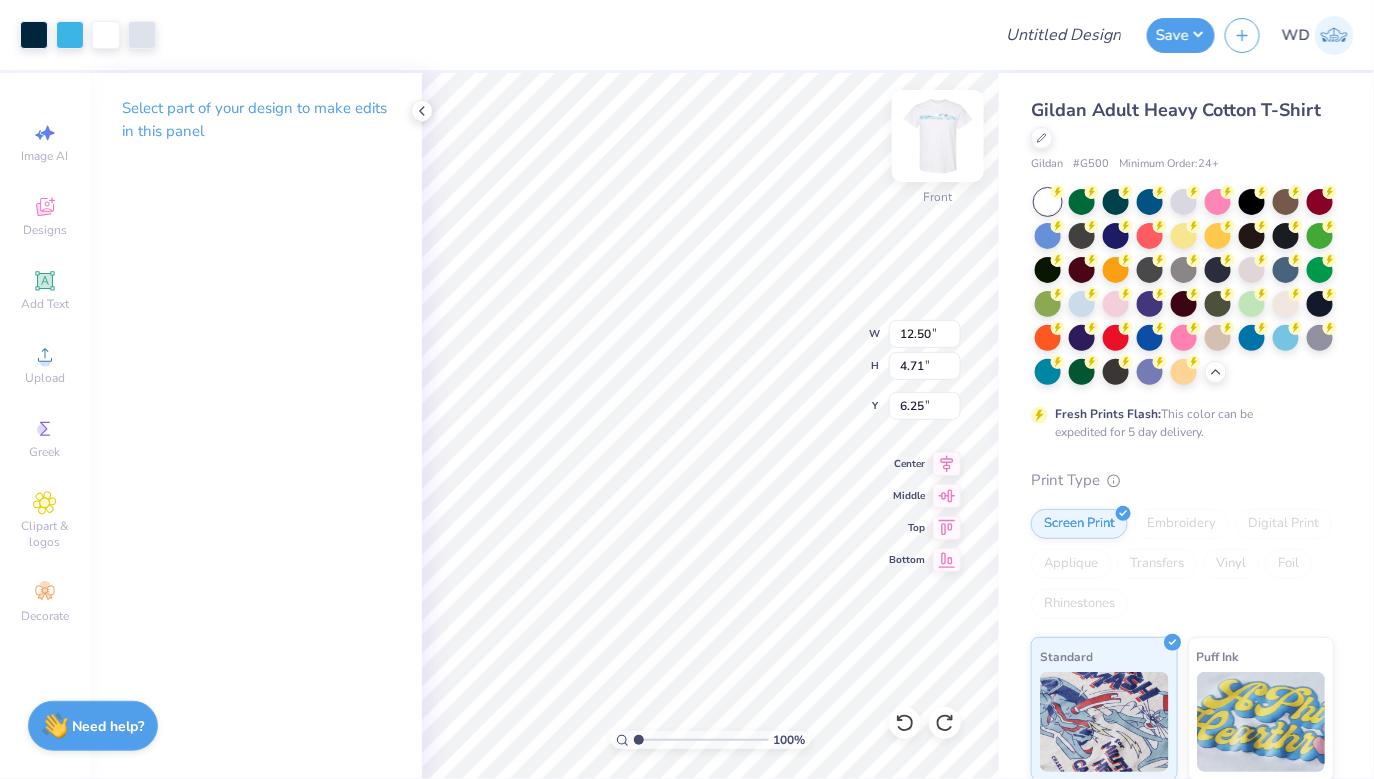 click at bounding box center [938, 136] 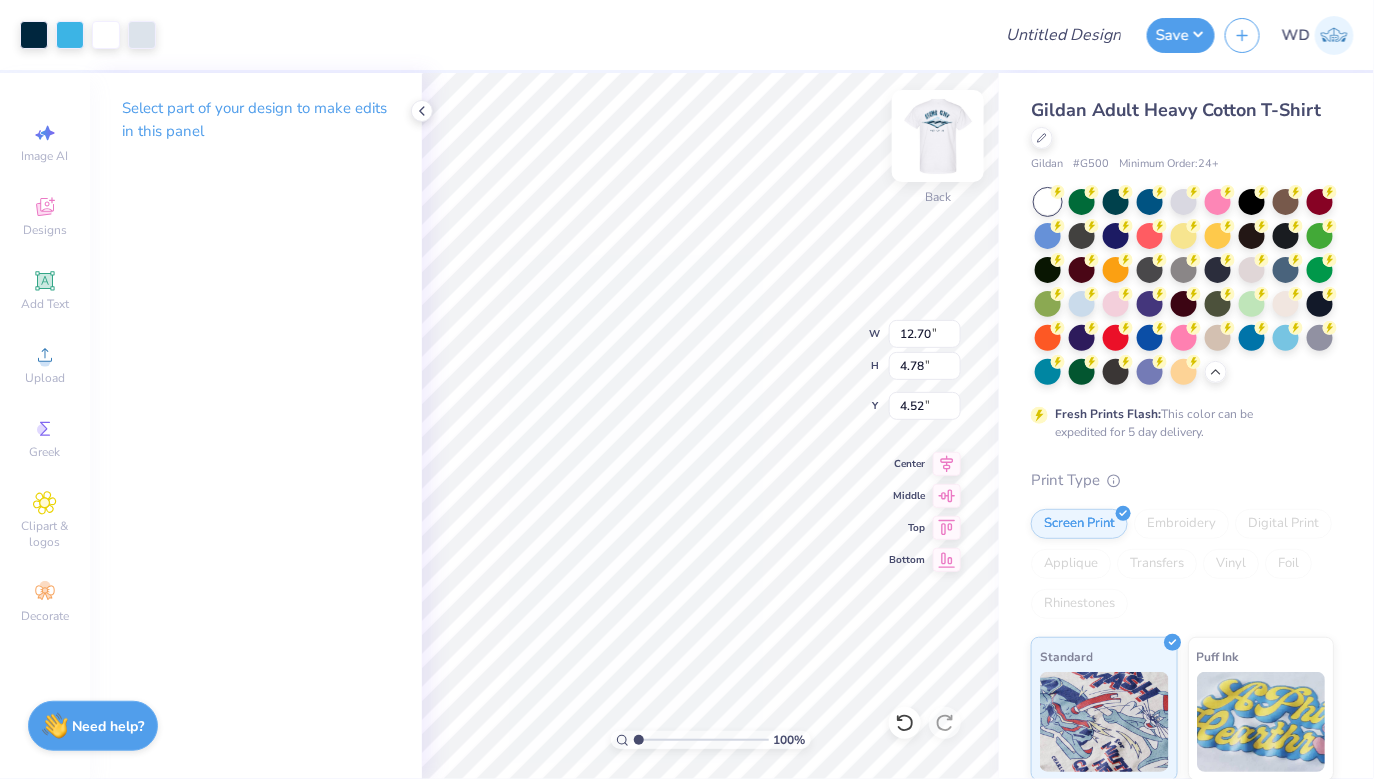 type on "6.50" 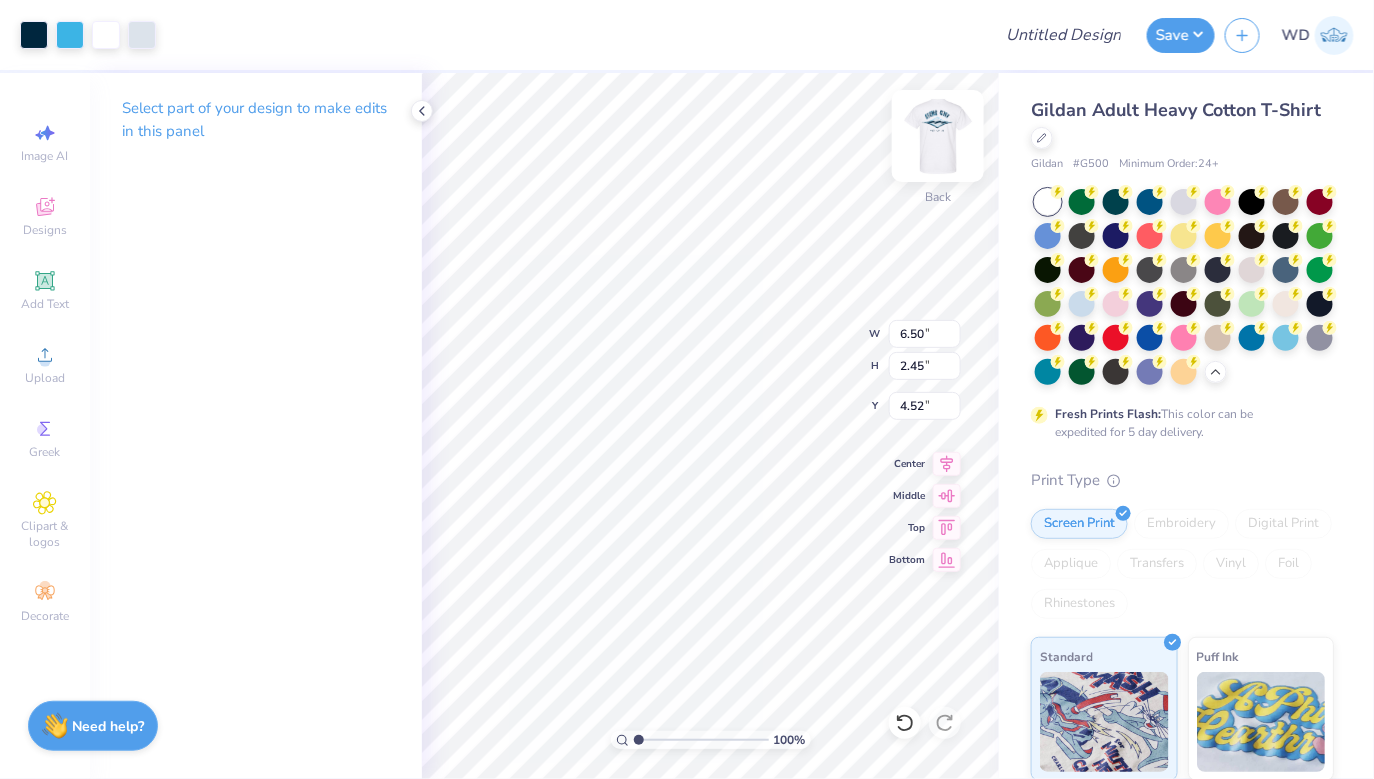type on "3.00" 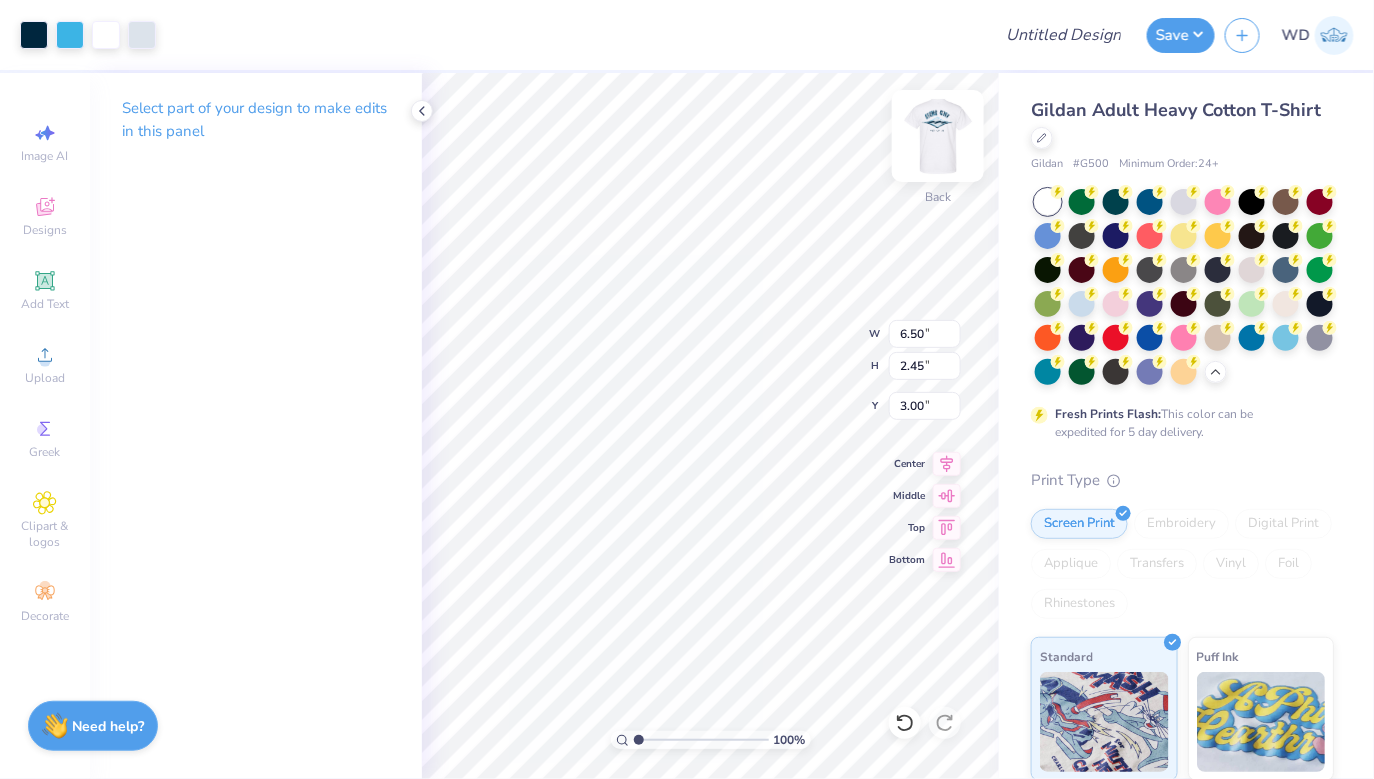 type on "6.15" 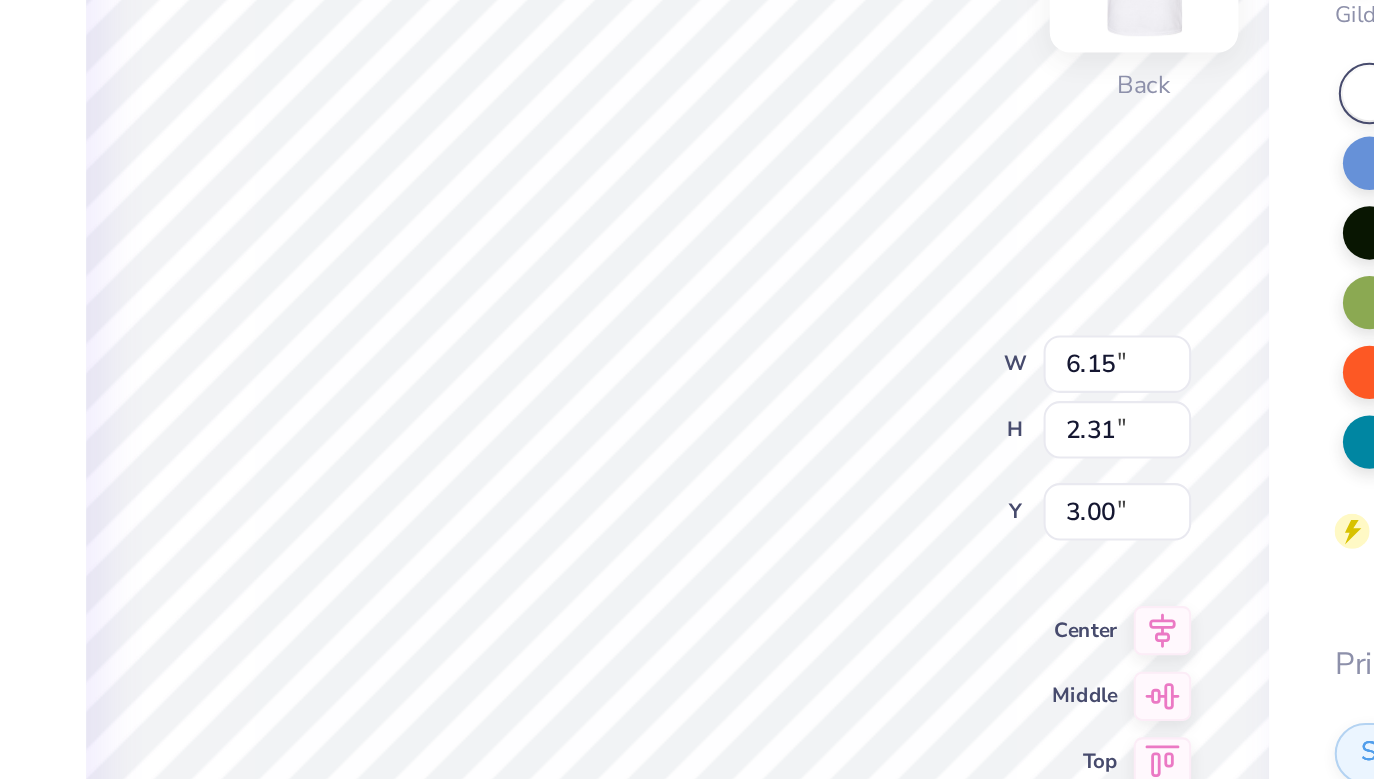 type on "7.45" 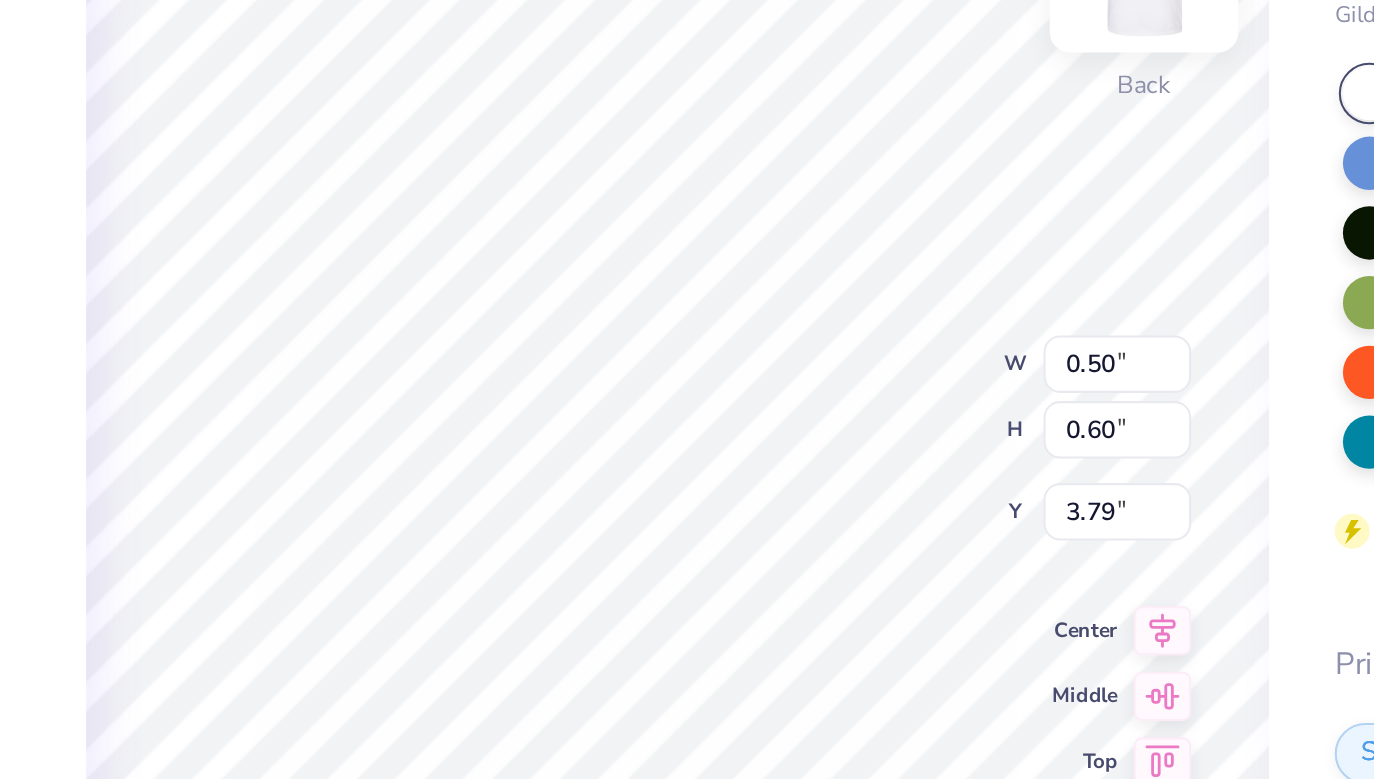 type on "1.10" 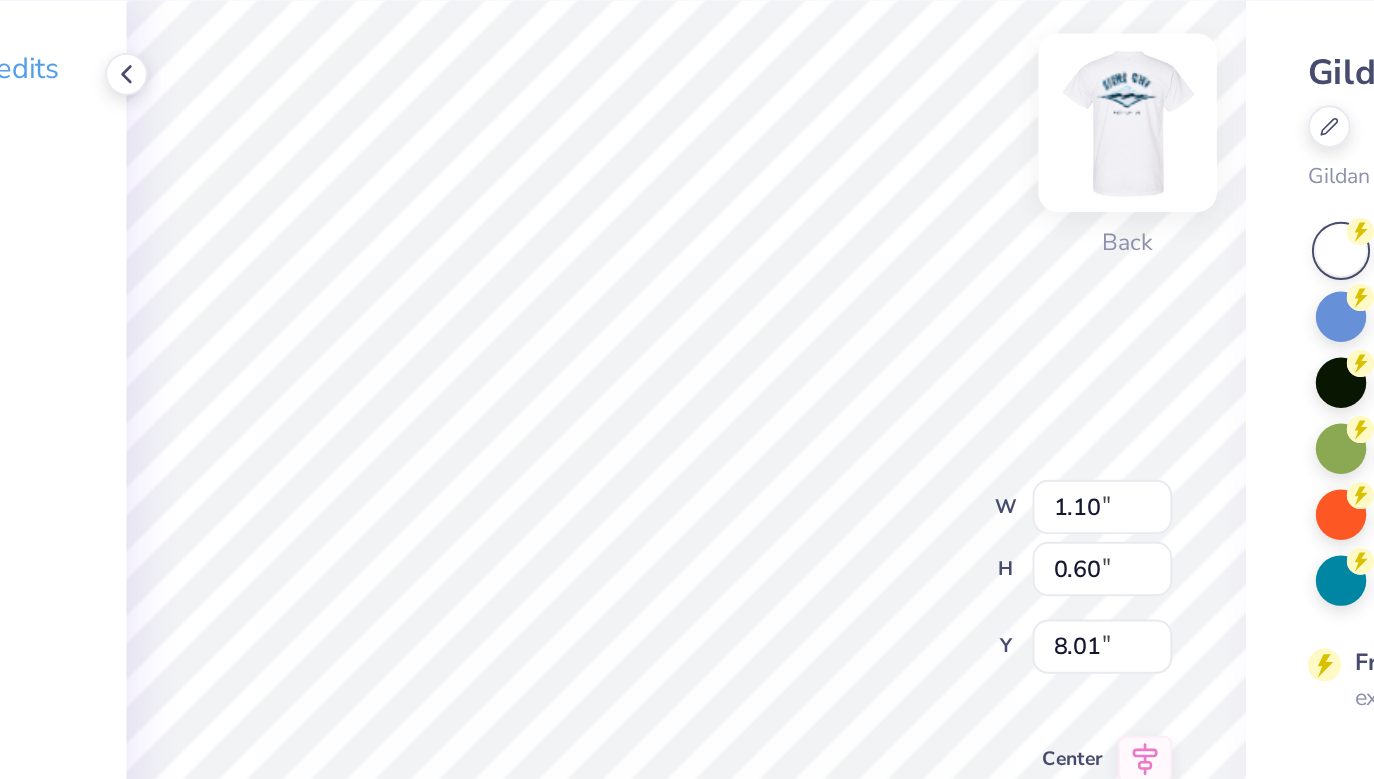 type on "8.01" 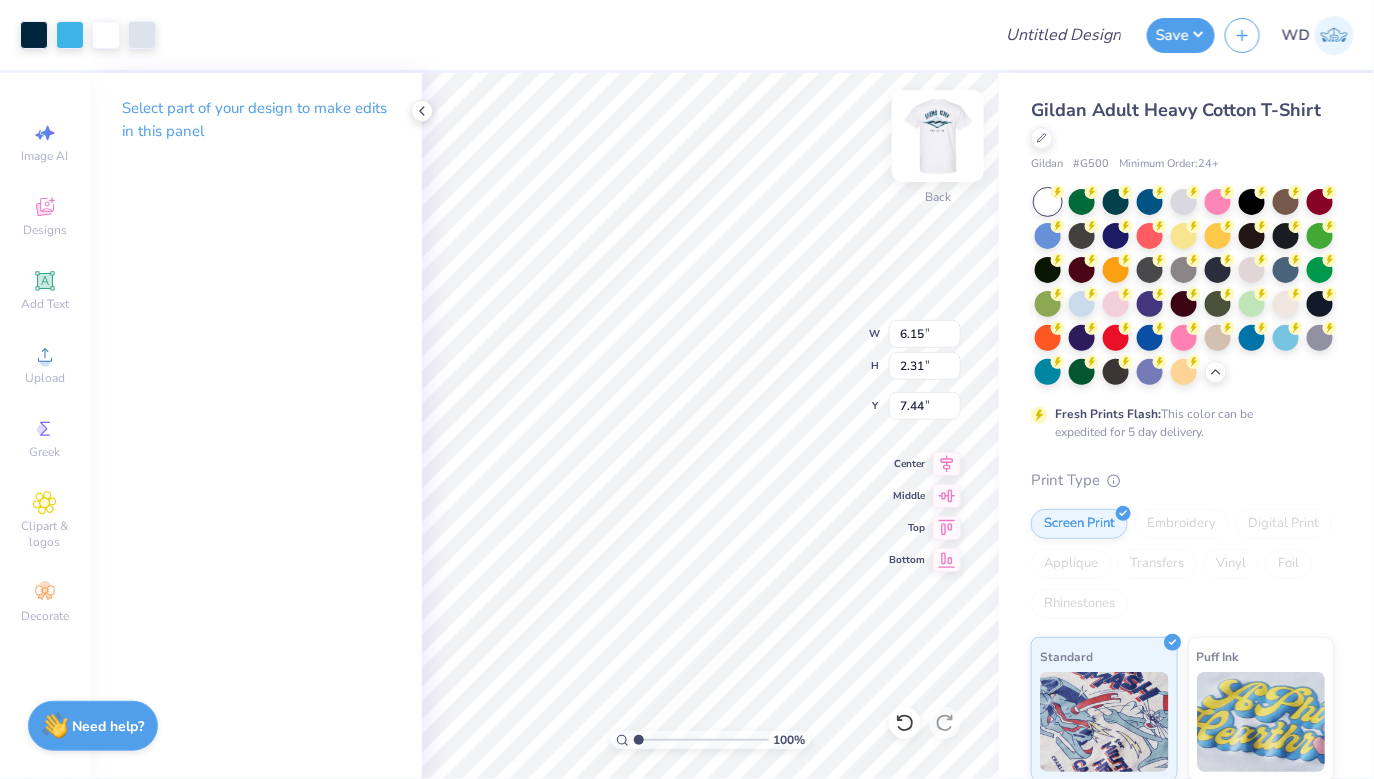 type on "1.06" 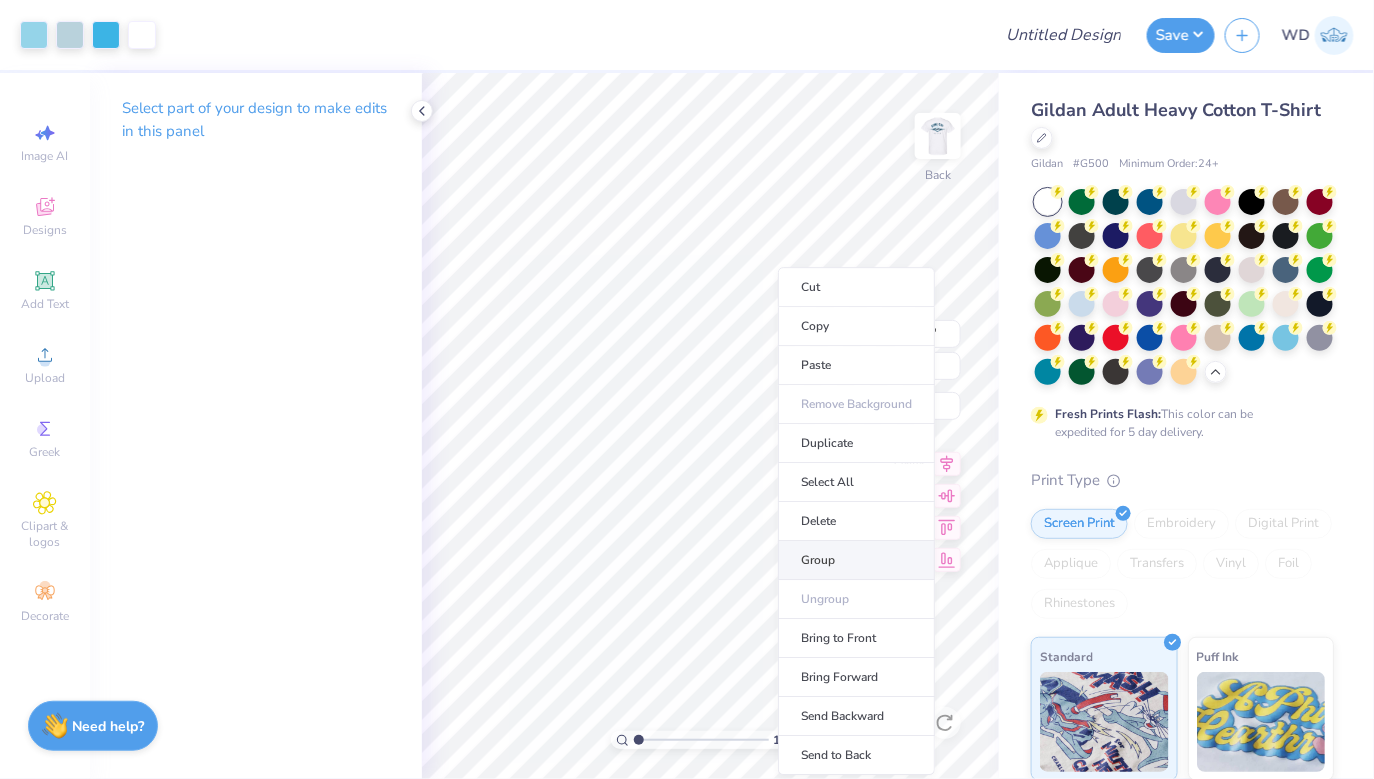 click on "Group" at bounding box center [856, 560] 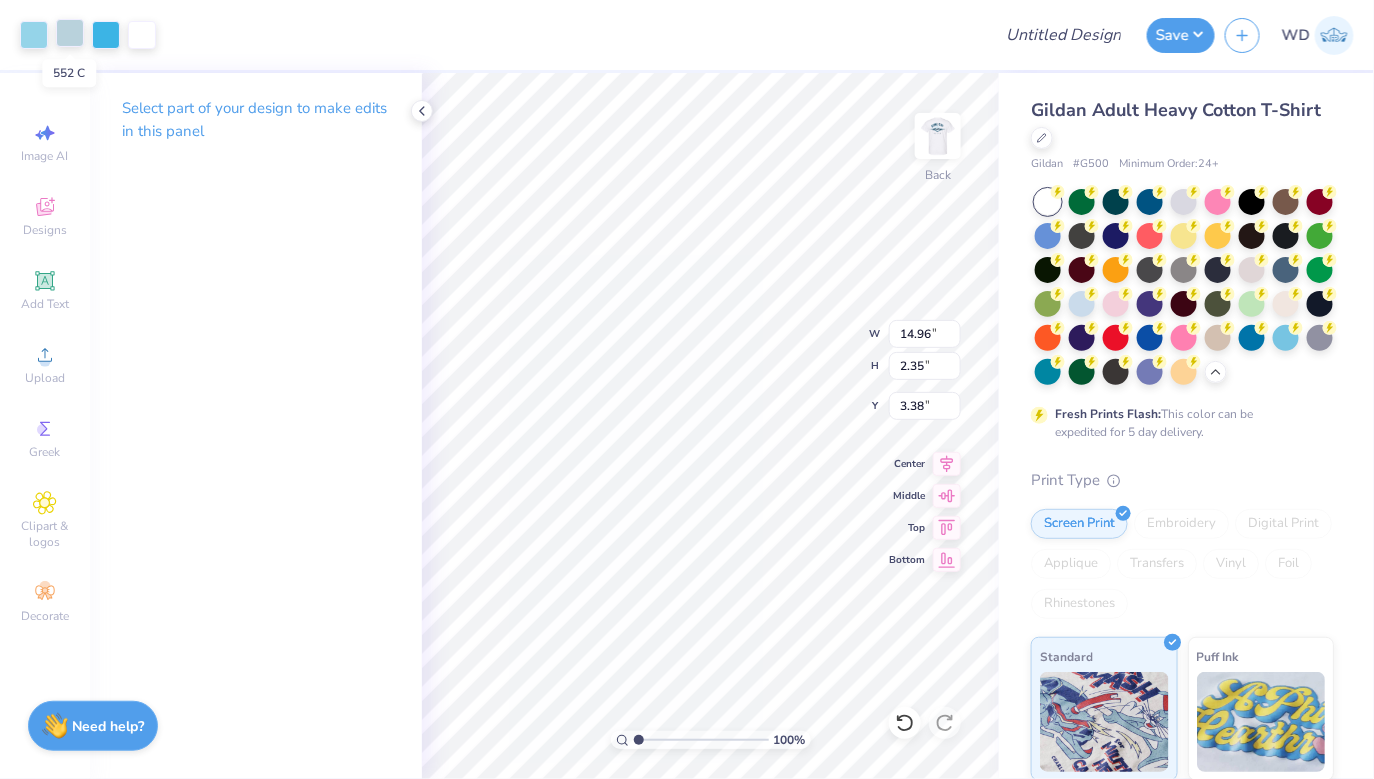 click at bounding box center (70, 33) 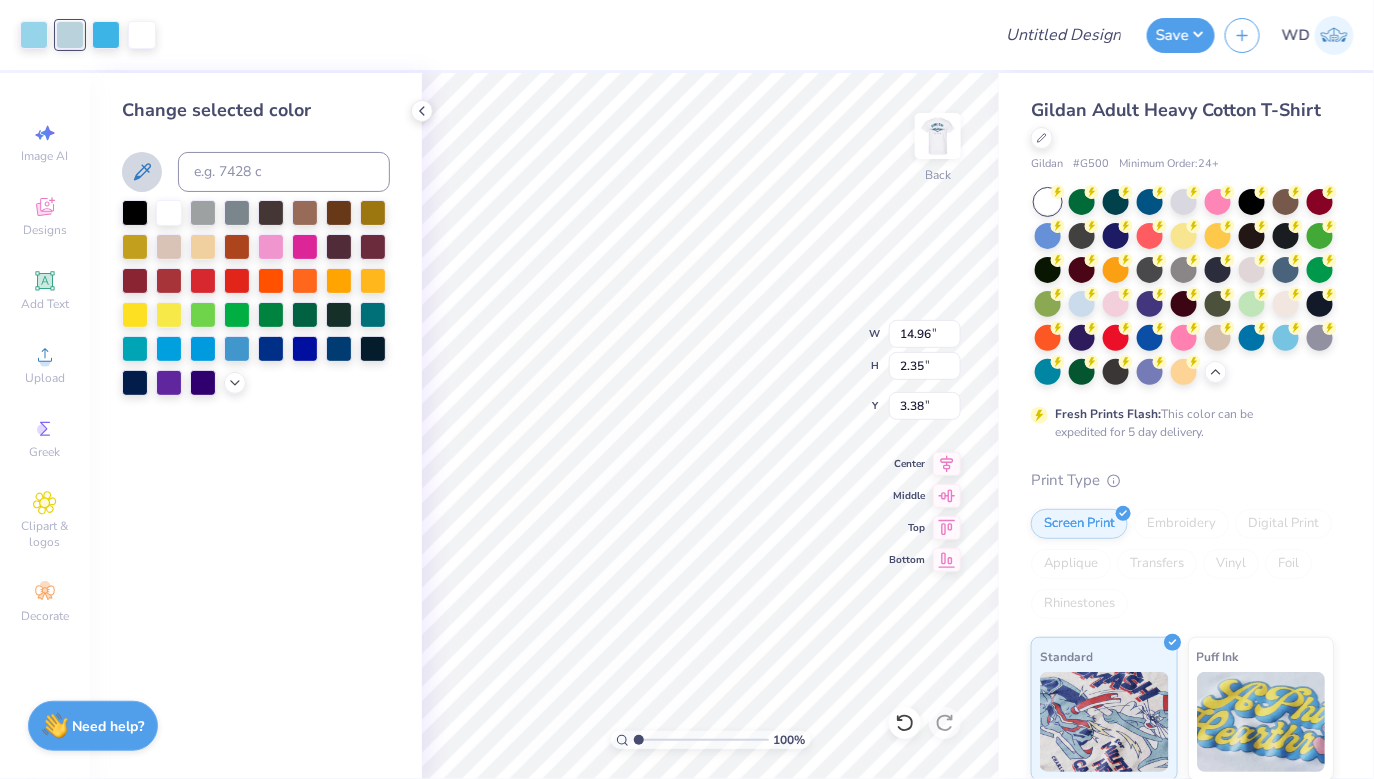 click 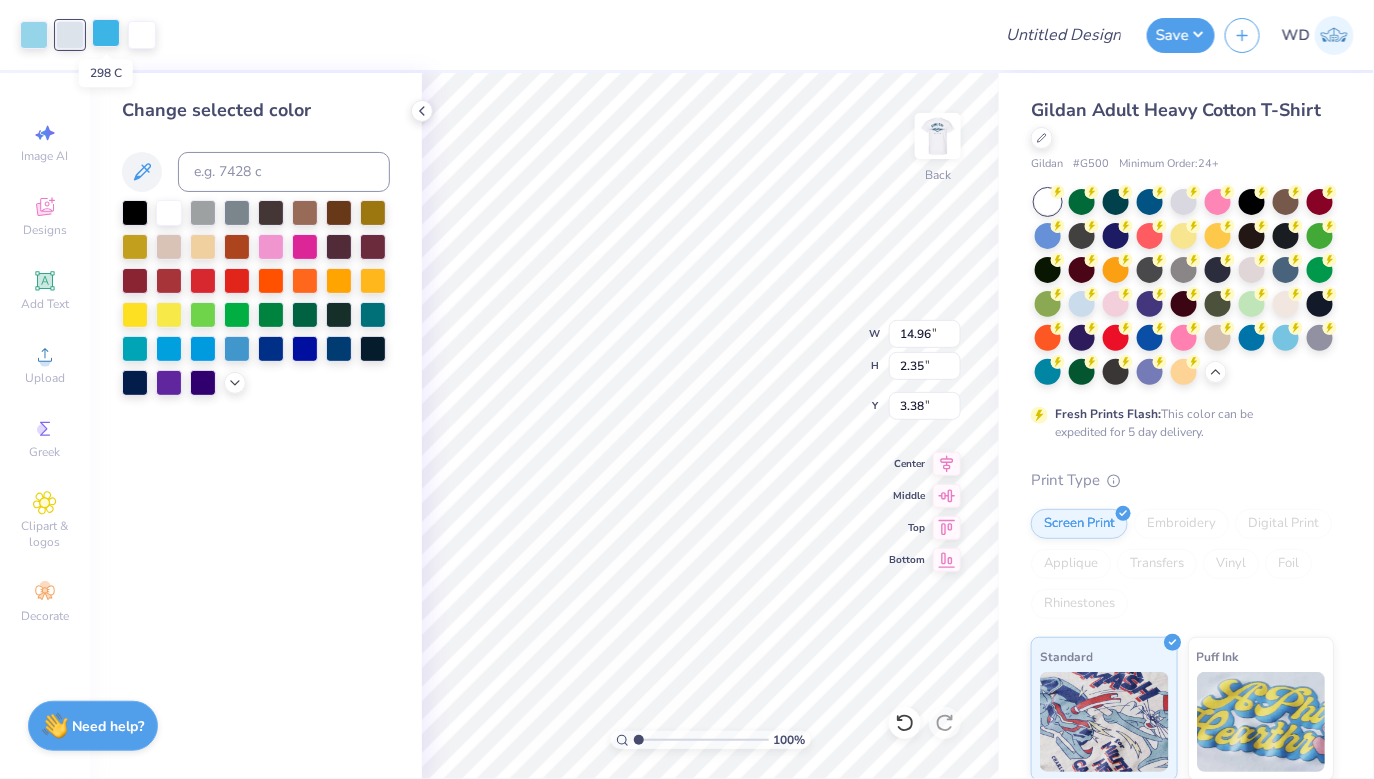 click at bounding box center [106, 33] 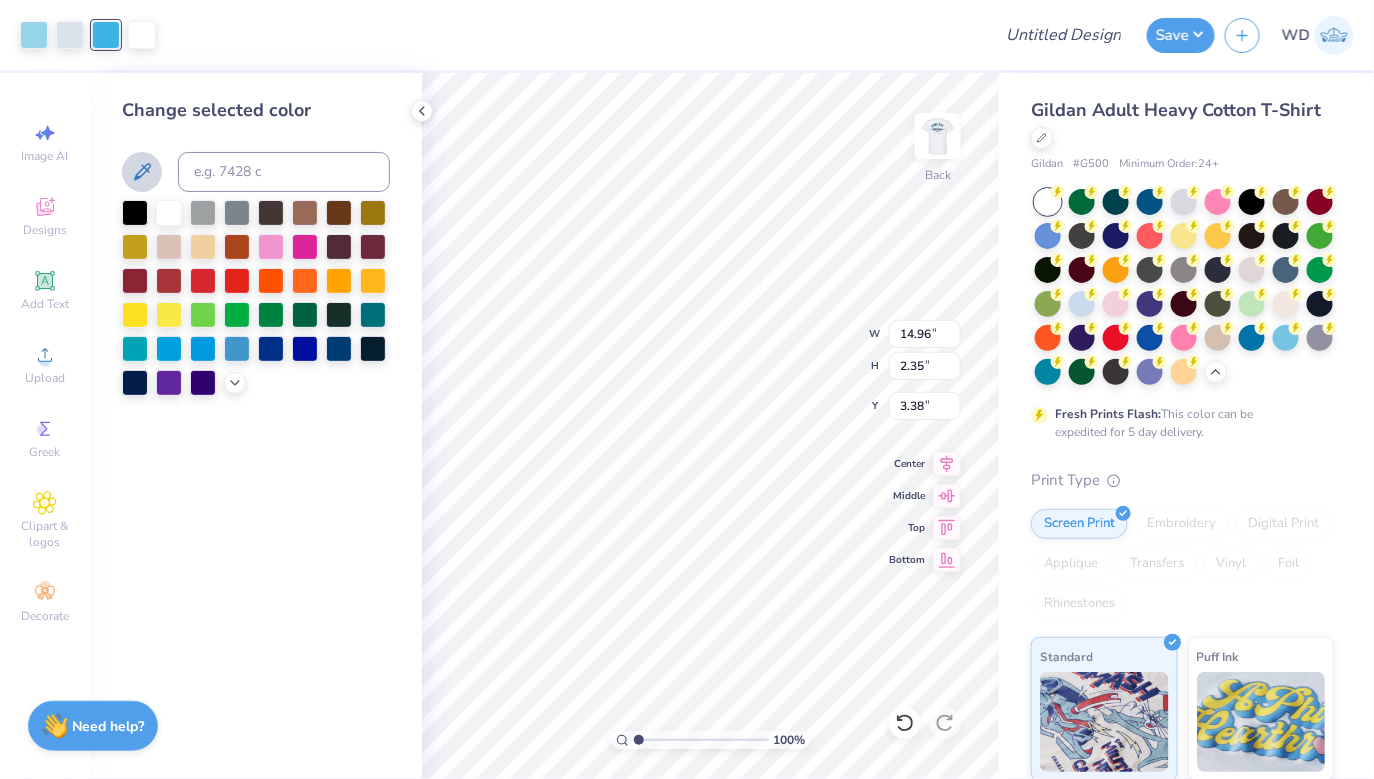 click 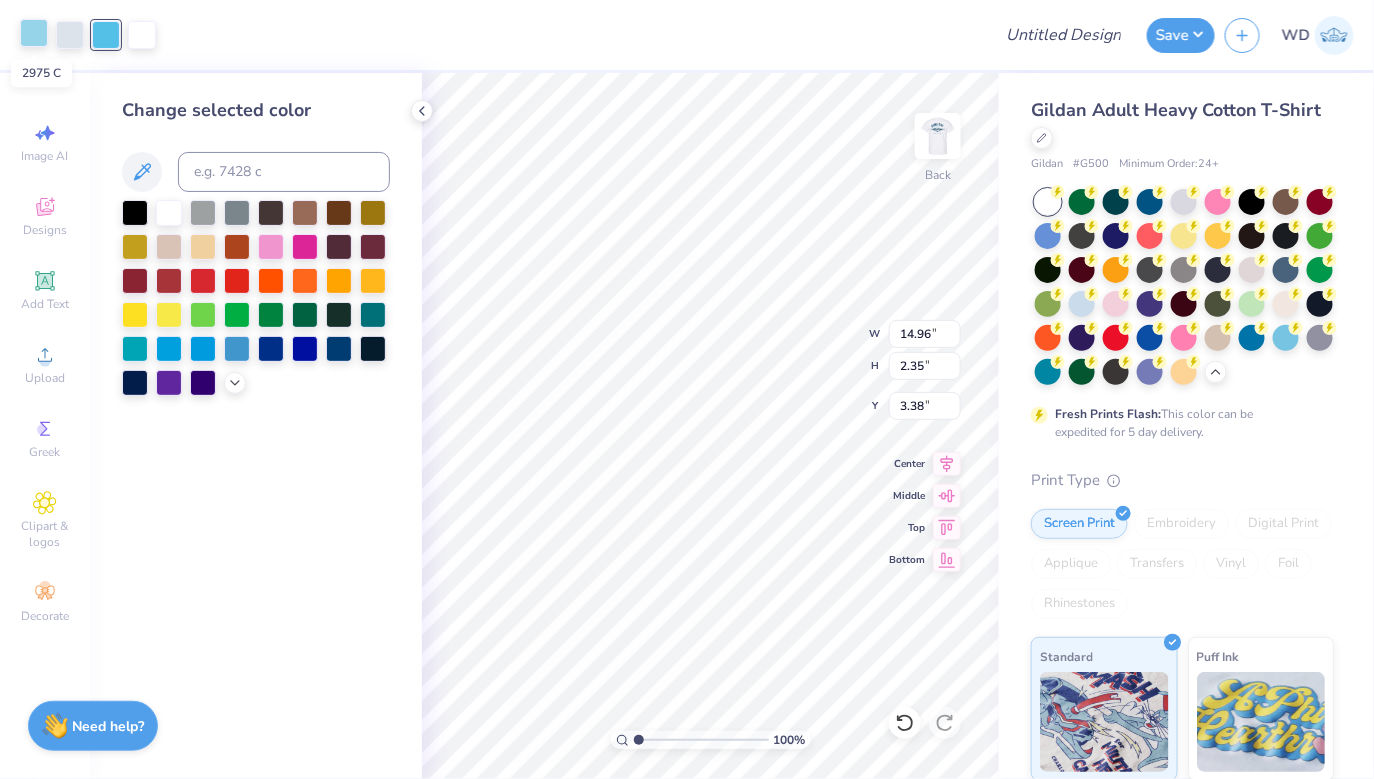 click at bounding box center (34, 33) 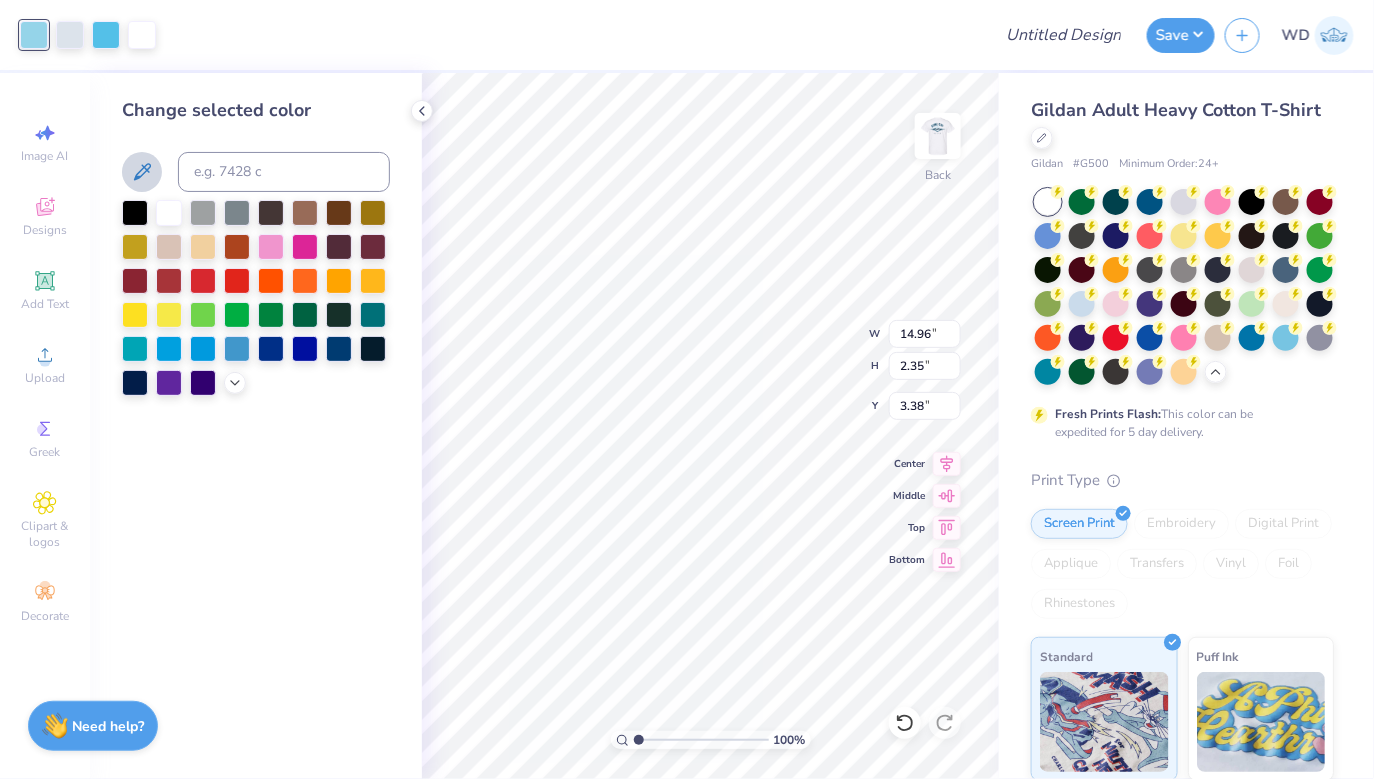 click 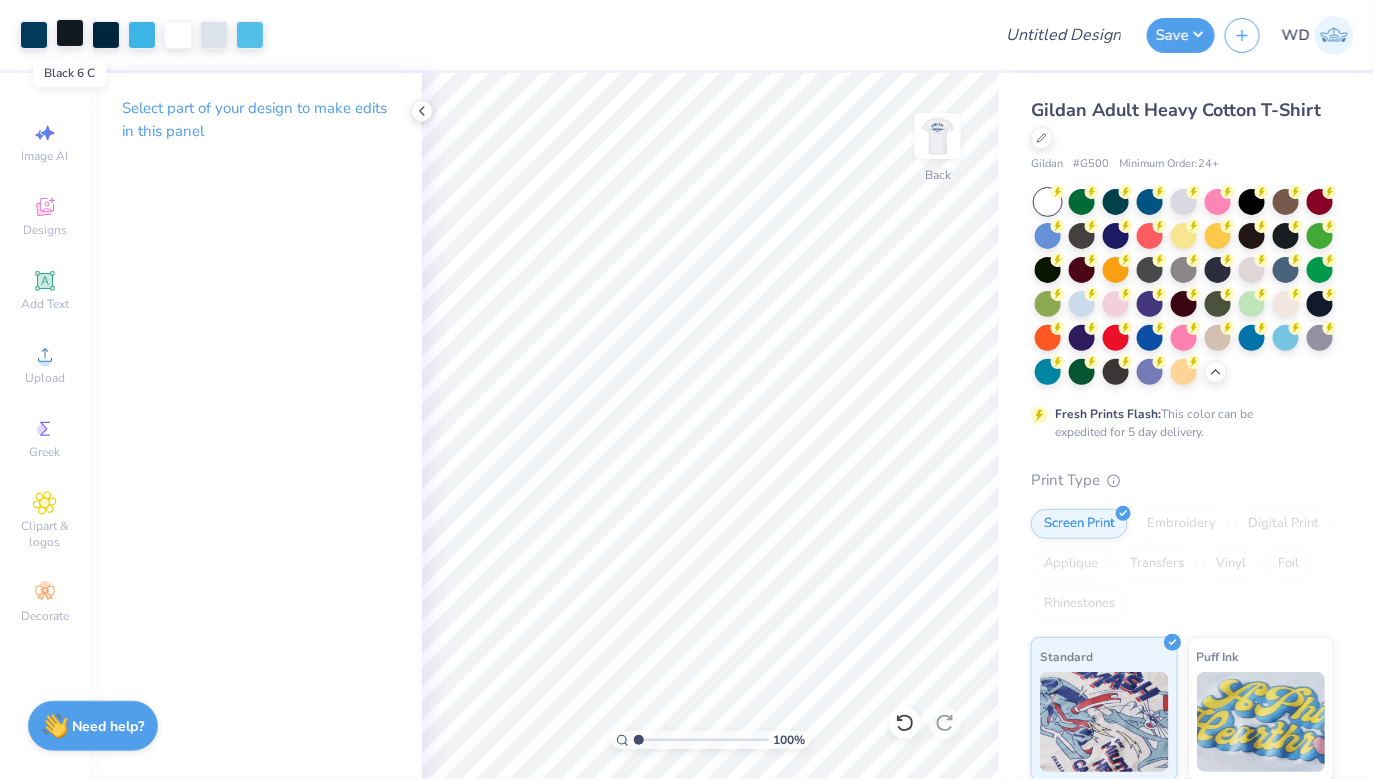 click at bounding box center (70, 33) 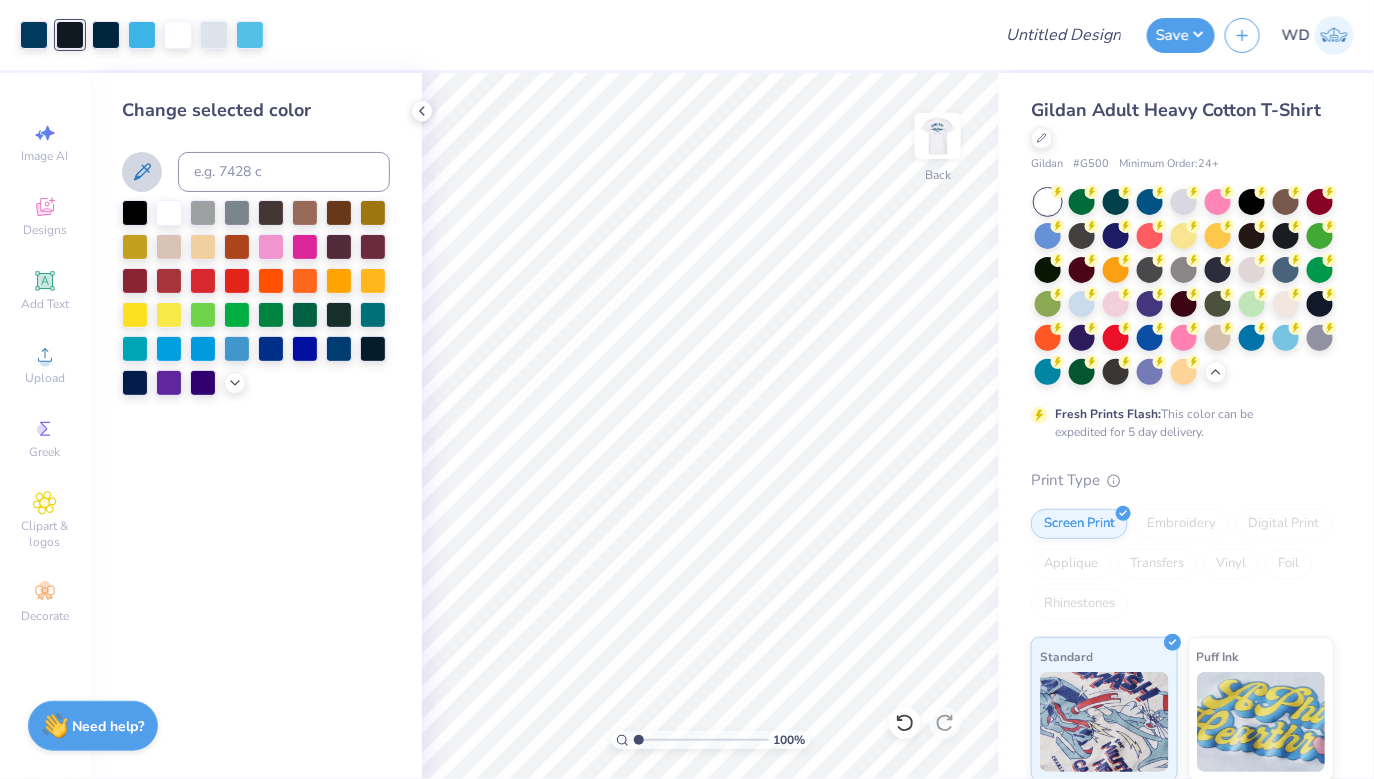 click at bounding box center [142, 172] 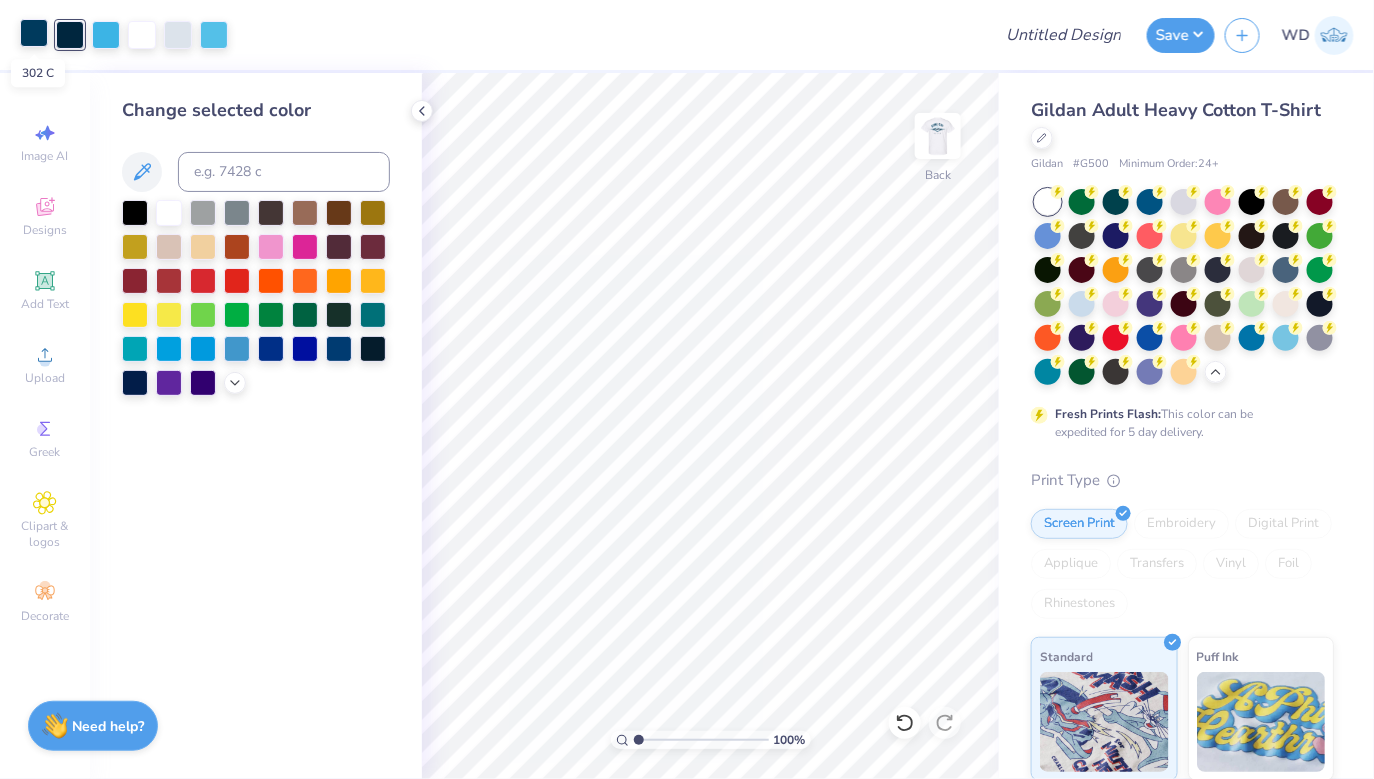 click at bounding box center [34, 33] 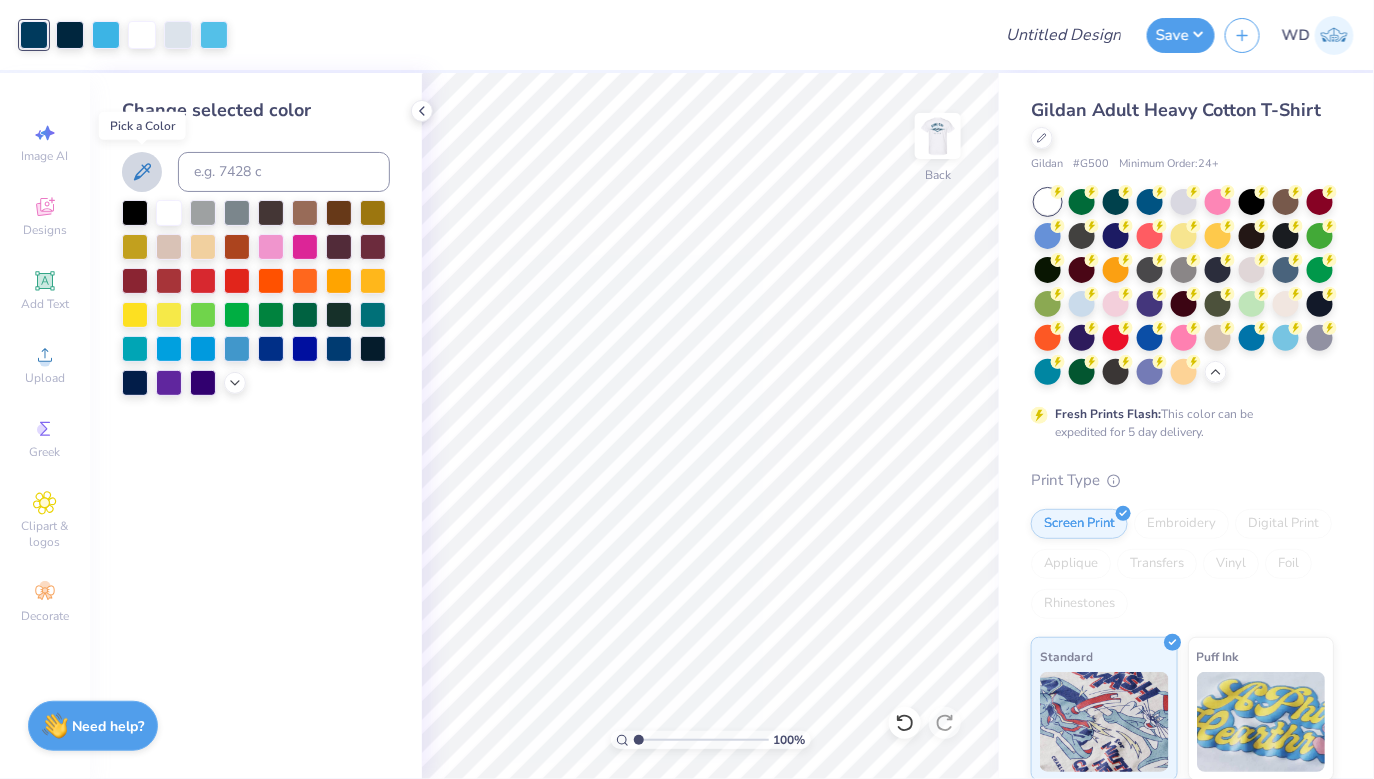 click 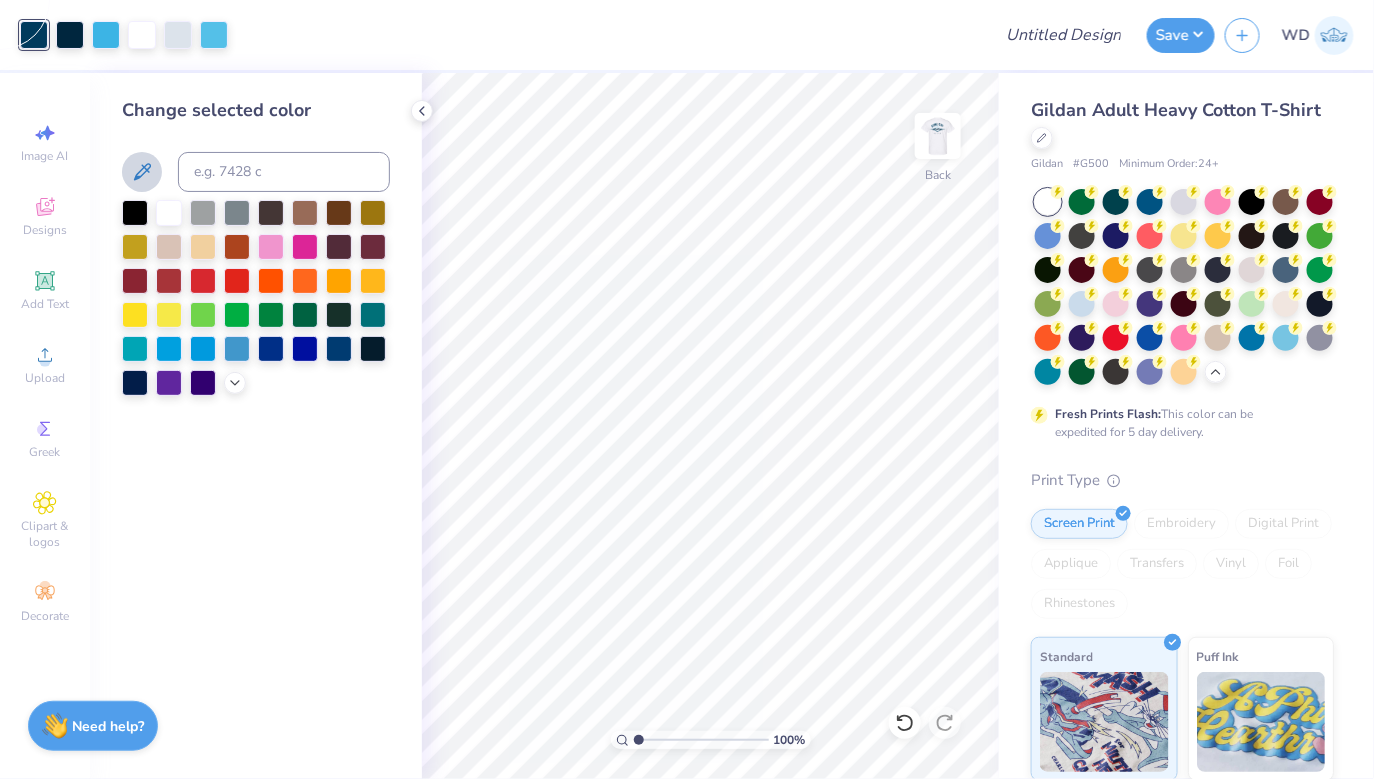 click at bounding box center [34, 35] 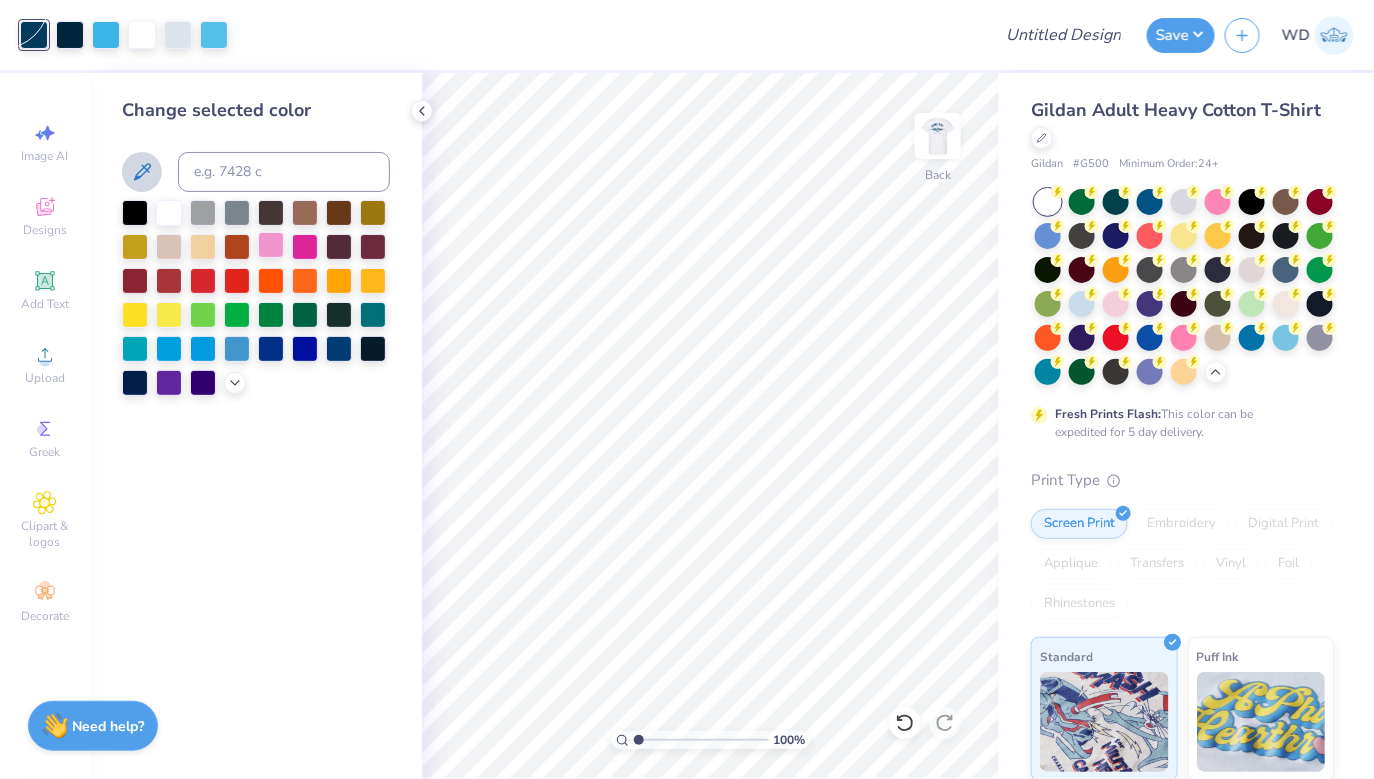click at bounding box center [271, 245] 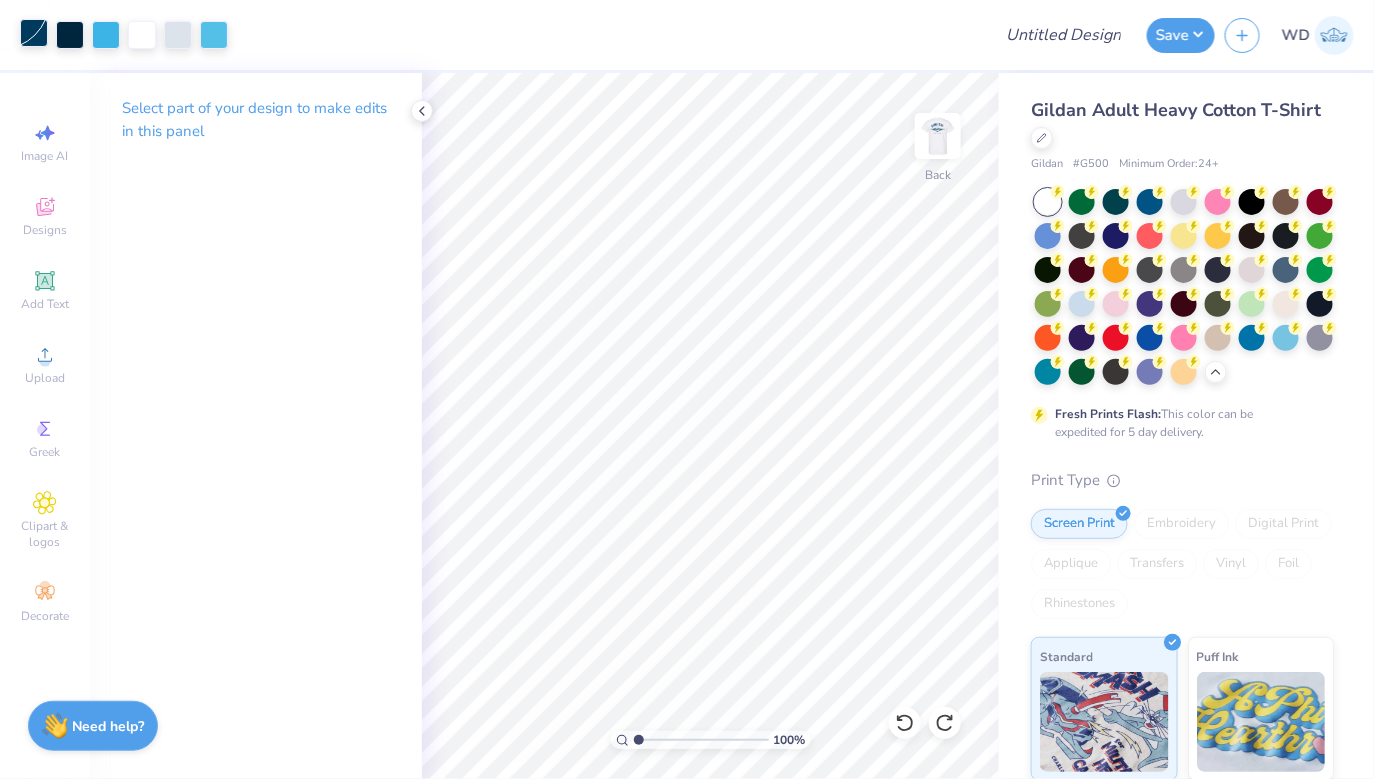 click at bounding box center [34, 33] 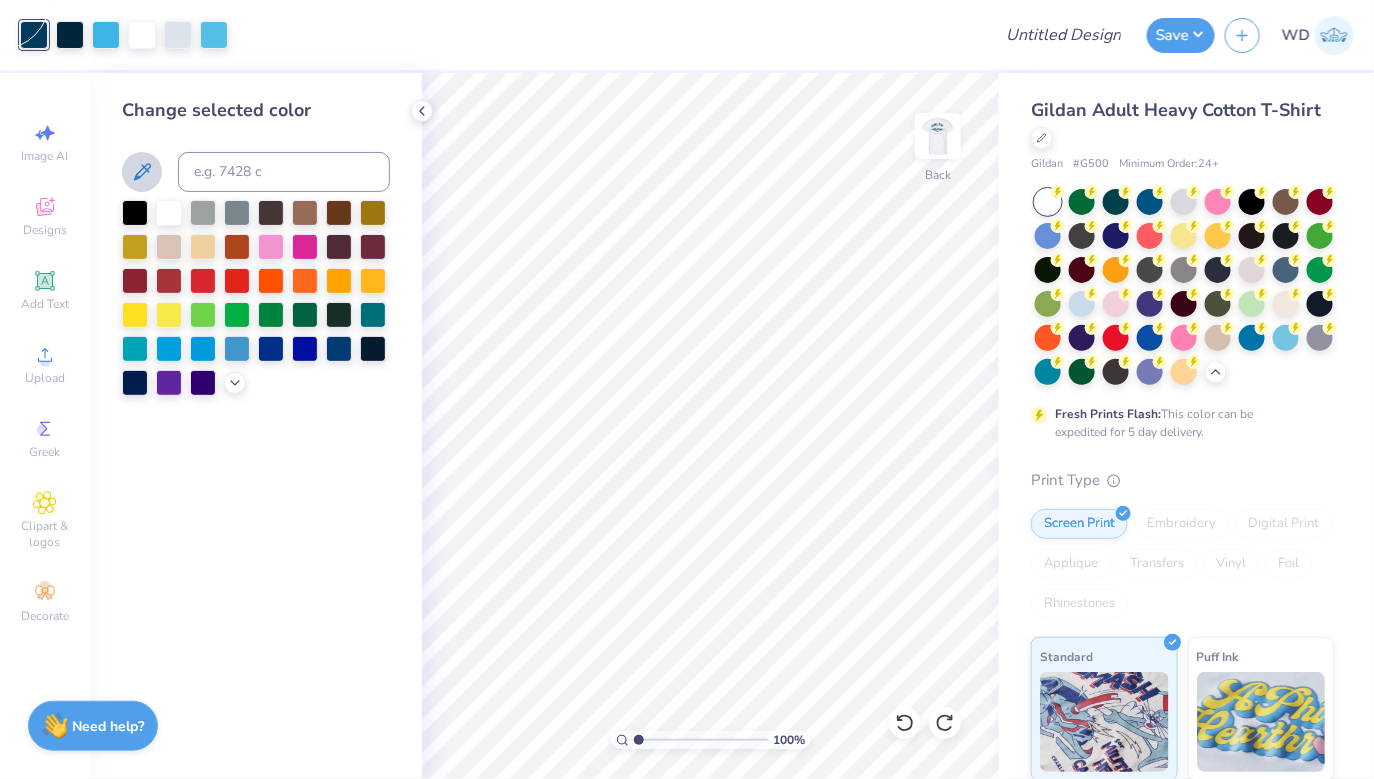 click 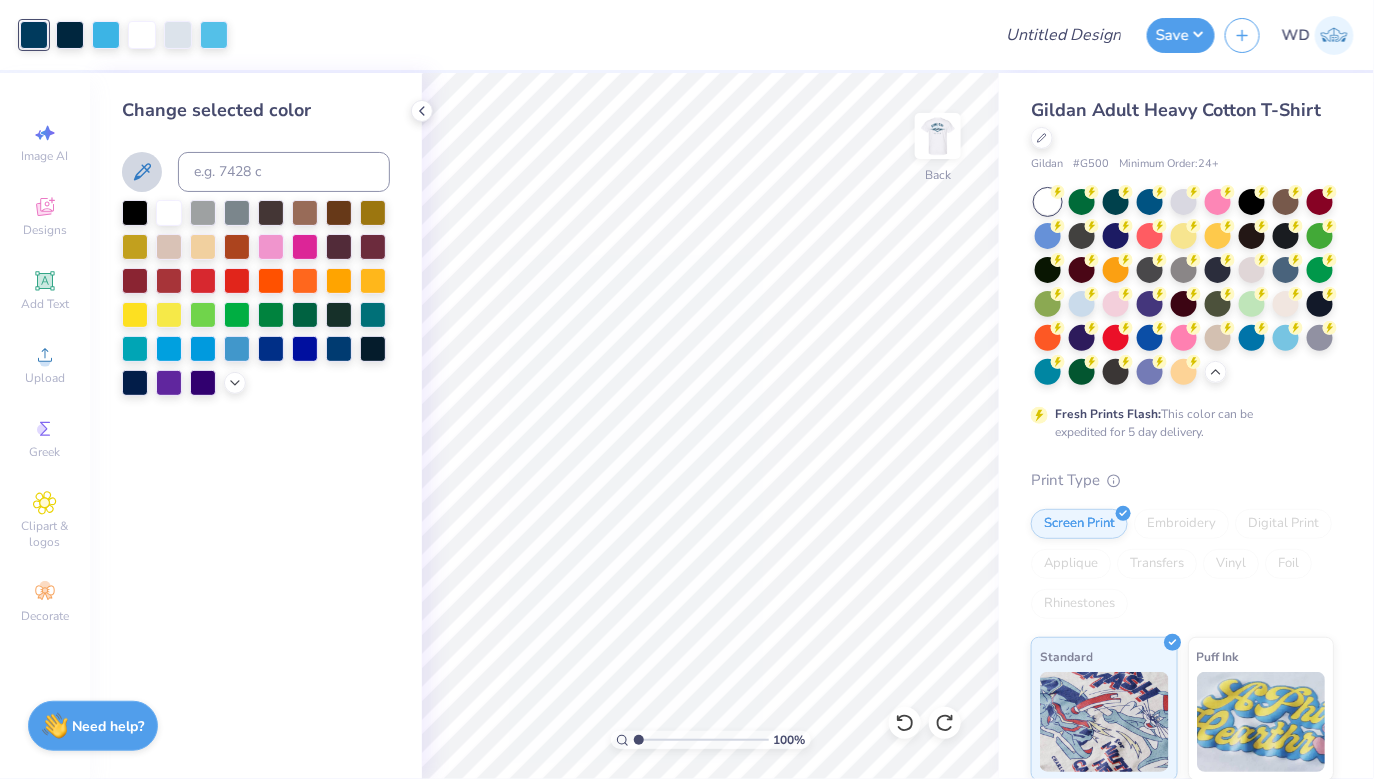 click 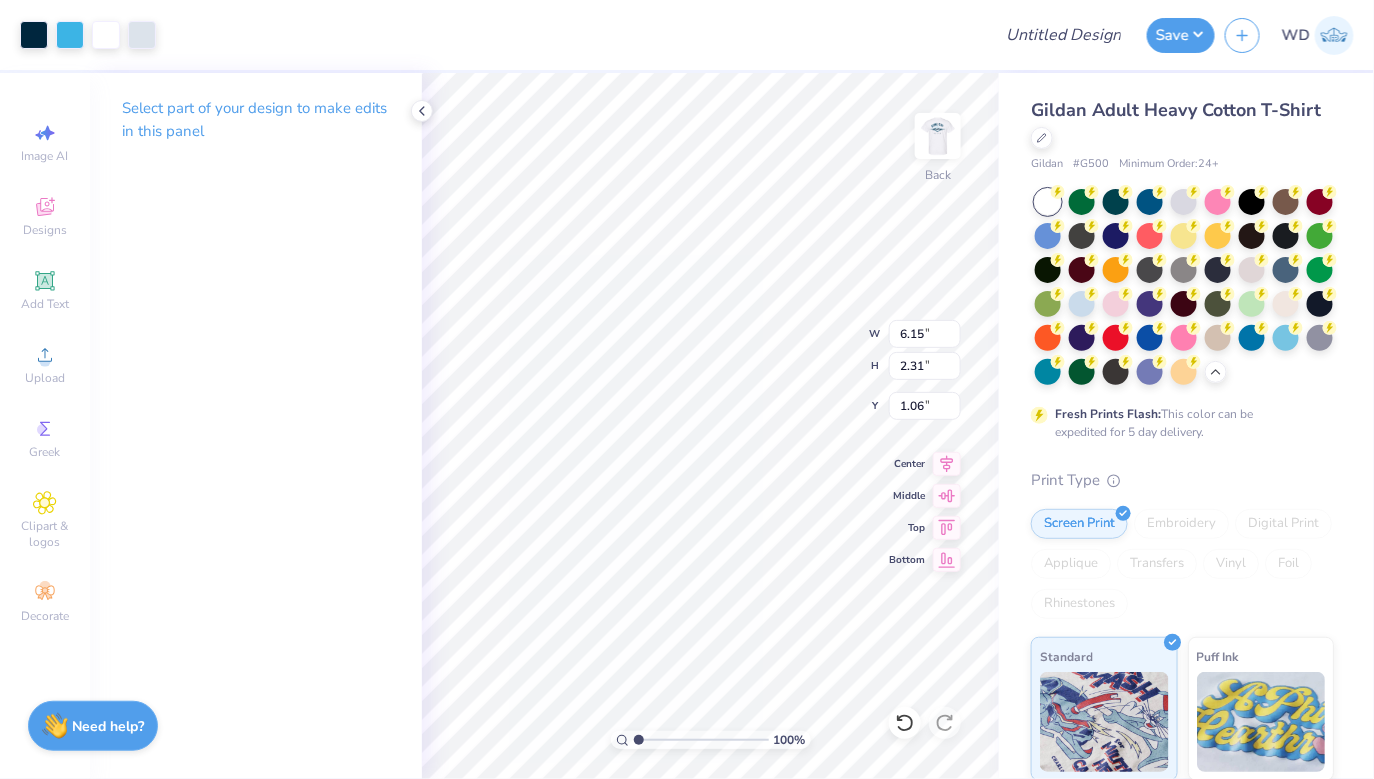 type on "3.00" 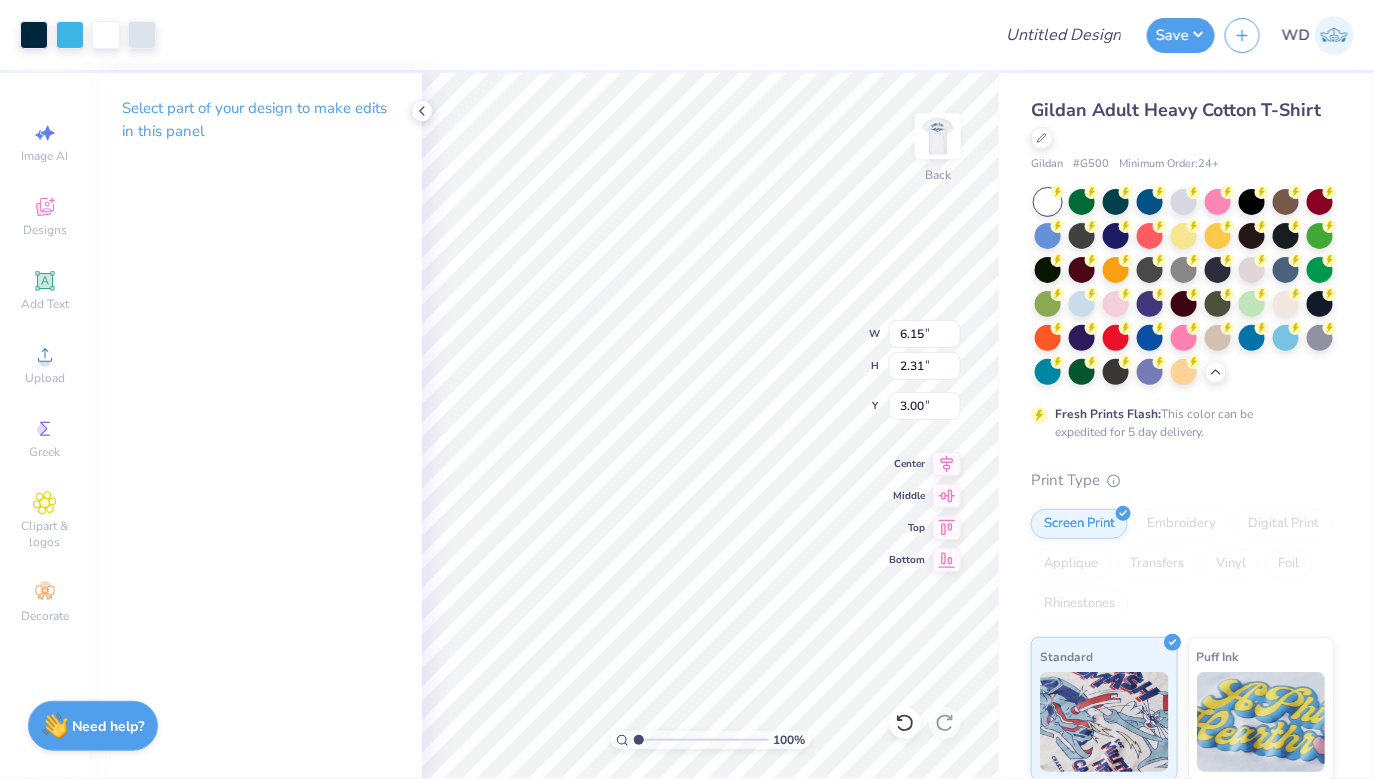 type on "14.96" 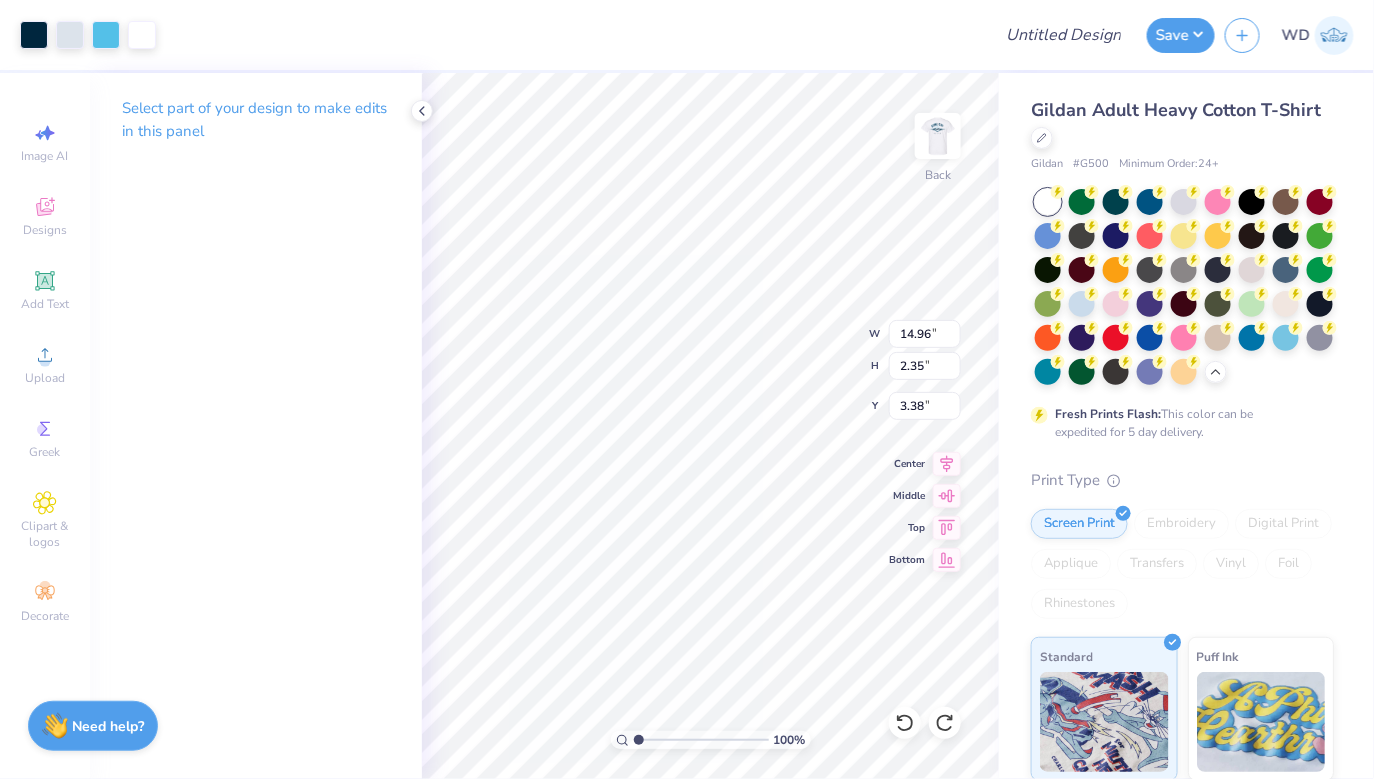 type on "6.15" 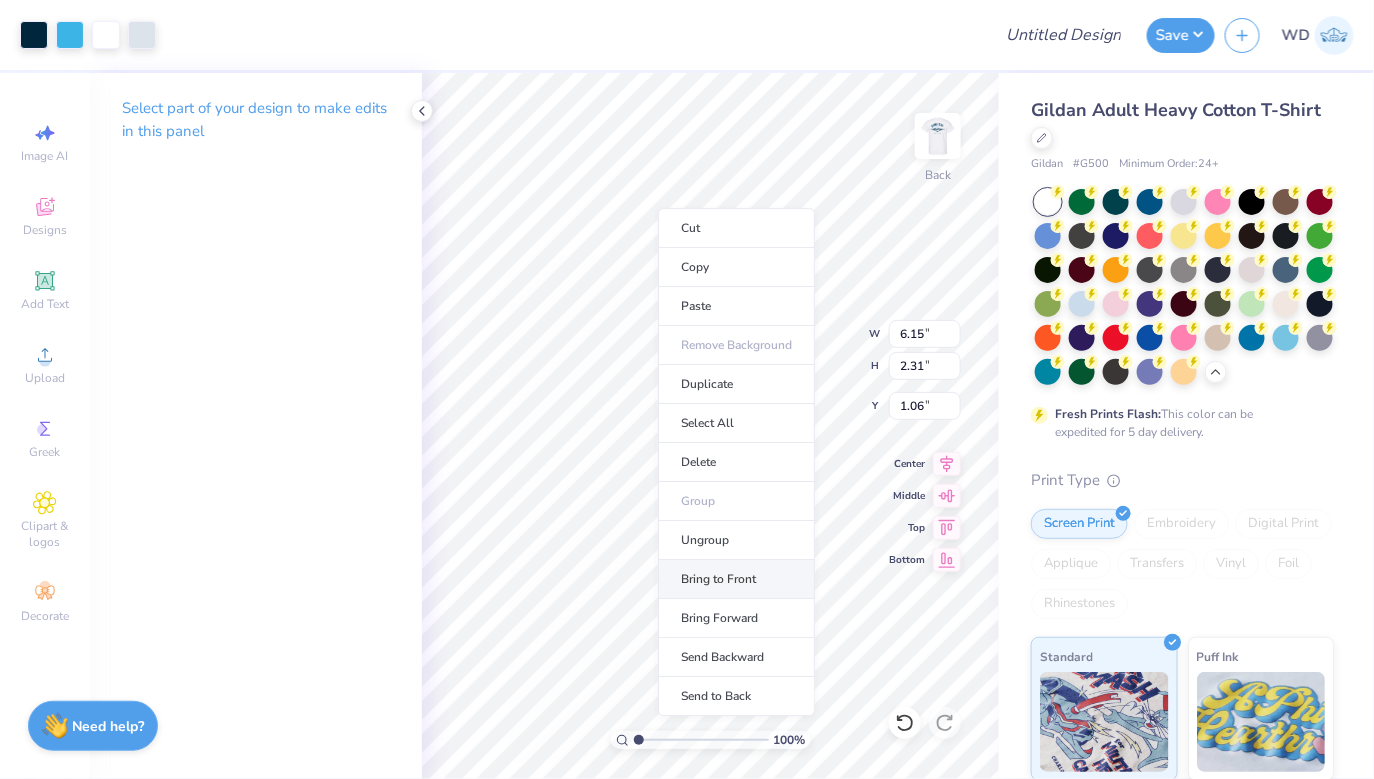 click on "Bring to Front" at bounding box center [736, 579] 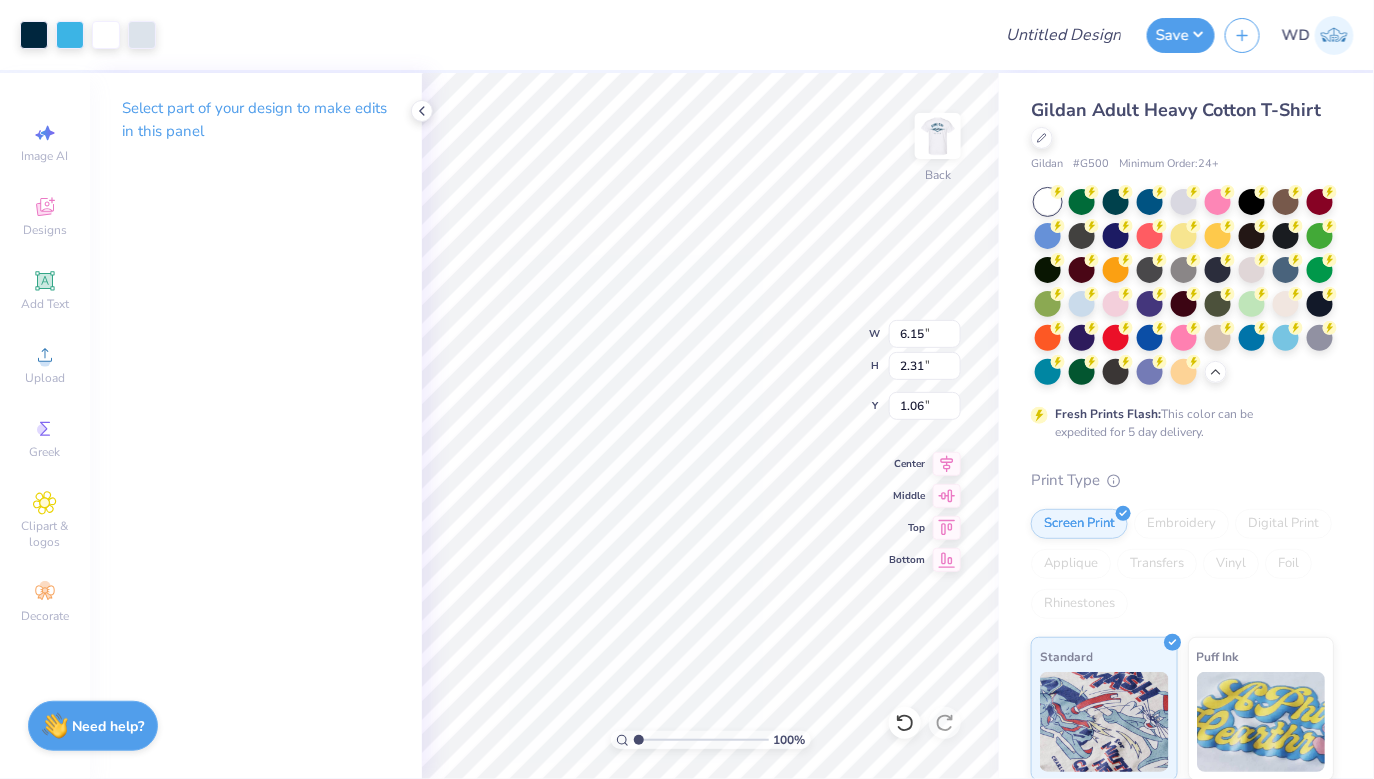 type on "3.00" 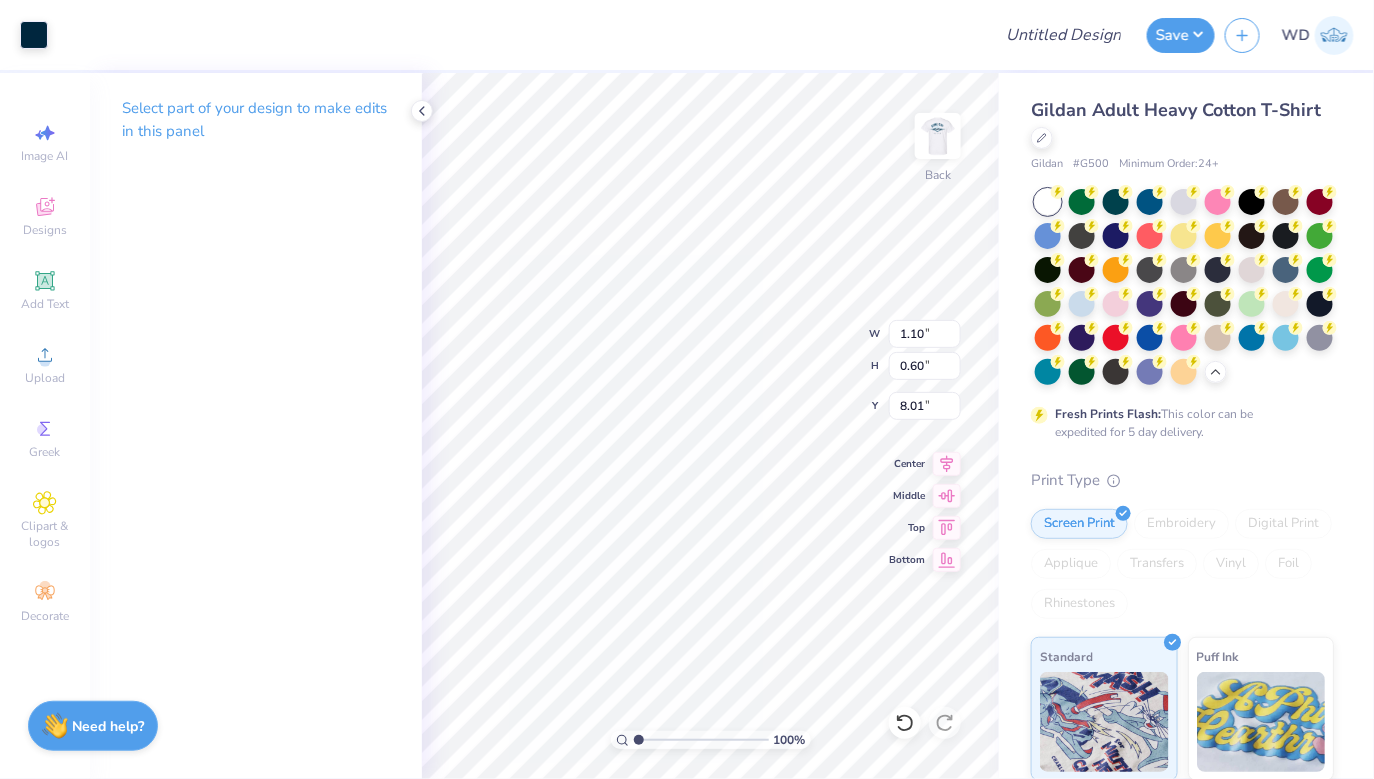 type on "10.07" 